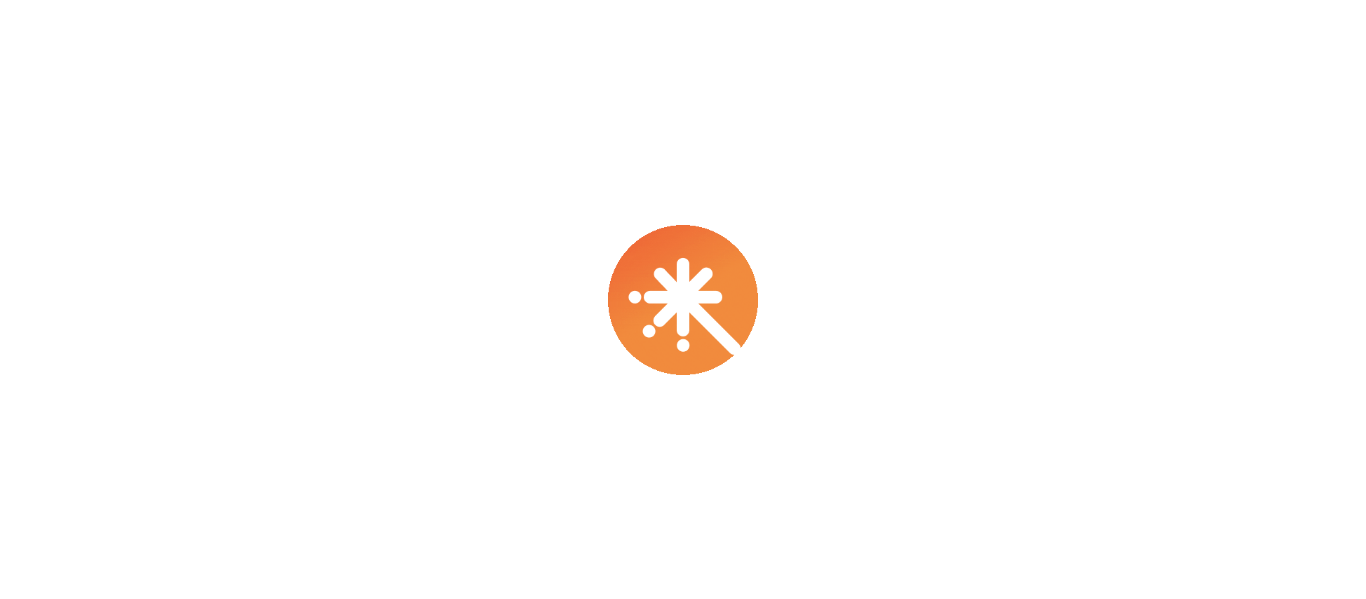 scroll, scrollTop: 0, scrollLeft: 0, axis: both 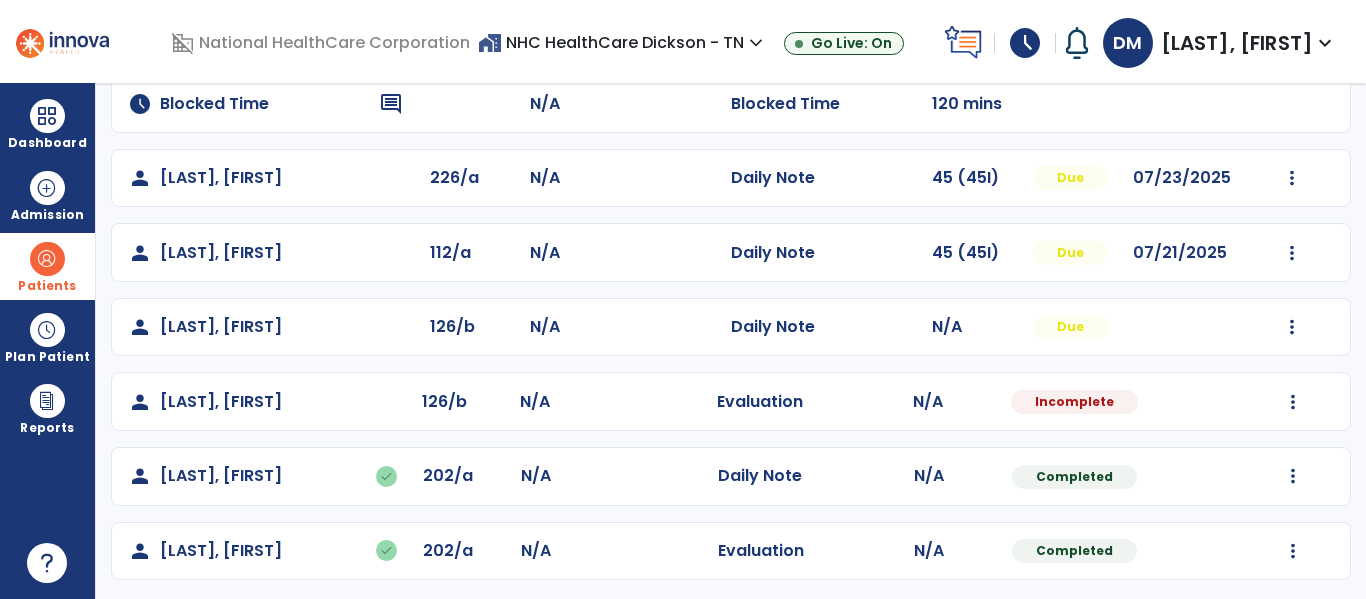 click at bounding box center [47, 259] 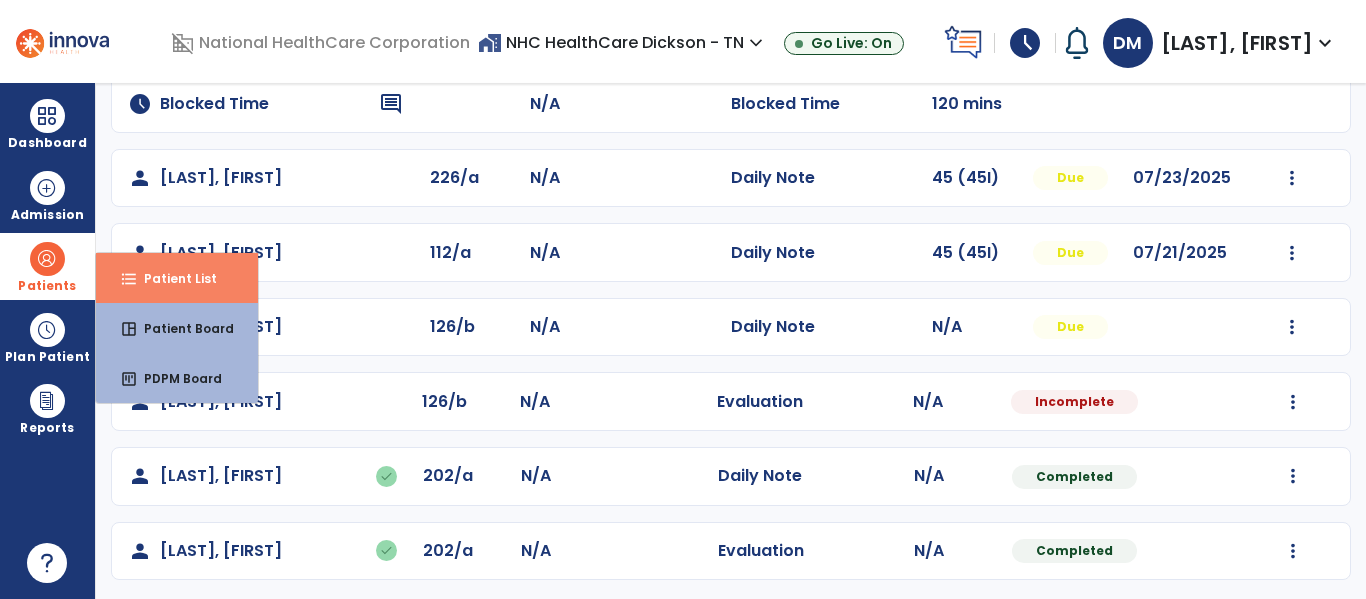 click on "format_list_bulleted  Patient List" at bounding box center [177, 278] 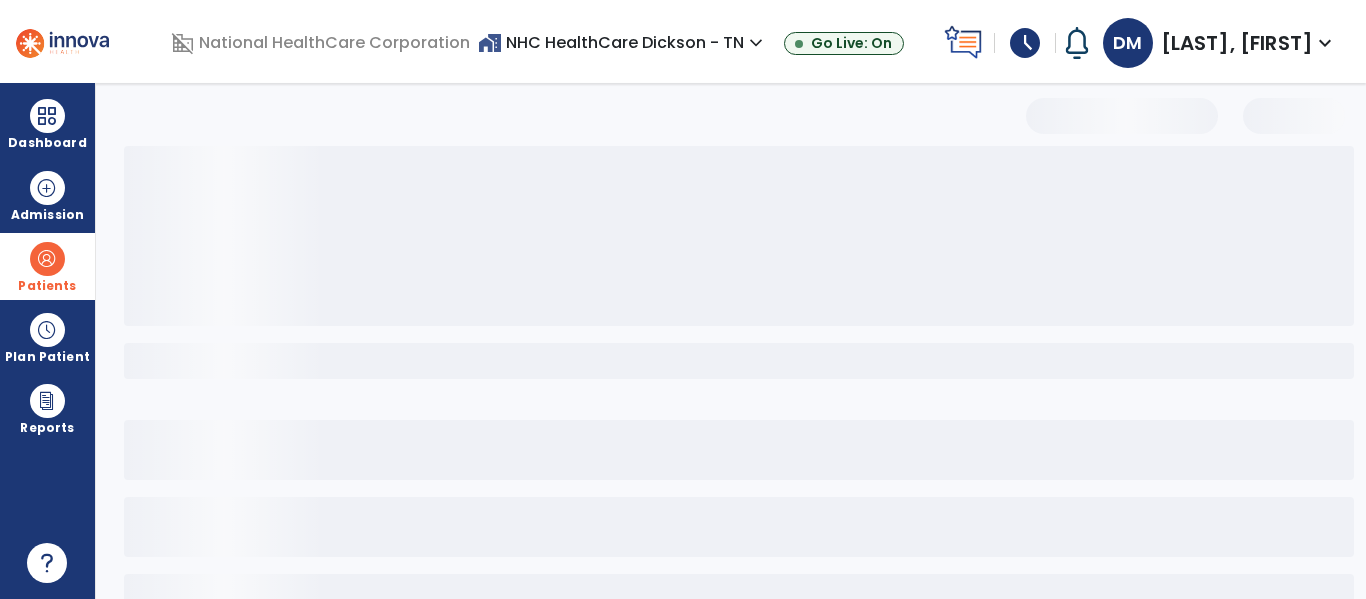 scroll, scrollTop: 144, scrollLeft: 0, axis: vertical 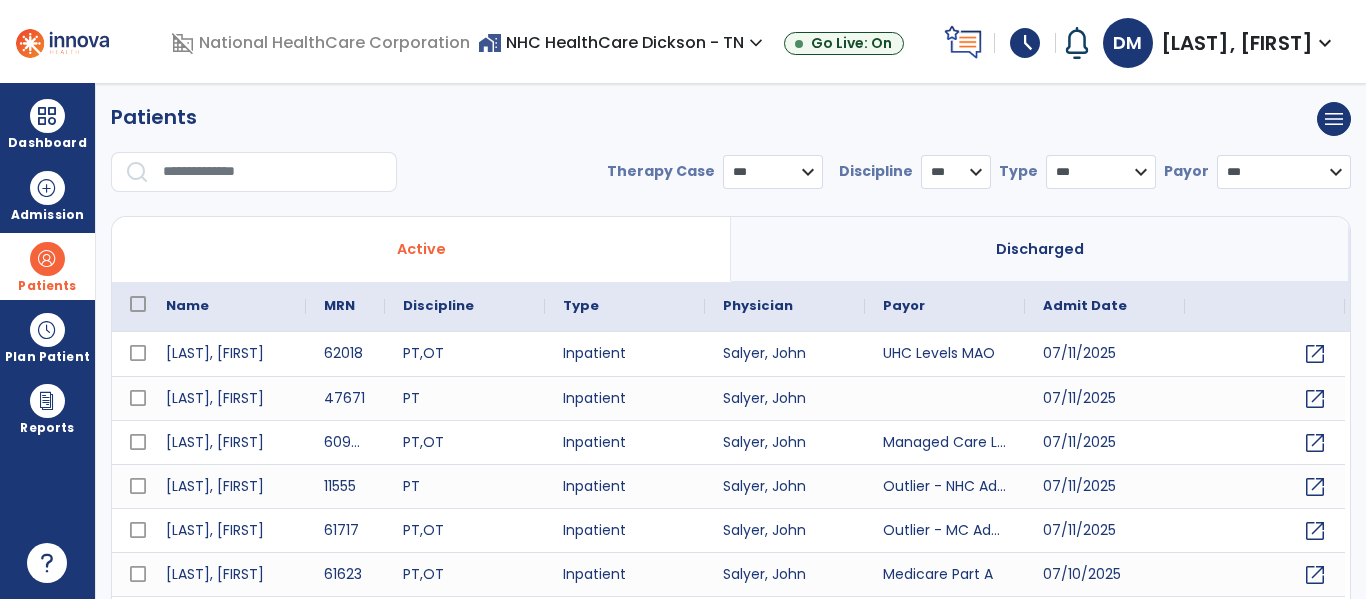 click at bounding box center (260, 180) 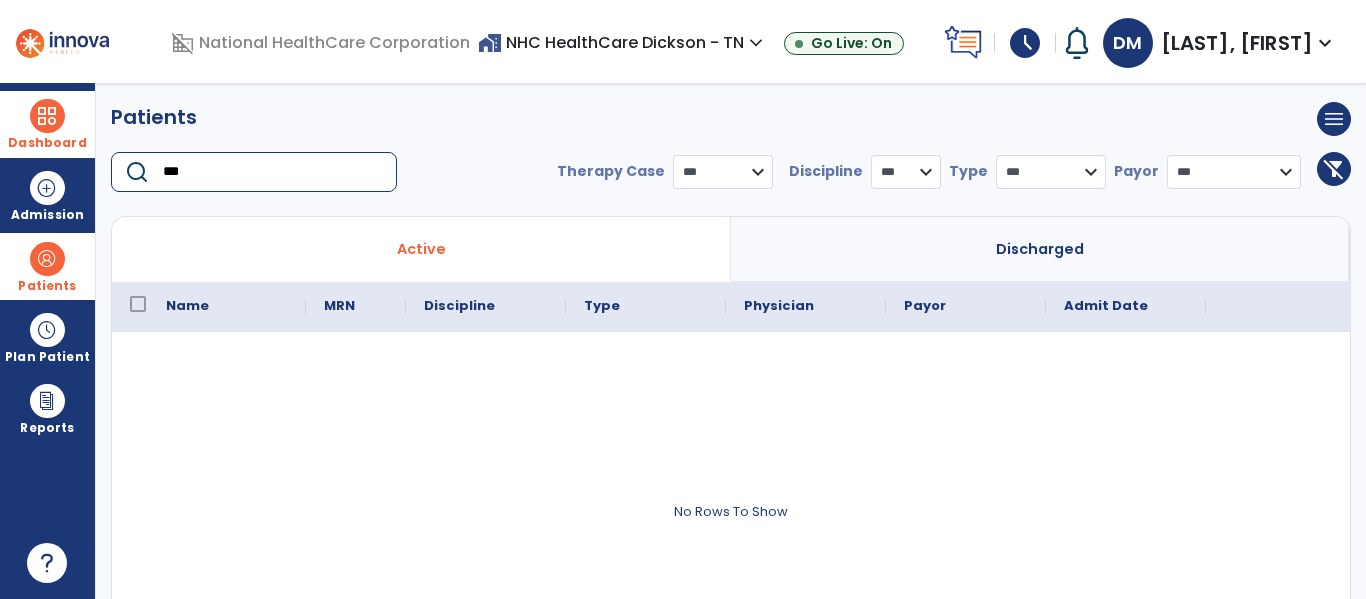 type on "***" 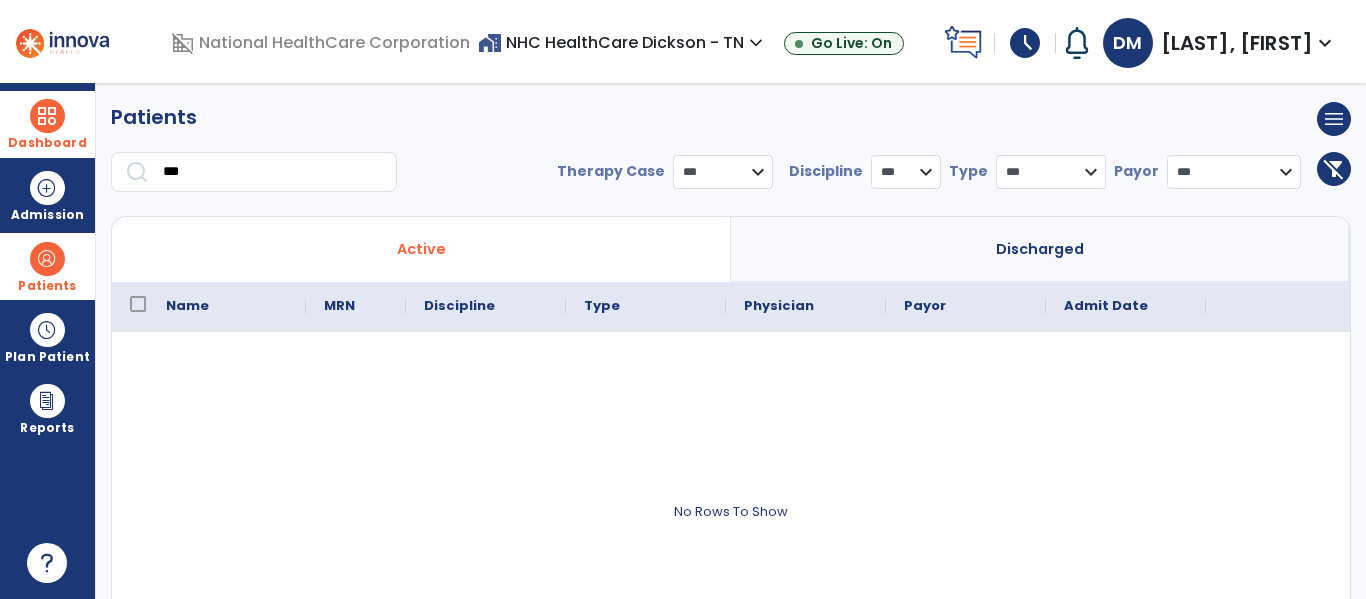 click at bounding box center (47, 116) 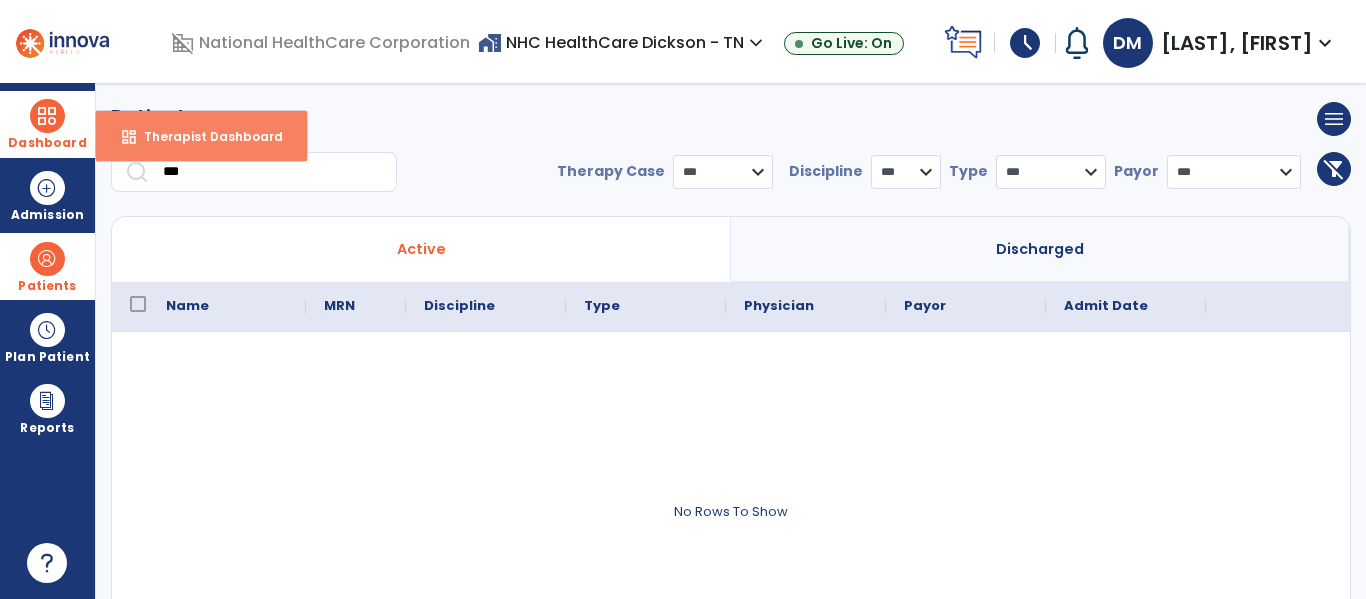click on "dashboard  Therapist Dashboard" at bounding box center [201, 136] 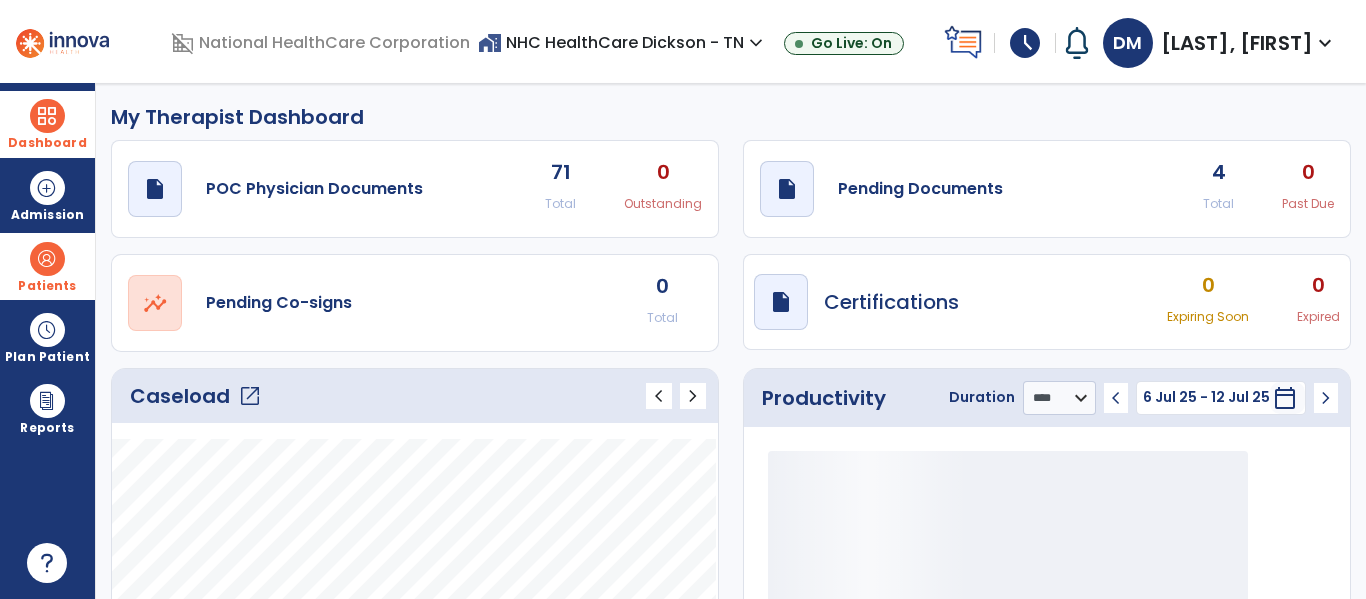 click on "open_in_new" 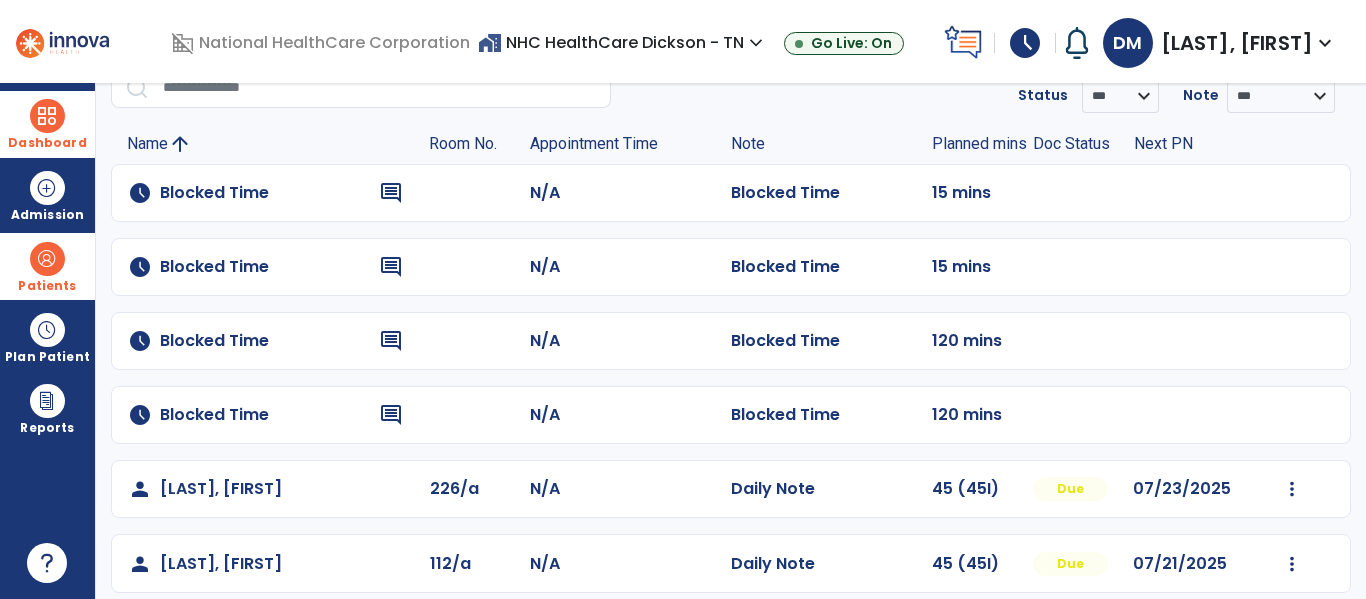 scroll, scrollTop: 178, scrollLeft: 0, axis: vertical 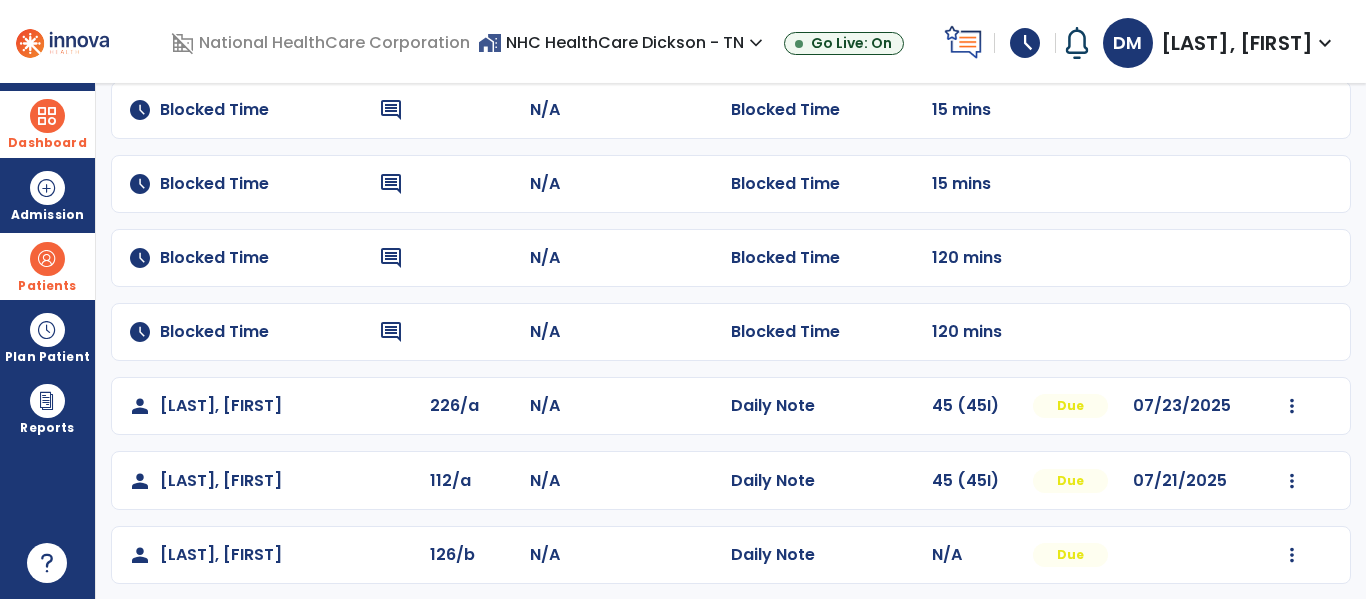 click at bounding box center (47, 259) 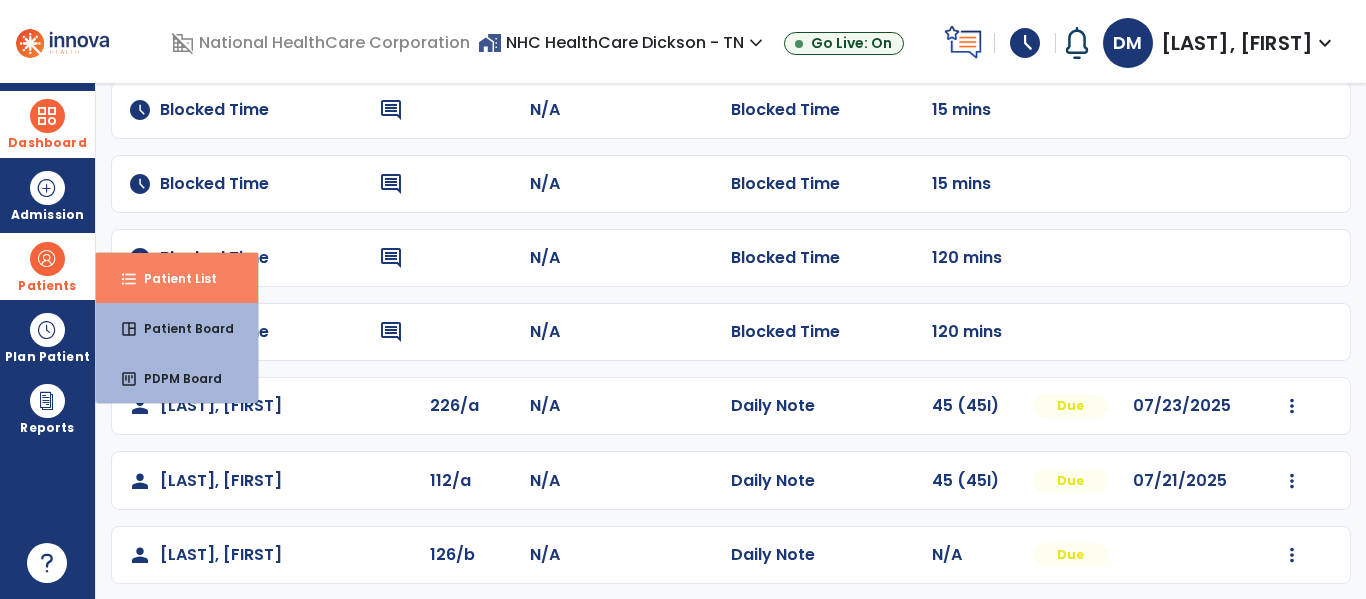 click on "format_list_bulleted  Patient List" at bounding box center [177, 278] 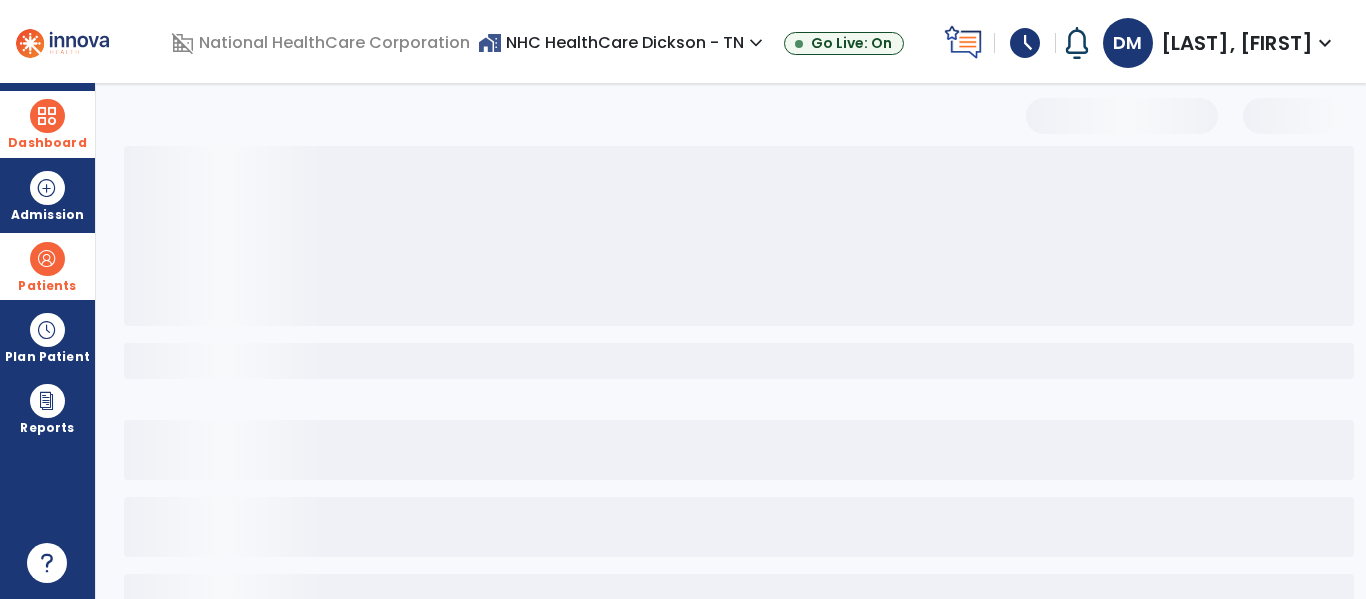 scroll, scrollTop: 144, scrollLeft: 0, axis: vertical 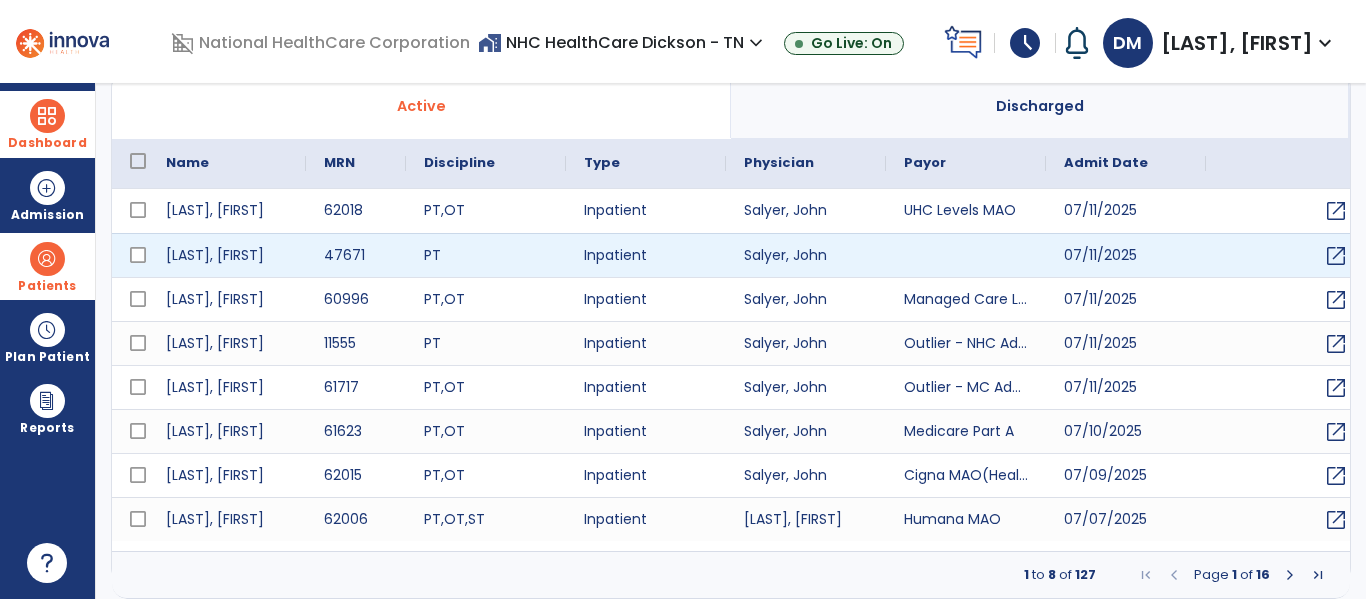select on "***" 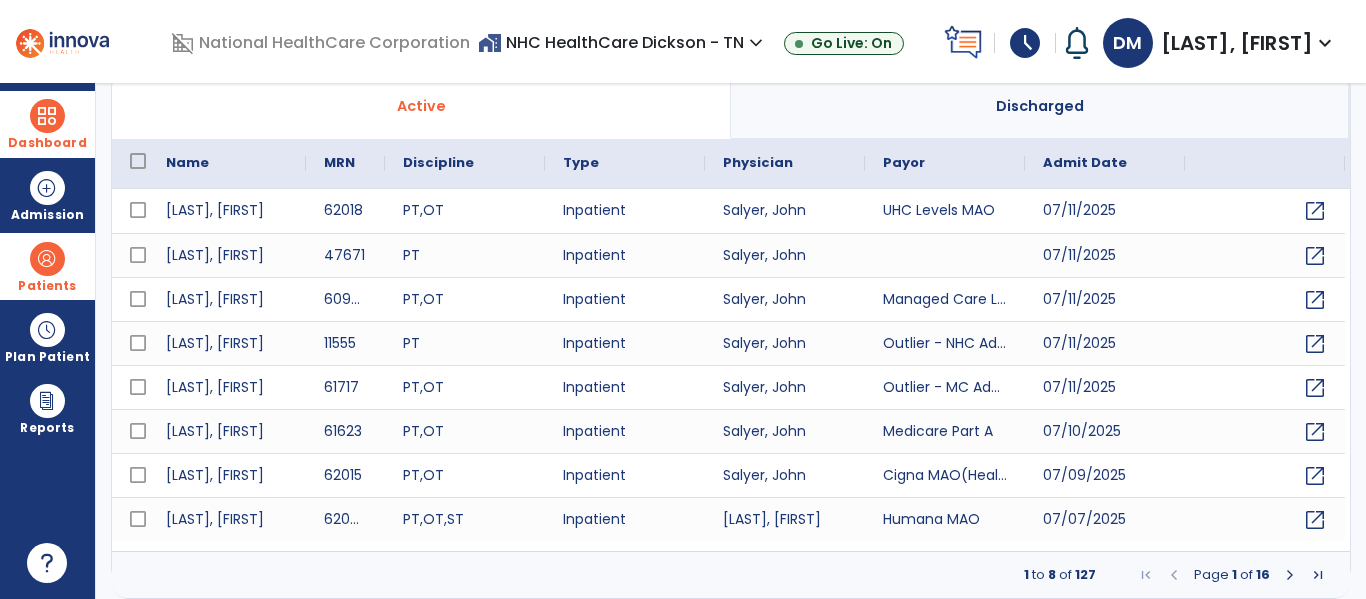 scroll, scrollTop: 31, scrollLeft: 0, axis: vertical 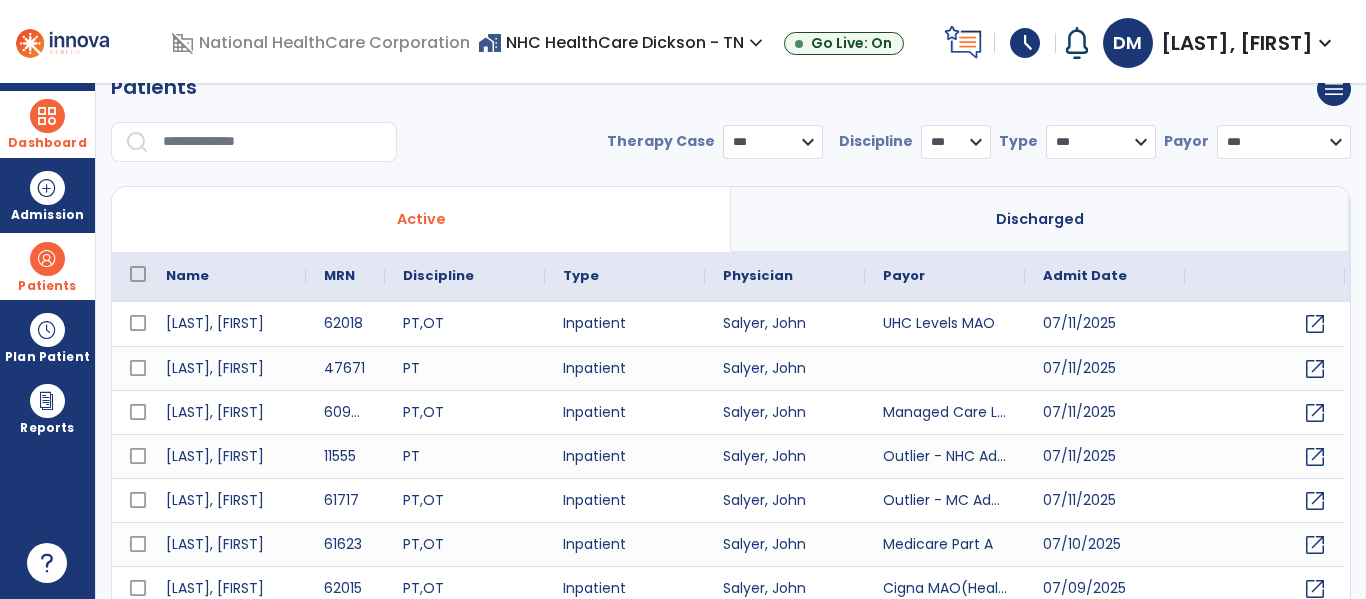 click at bounding box center (273, 142) 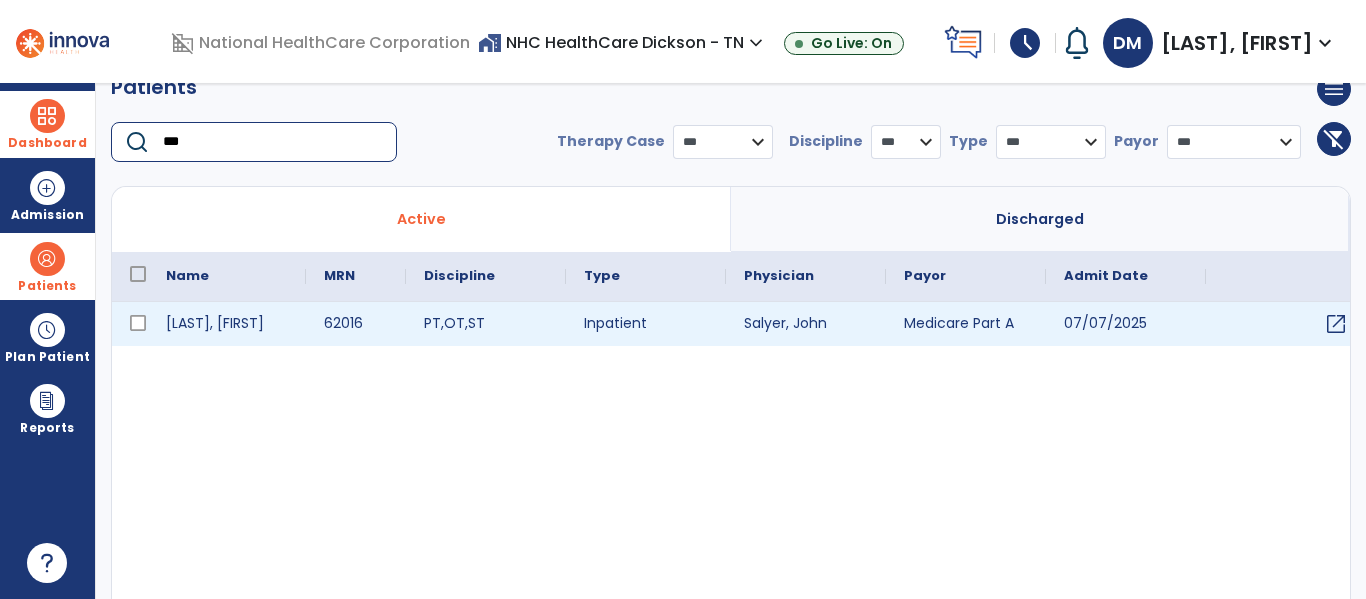type on "***" 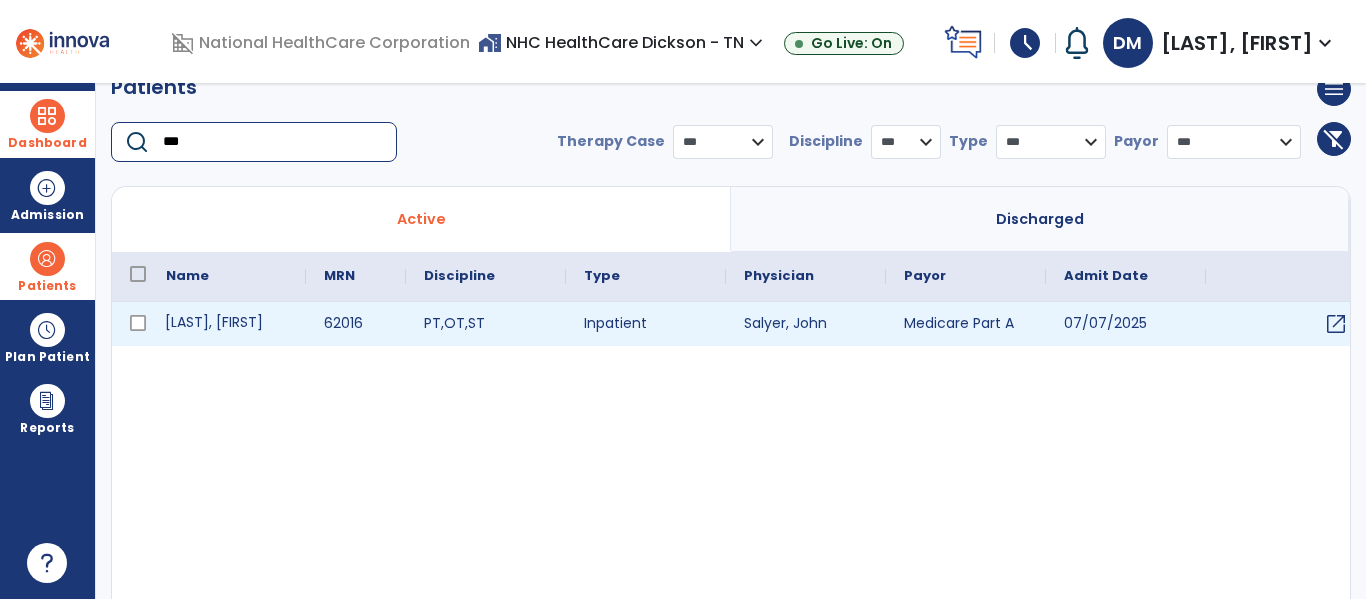 click on "[LAST], [FIRST]" at bounding box center (227, 324) 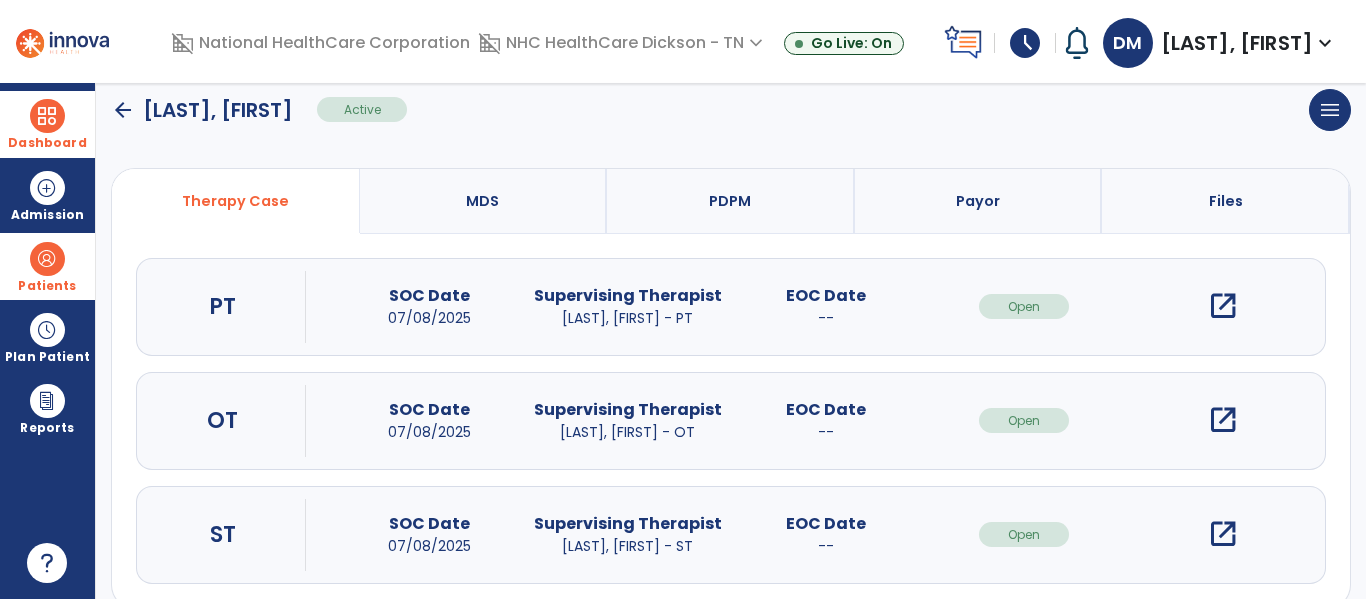 scroll, scrollTop: 136, scrollLeft: 0, axis: vertical 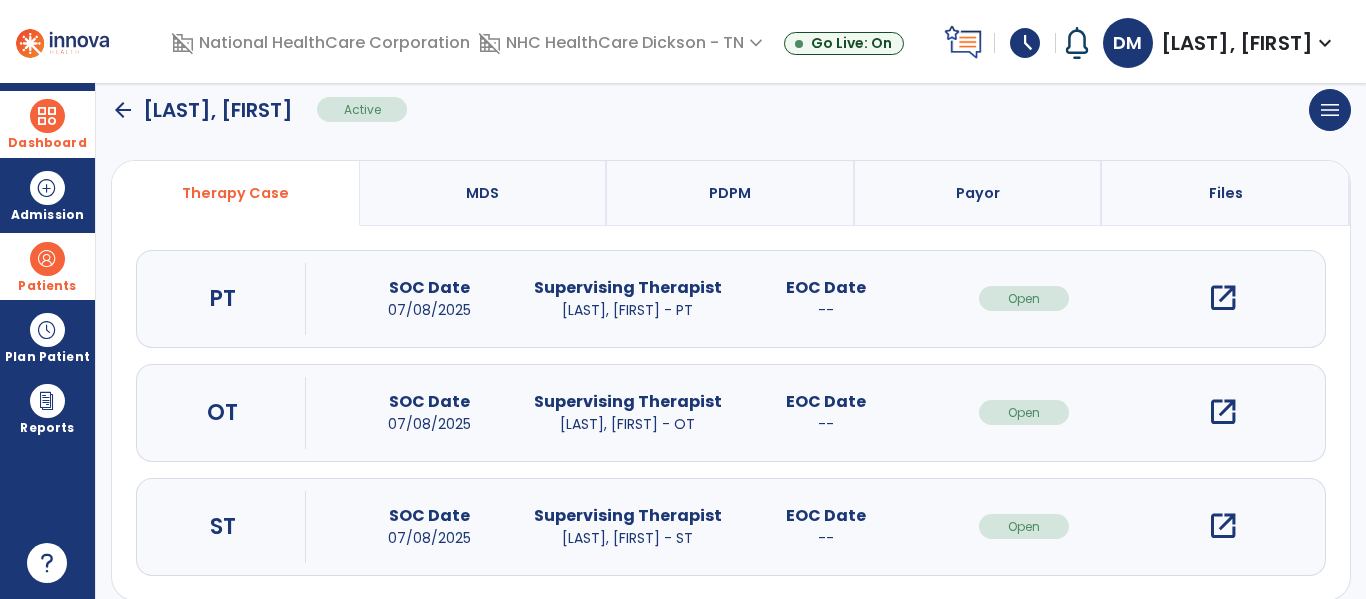 click on "open_in_new" at bounding box center (1223, 412) 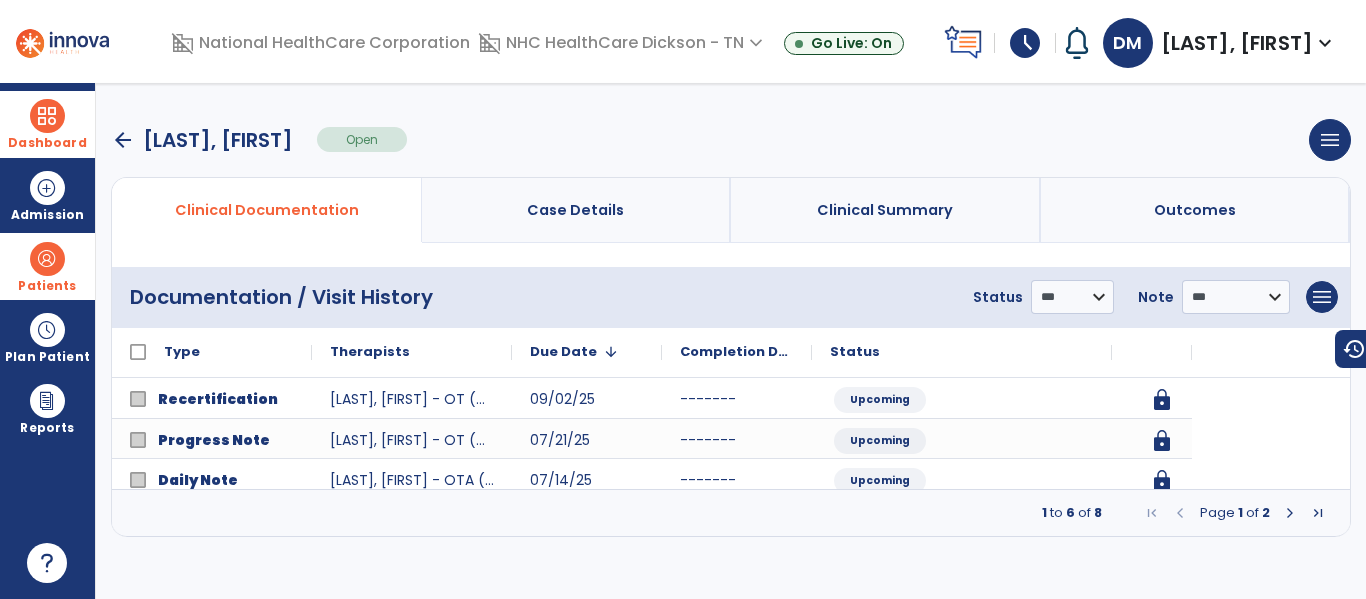 scroll, scrollTop: 0, scrollLeft: 0, axis: both 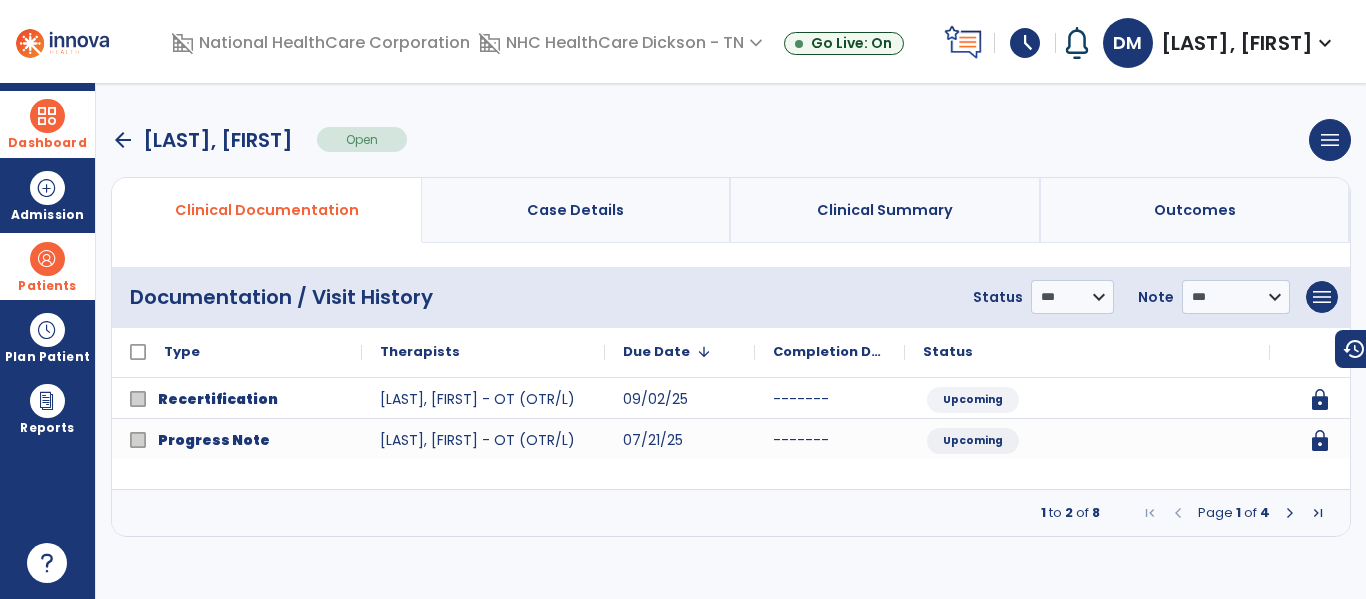 click at bounding box center (1290, 513) 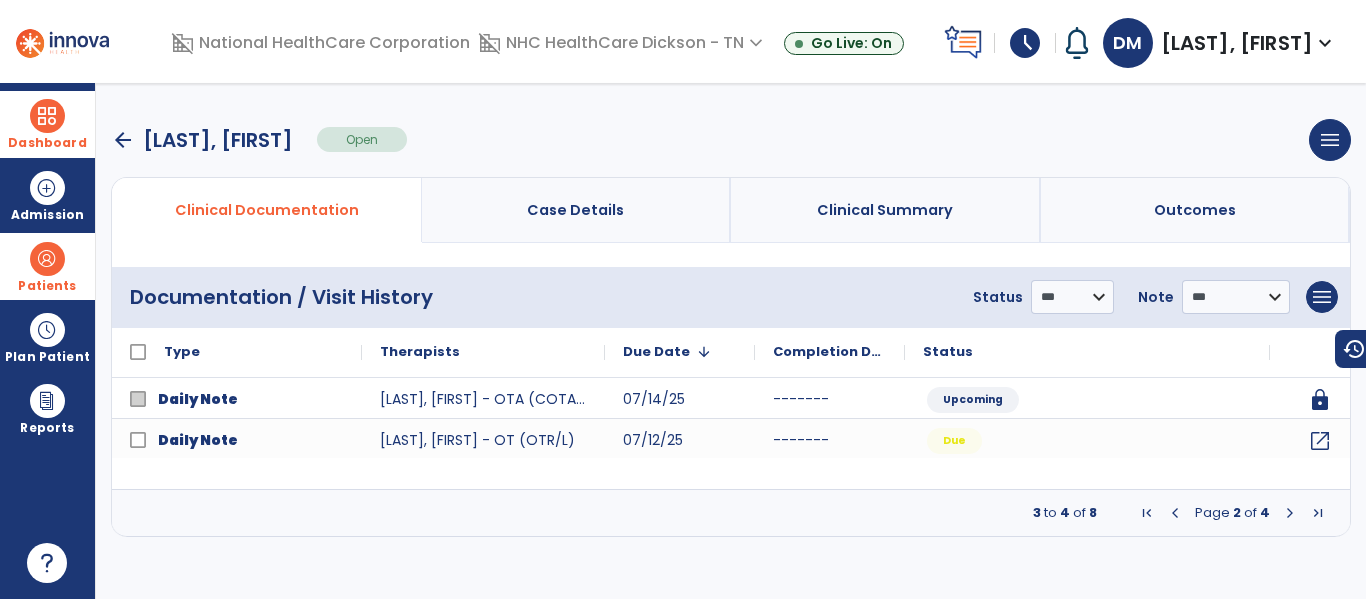 click at bounding box center (1290, 513) 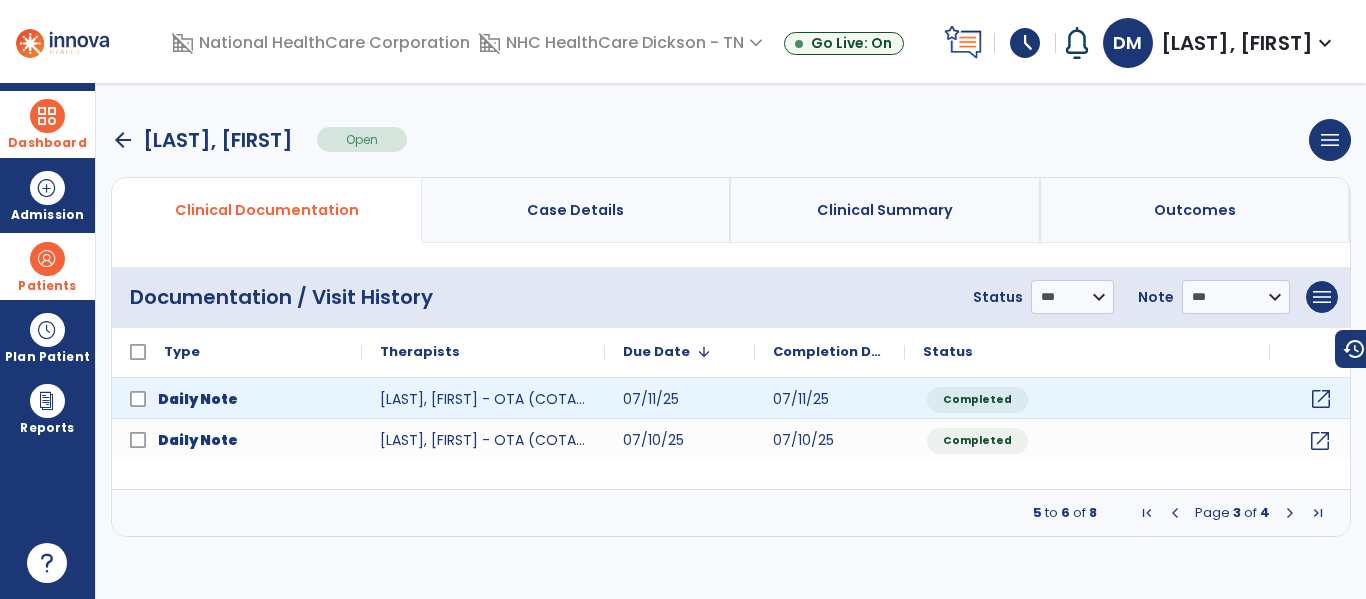 click on "open_in_new" 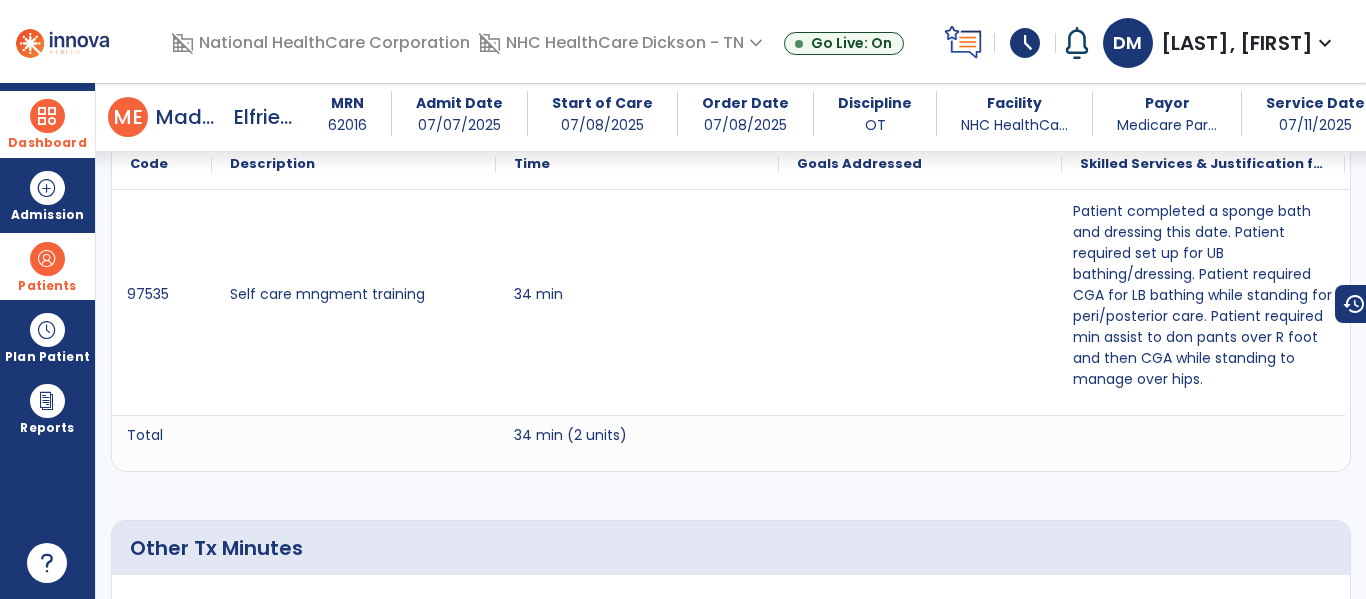 scroll, scrollTop: 1221, scrollLeft: 0, axis: vertical 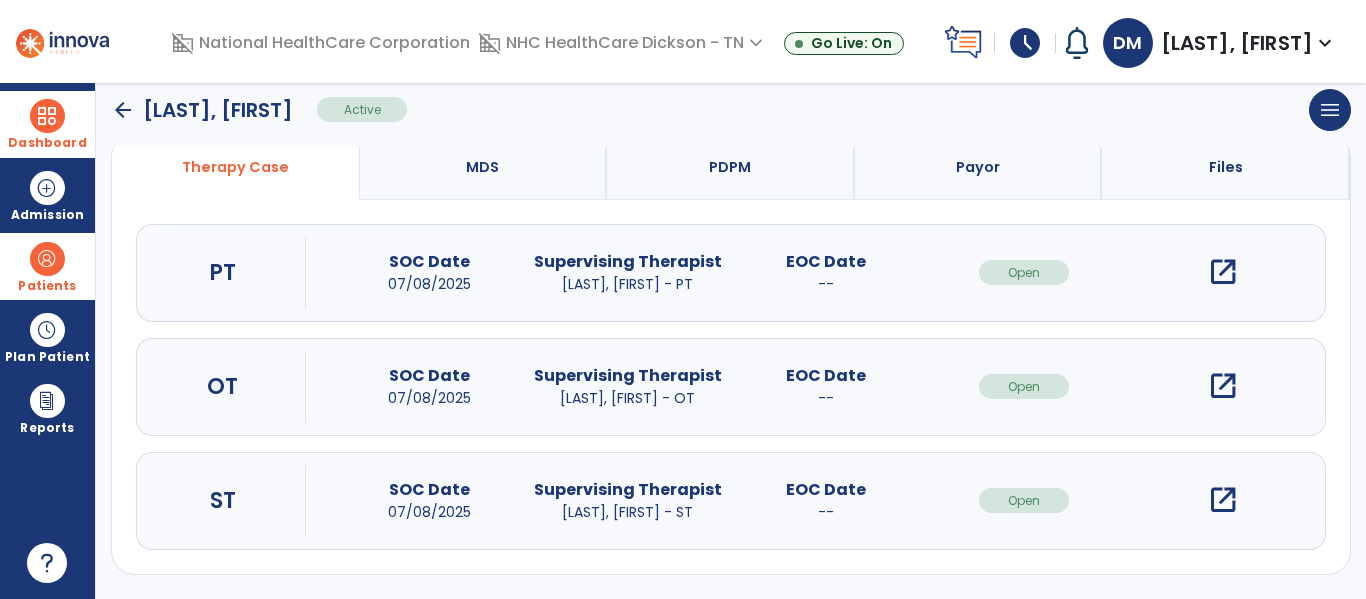 click on "open_in_new" at bounding box center [1223, 386] 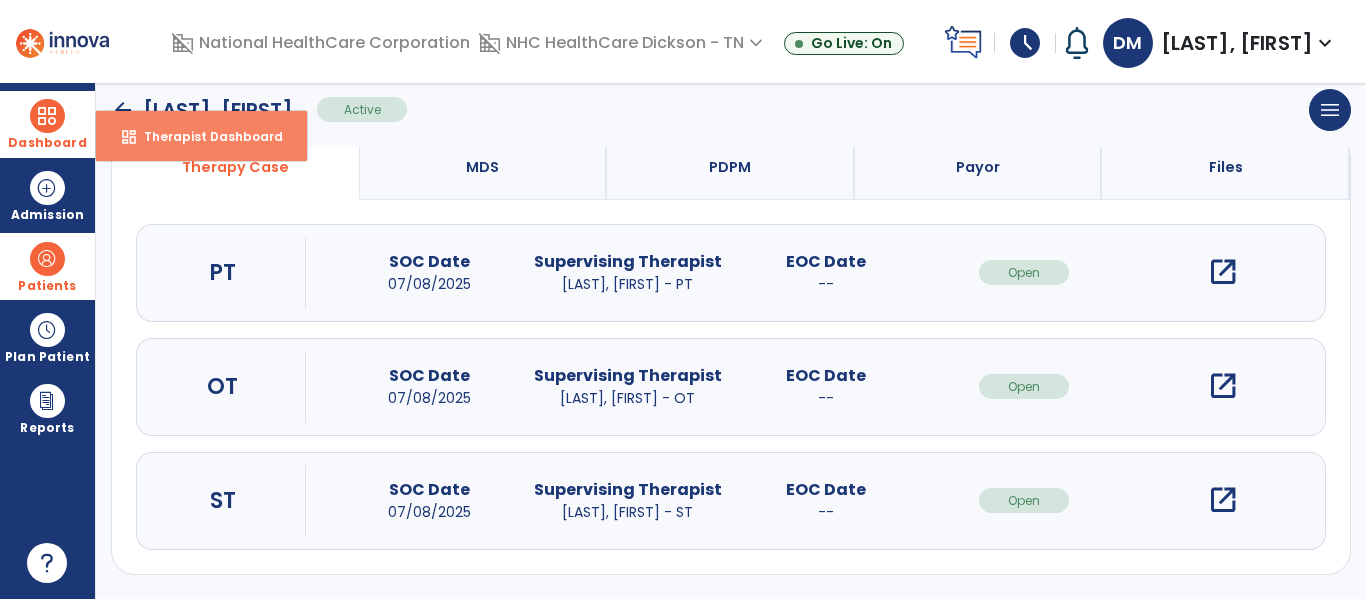 click on "Therapist Dashboard" at bounding box center [205, 136] 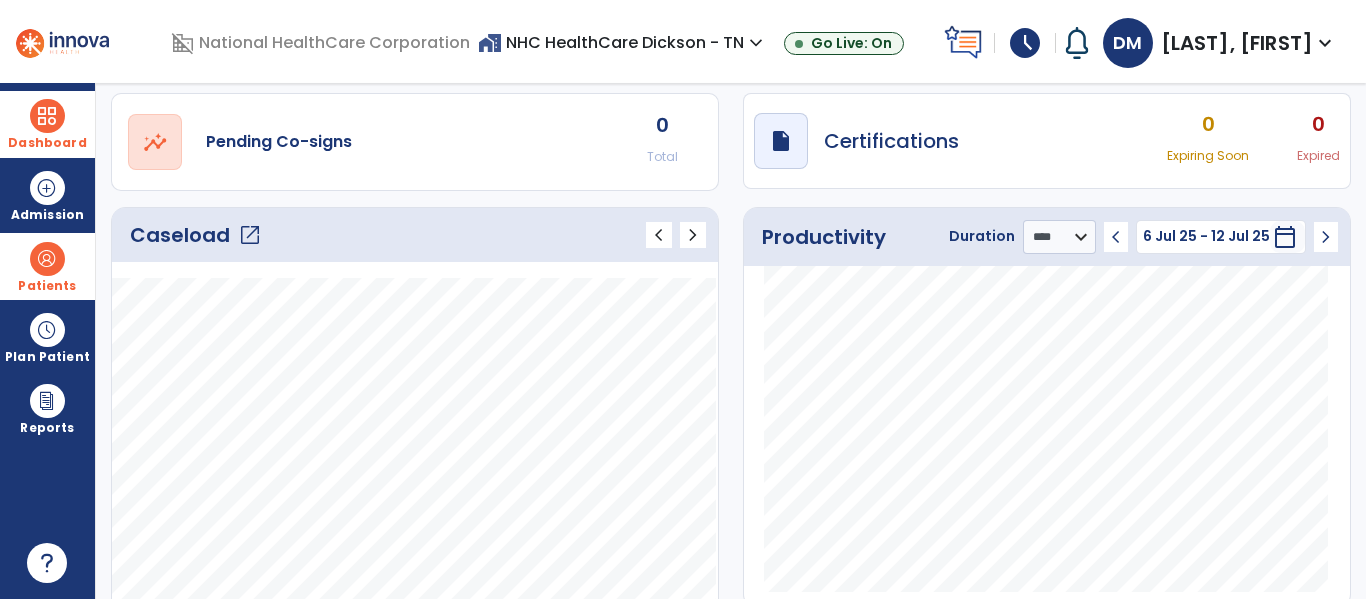 click on "open_in_new" 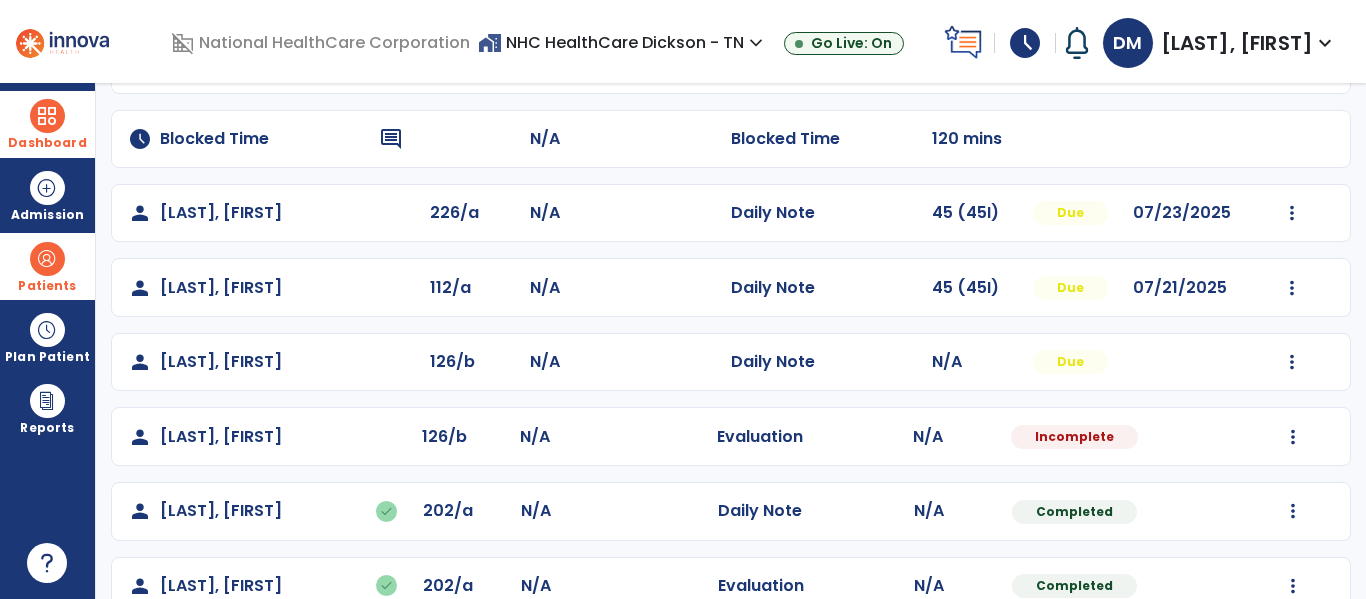 scroll, scrollTop: 371, scrollLeft: 0, axis: vertical 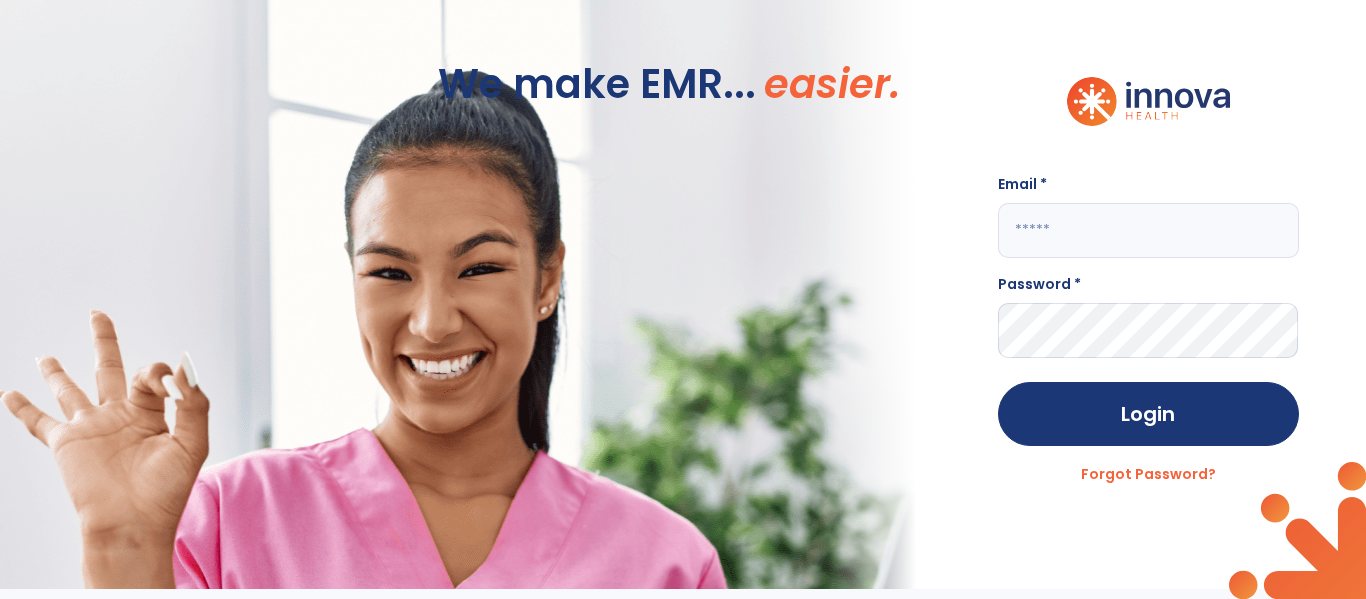 type on "**********" 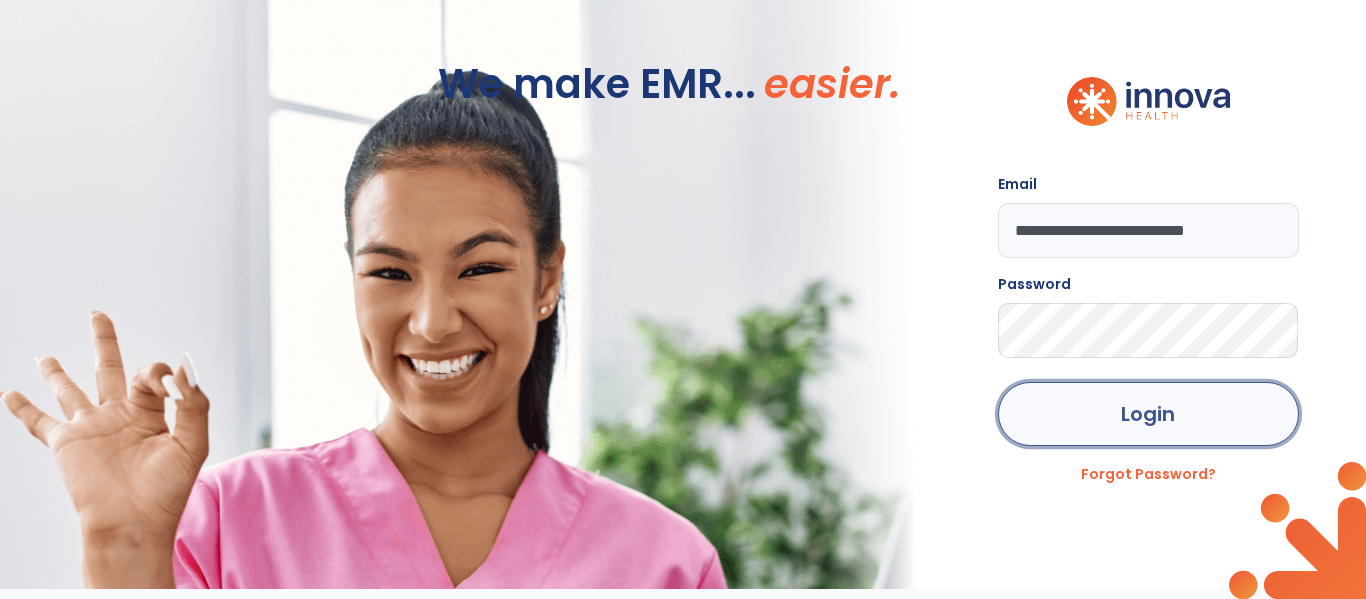 click on "Login" 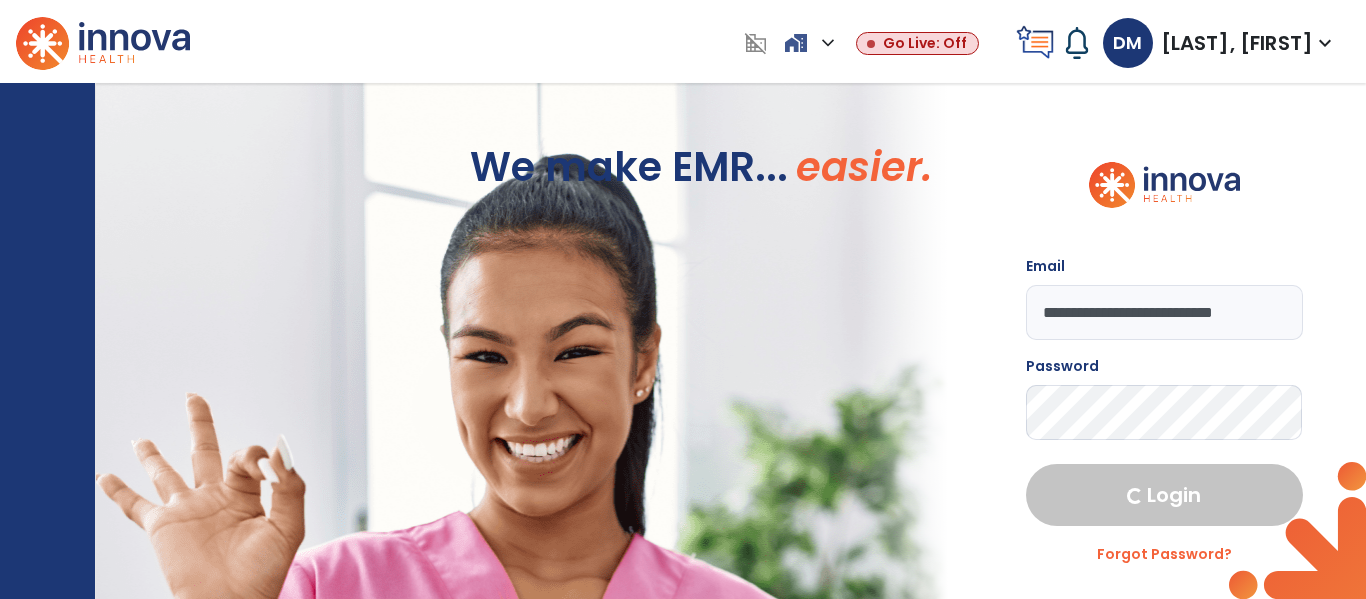 select on "****" 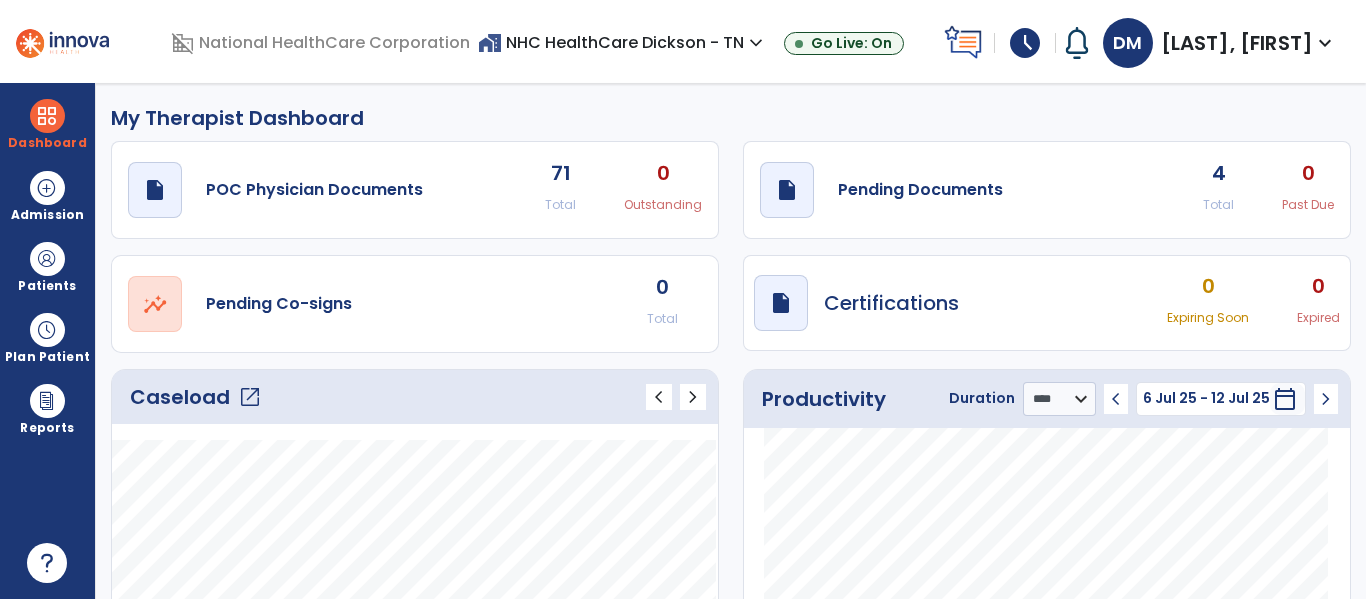 click on "open_in_new" 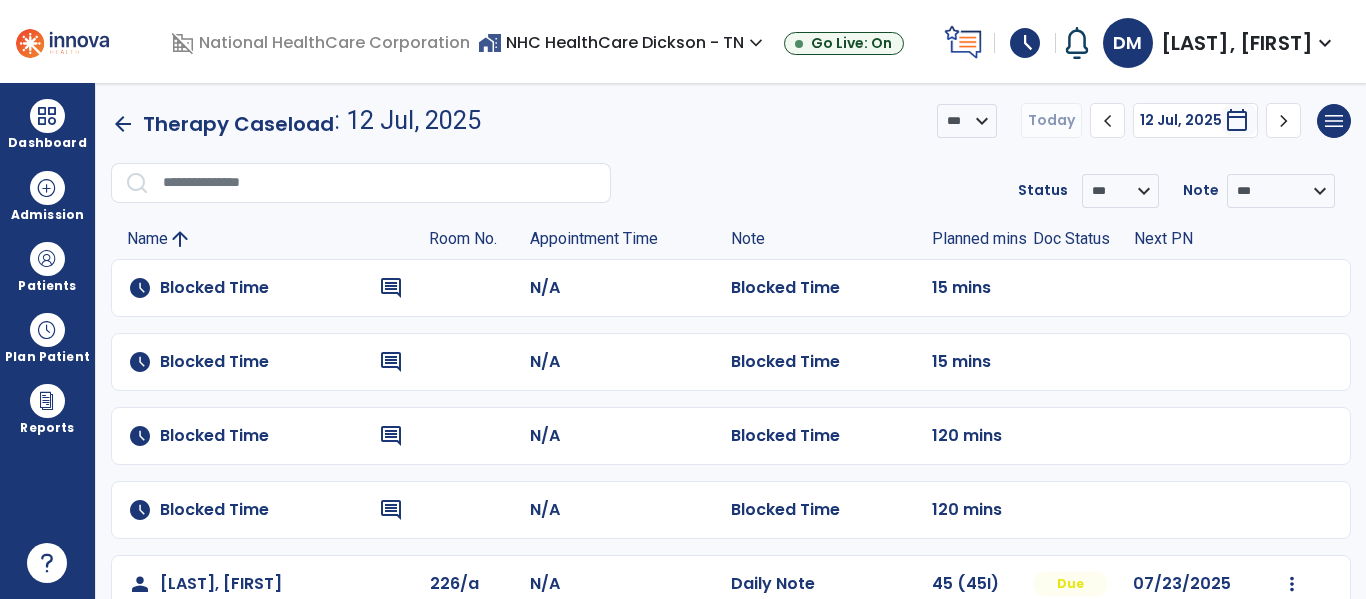 drag, startPoint x: 673, startPoint y: 416, endPoint x: 602, endPoint y: 452, distance: 79.60528 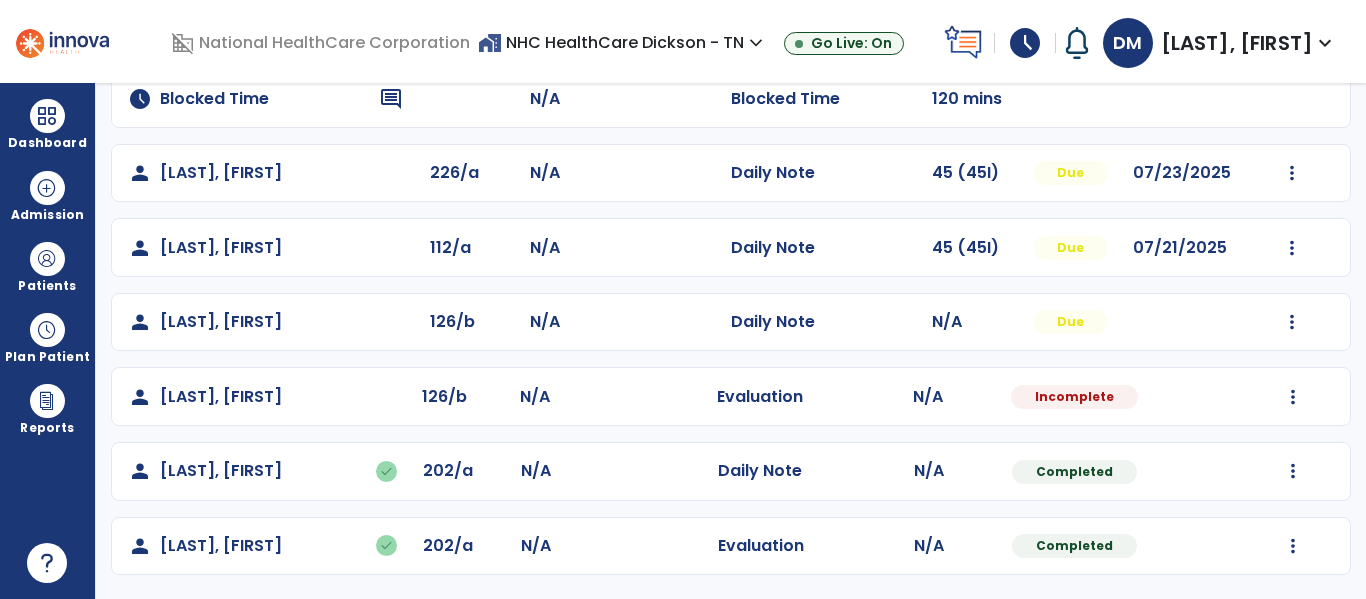 scroll, scrollTop: 410, scrollLeft: 0, axis: vertical 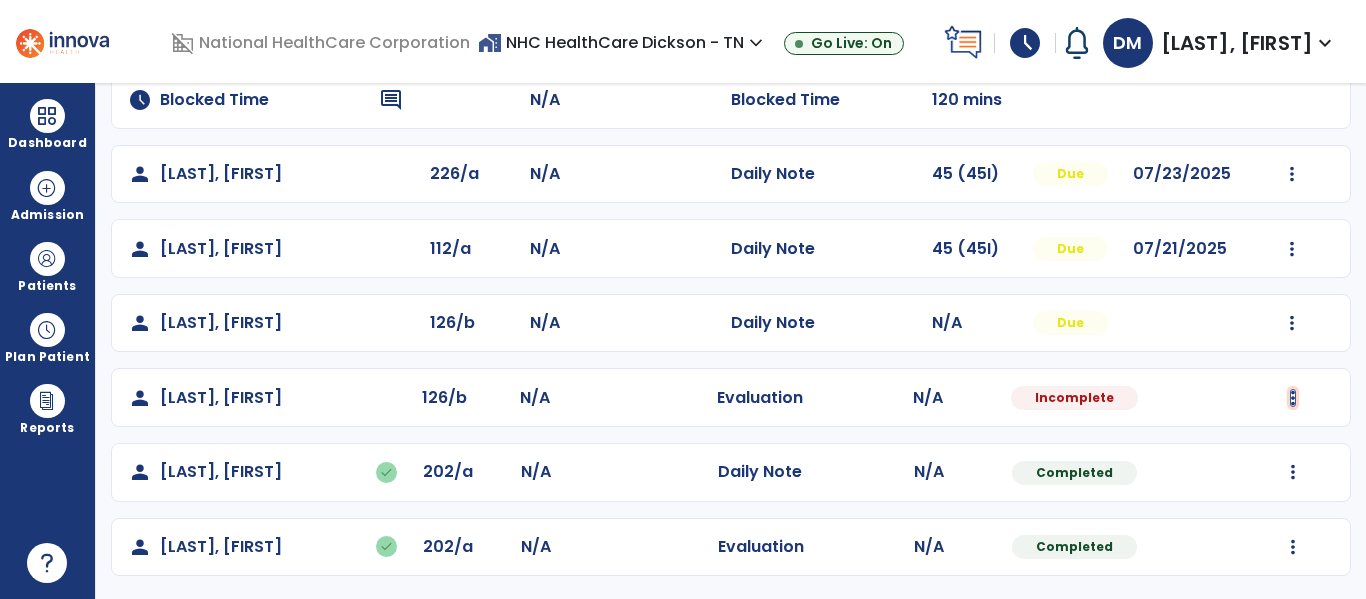 click at bounding box center (1292, 174) 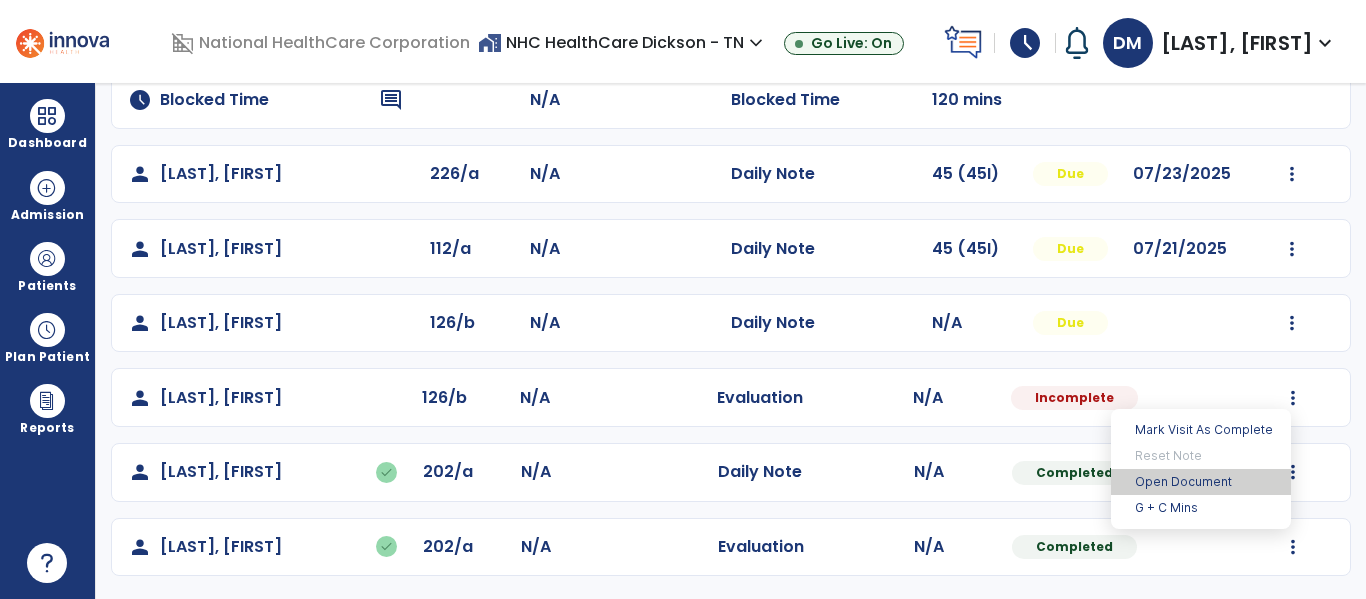 click on "Open Document" at bounding box center (1201, 482) 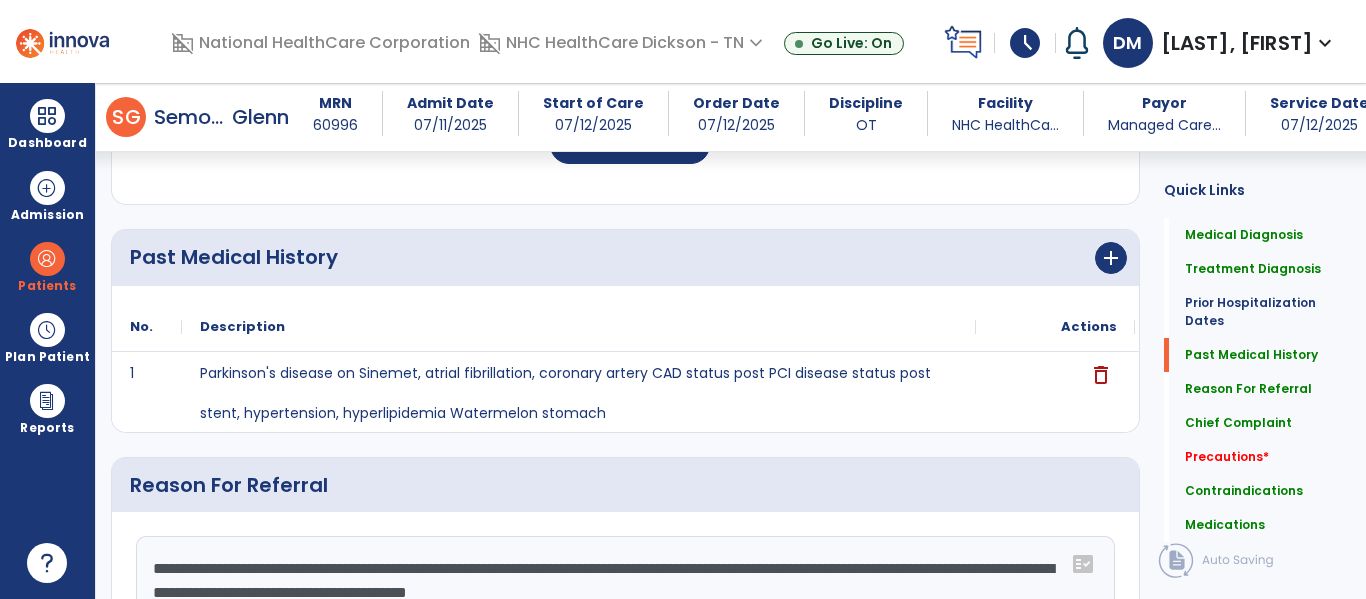 scroll, scrollTop: 0, scrollLeft: 0, axis: both 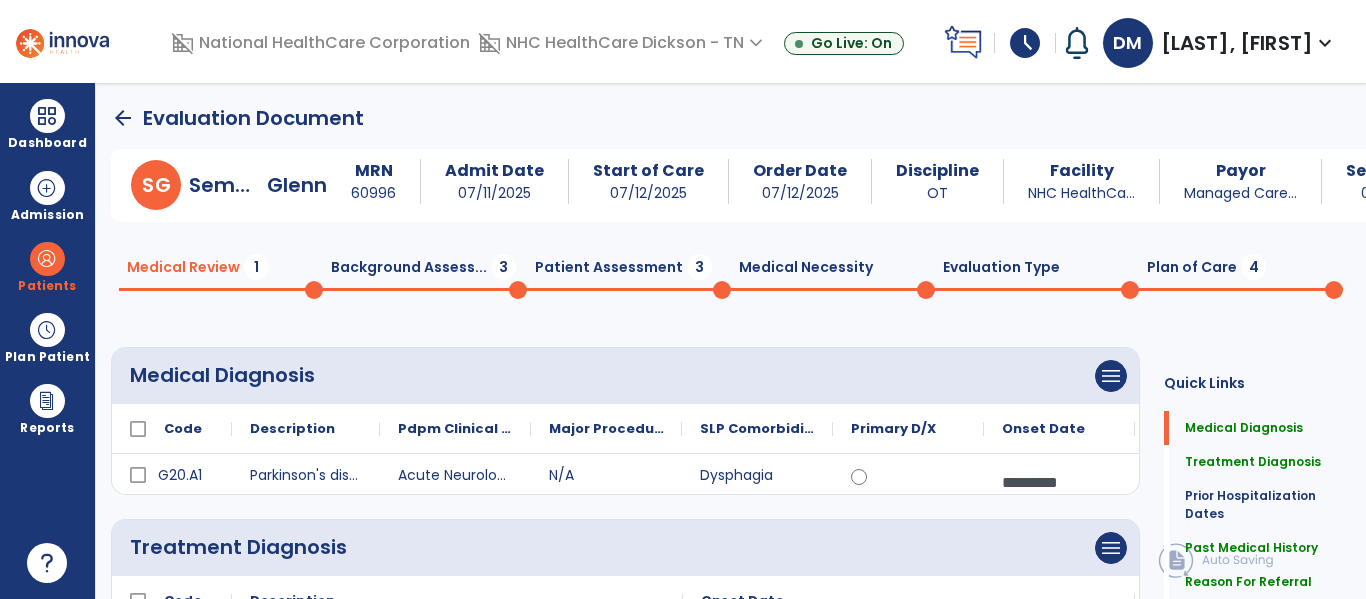 click on "Patient Assessment  3" 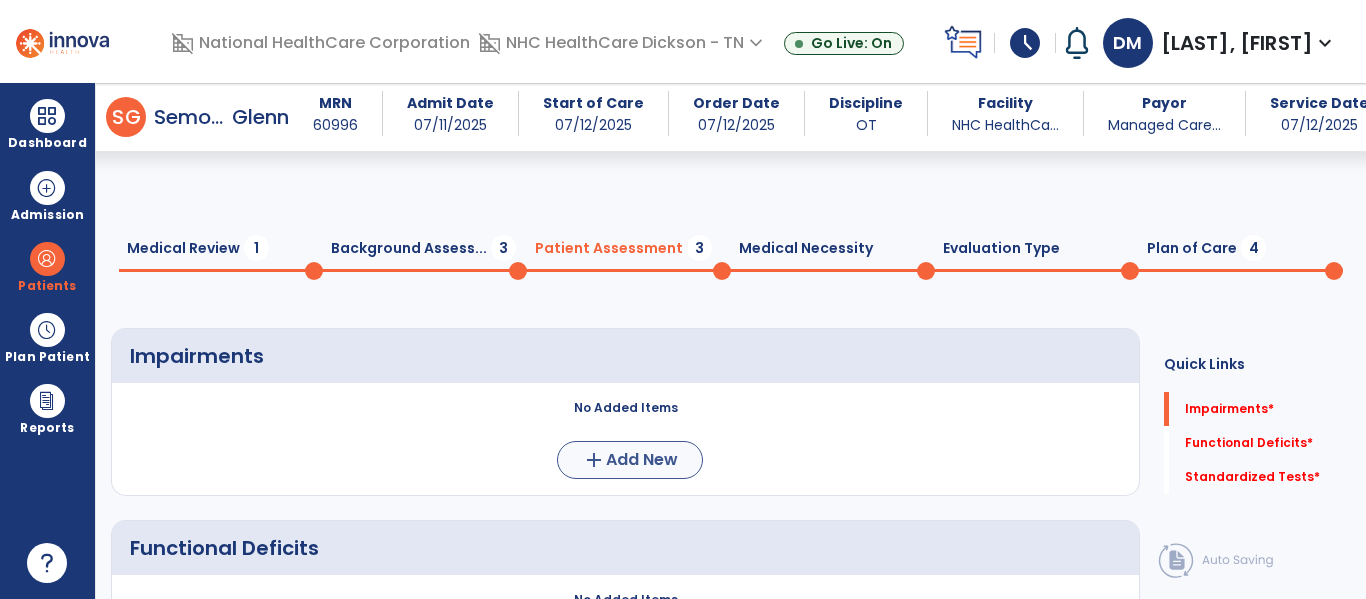 scroll, scrollTop: 350, scrollLeft: 0, axis: vertical 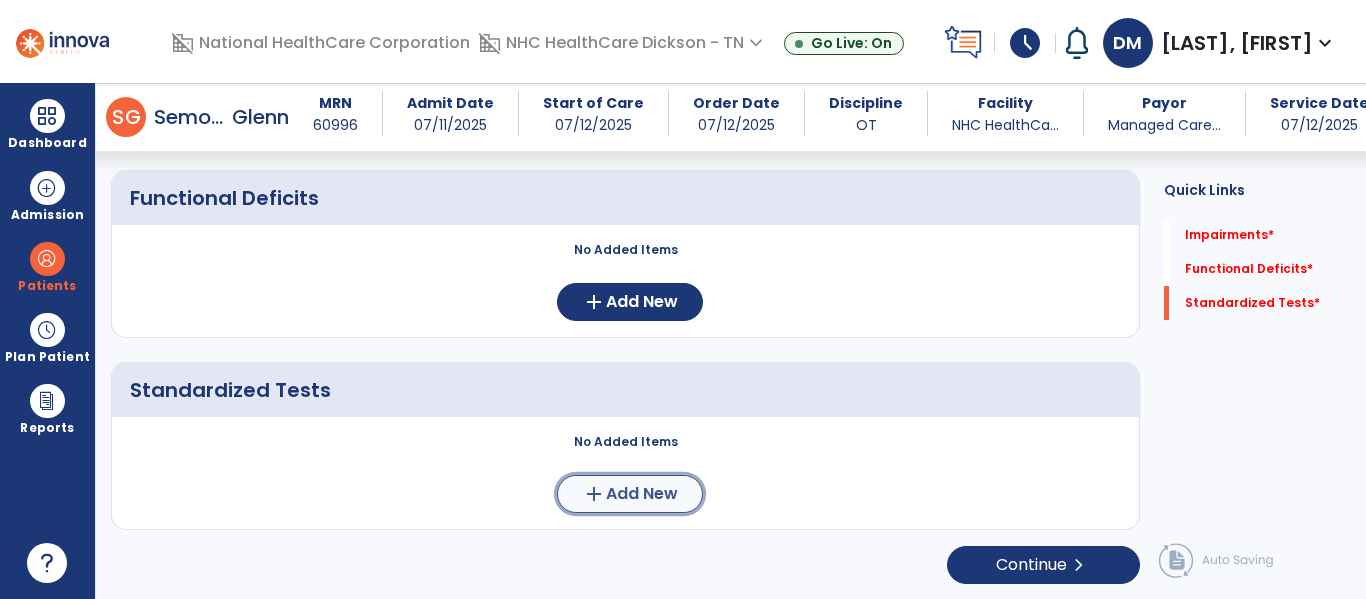 click on "Add New" 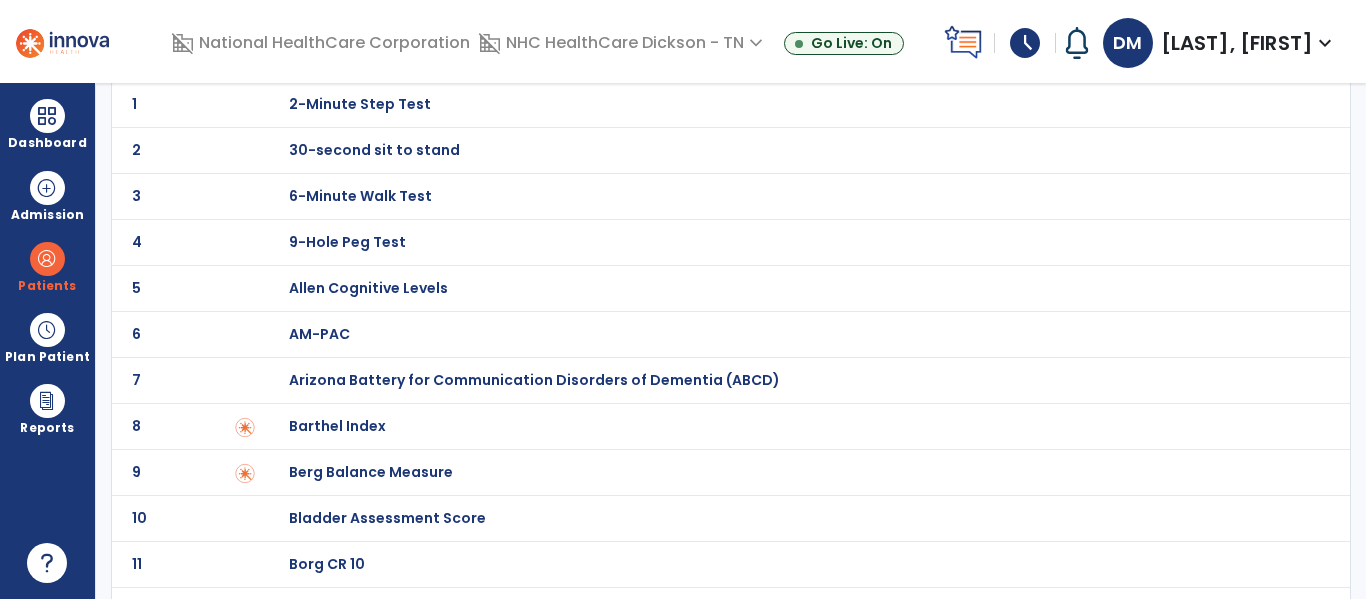 scroll, scrollTop: 0, scrollLeft: 0, axis: both 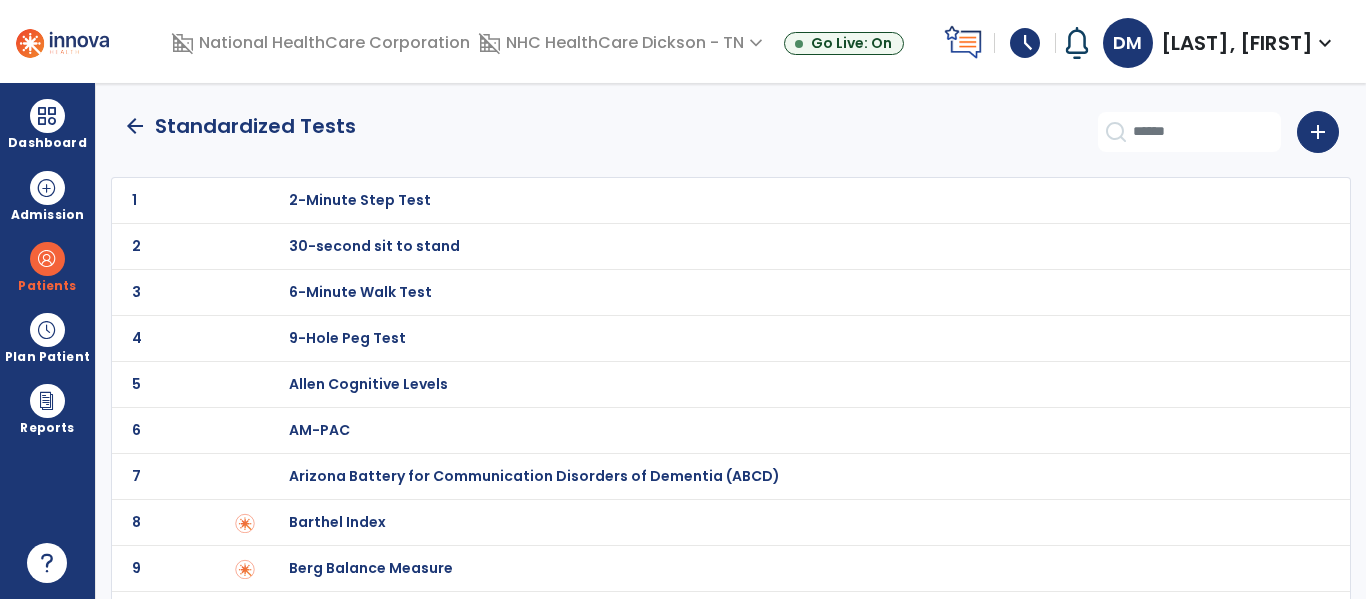 click on "arrow_back" 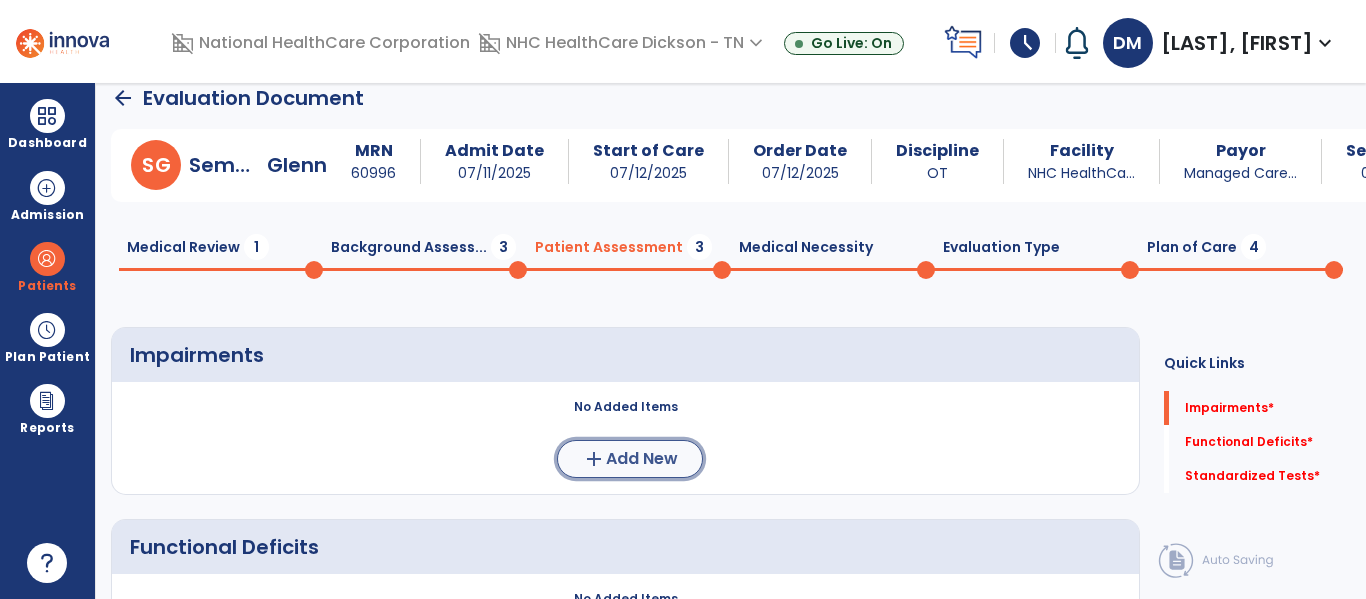 click on "Add New" 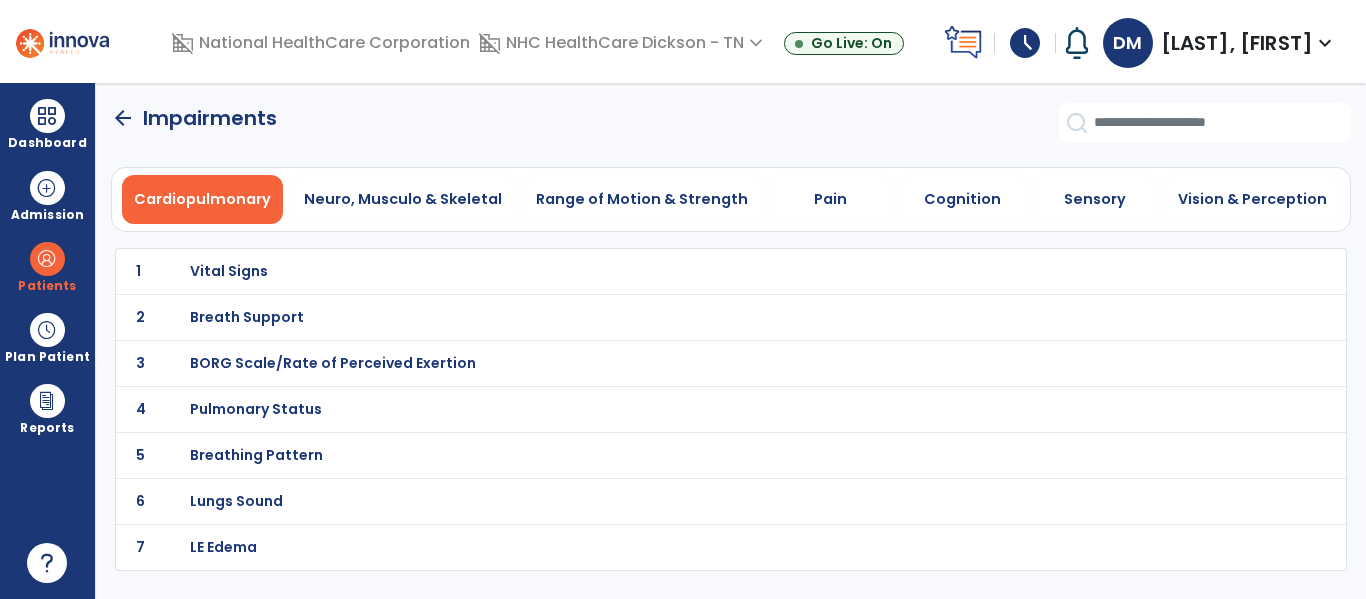 scroll, scrollTop: 0, scrollLeft: 0, axis: both 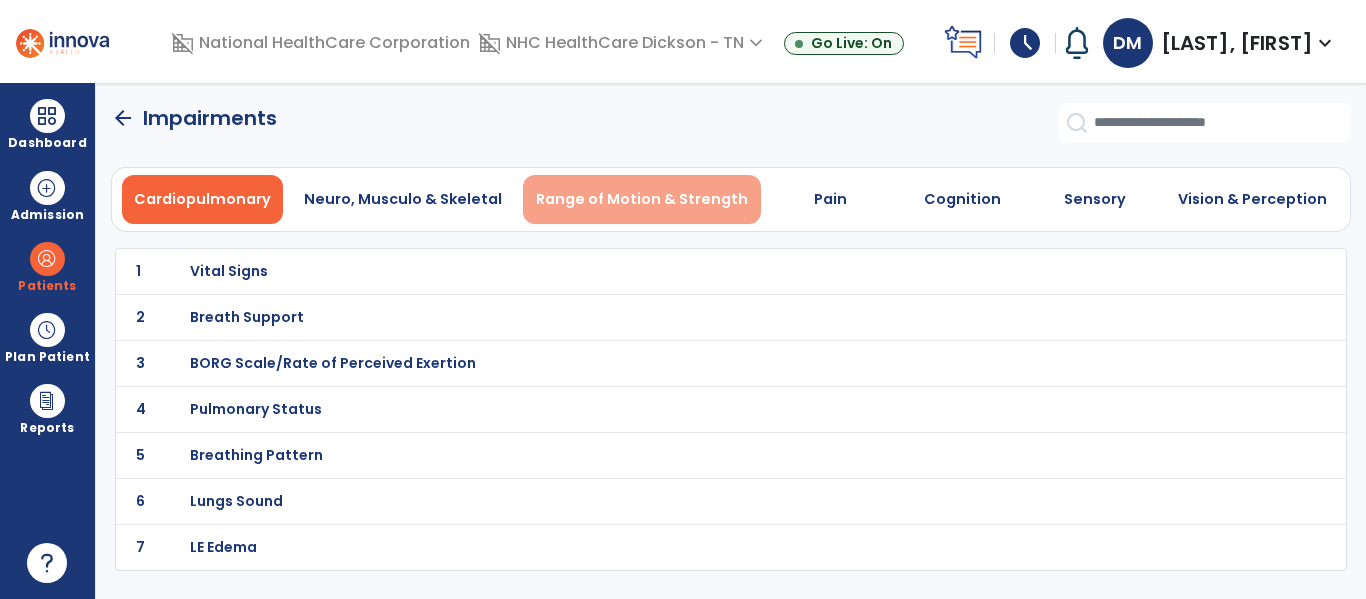 click on "Range of Motion & Strength" at bounding box center (642, 199) 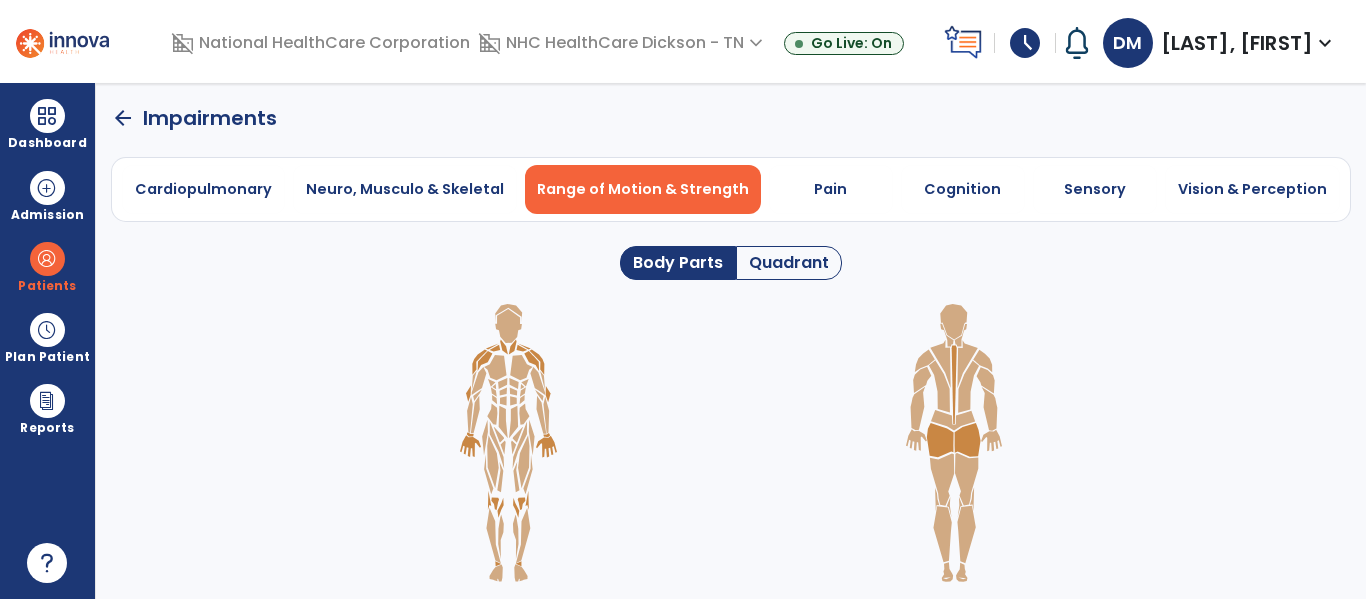 click on "Quadrant" 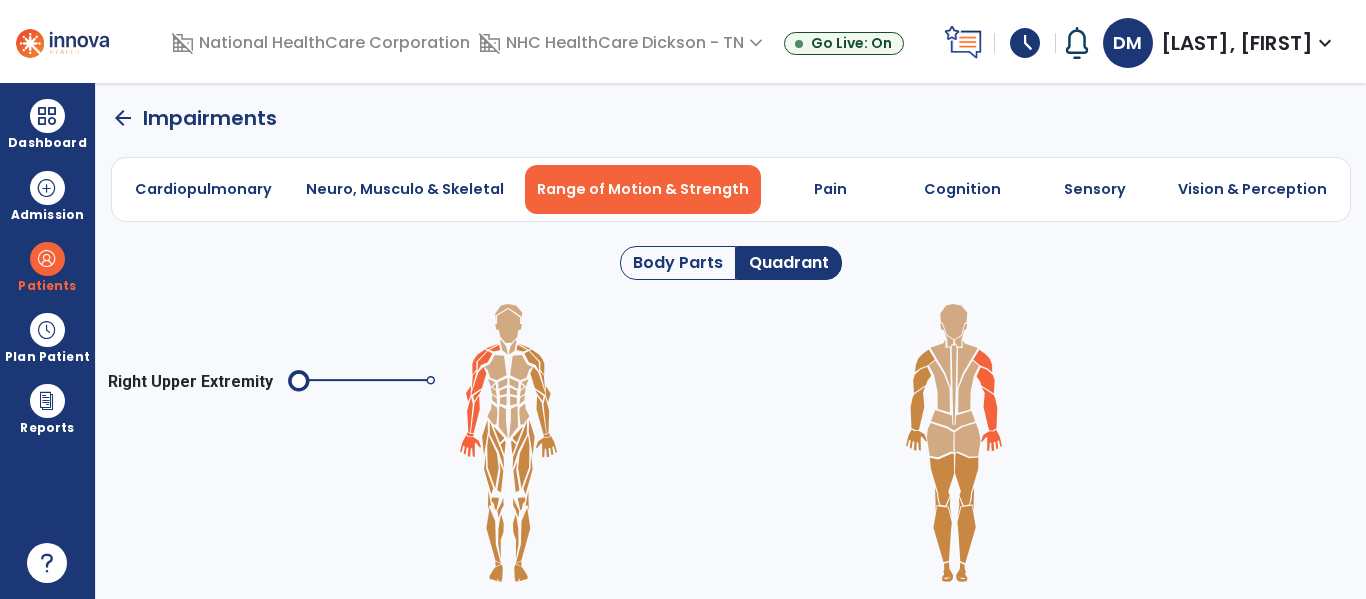 click 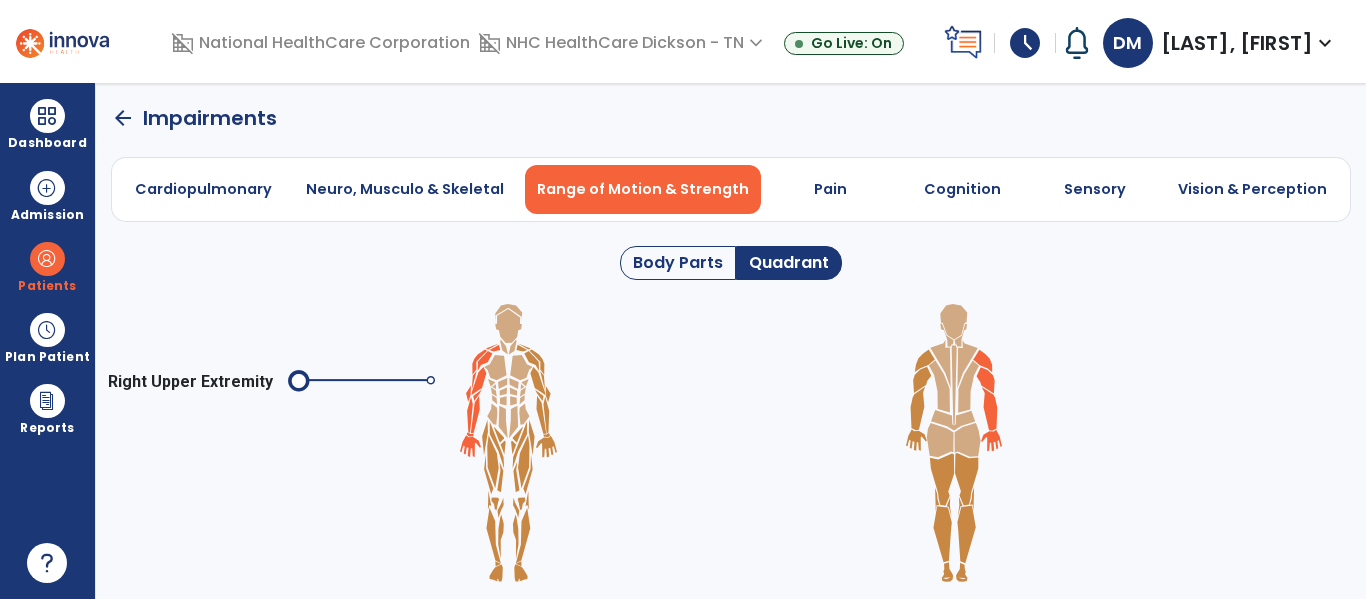 click 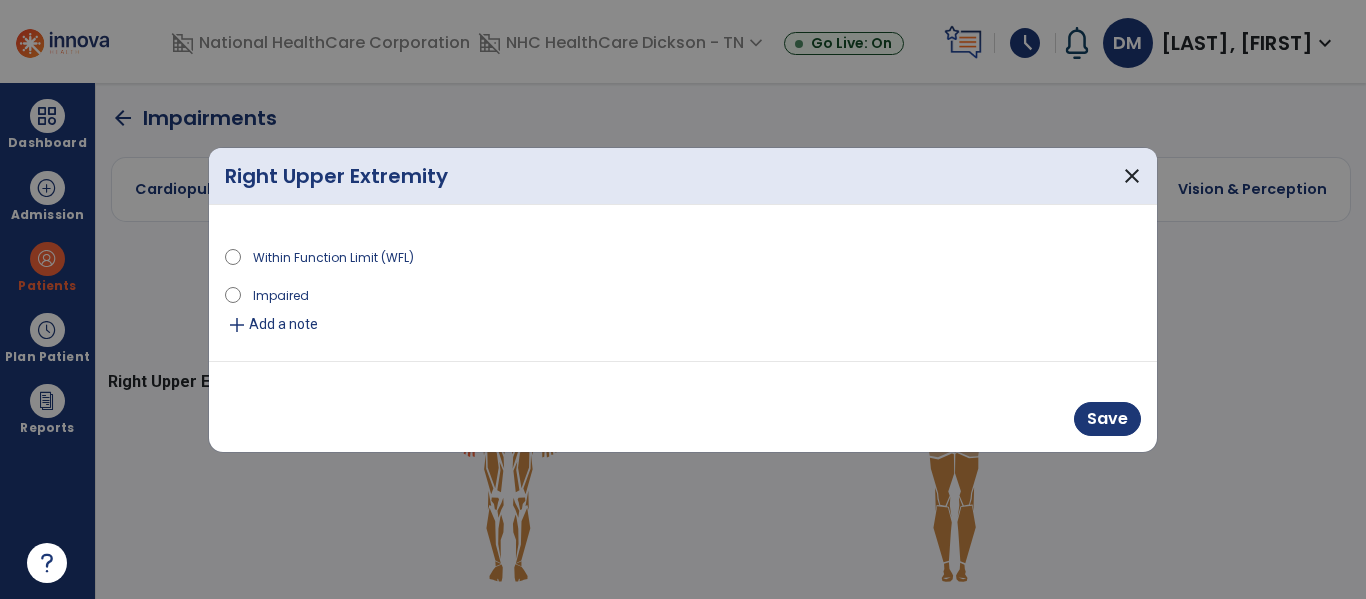 click on "Impaired" at bounding box center (281, 294) 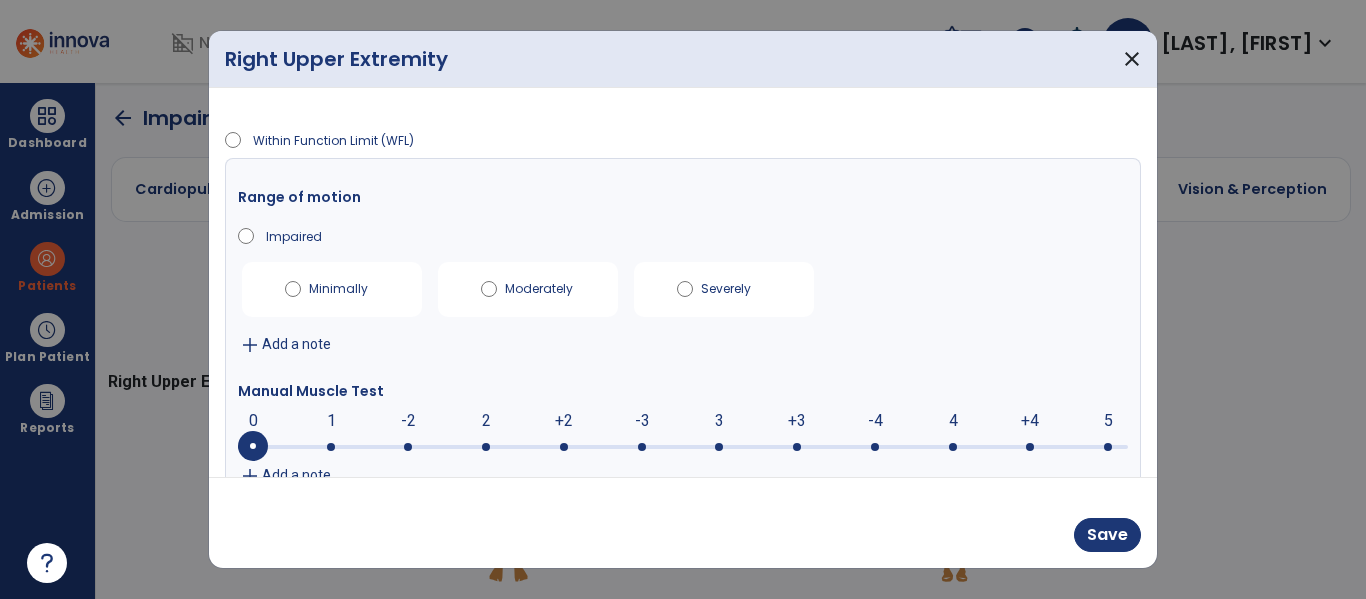 click at bounding box center [1030, 447] 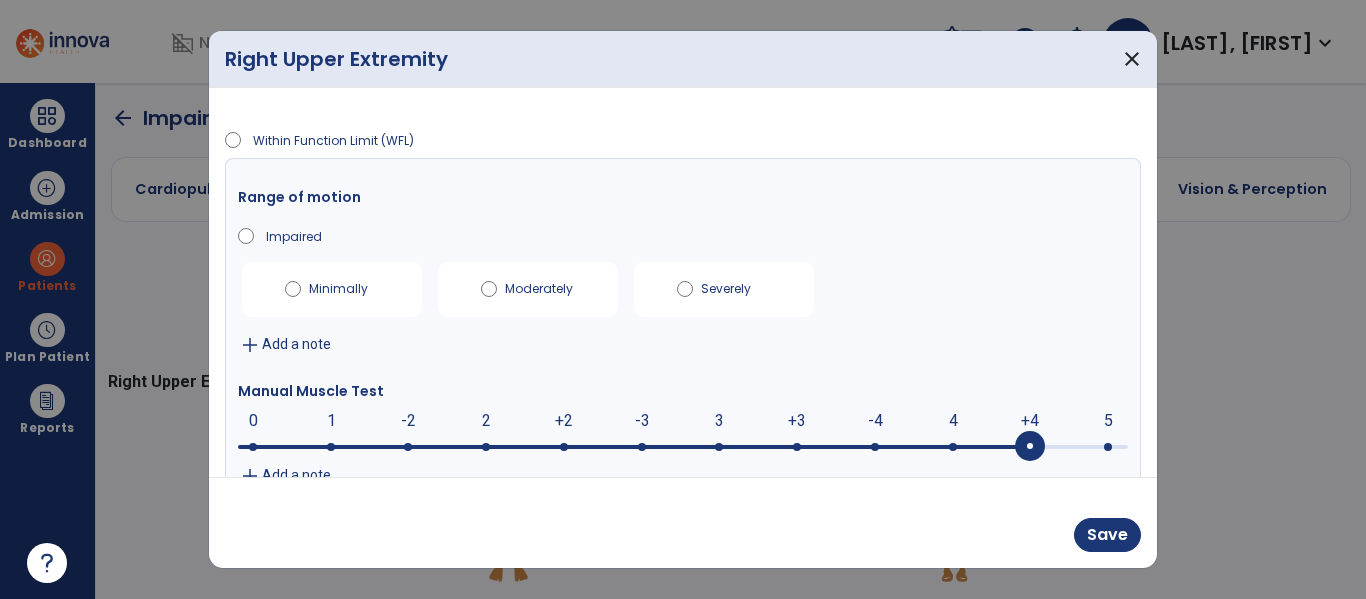 click at bounding box center [634, 445] 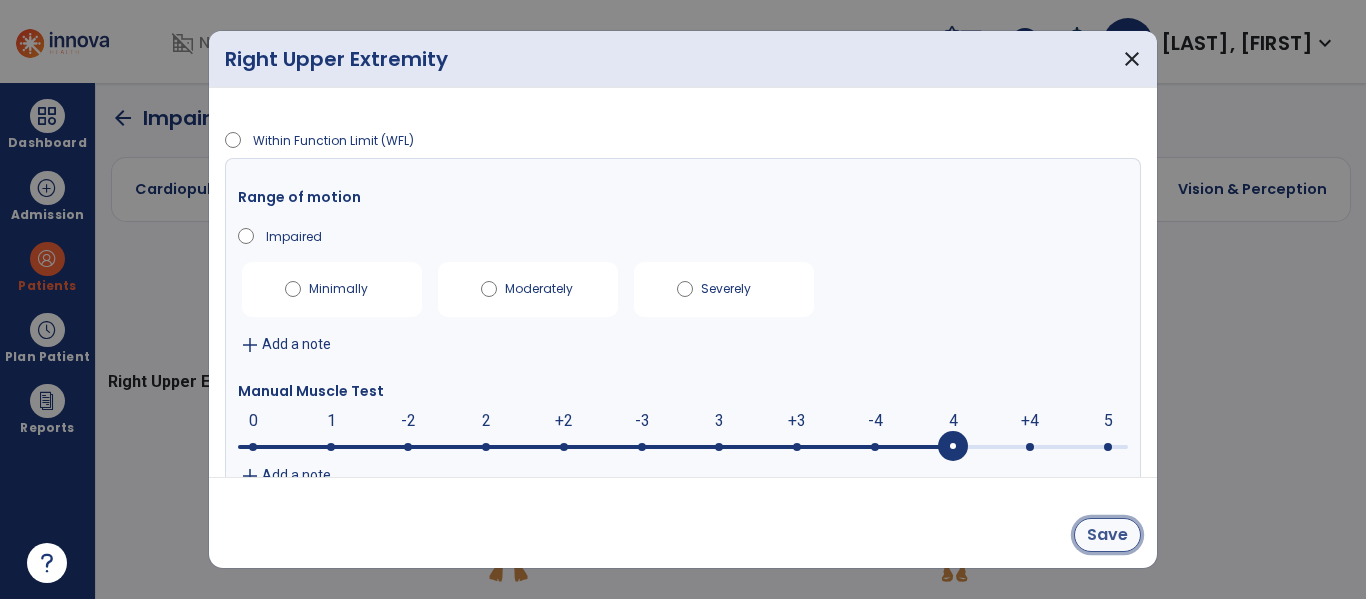 click on "Save" at bounding box center (1107, 535) 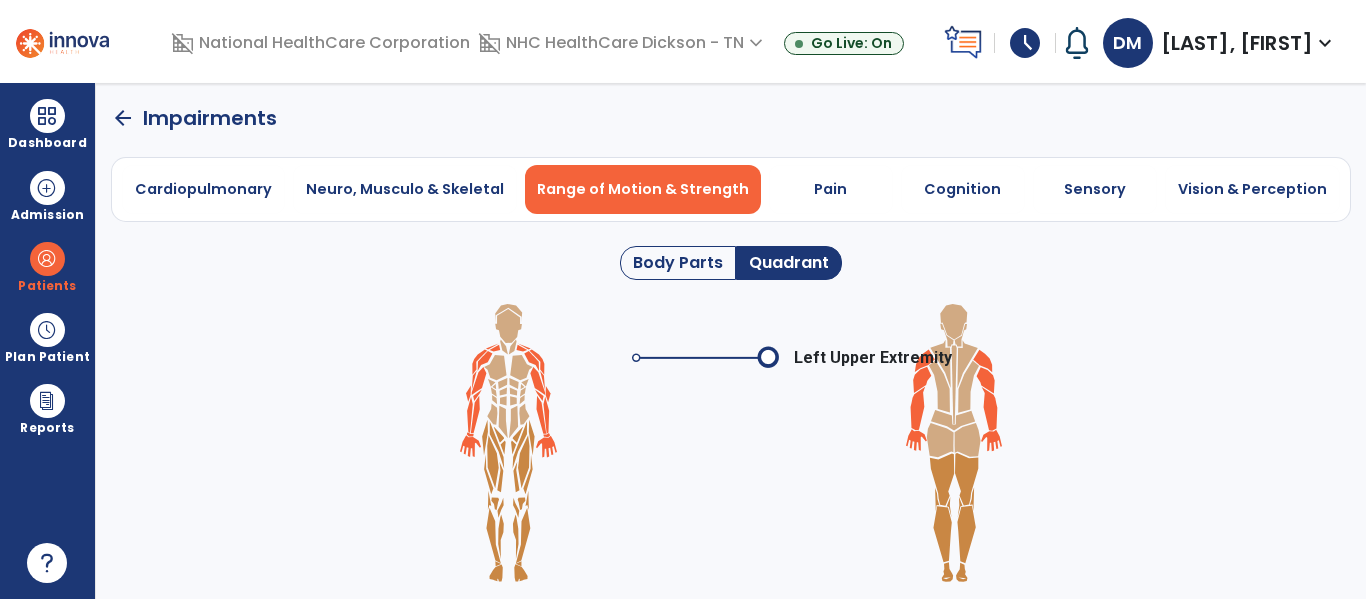 click 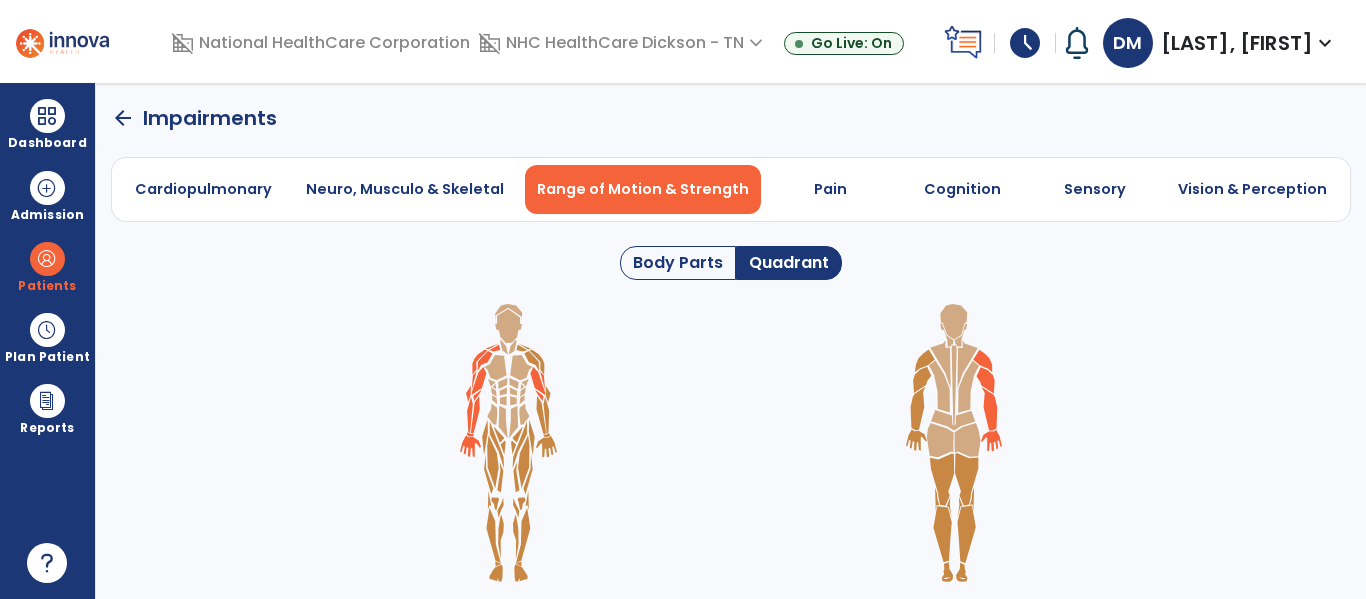 click 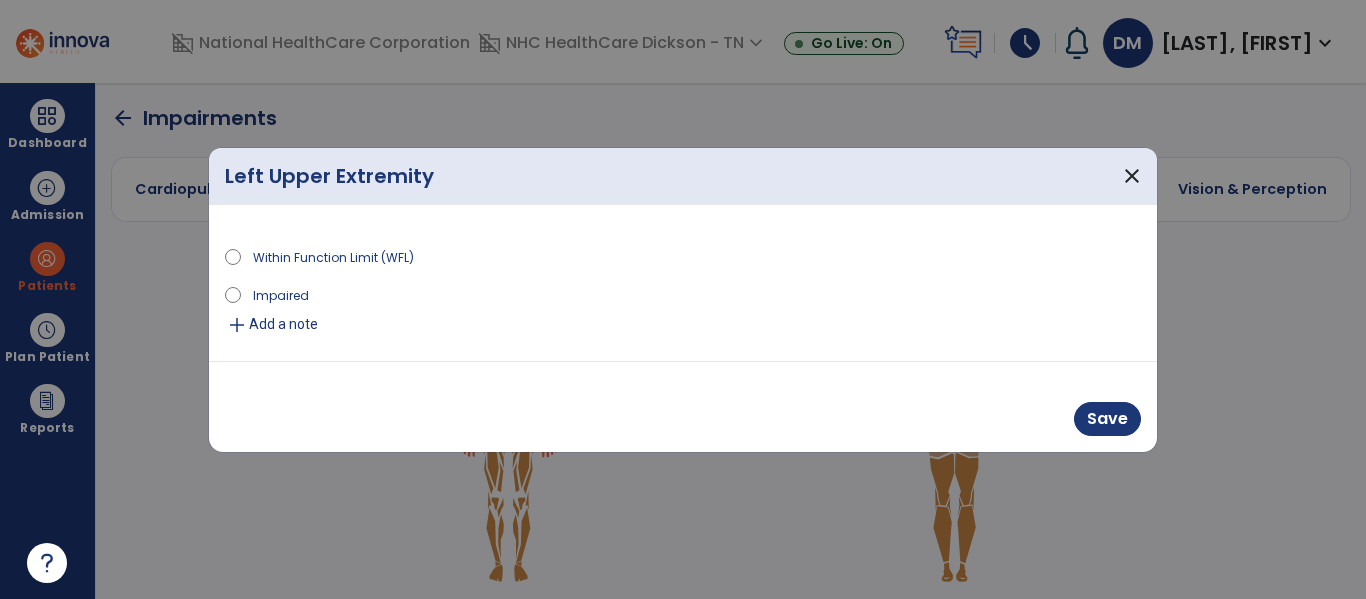 click on "Impaired" at bounding box center (281, 294) 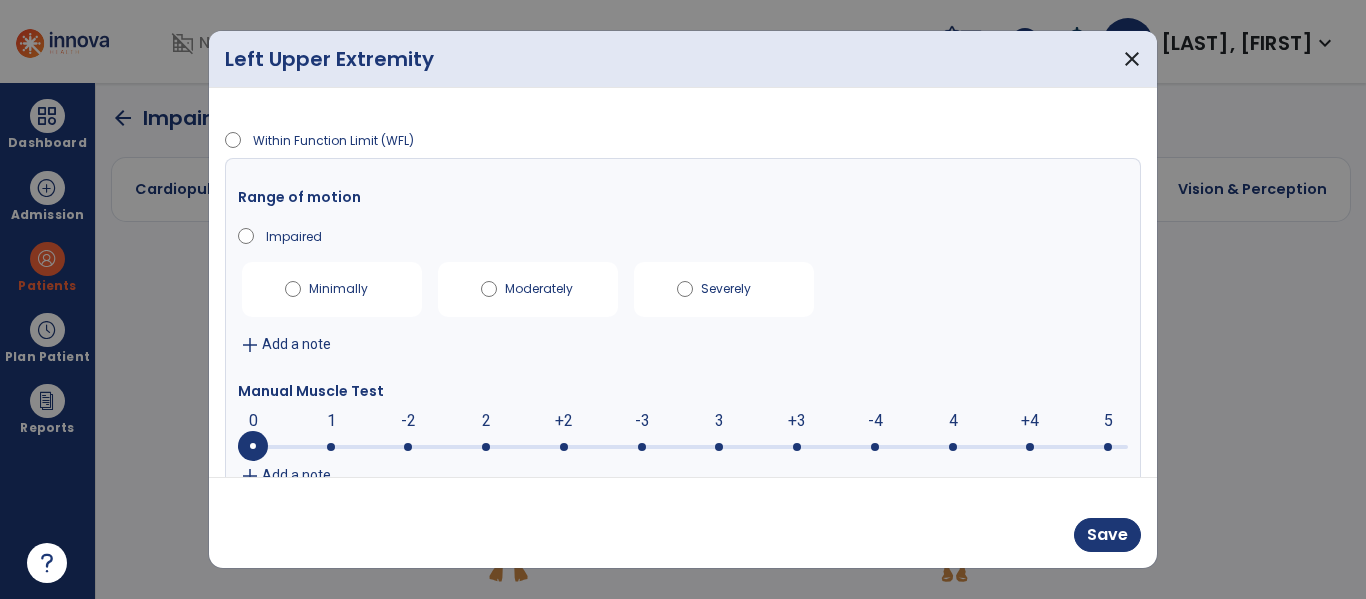 click at bounding box center (683, 447) 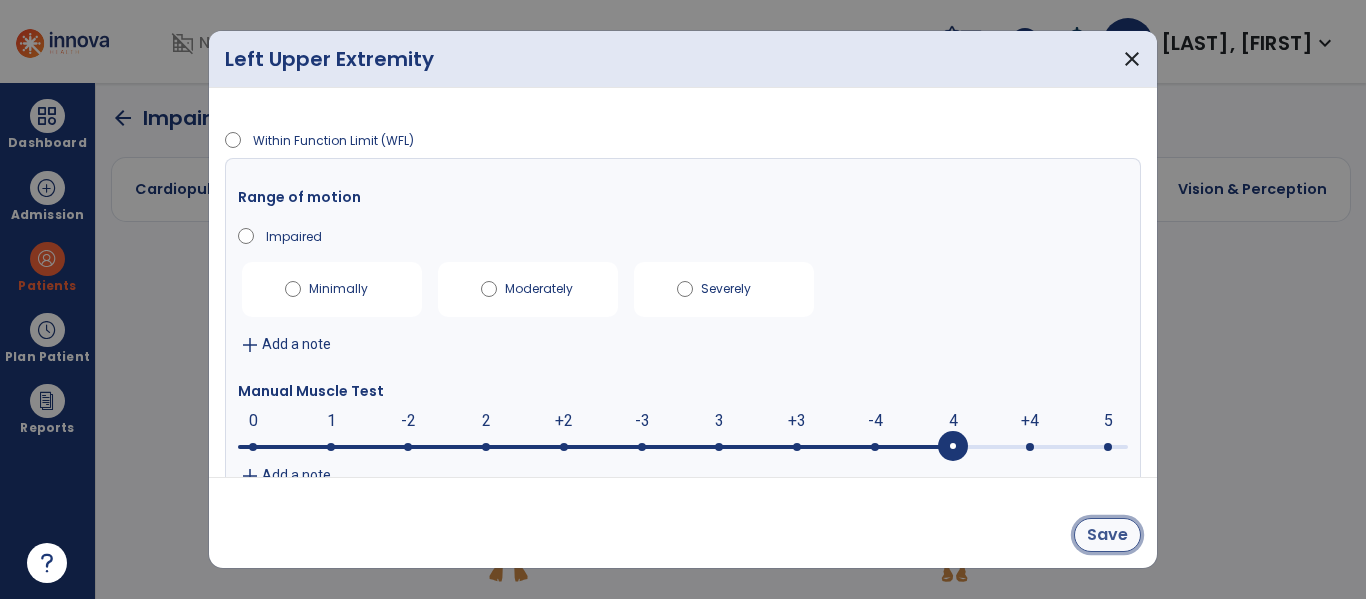 click on "Save" at bounding box center [1107, 535] 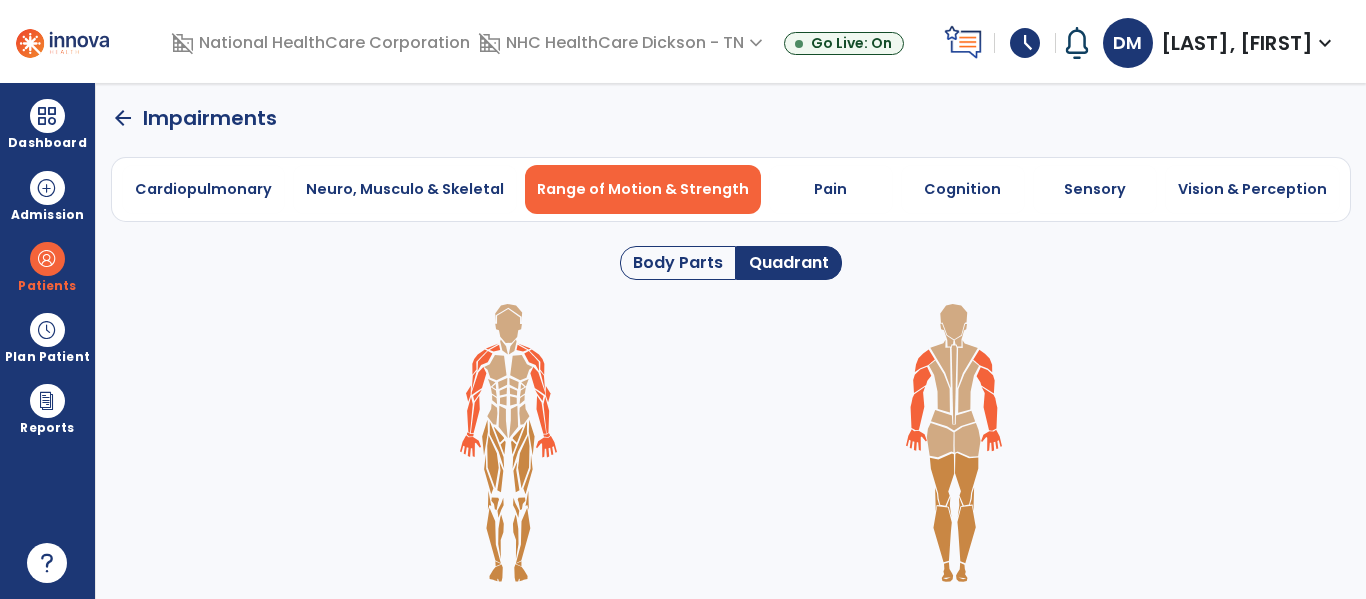 click on "arrow_back   Impairments" 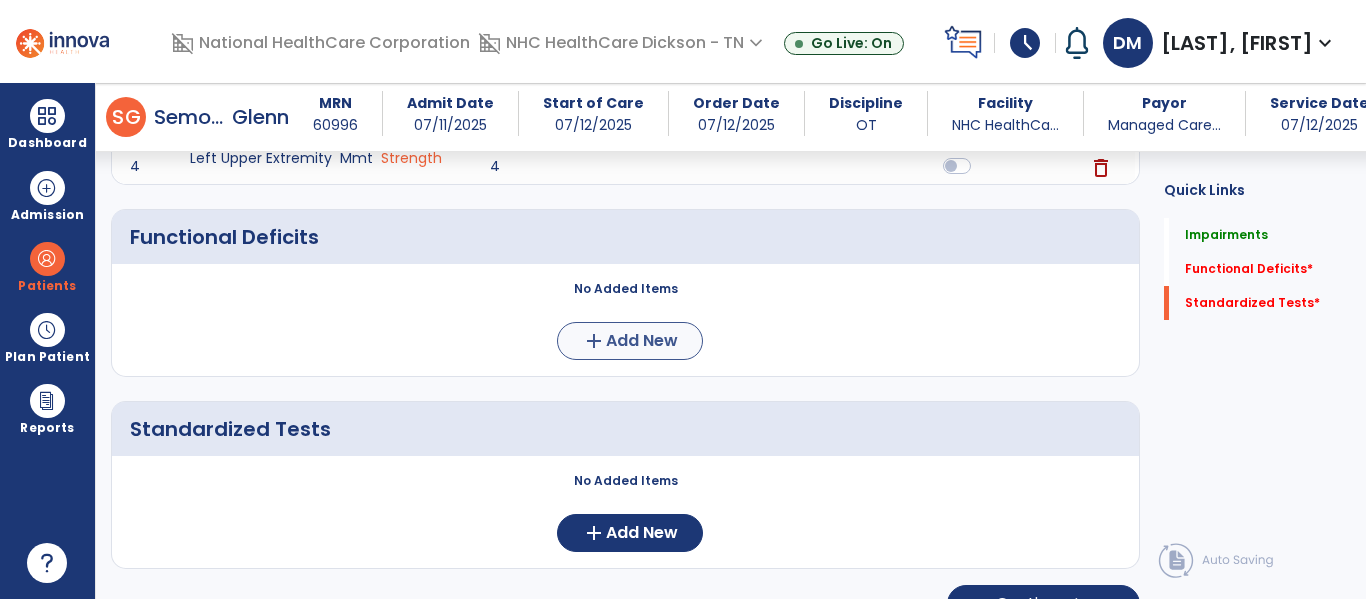 scroll, scrollTop: 420, scrollLeft: 0, axis: vertical 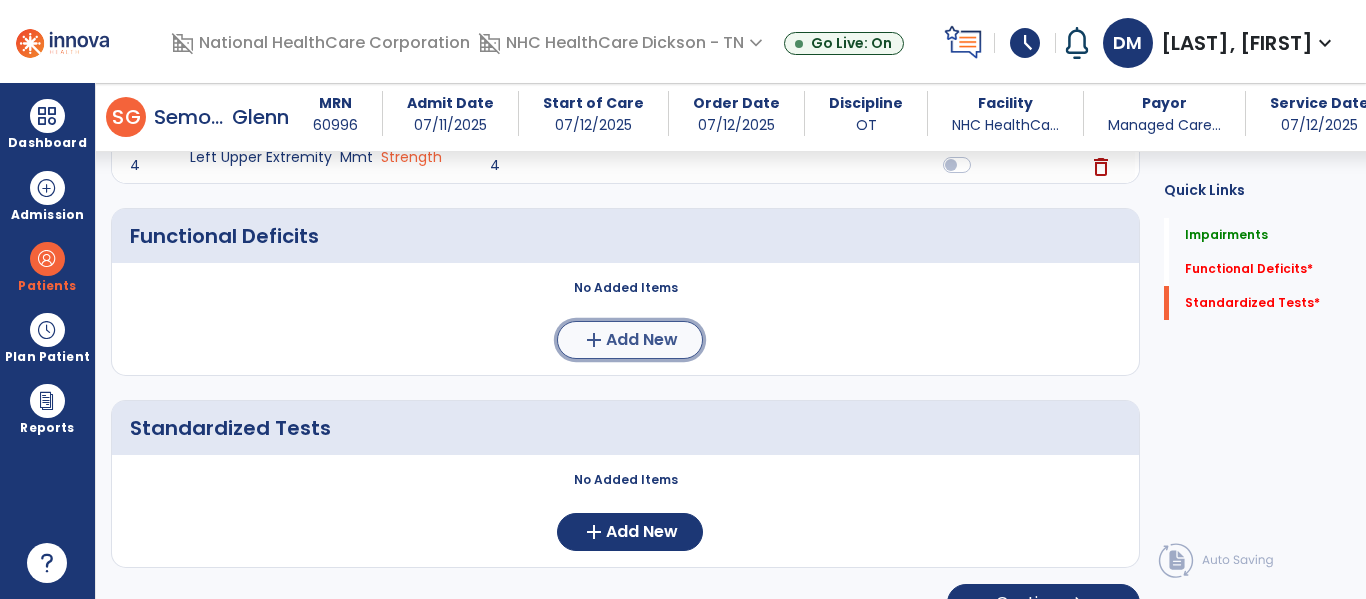 click on "add  Add New" 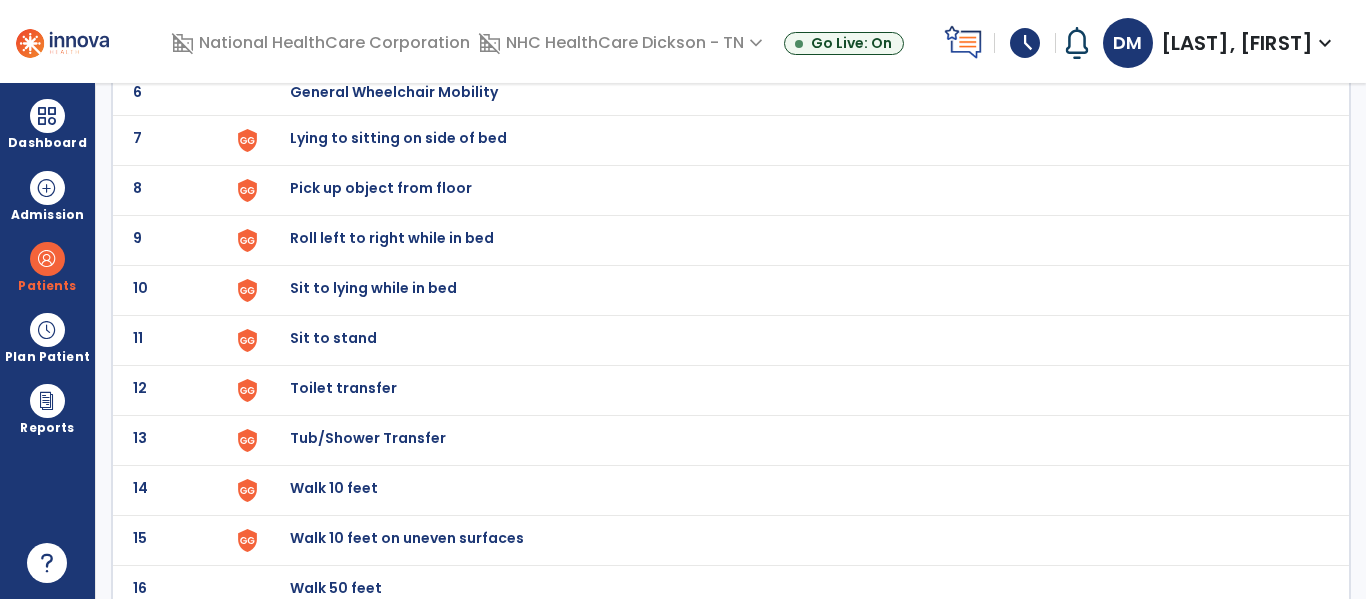 scroll, scrollTop: 0, scrollLeft: 0, axis: both 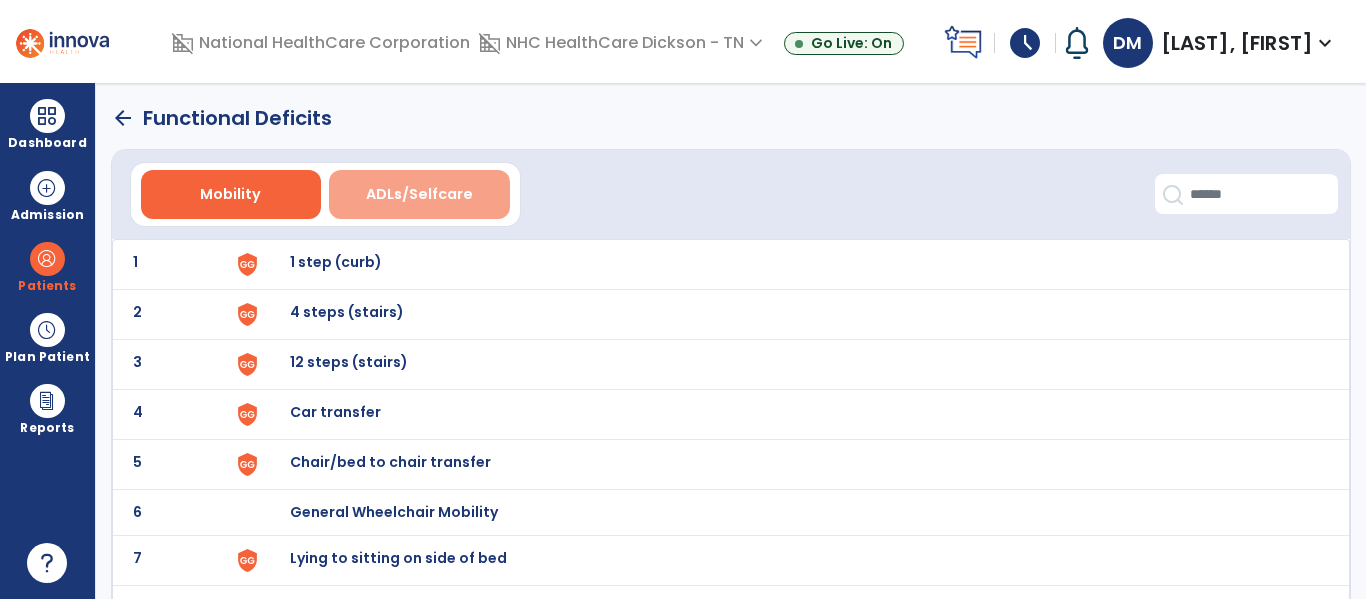 click on "ADLs/Selfcare" at bounding box center [419, 194] 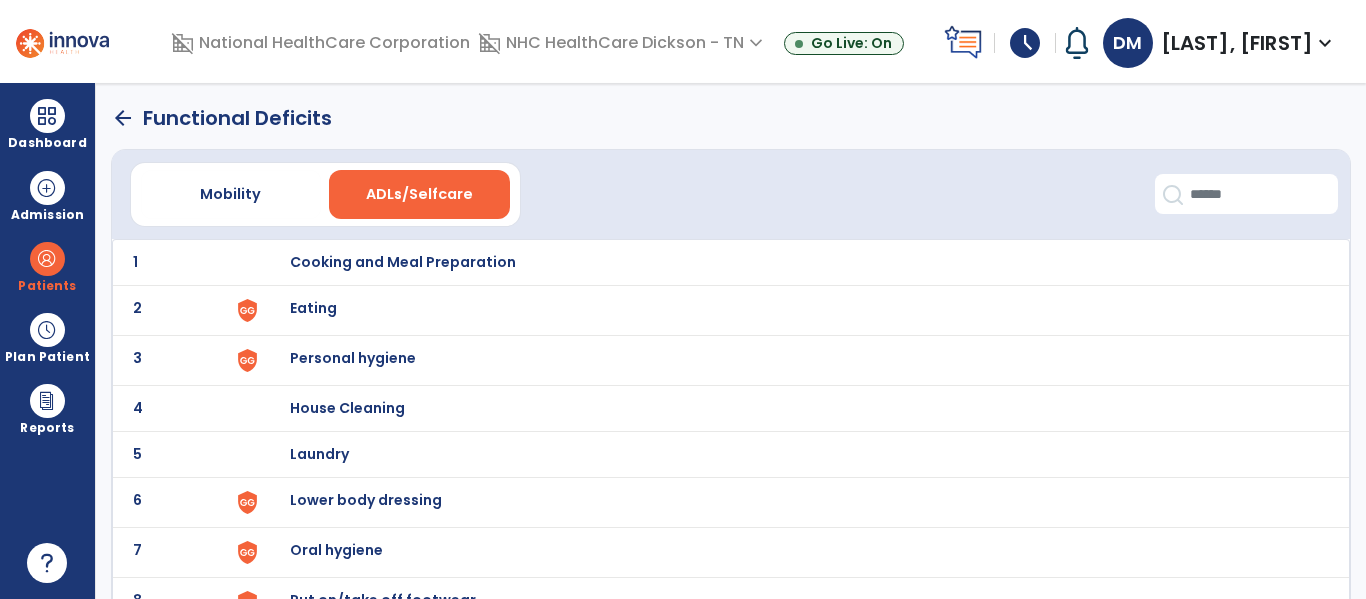 click on "Eating" at bounding box center [789, 262] 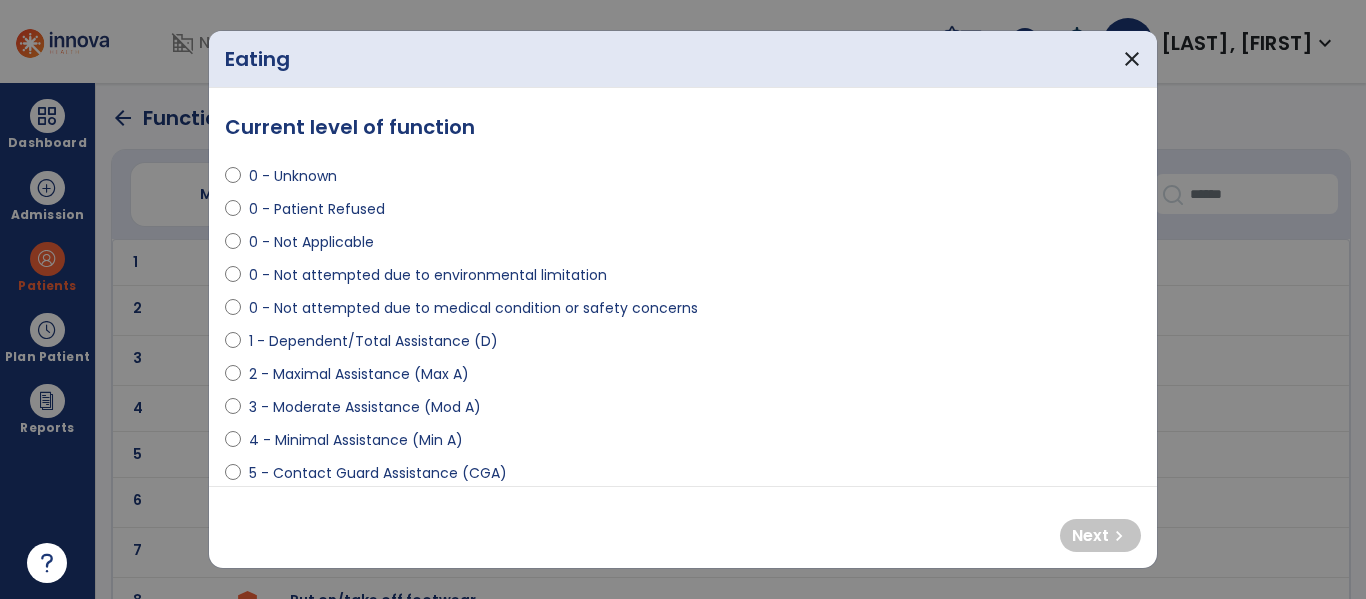 scroll, scrollTop: 494, scrollLeft: 0, axis: vertical 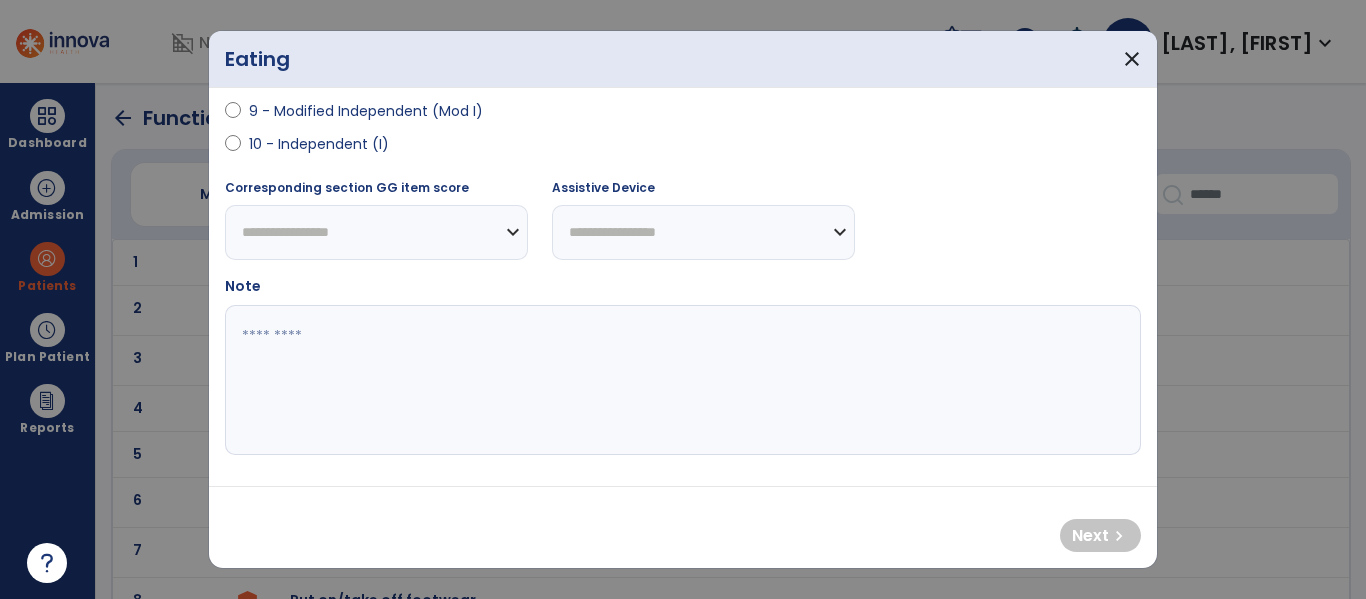 click on "10 - Independent (I)" at bounding box center [319, 144] 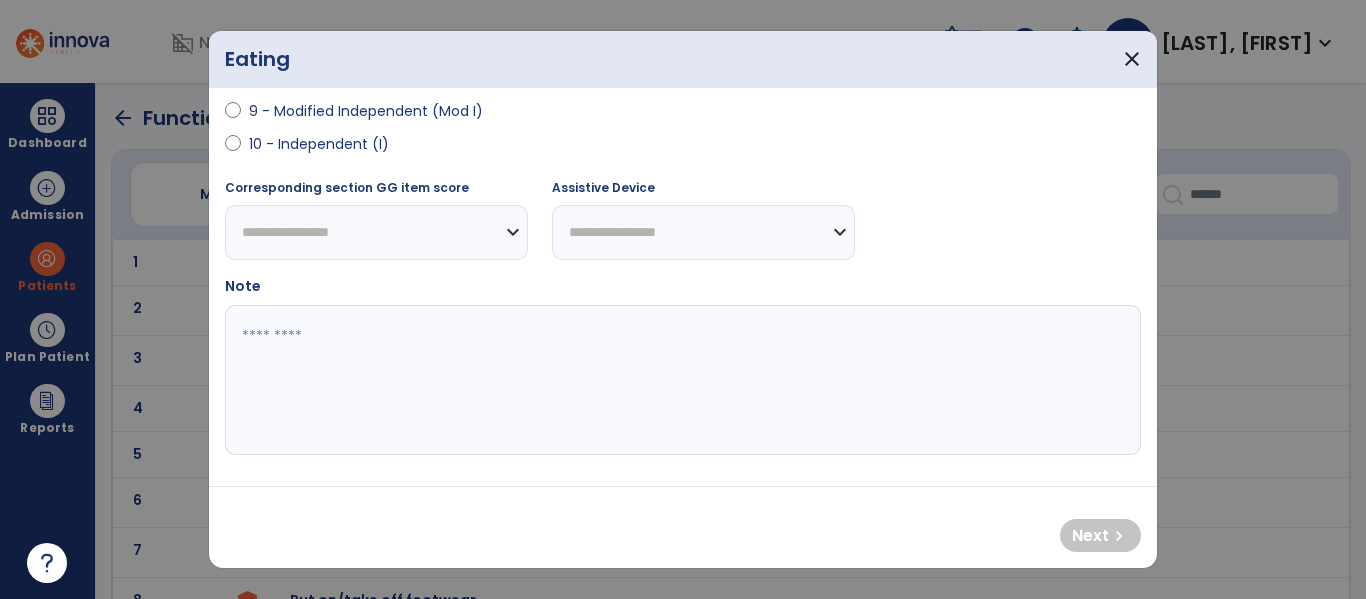 select on "**********" 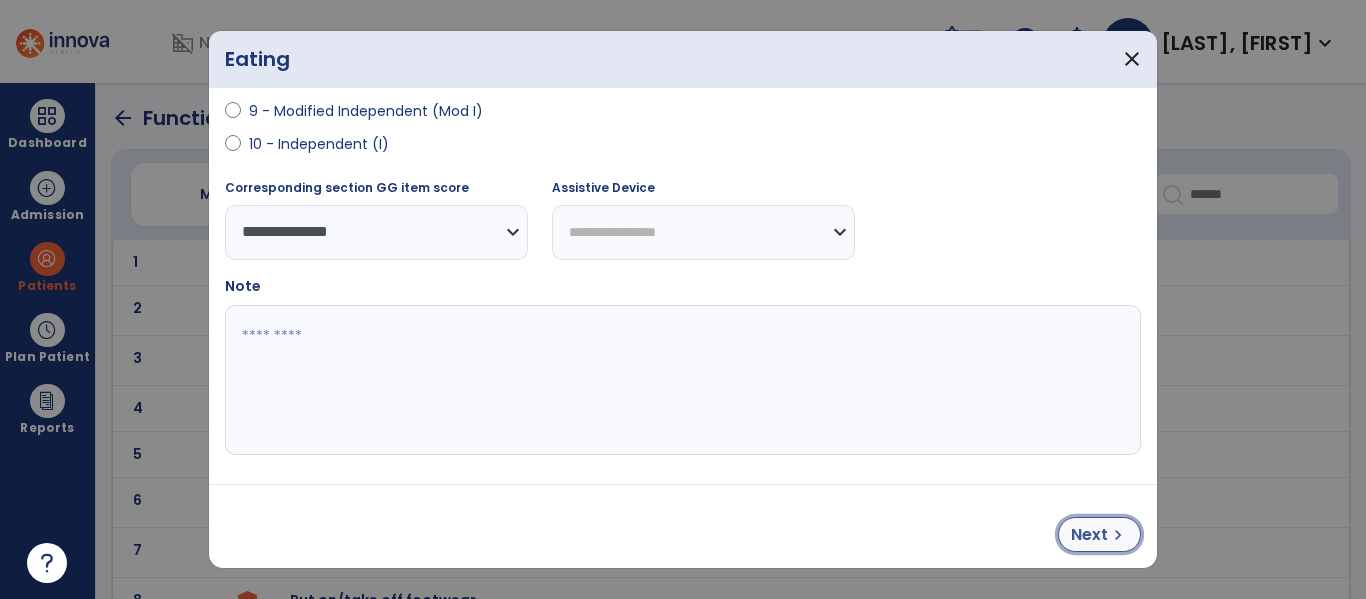 click on "Next" at bounding box center (1089, 535) 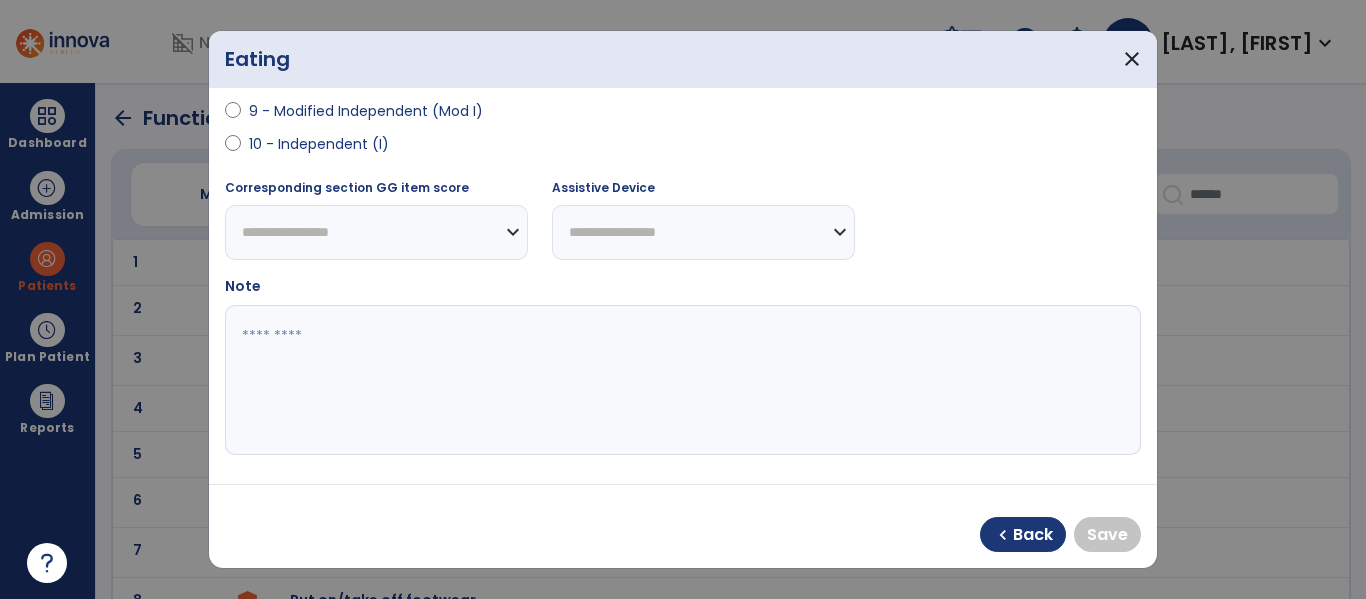 click on "10 - Independent (I)" at bounding box center (319, 144) 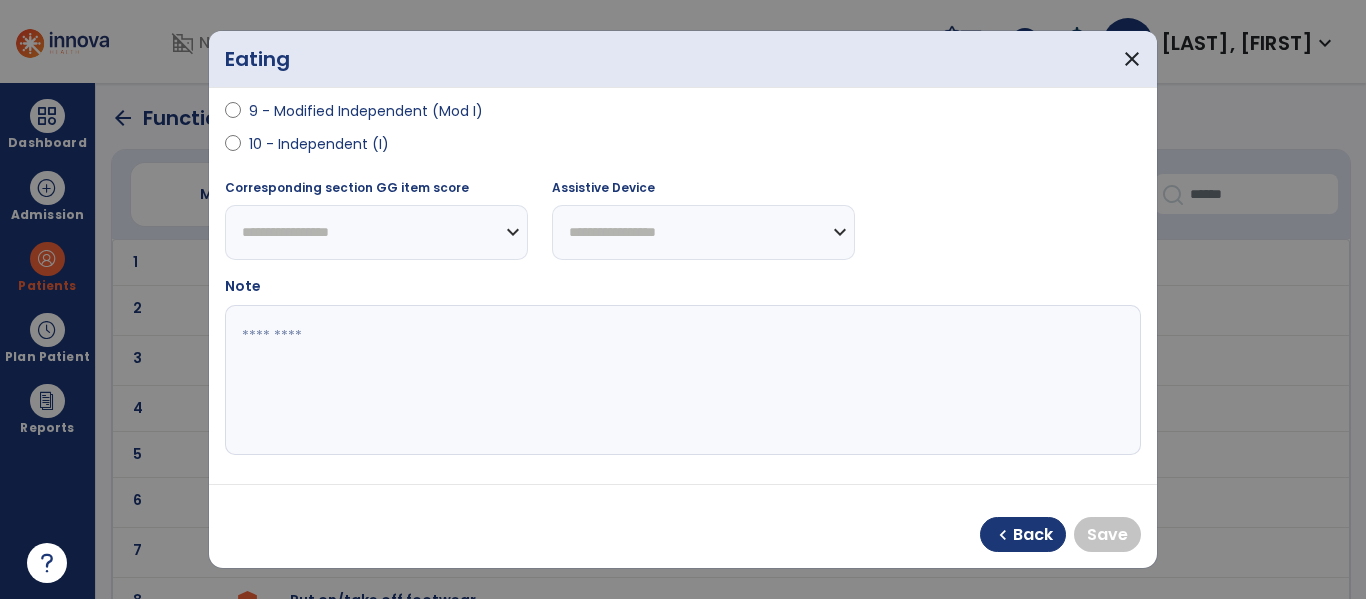 select on "**********" 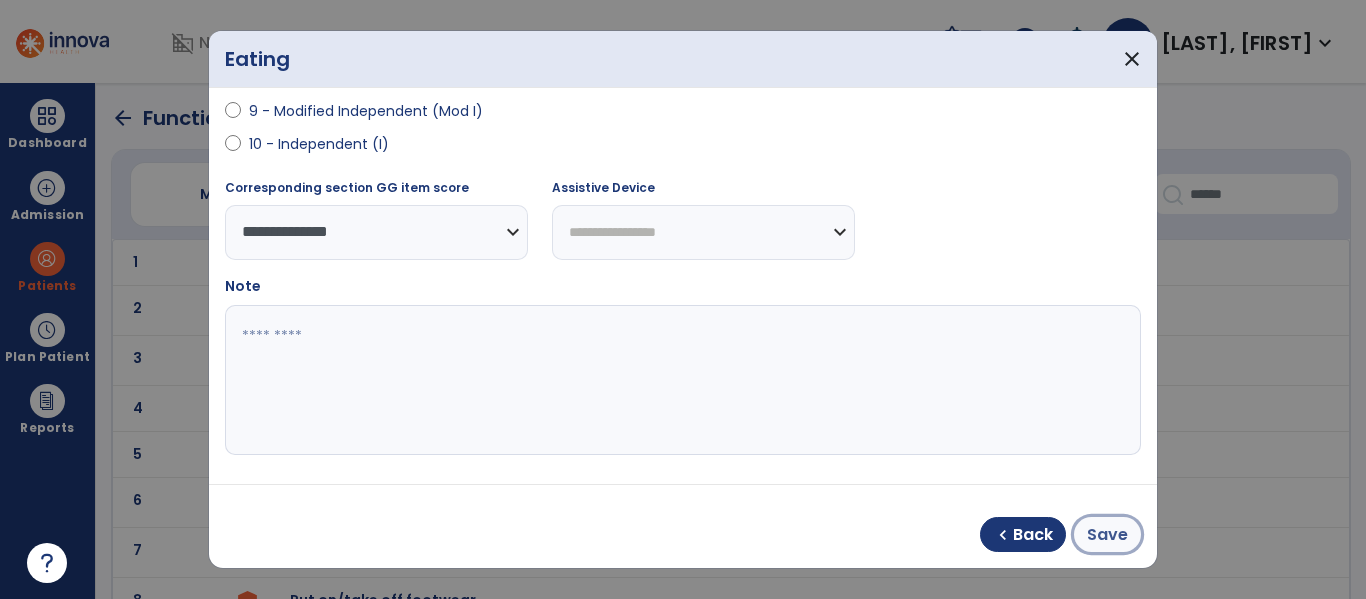 click on "Save" at bounding box center (1107, 535) 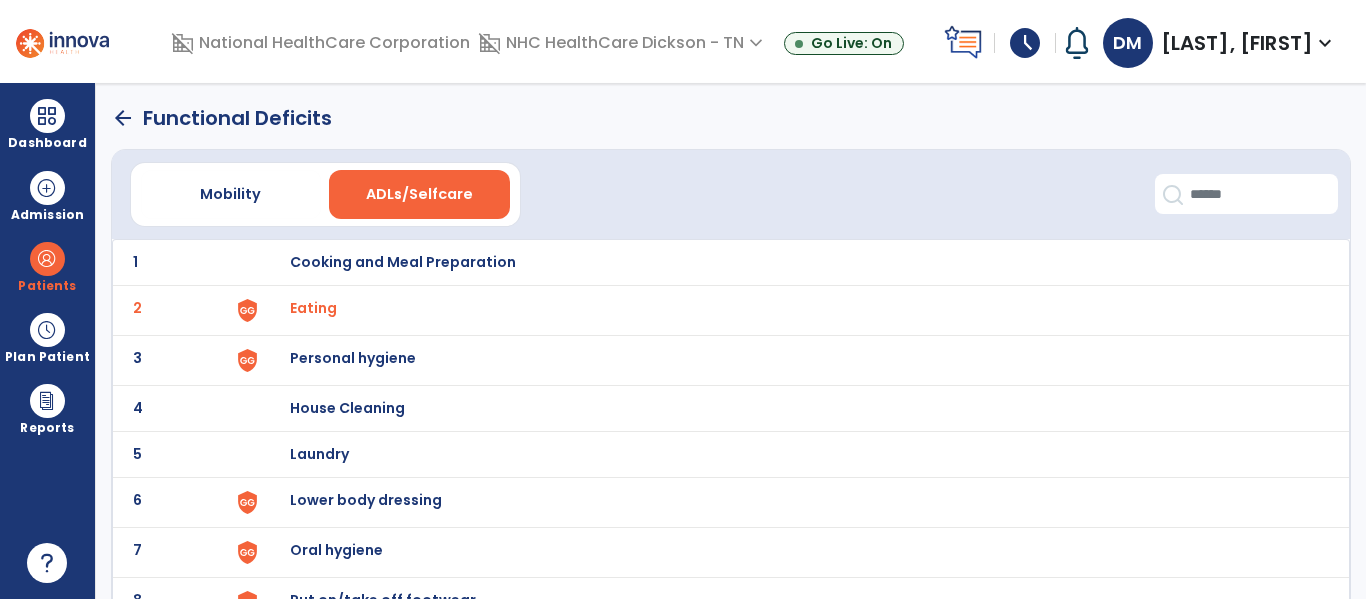 drag, startPoint x: 388, startPoint y: 516, endPoint x: 302, endPoint y: 493, distance: 89.02247 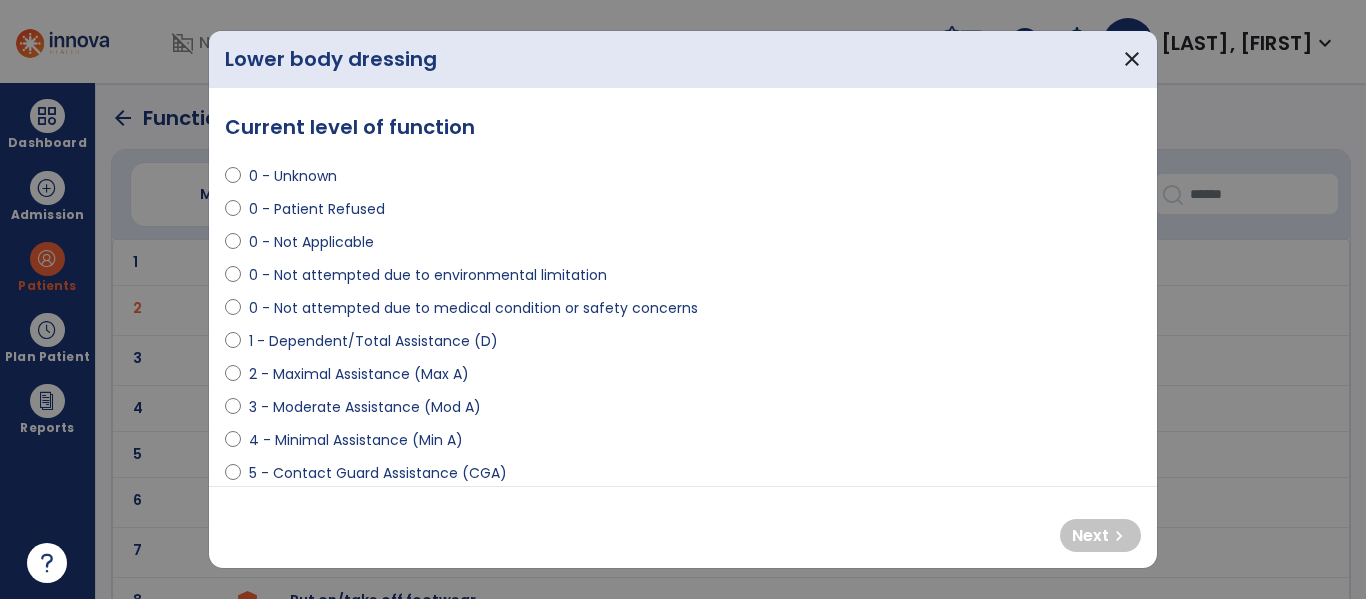 click on "3 - Moderate Assistance (Mod A)" at bounding box center [365, 407] 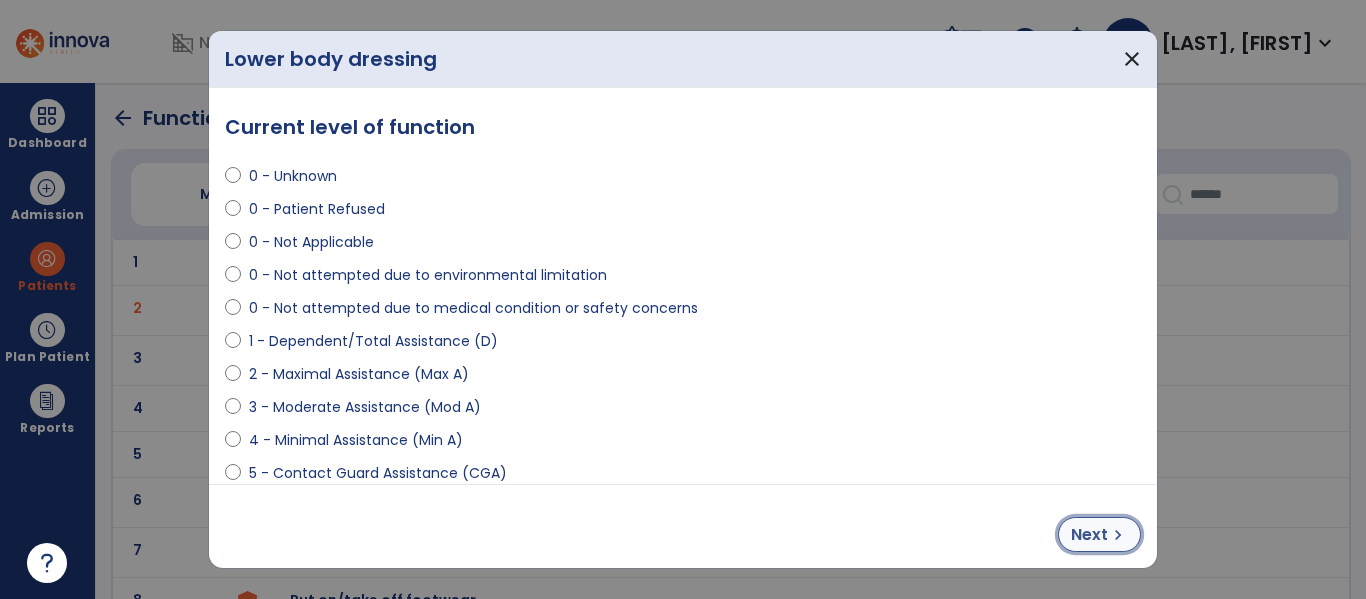click on "Next" at bounding box center (1089, 535) 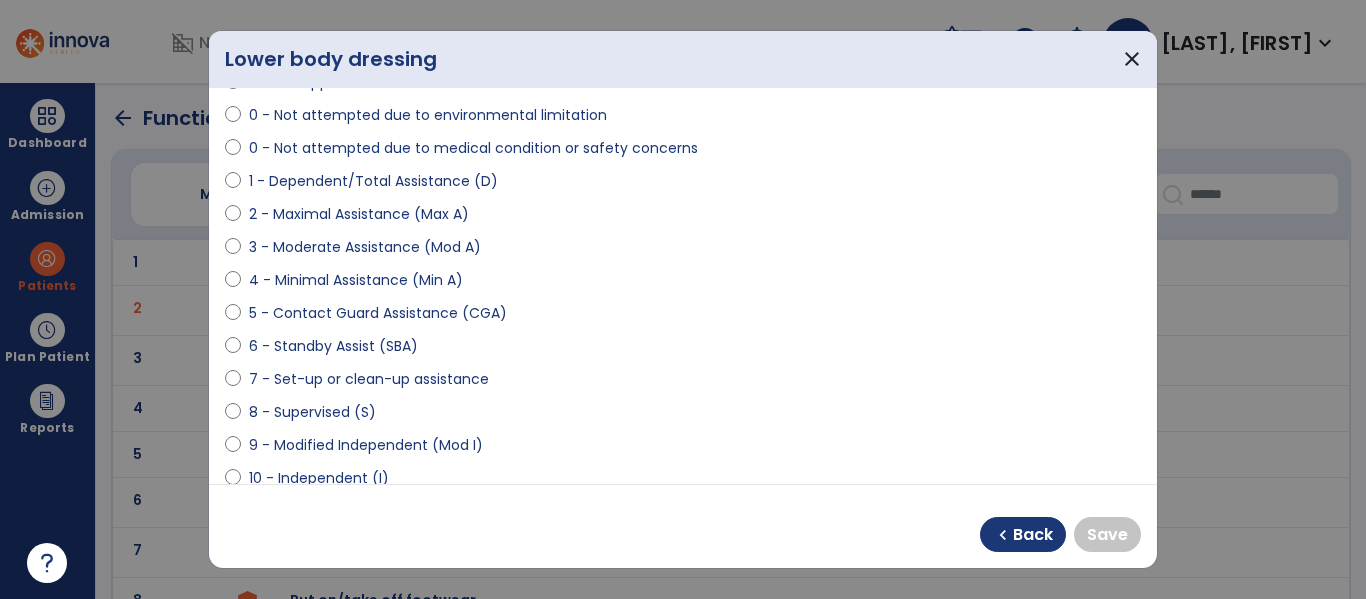 scroll, scrollTop: 160, scrollLeft: 0, axis: vertical 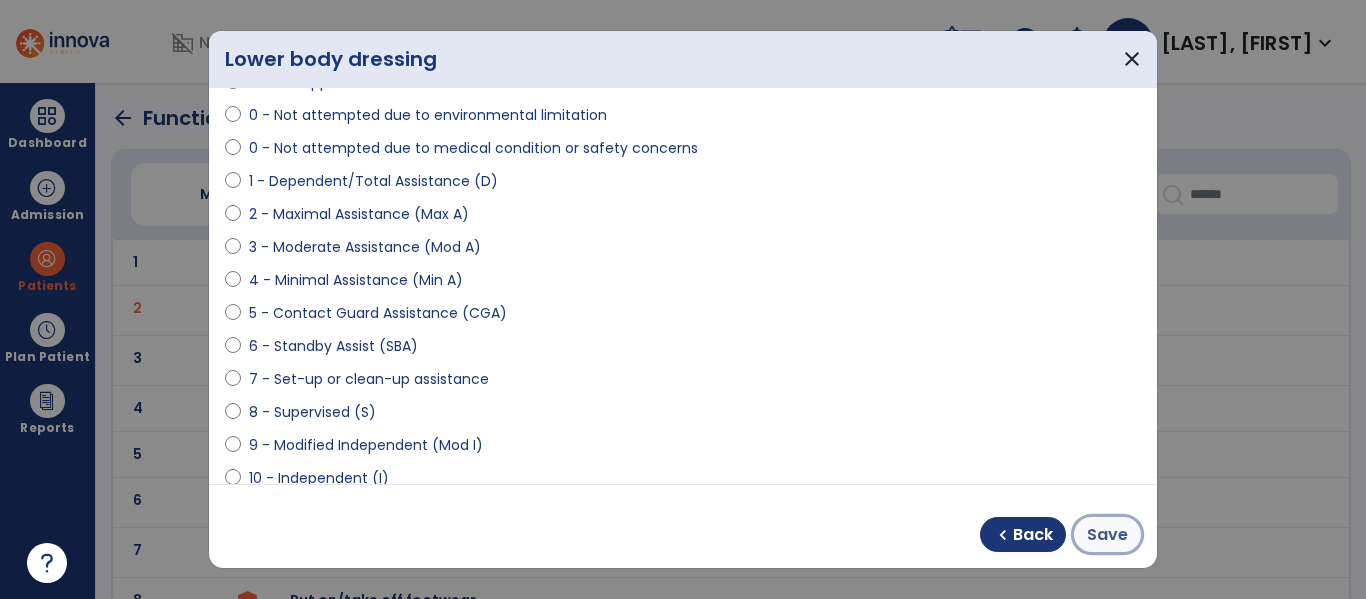 click on "Save" at bounding box center (1107, 535) 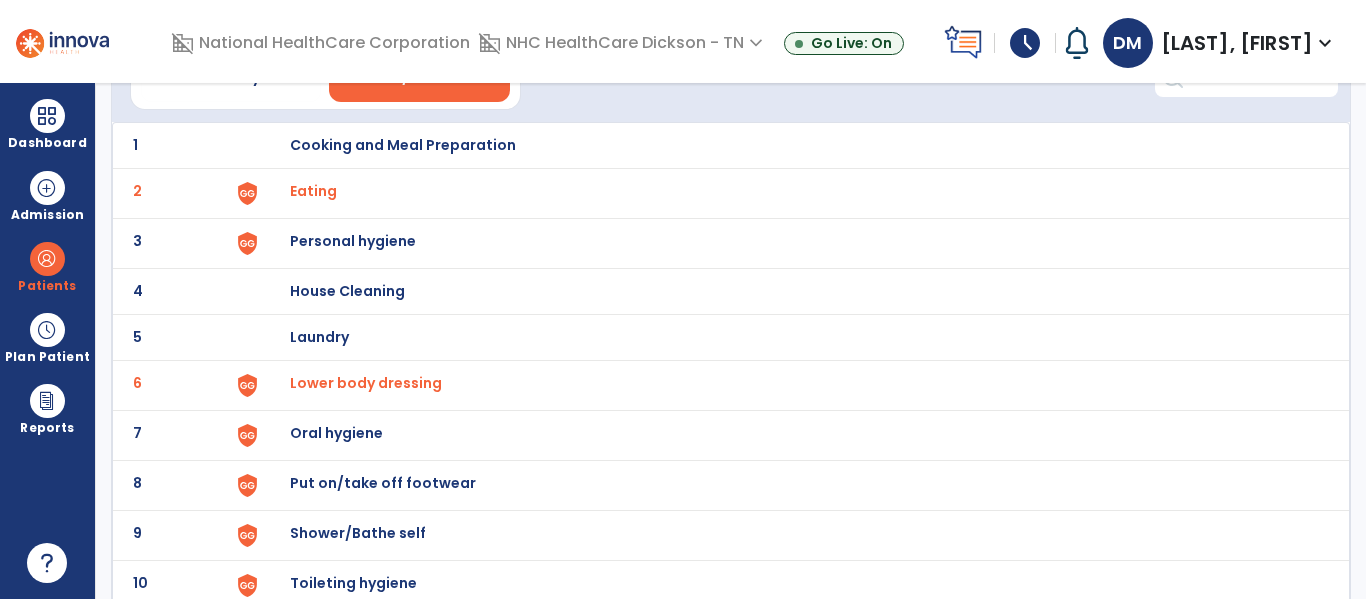scroll, scrollTop: 144, scrollLeft: 0, axis: vertical 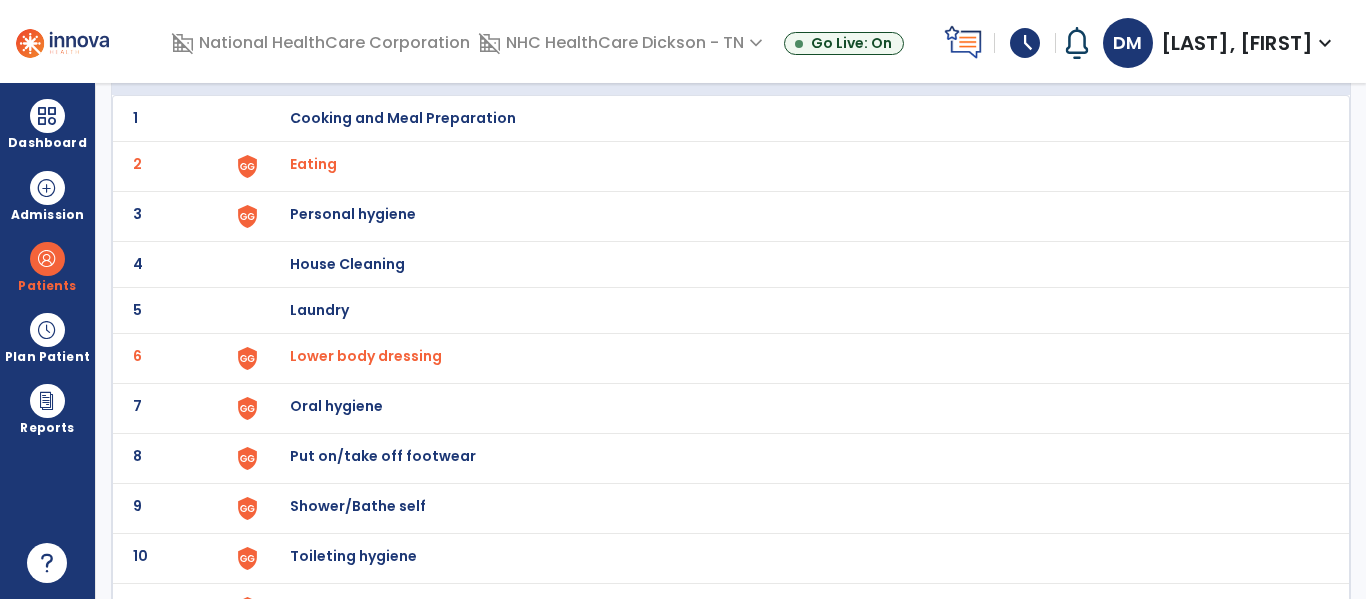 click on "Put on/take off footwear" at bounding box center (403, 118) 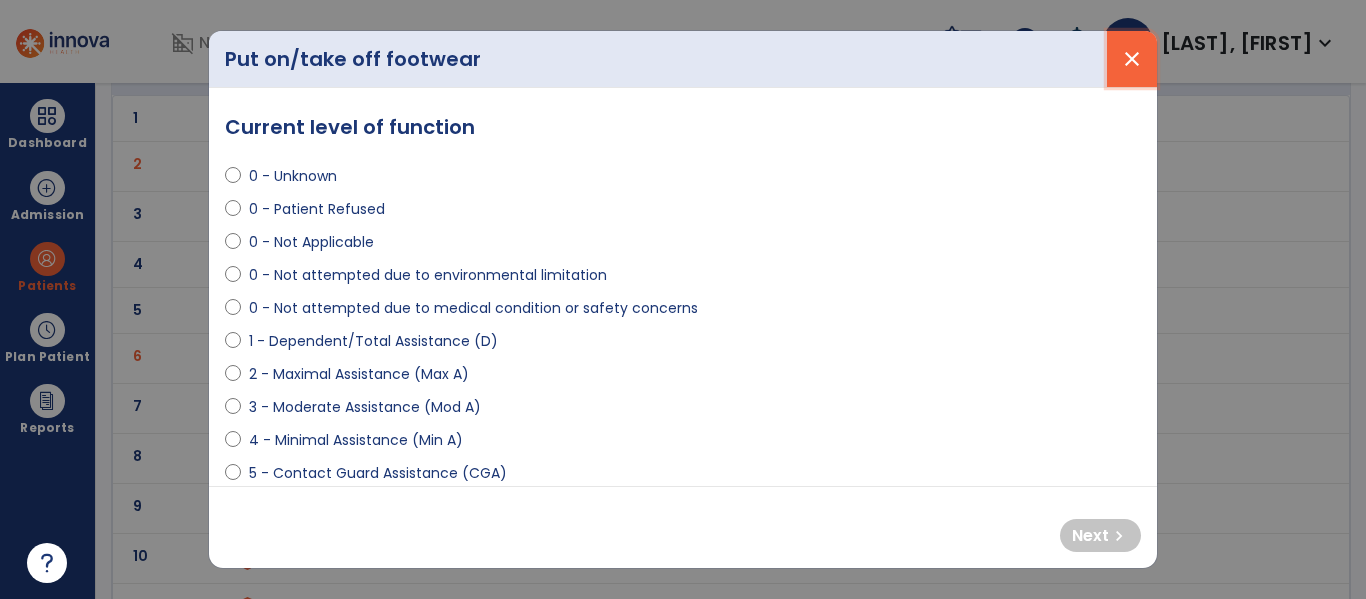 click on "close" at bounding box center [1132, 59] 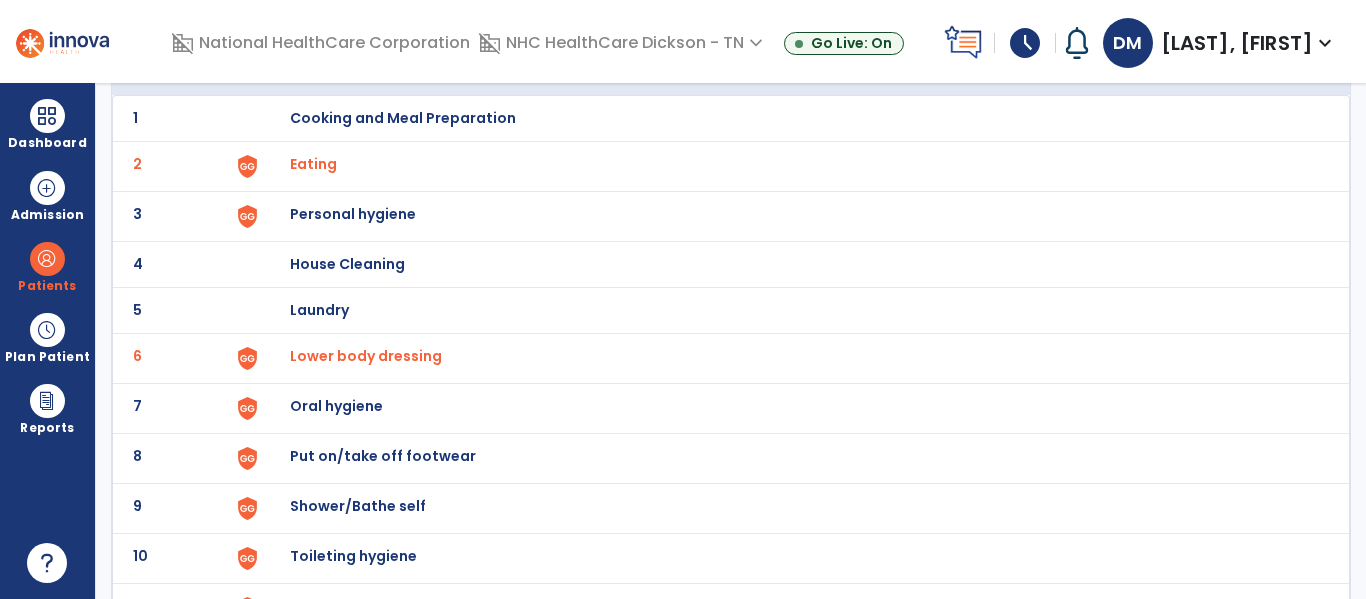 click on "Shower/Bathe self" at bounding box center (403, 118) 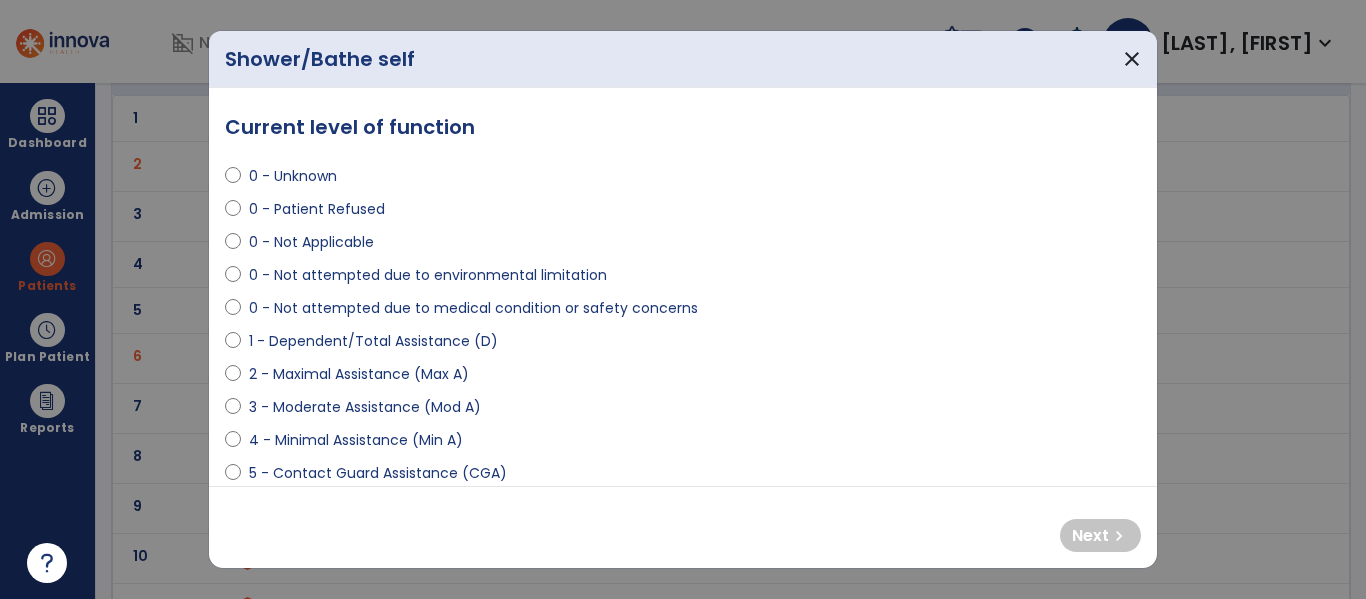 click on "3 - Moderate Assistance (Mod A)" at bounding box center (365, 407) 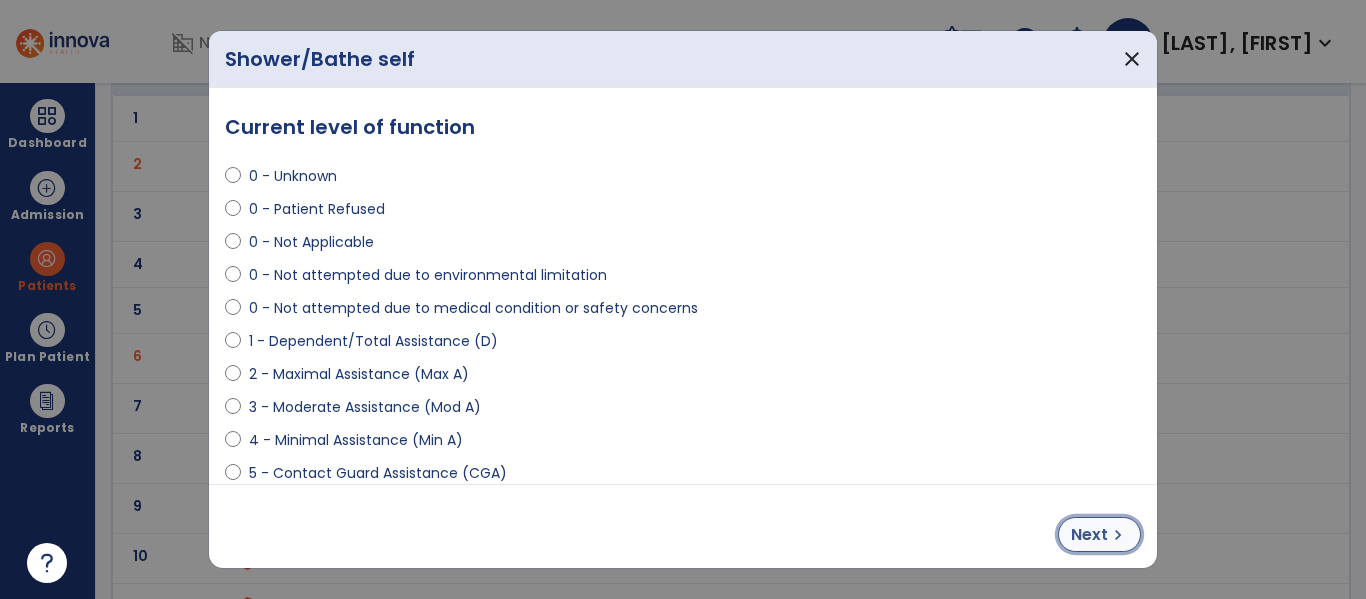 click on "Next  chevron_right" at bounding box center [1099, 534] 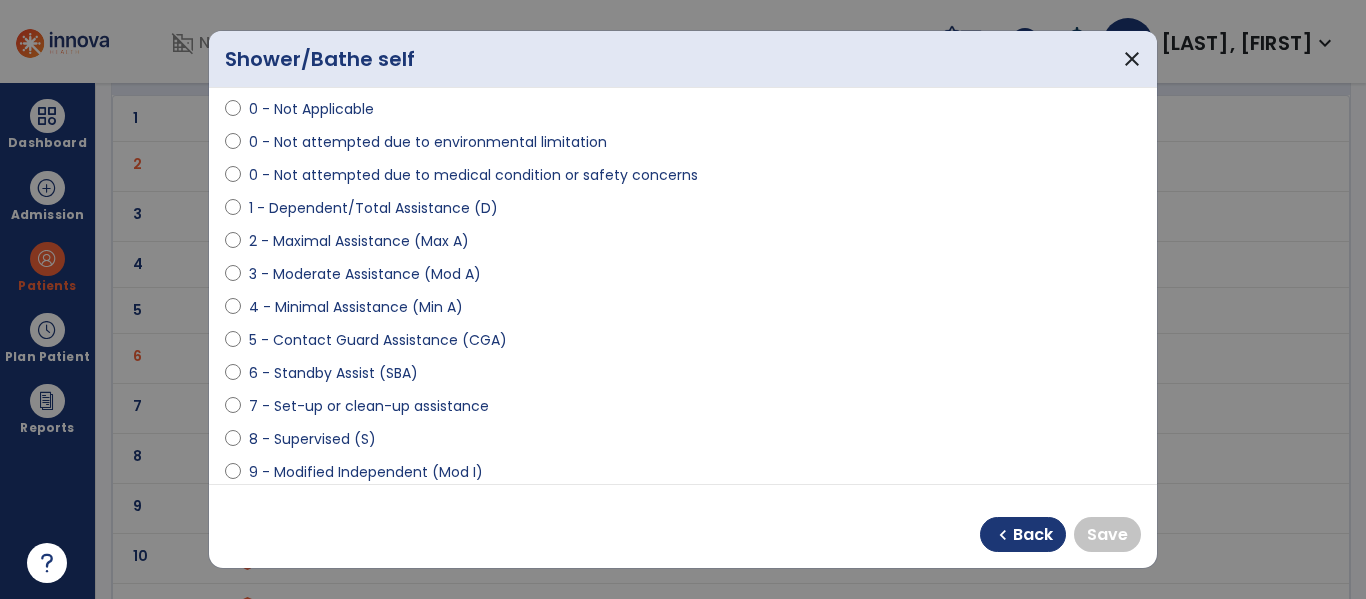 scroll, scrollTop: 142, scrollLeft: 0, axis: vertical 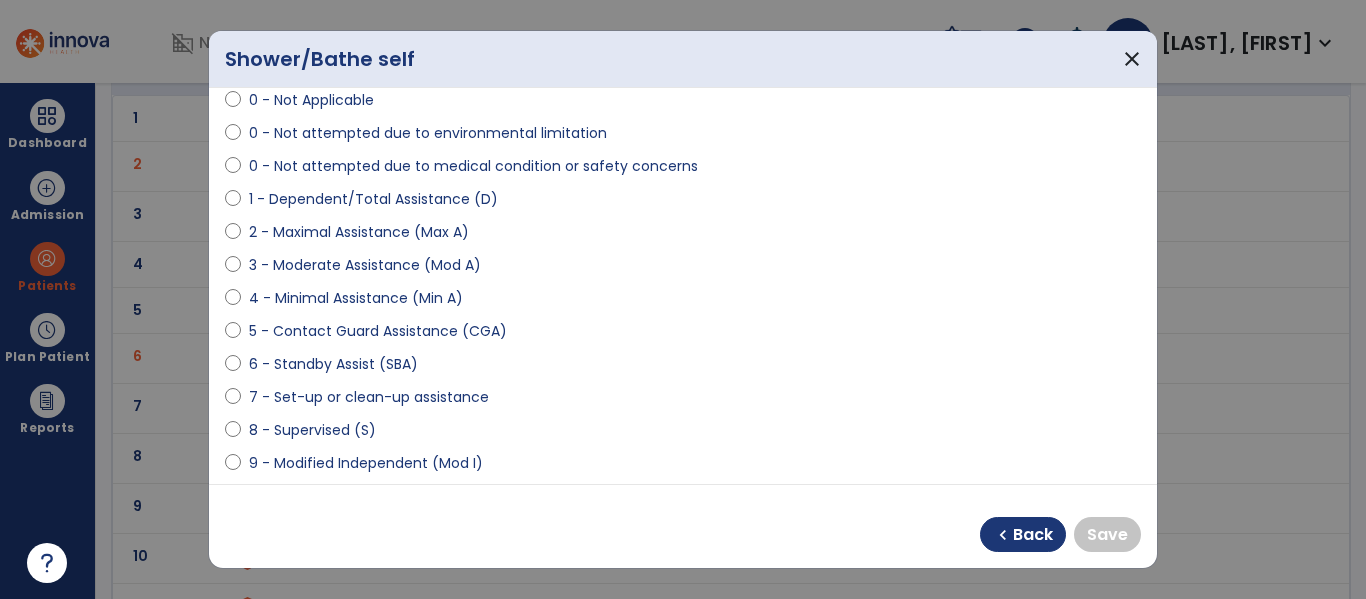 click on "8 - Supervised (S)" at bounding box center [312, 430] 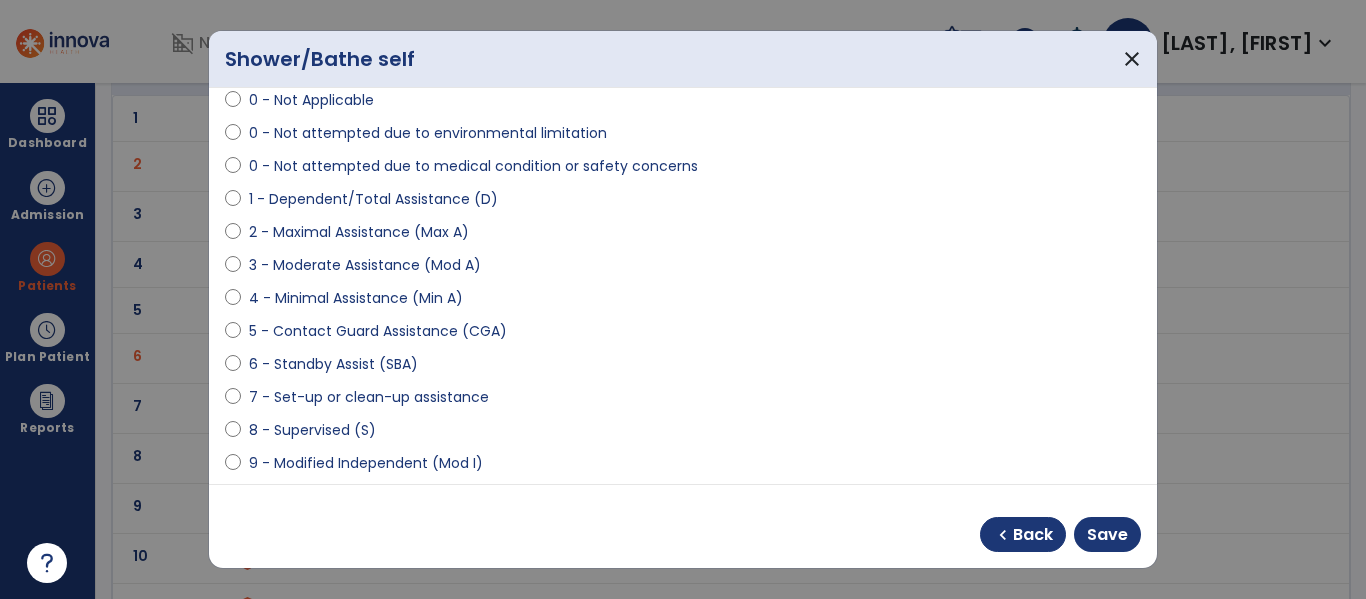 click on "chevron_left  Back Save" at bounding box center (683, 526) 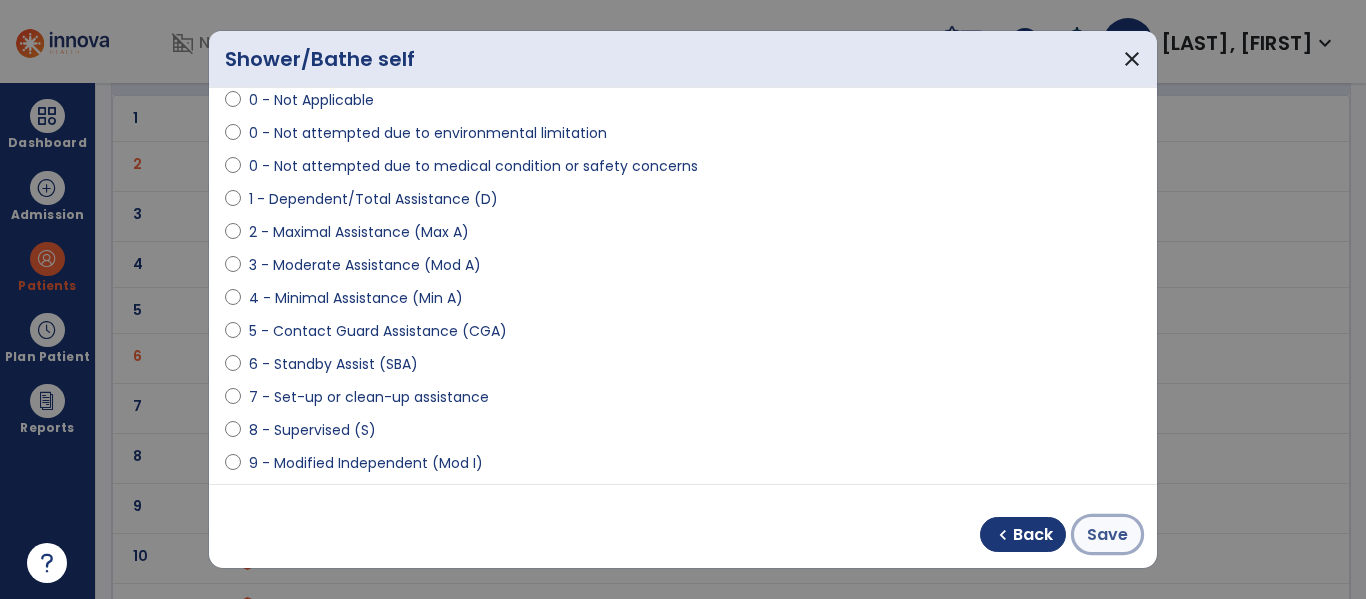 click on "Save" at bounding box center [1107, 535] 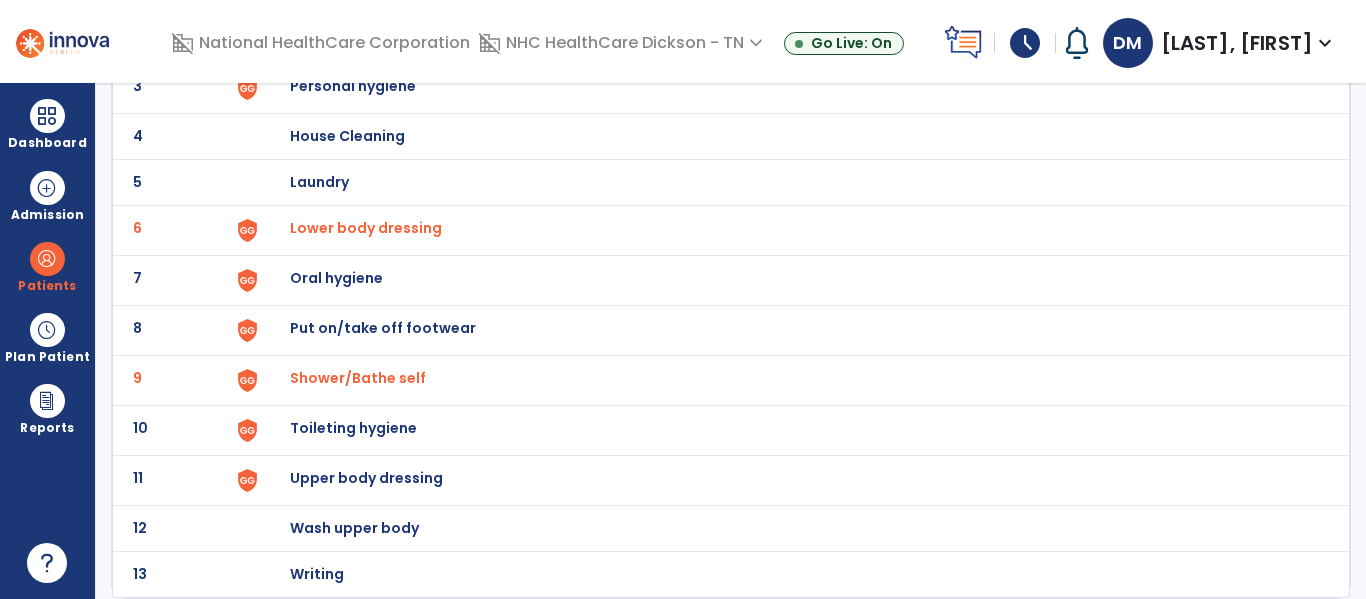 scroll, scrollTop: 272, scrollLeft: 0, axis: vertical 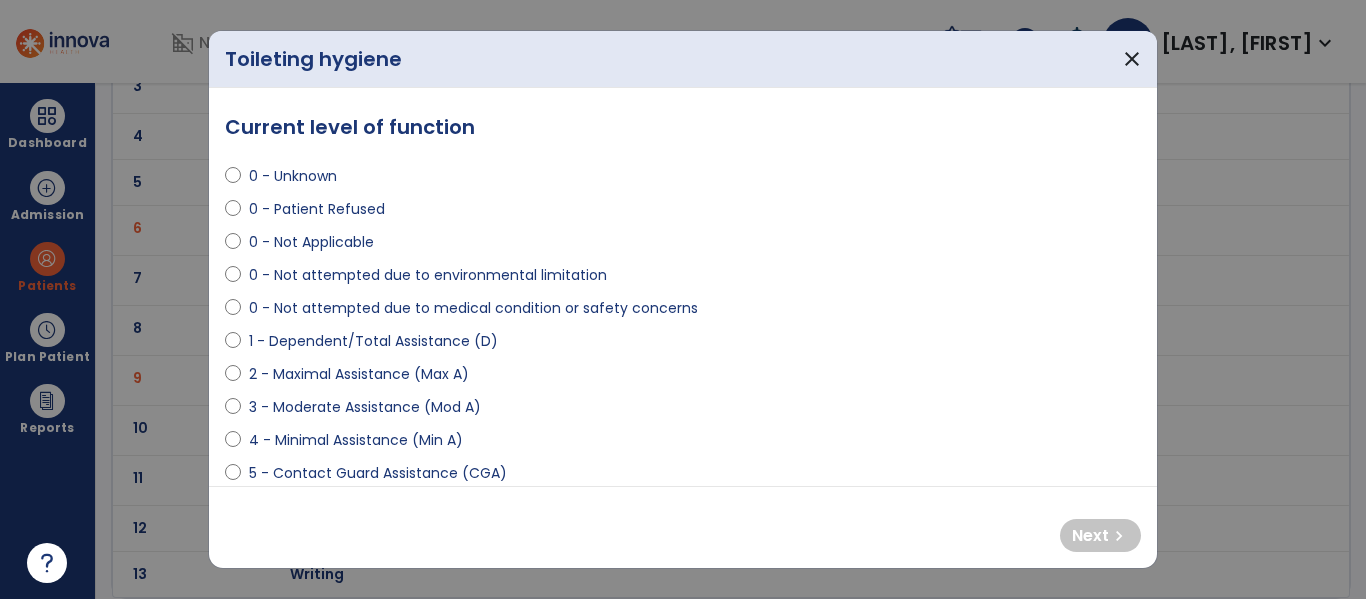 click on "3 - Moderate Assistance (Mod A)" at bounding box center [365, 407] 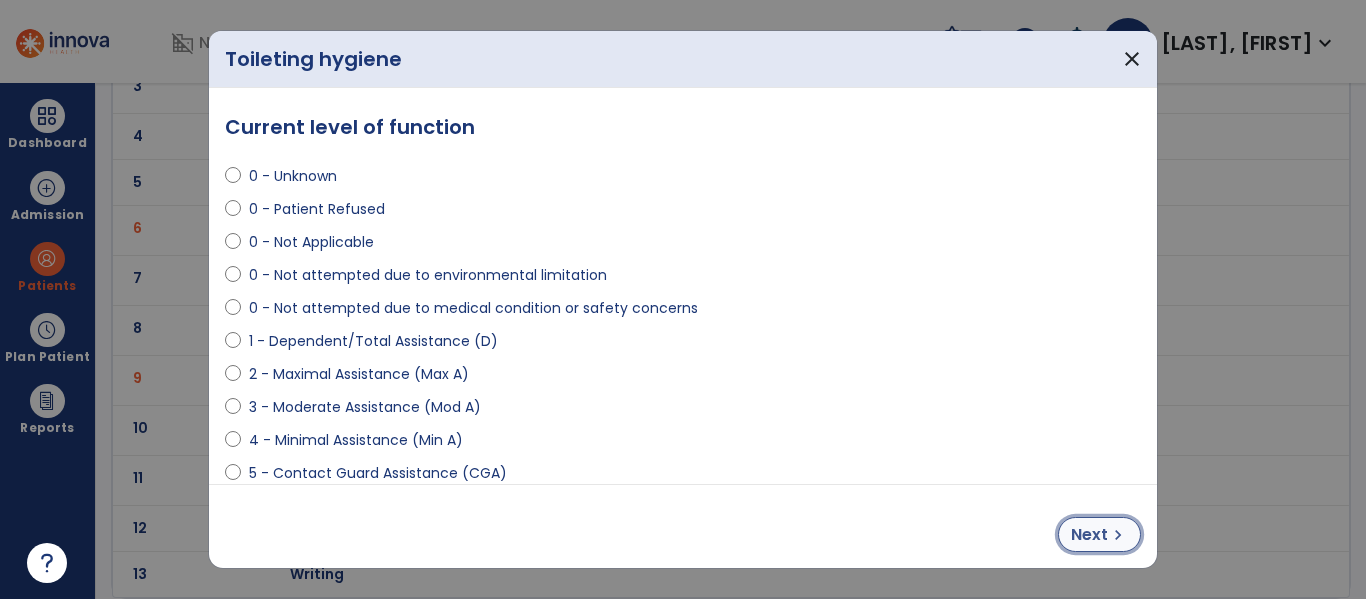 click on "Next" at bounding box center [1089, 535] 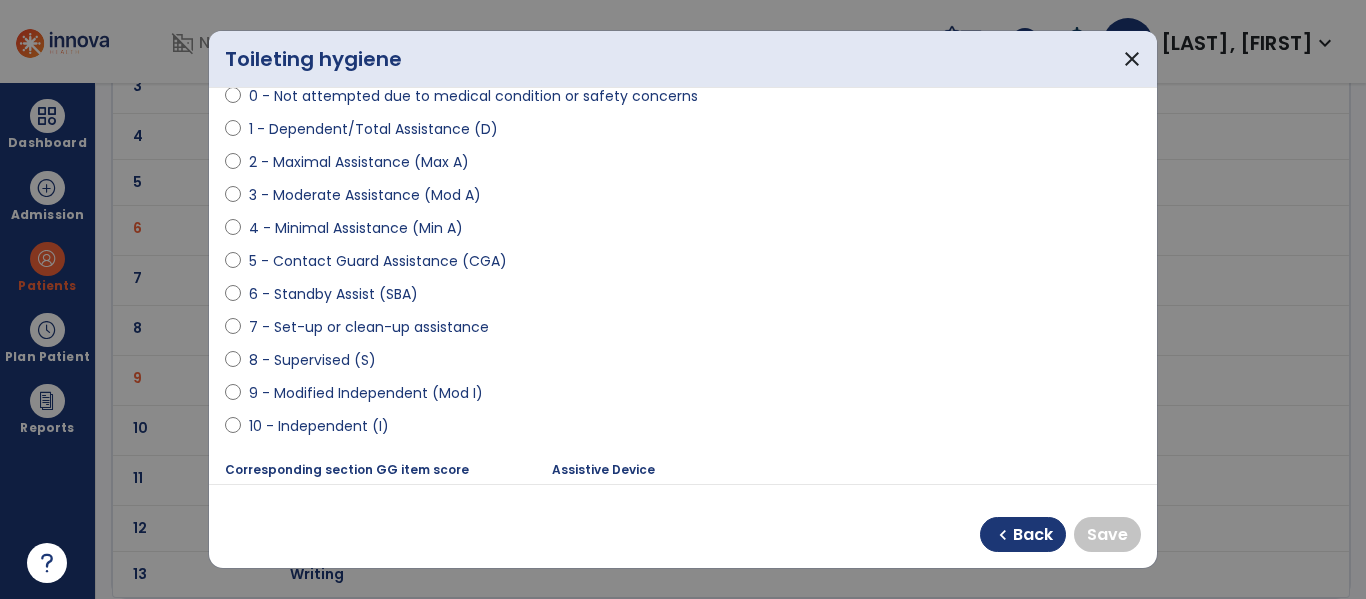 scroll, scrollTop: 211, scrollLeft: 0, axis: vertical 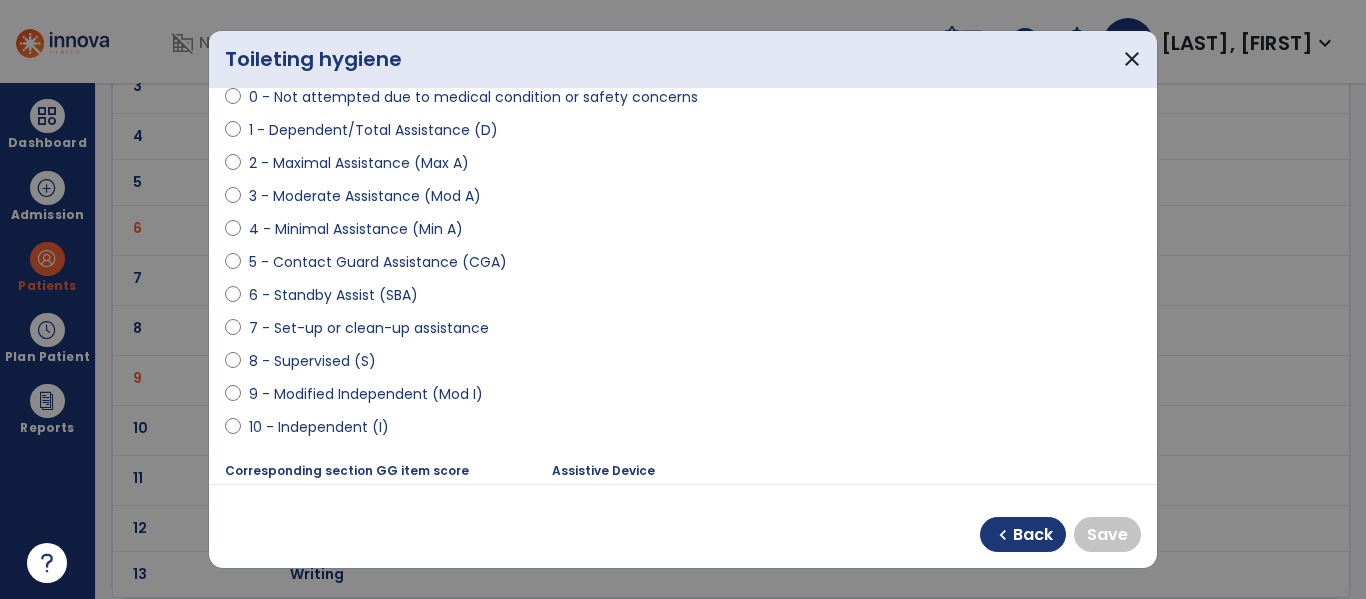 click on "8 - Supervised (S)" at bounding box center [312, 361] 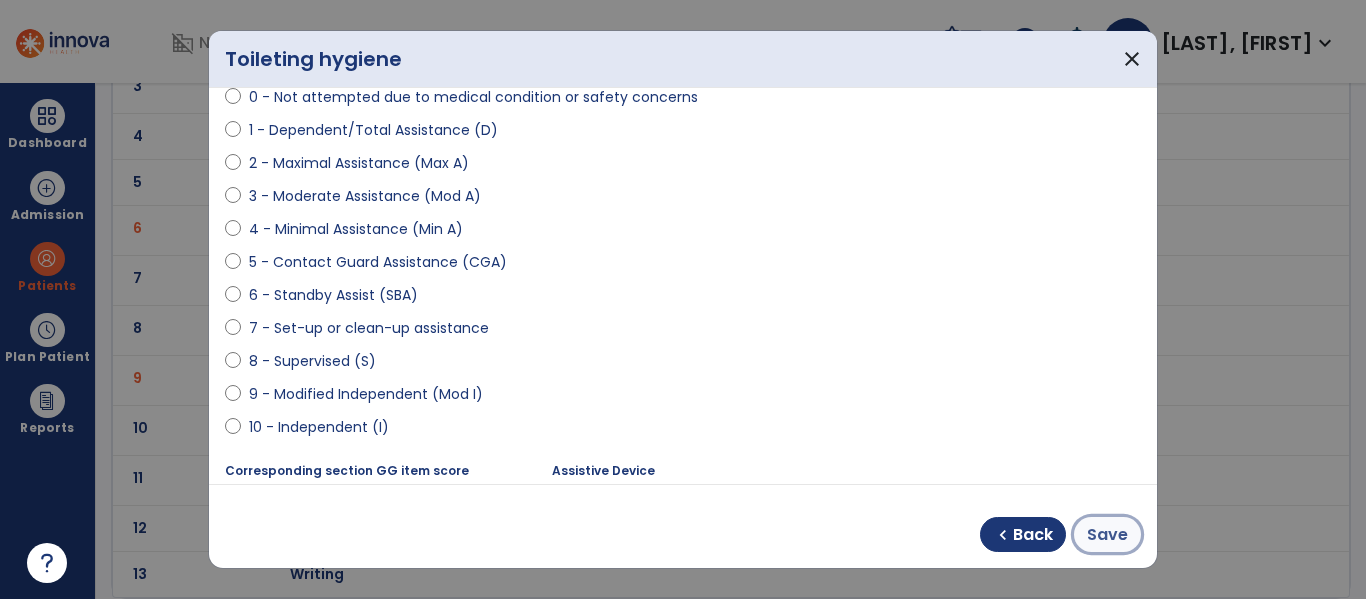 click on "Save" at bounding box center (1107, 534) 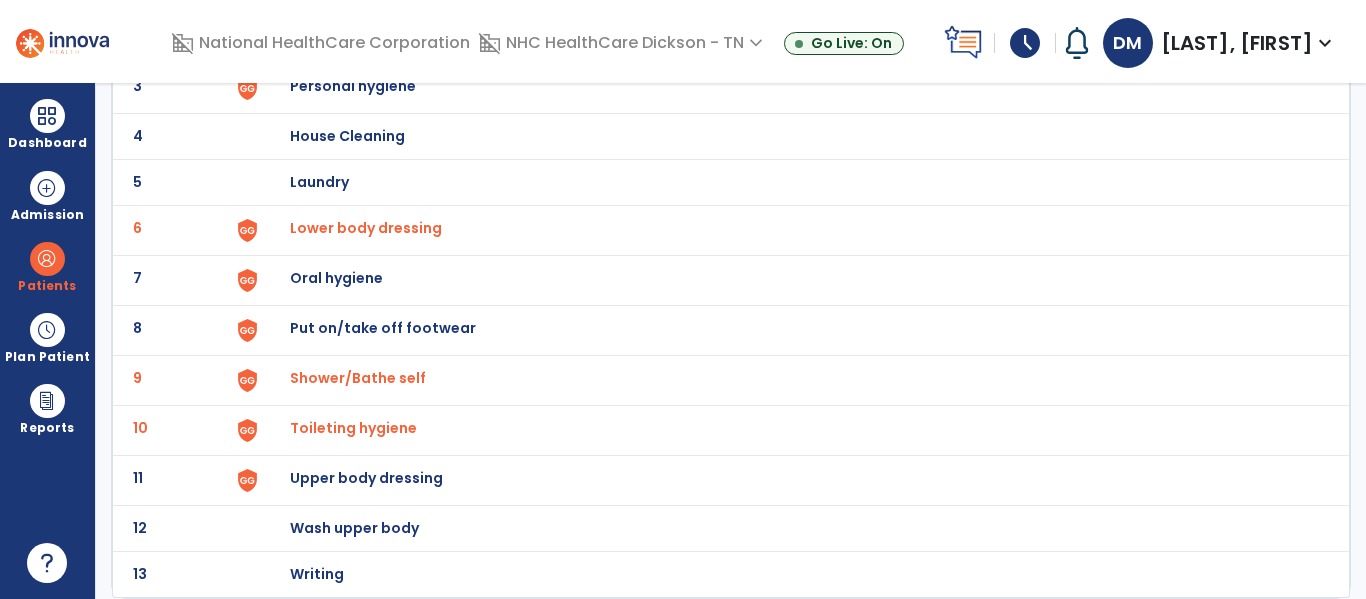 click on "Upper body dressing" at bounding box center (789, -10) 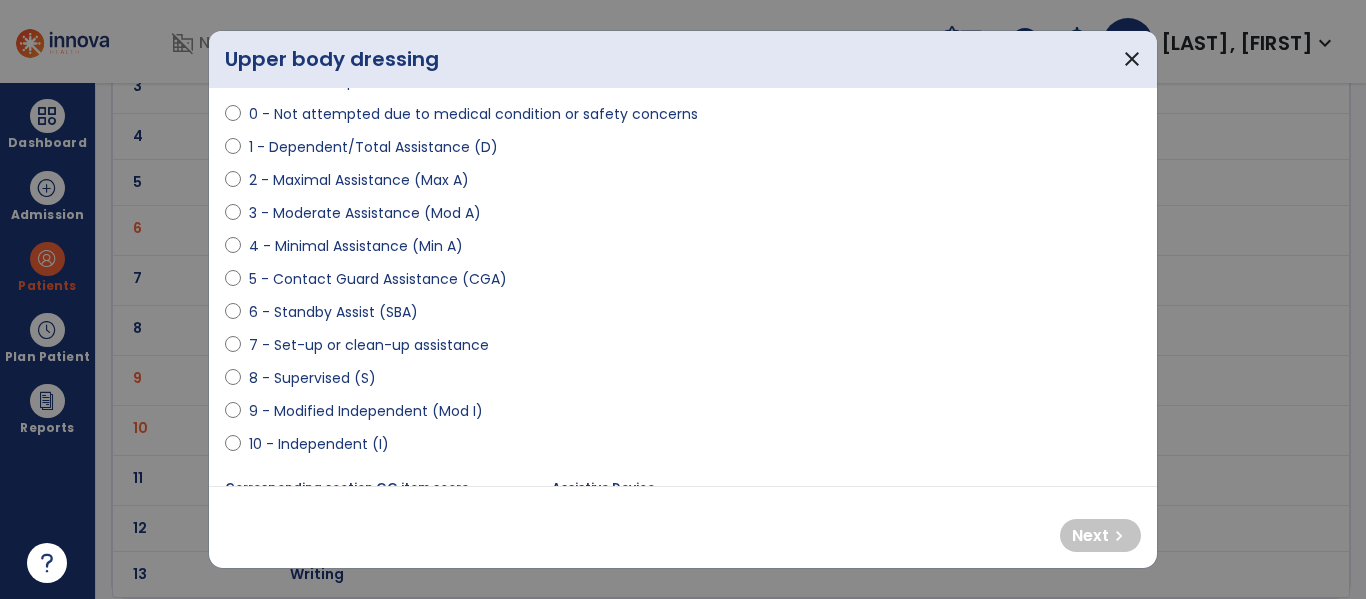 scroll, scrollTop: 199, scrollLeft: 0, axis: vertical 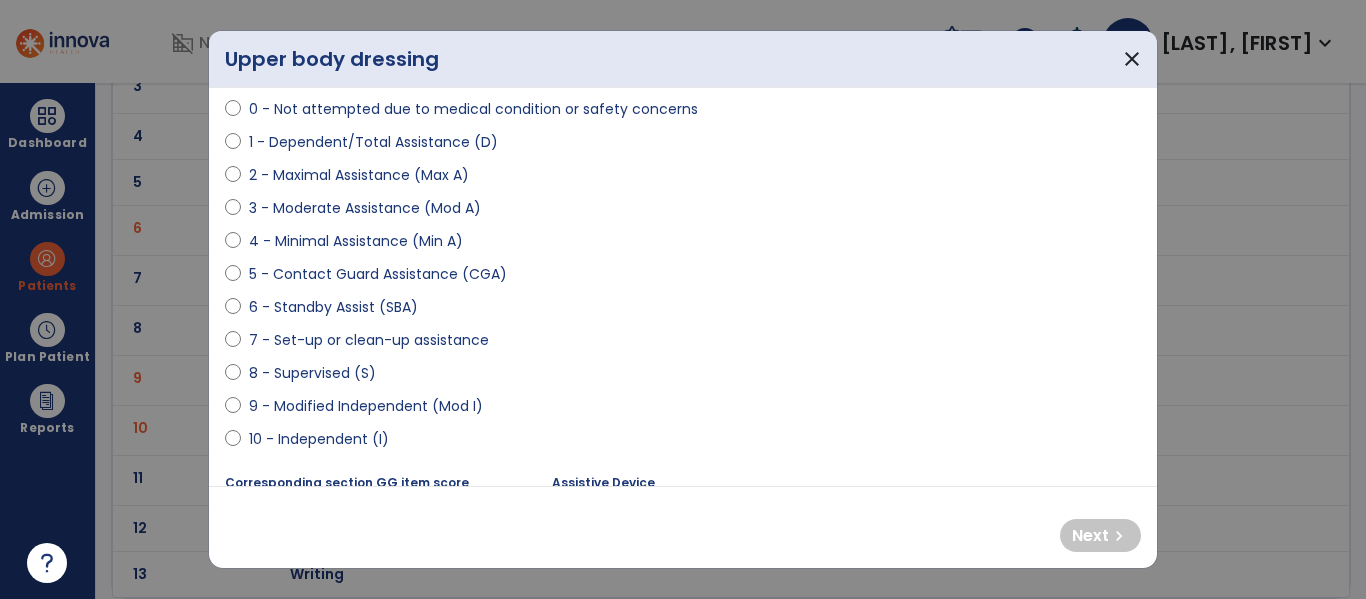 click on "8 - Supervised (S)" at bounding box center [312, 373] 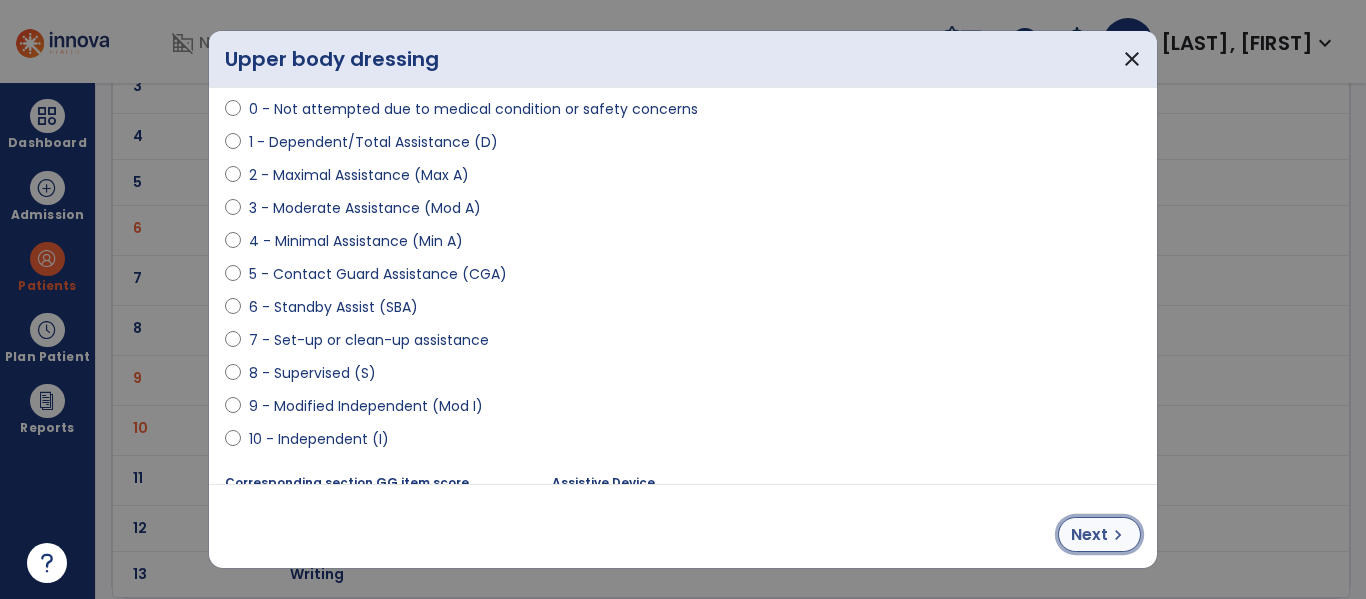 click on "Next  chevron_right" at bounding box center [1099, 534] 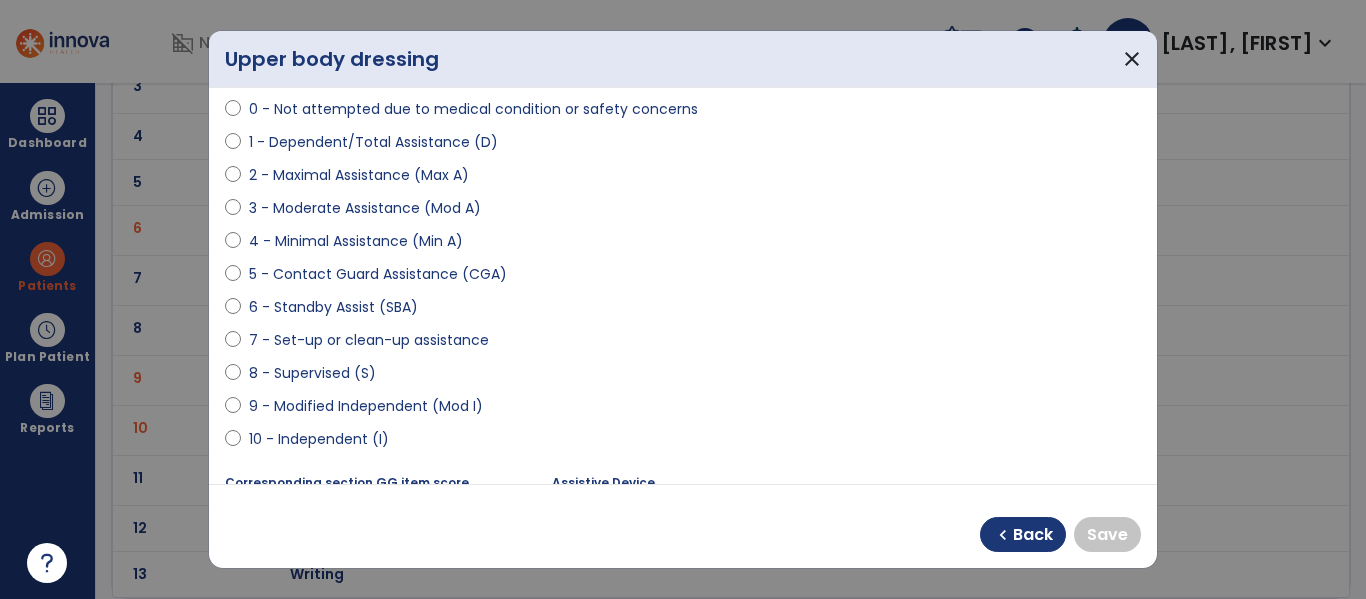 click on "3 - Moderate Assistance (Mod A)" at bounding box center (365, 208) 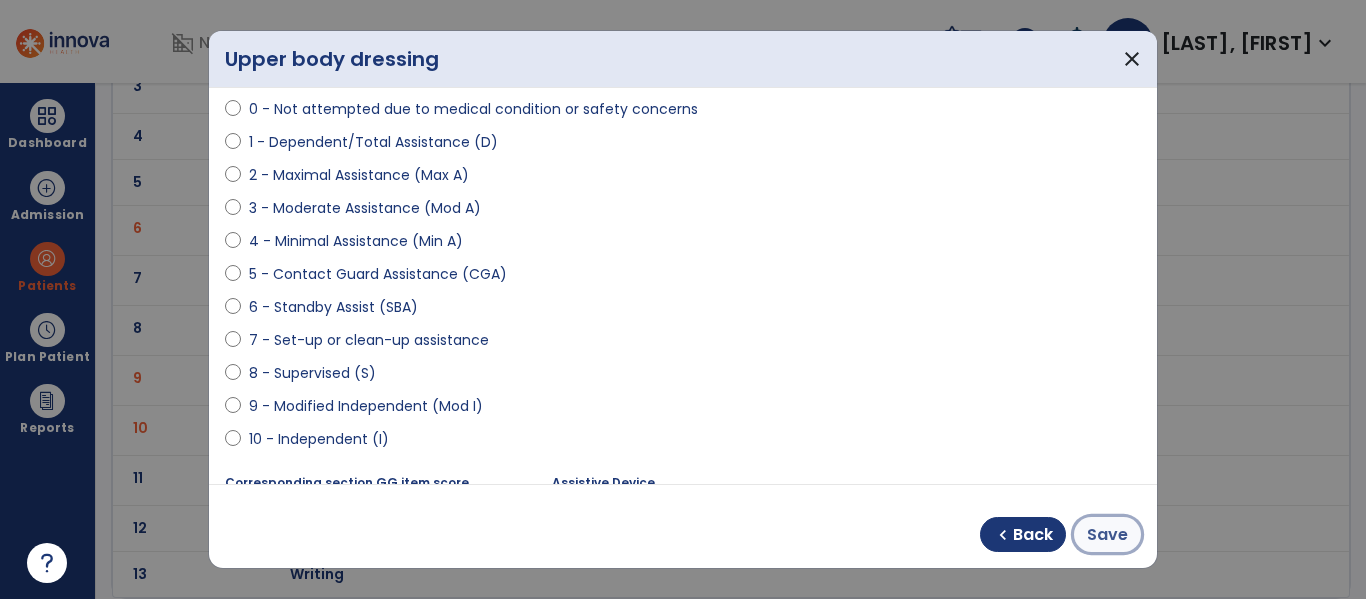 click on "Save" at bounding box center (1107, 535) 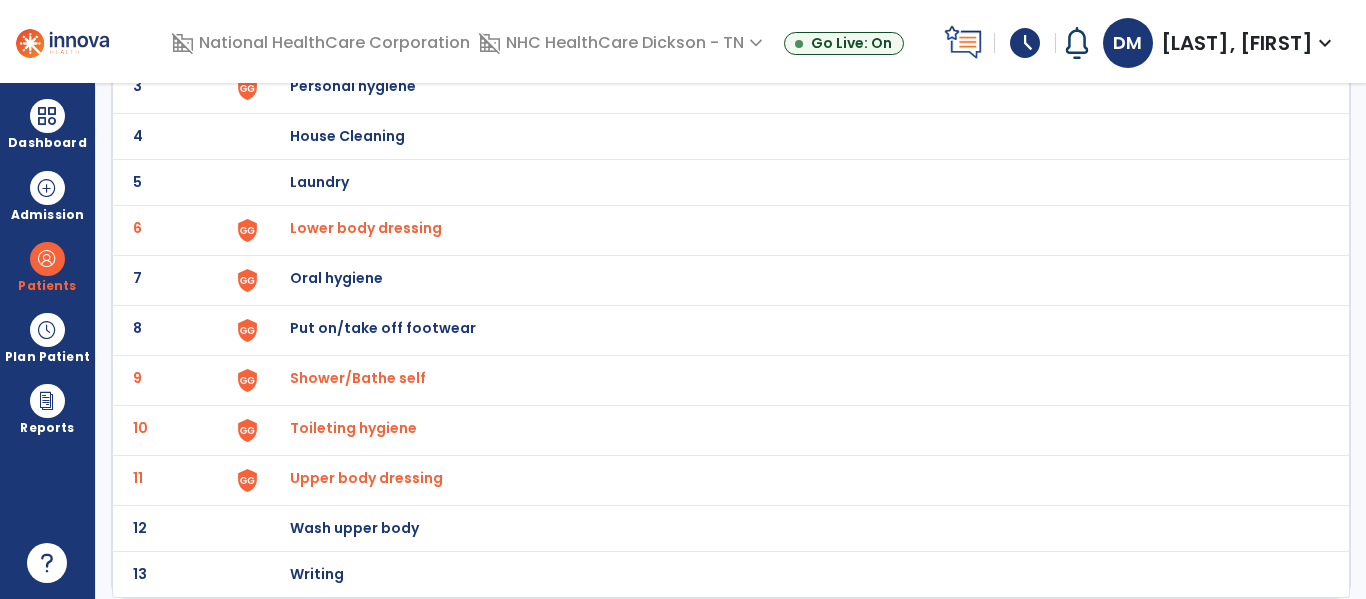 scroll, scrollTop: 0, scrollLeft: 0, axis: both 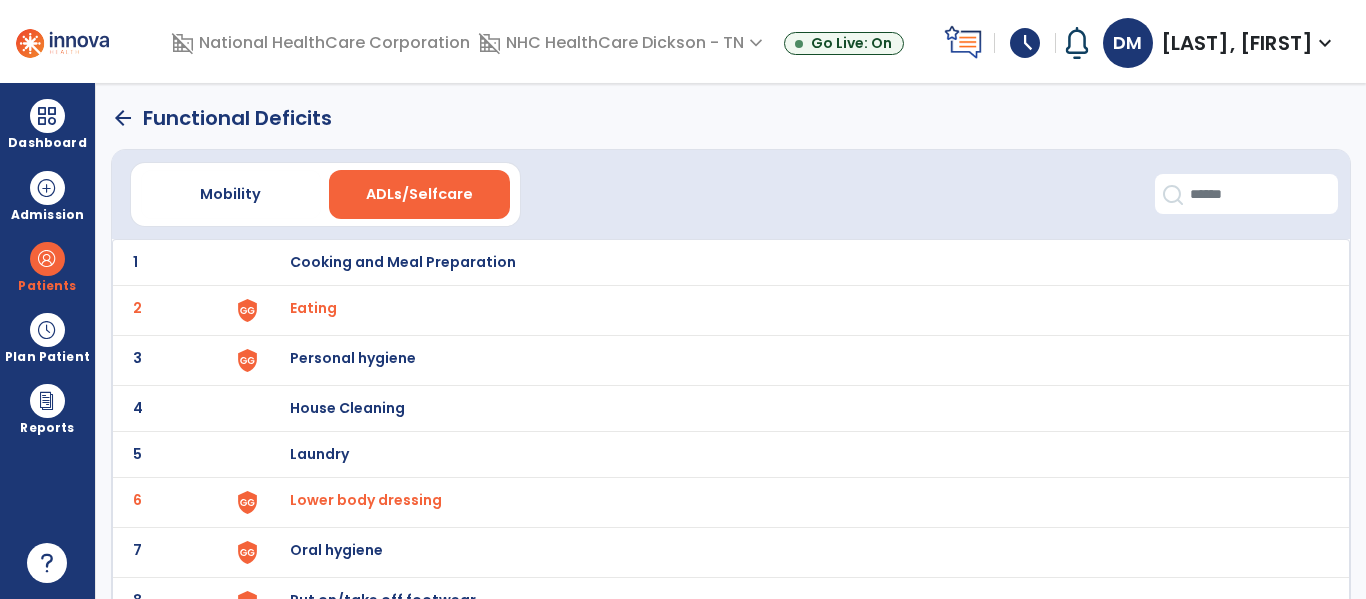 click on "arrow_back" 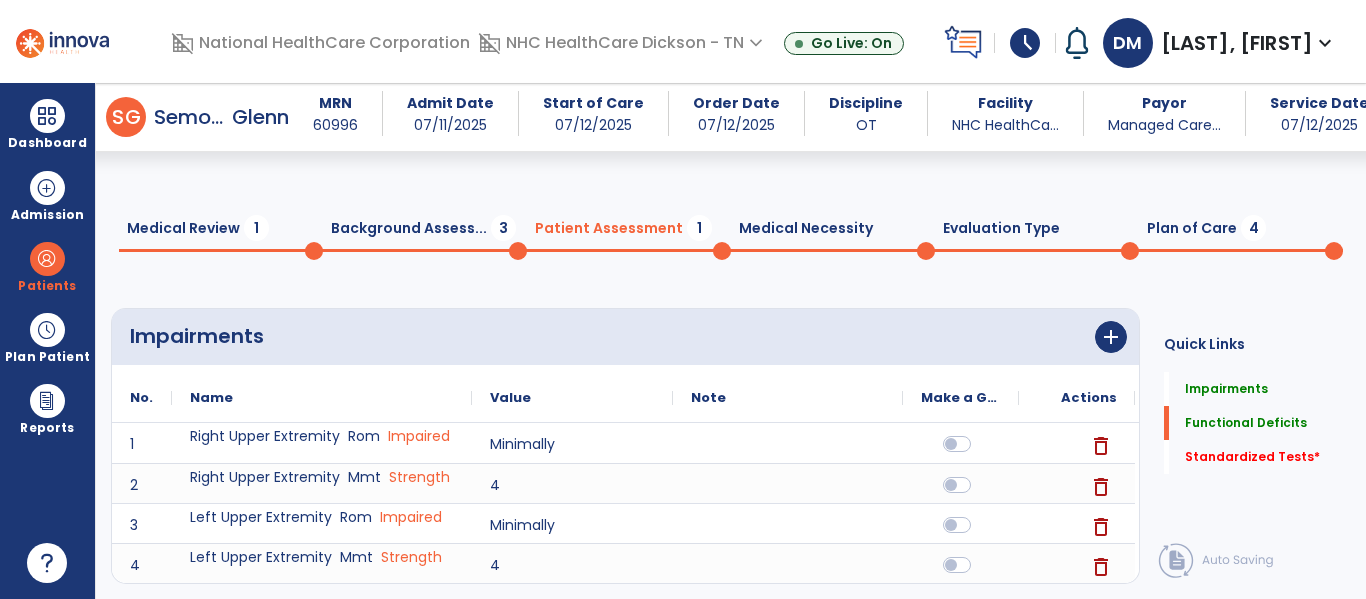 scroll, scrollTop: 767, scrollLeft: 0, axis: vertical 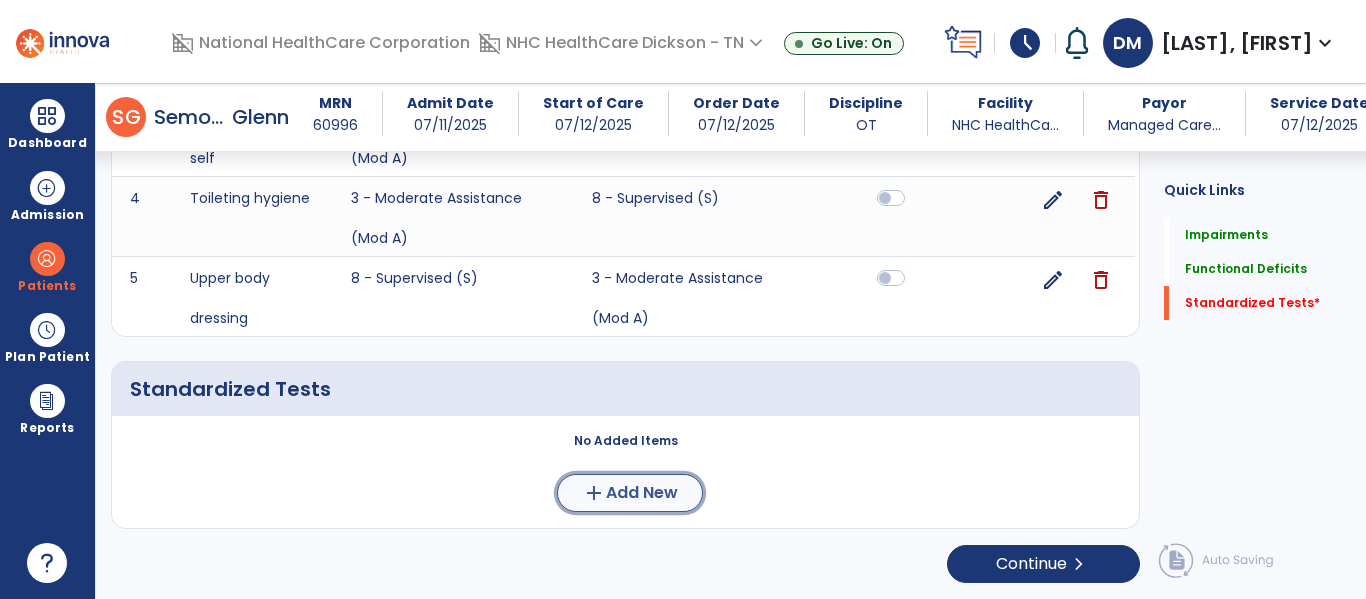 click on "Add New" 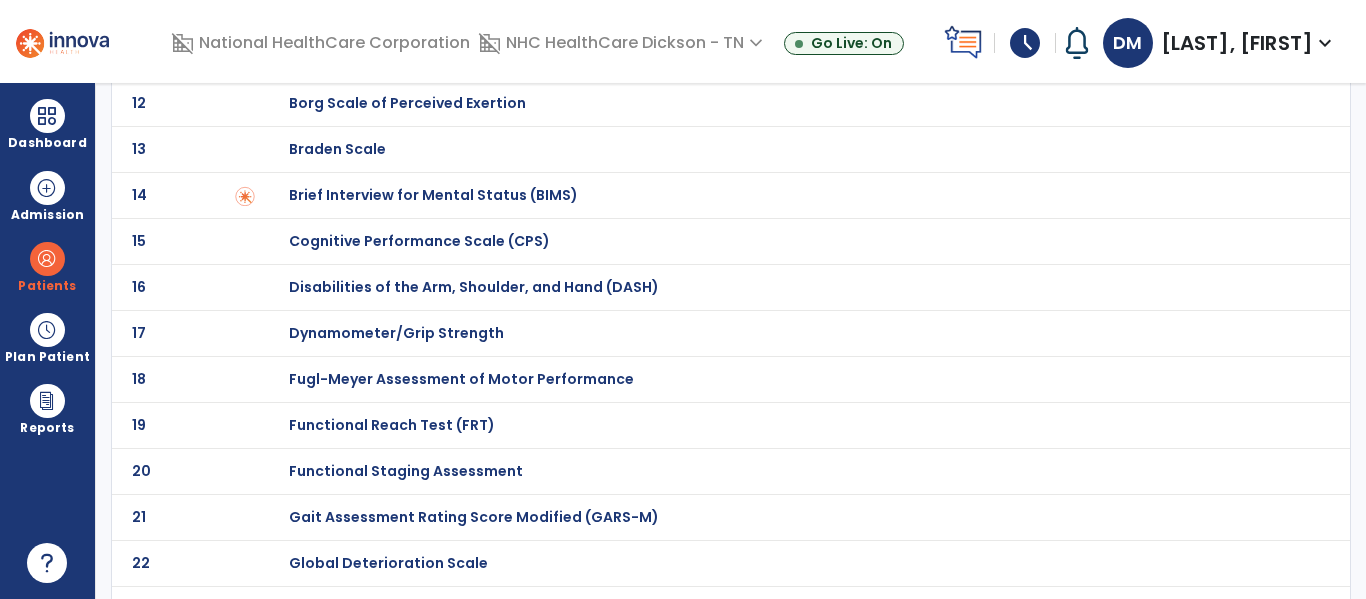 scroll, scrollTop: 601, scrollLeft: 0, axis: vertical 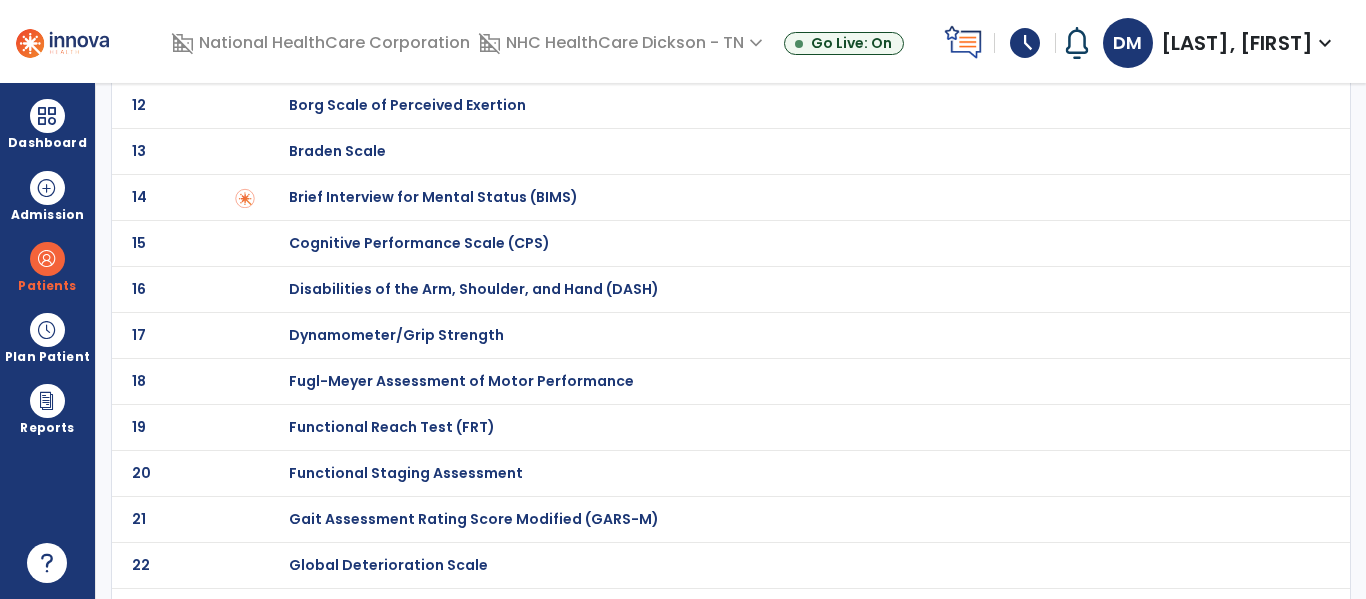click on "Functional Reach Test (FRT)" at bounding box center (360, -401) 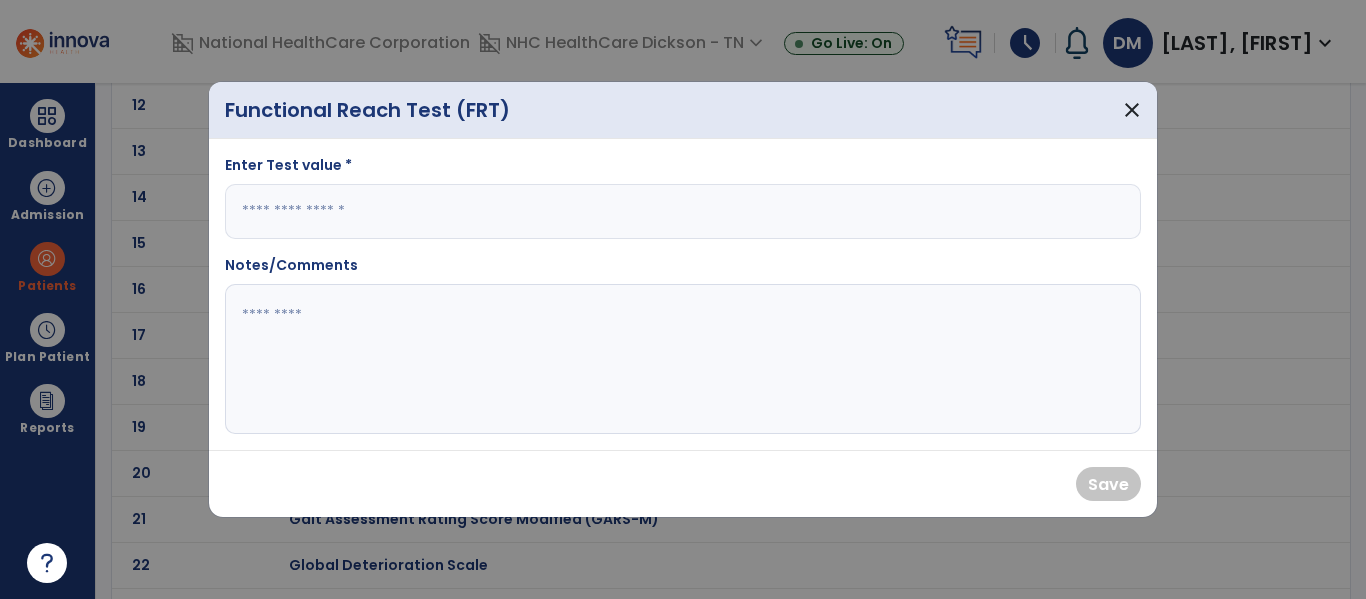 click at bounding box center [683, 211] 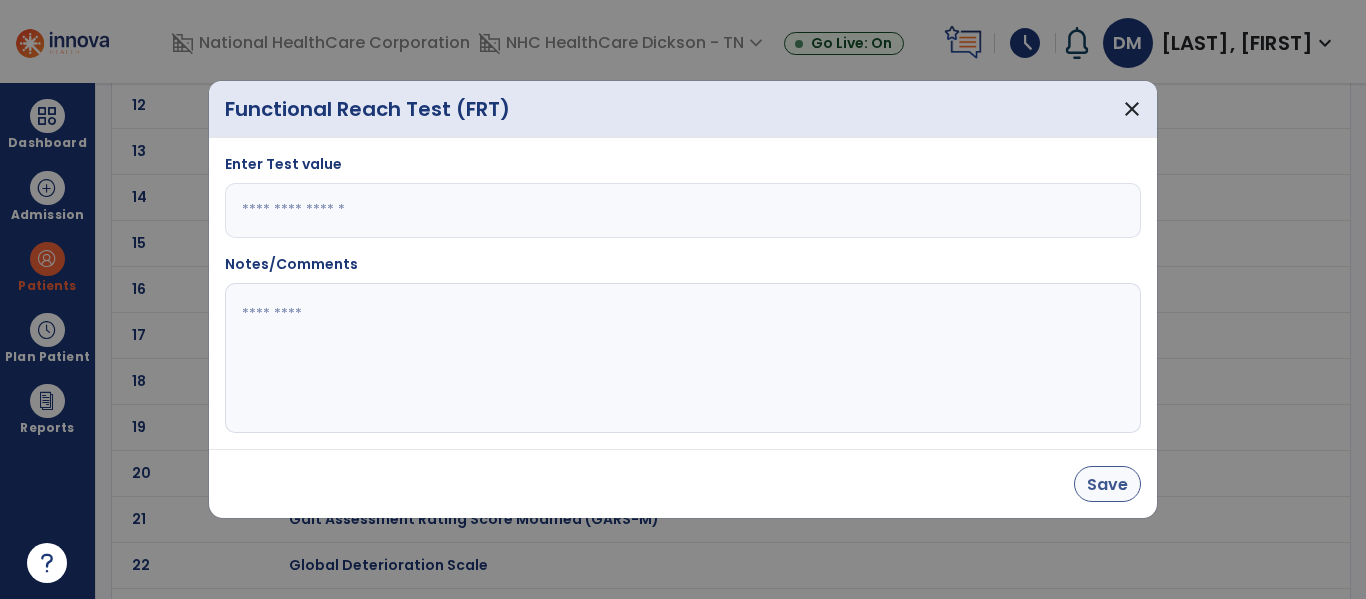 type on "*" 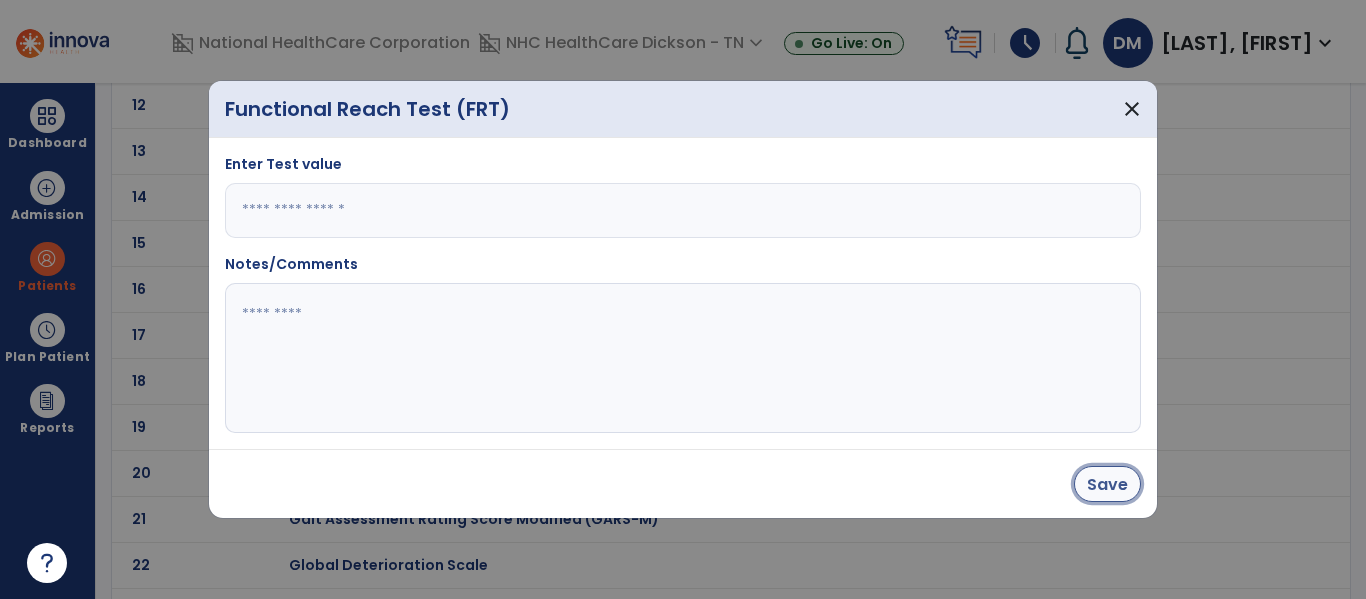 click on "Save" at bounding box center (1107, 484) 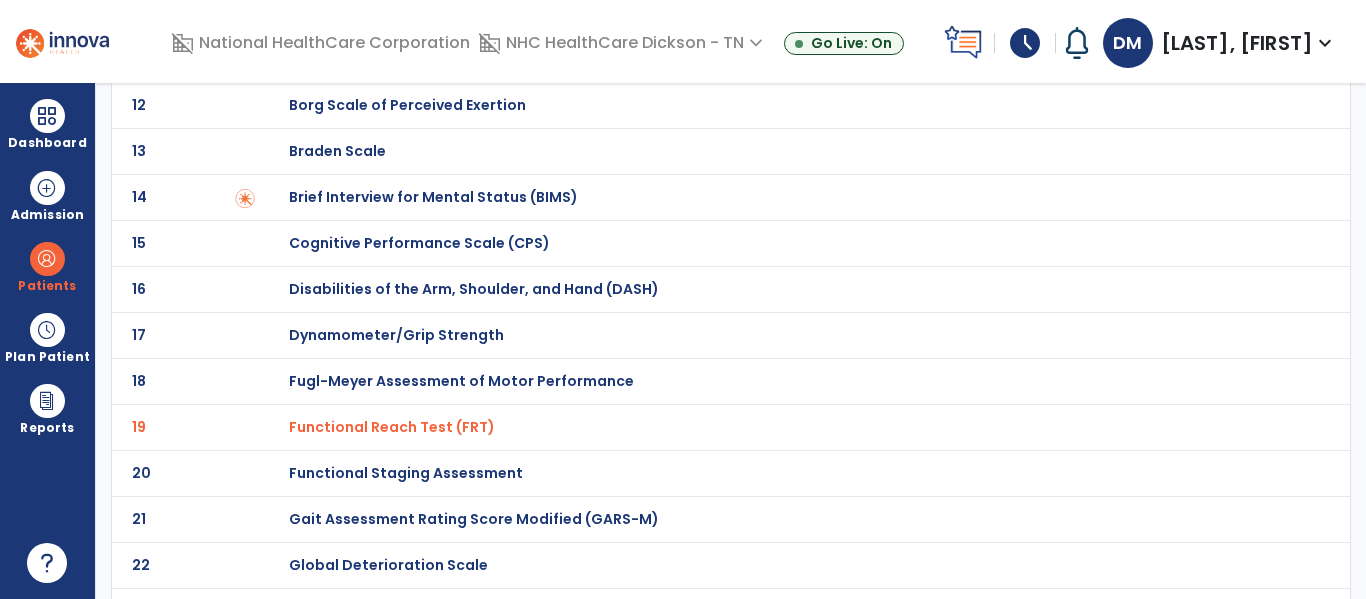scroll, scrollTop: 0, scrollLeft: 0, axis: both 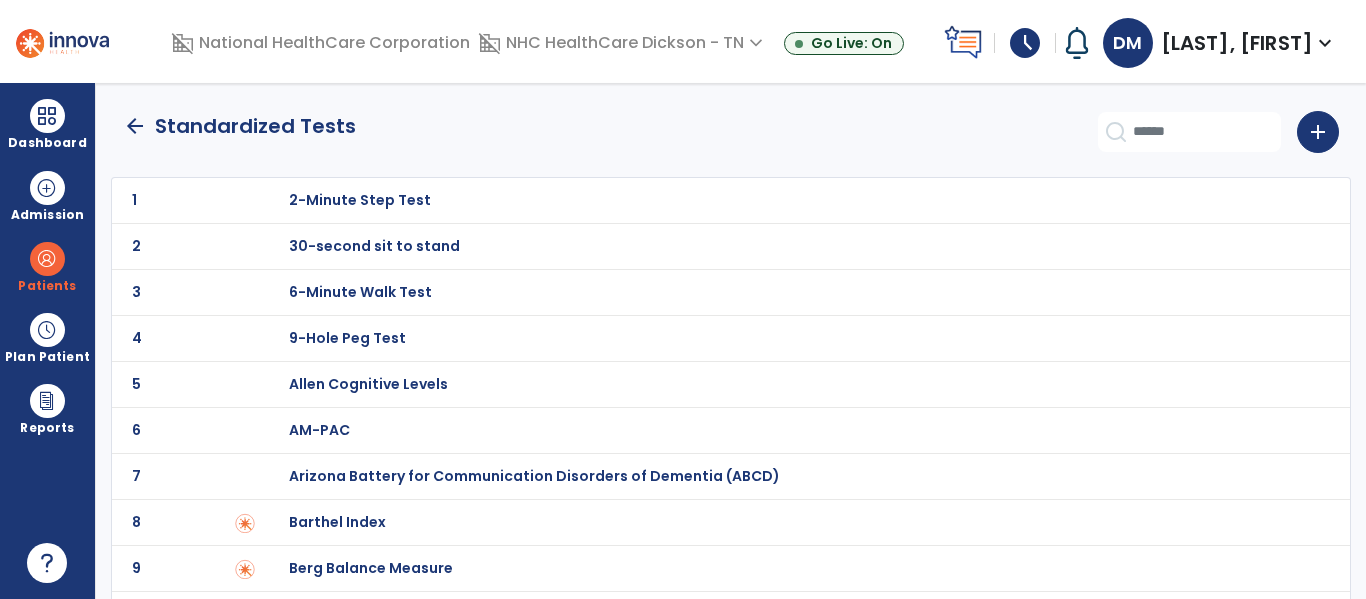 click on "arrow_back" 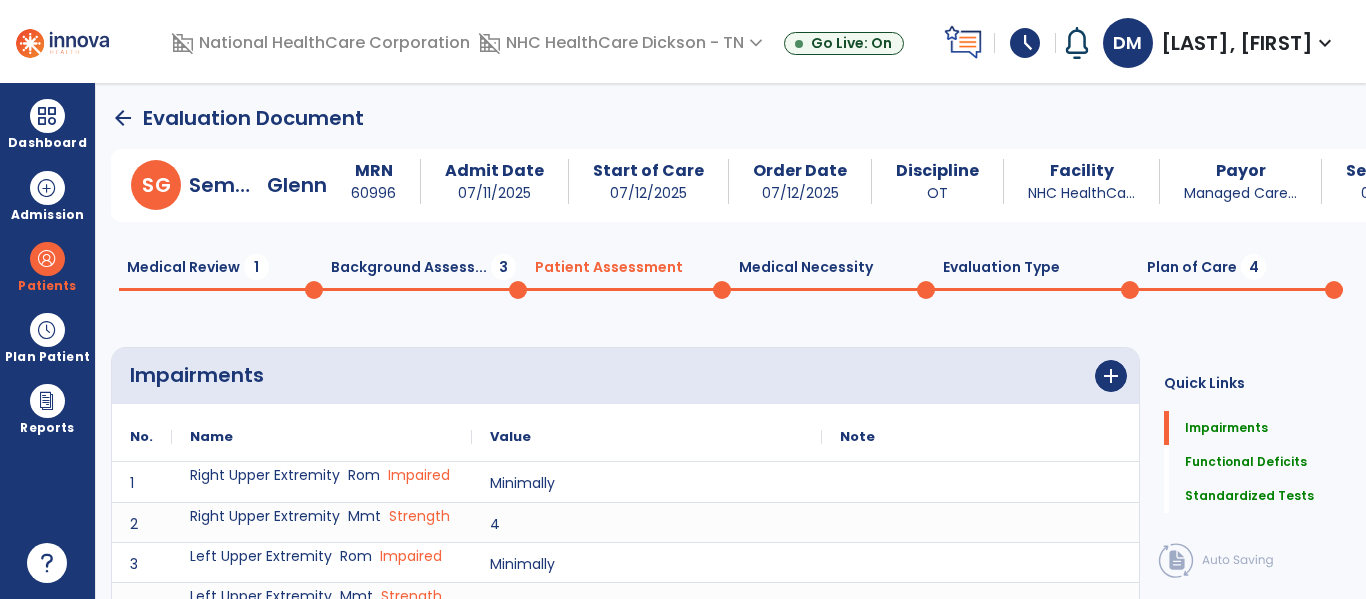 scroll, scrollTop: 20, scrollLeft: 0, axis: vertical 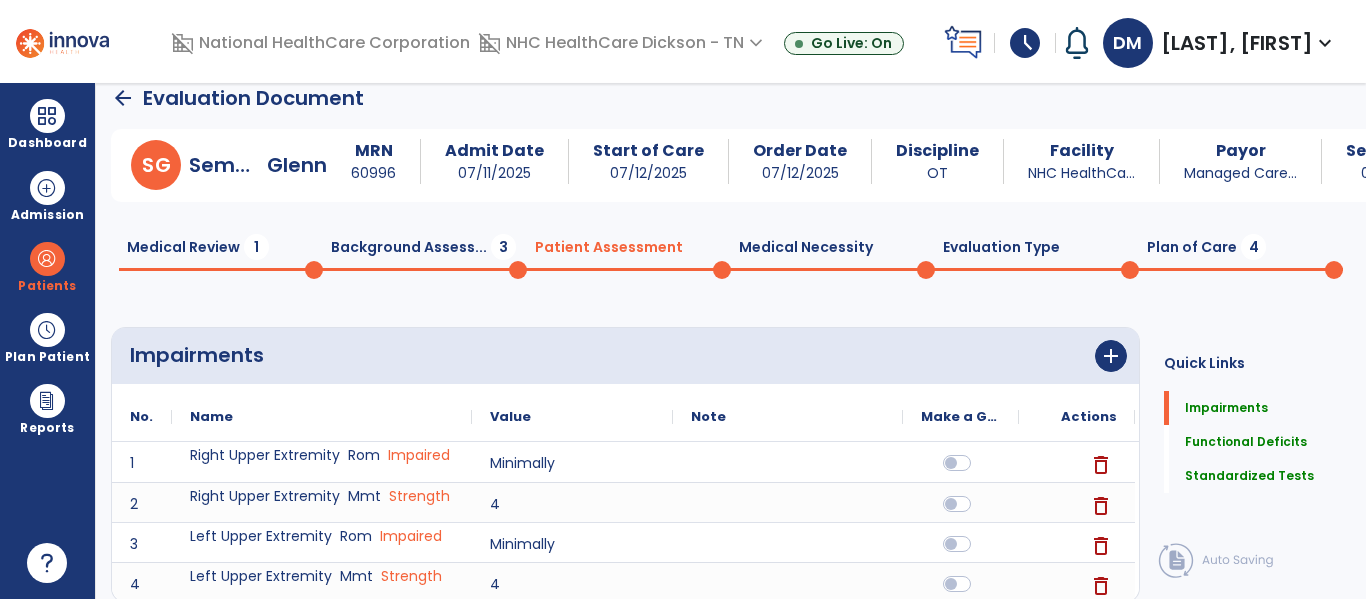 click on "S G [LAST], [FIRST] MRN [NUMBER] Admit Date [DATE] Start of Care [DATE] Order Date [DATE] Discipline OT Facility NHC HealthCare... Payor Managed Care... Service Date [DATE] Medical Review 1 Background Assessment 3 Patient Assessment 0 Medical Necessity 0 Evaluation Type 0 Plan of Care 4 Impairments Add Name" 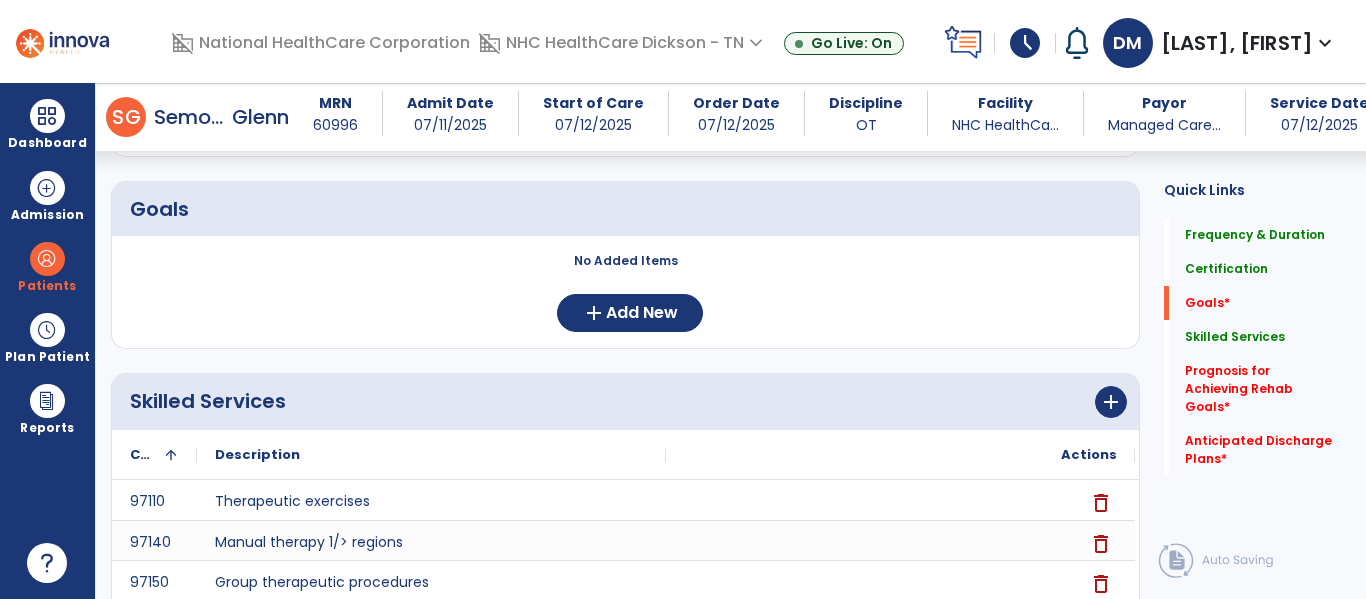 scroll, scrollTop: 438, scrollLeft: 0, axis: vertical 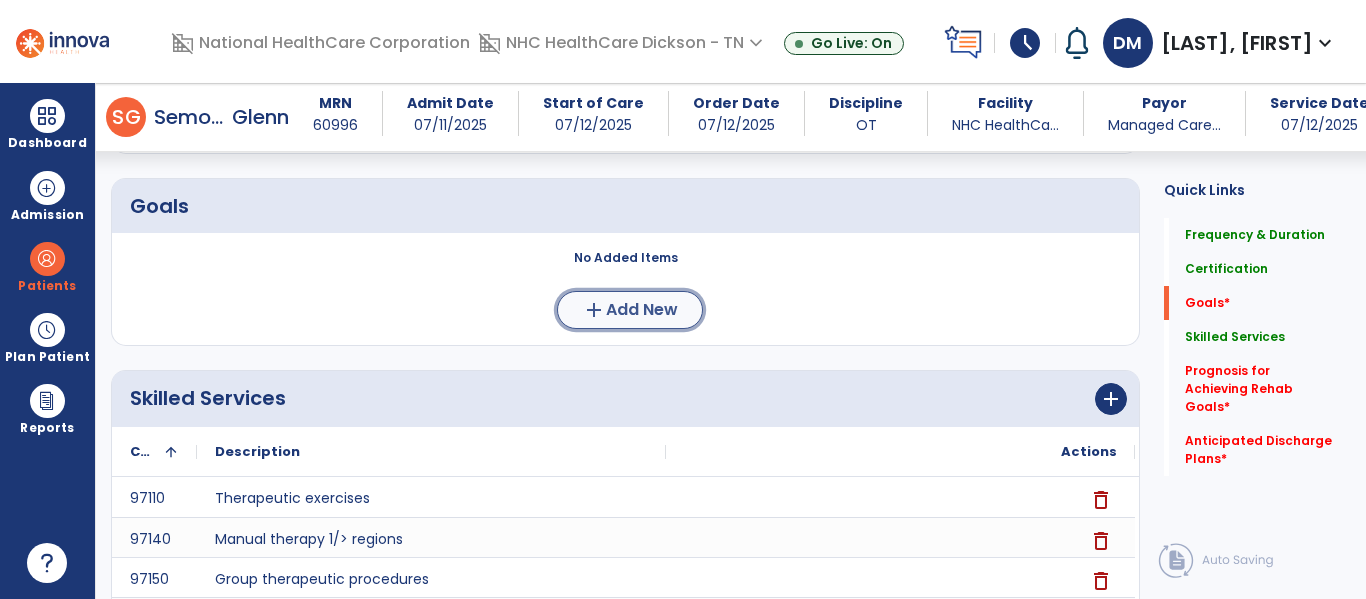 click on "add" at bounding box center [594, 310] 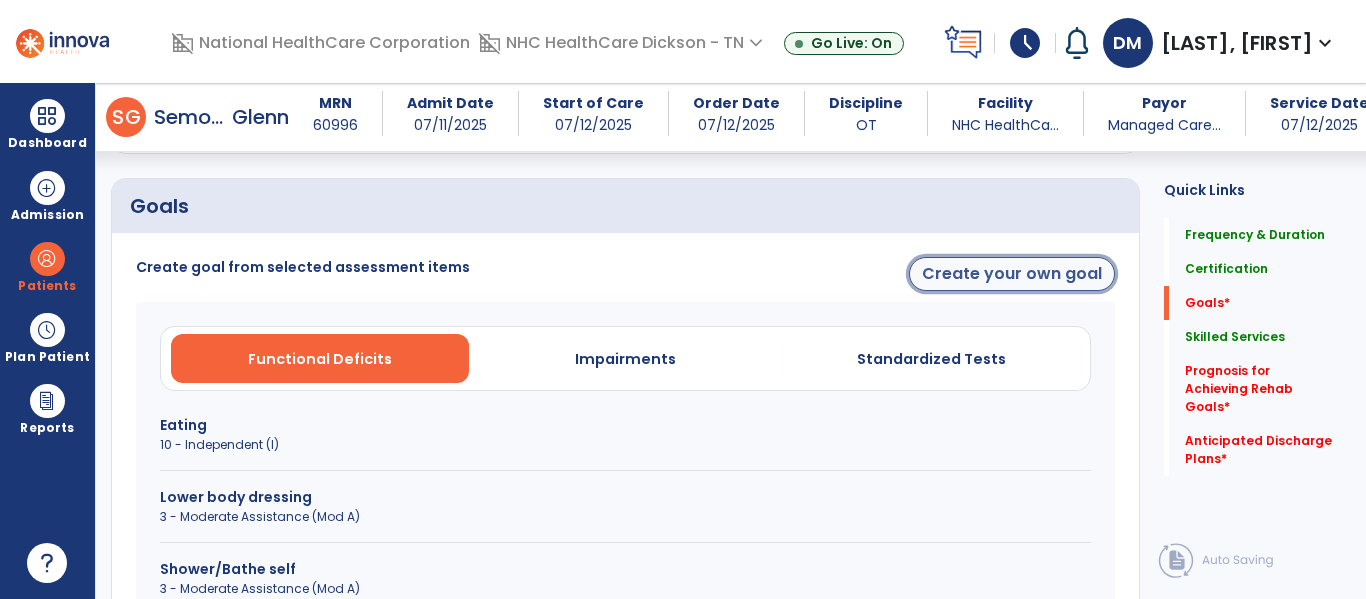 click on "Create your own goal" at bounding box center [1012, 274] 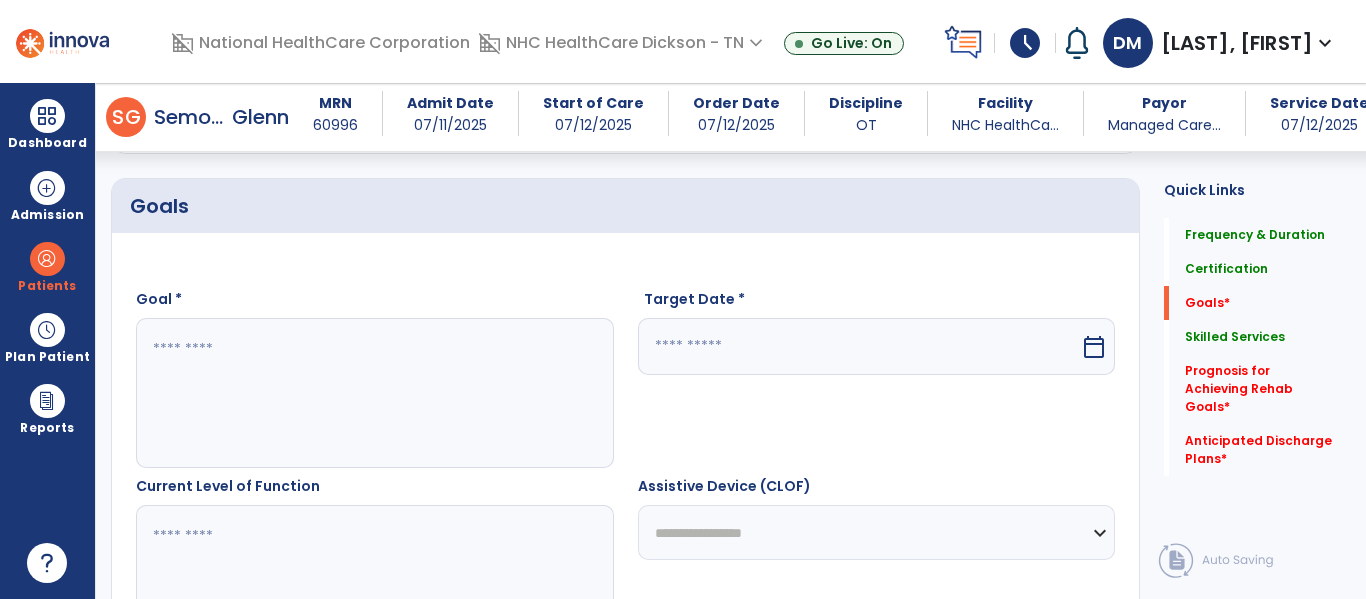 click on "**********" at bounding box center (625, 773) 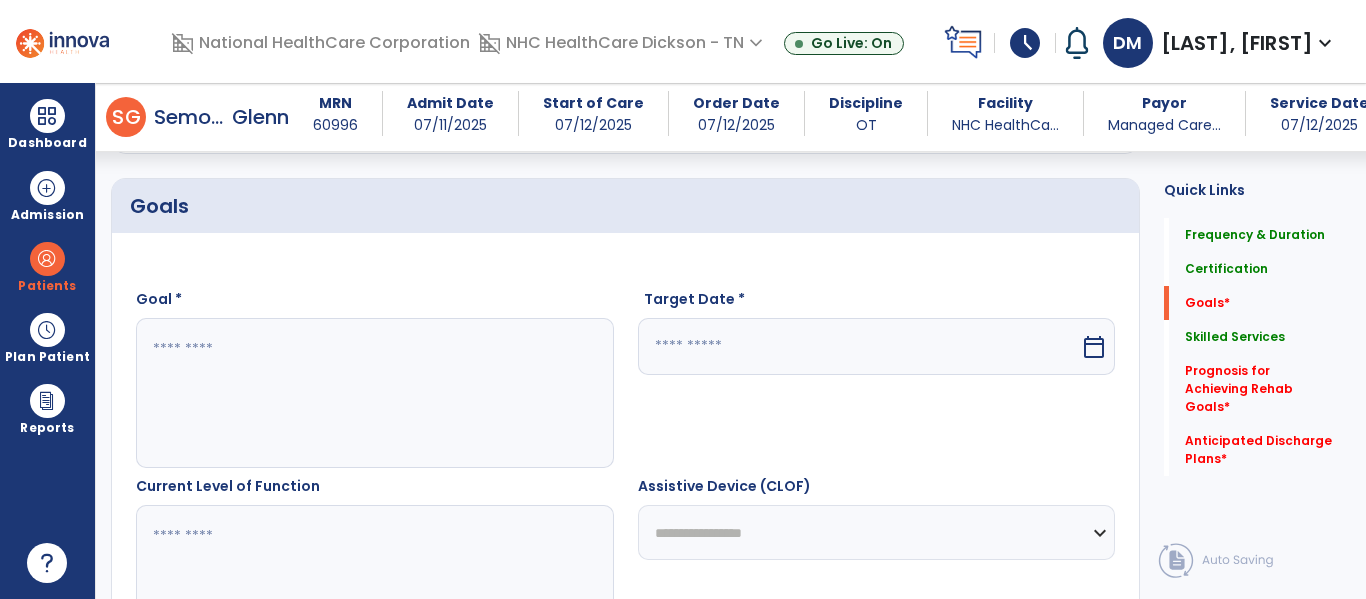 click at bounding box center [374, 393] 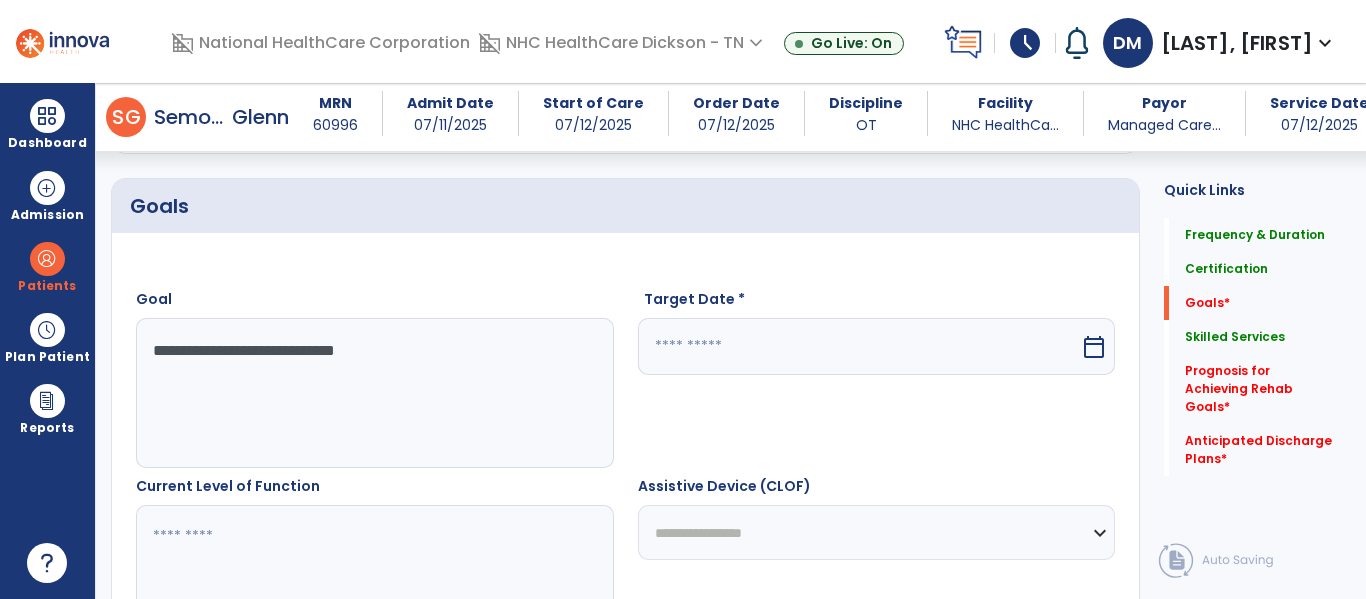 type on "**********" 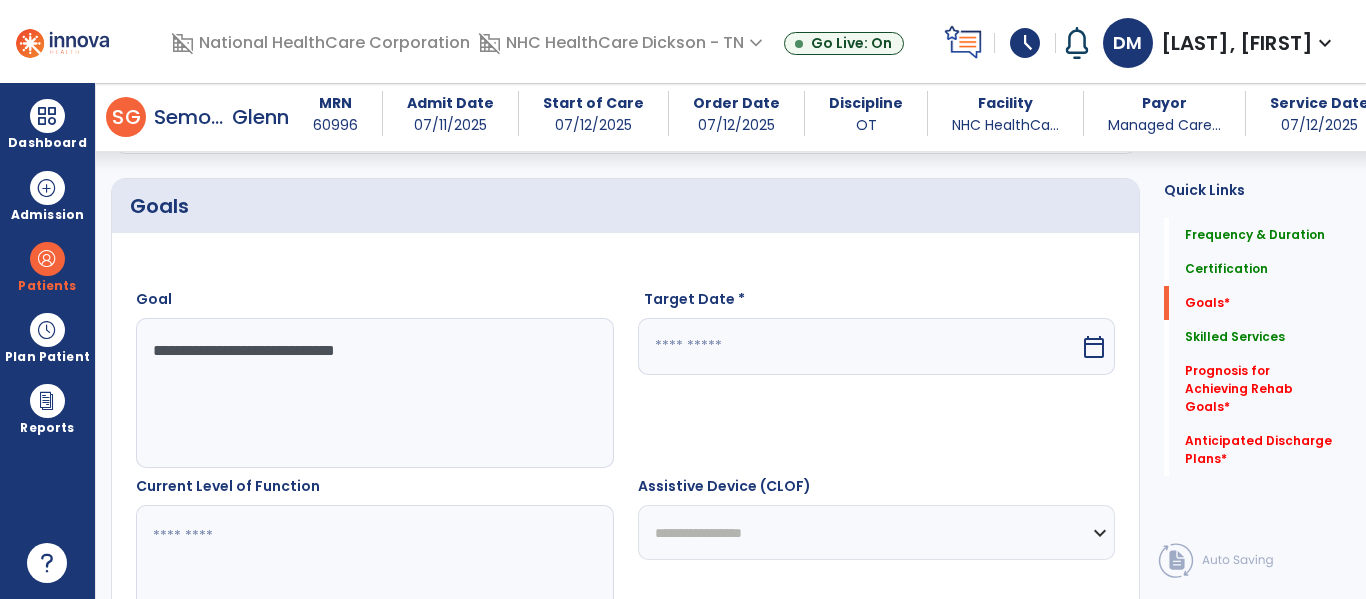click at bounding box center (859, 346) 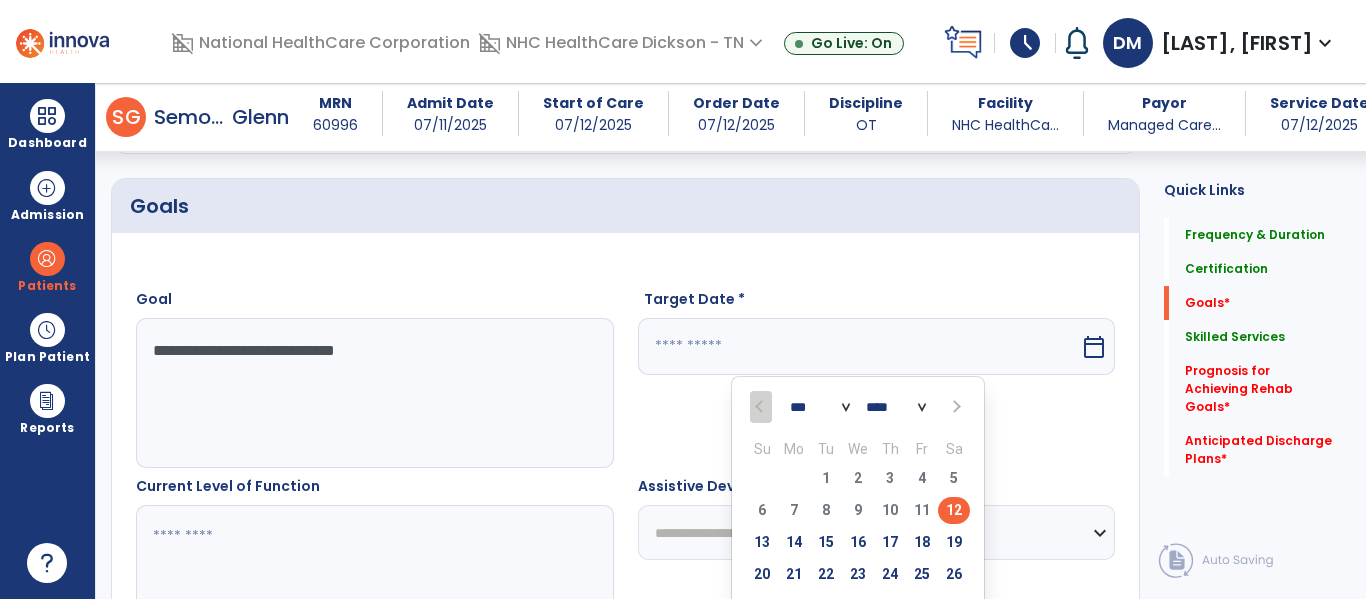 click at bounding box center [954, 407] 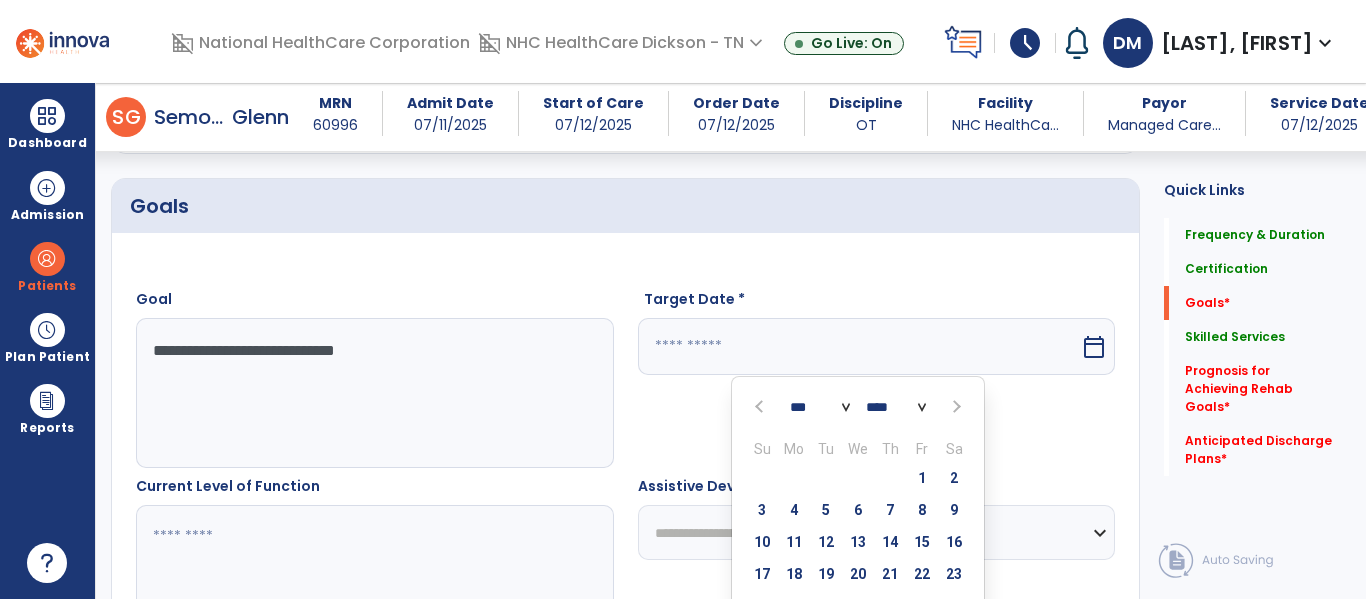 click at bounding box center (954, 407) 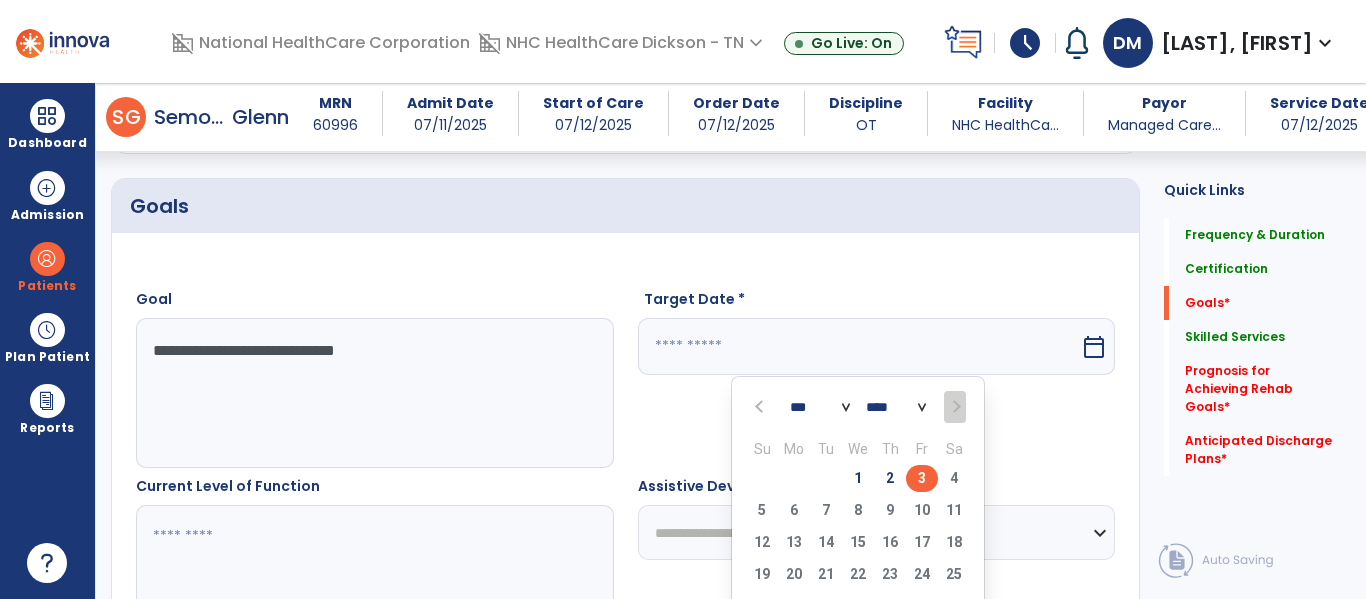 click on "3" at bounding box center [922, 478] 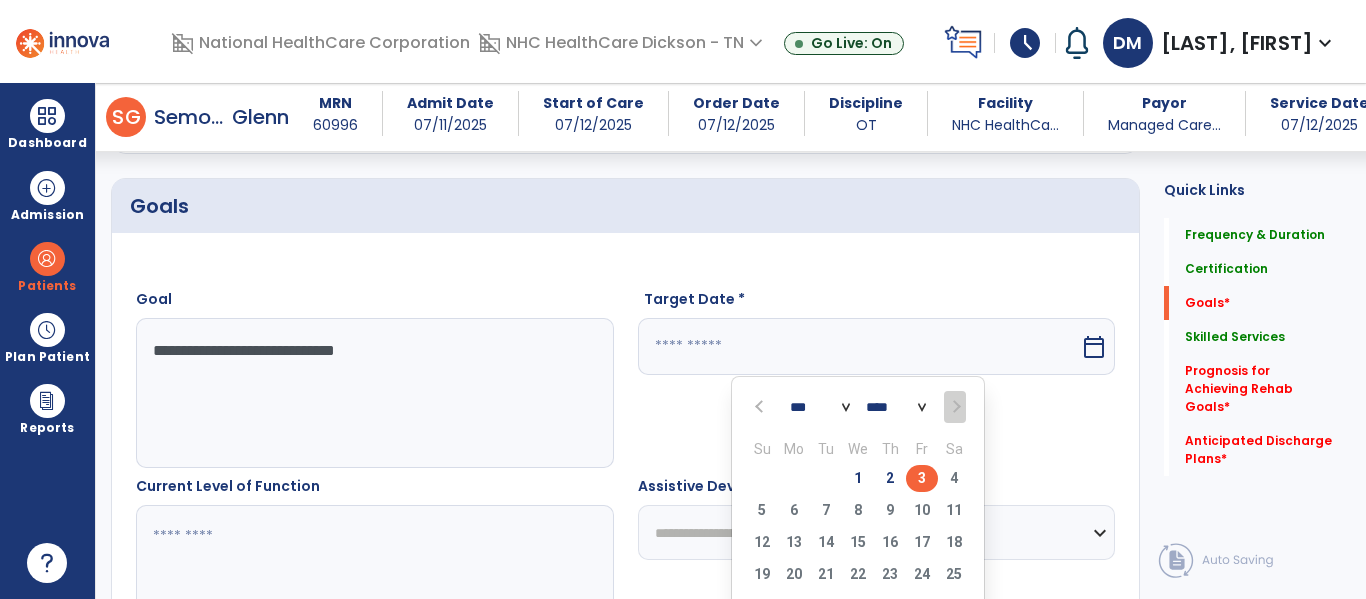 type on "*********" 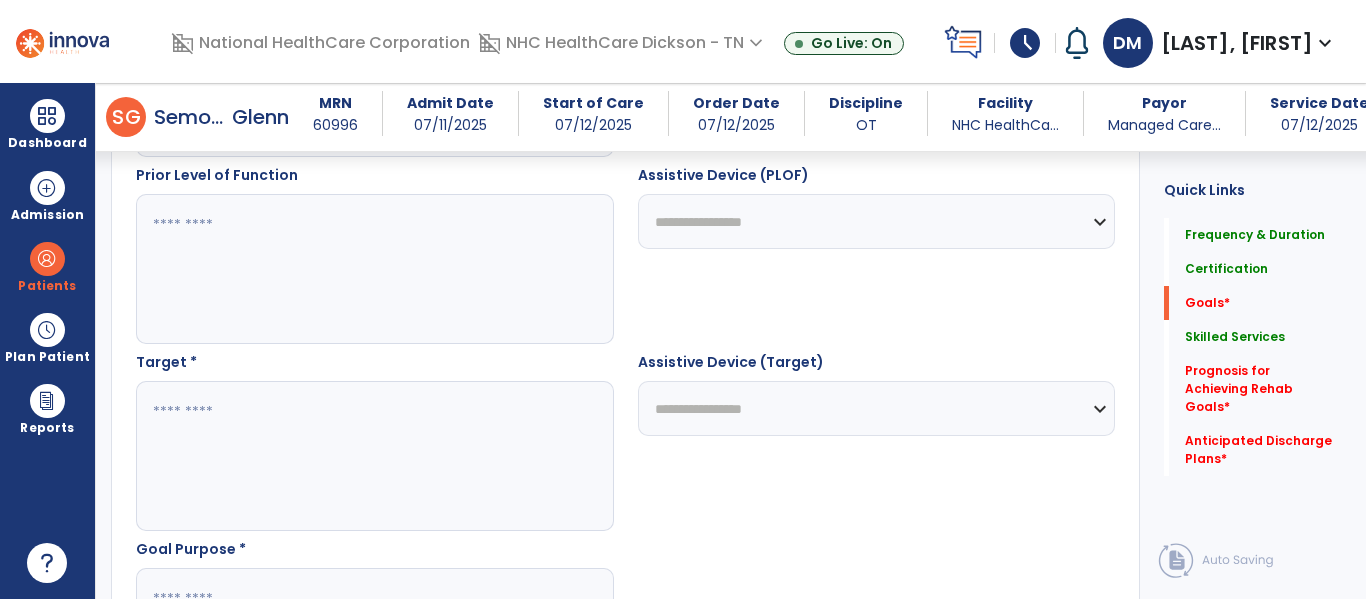 scroll, scrollTop: 951, scrollLeft: 0, axis: vertical 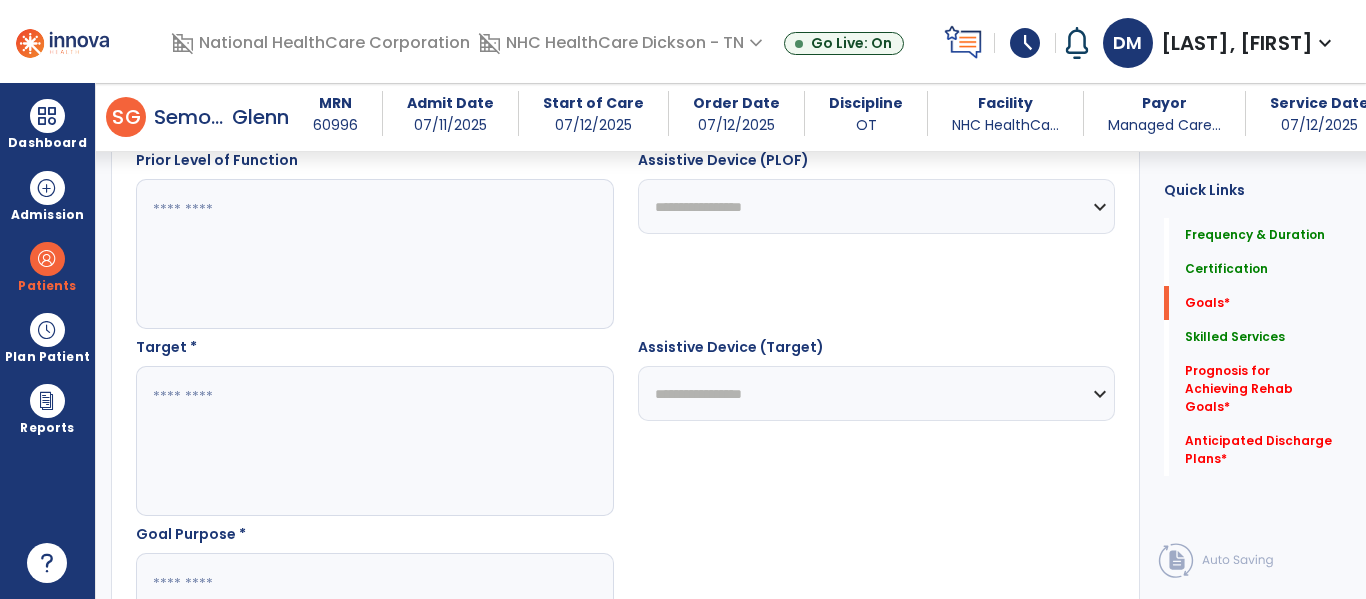 click at bounding box center (374, 441) 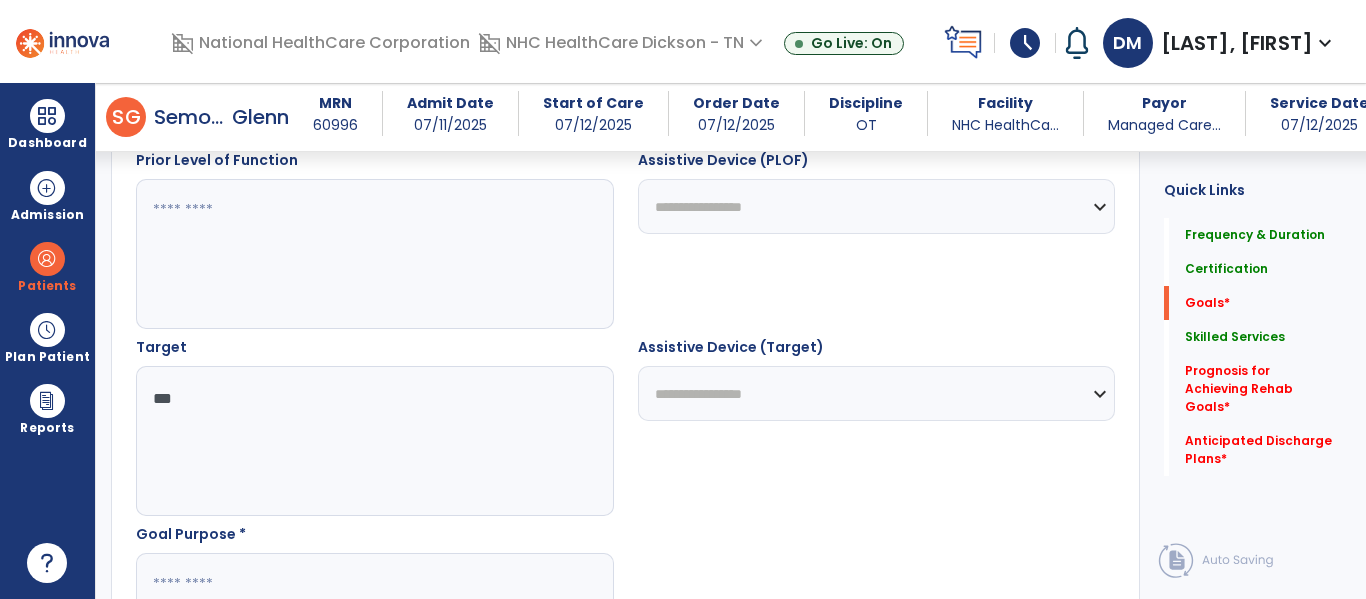 type on "***" 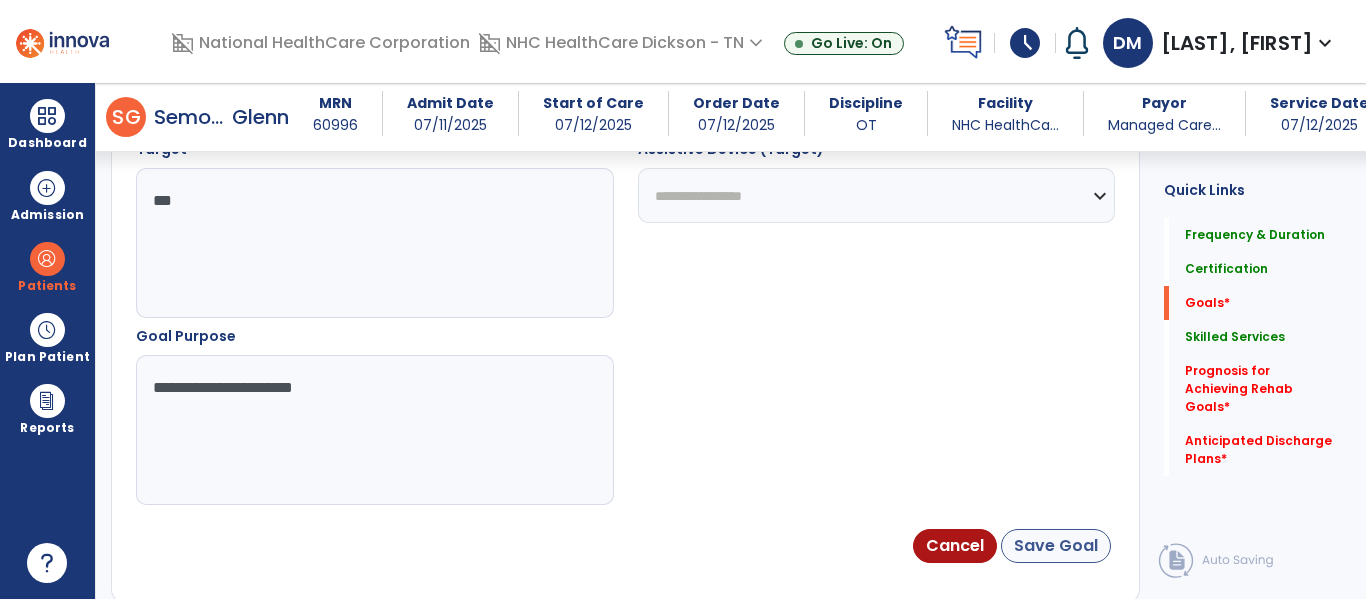 type on "**********" 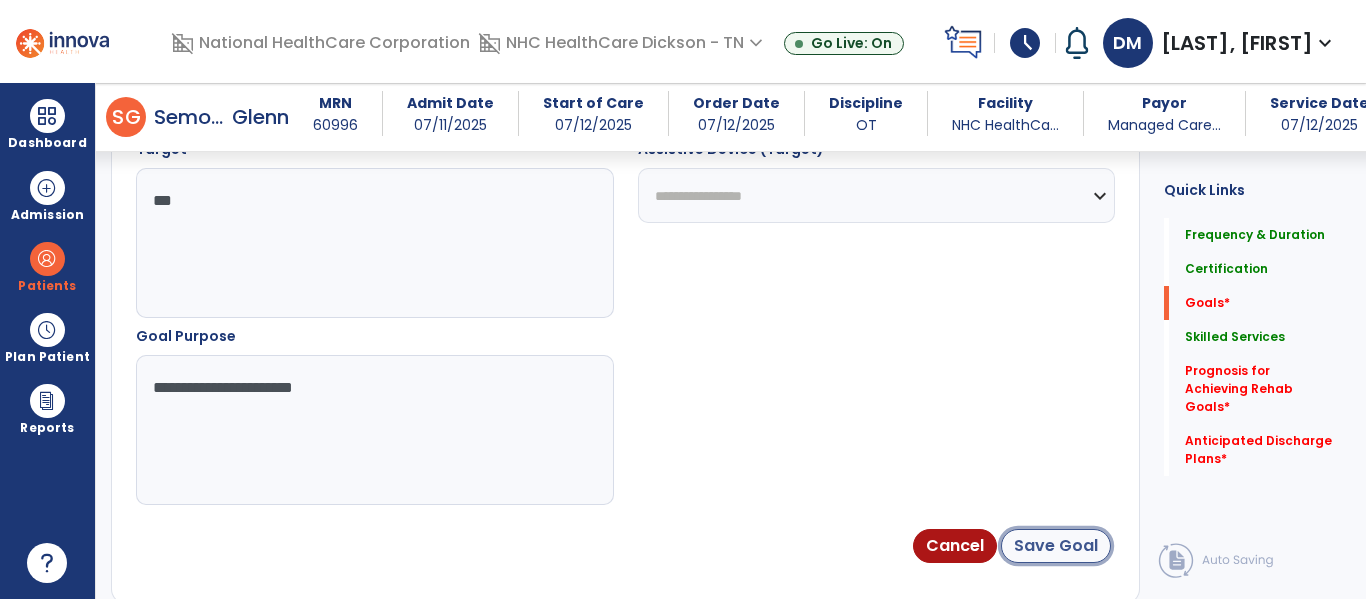 click on "Save Goal" at bounding box center (1056, 546) 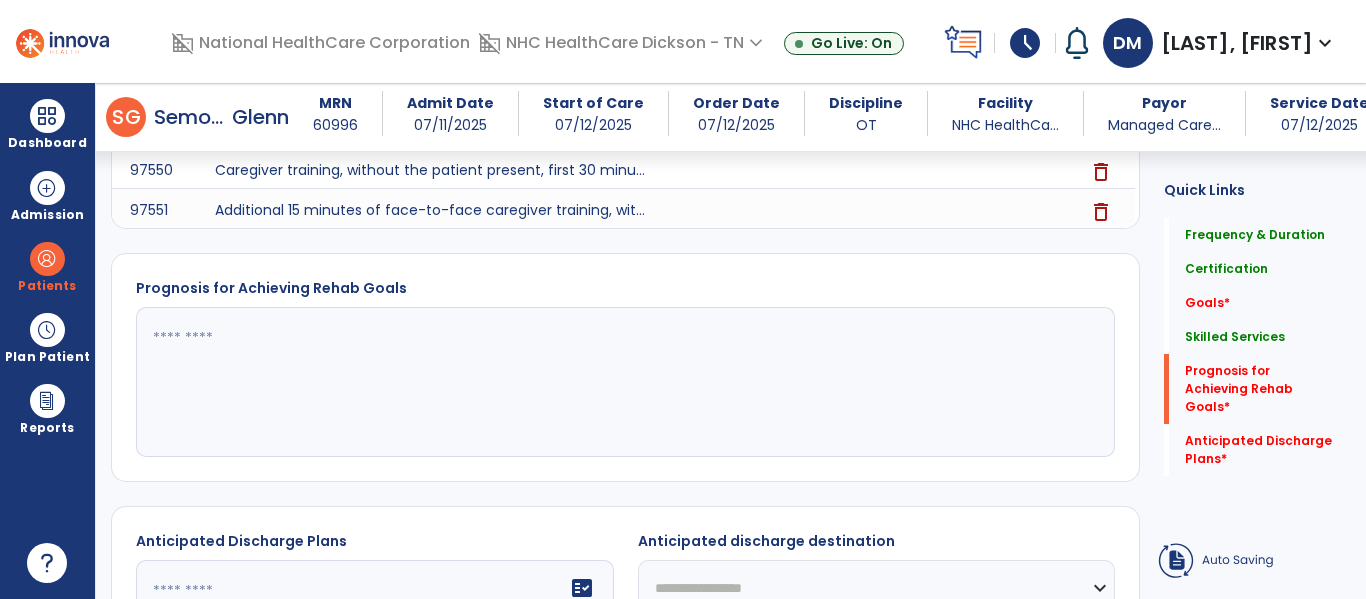 scroll, scrollTop: 1151, scrollLeft: 0, axis: vertical 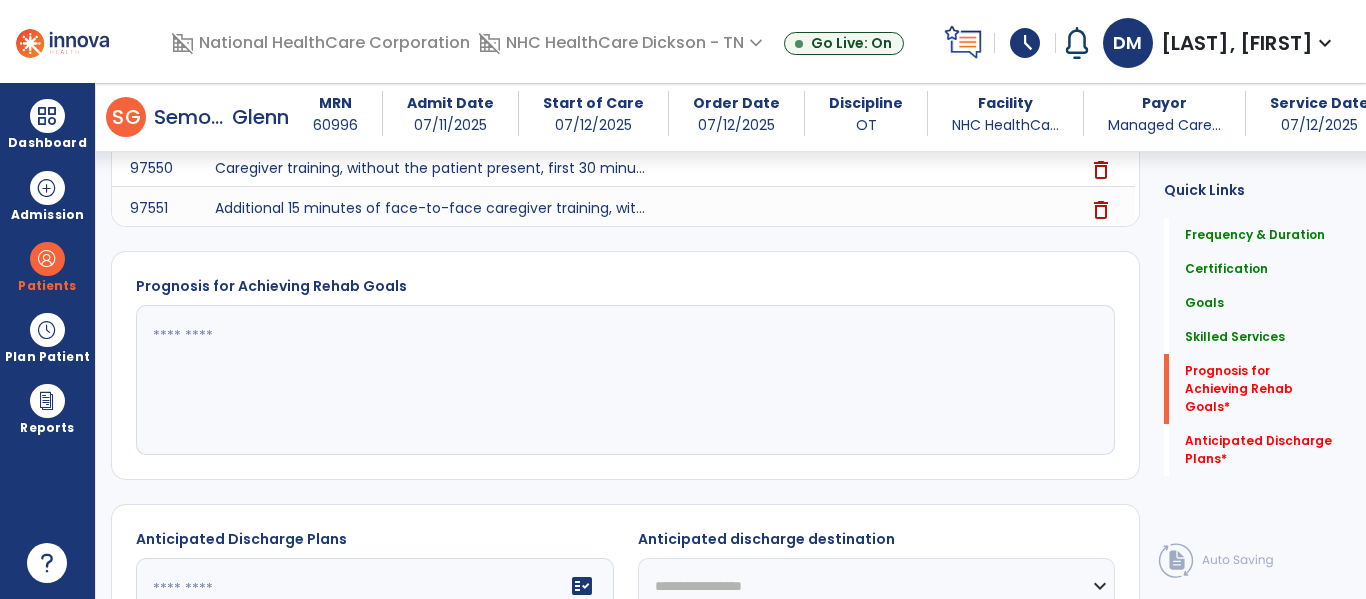 click 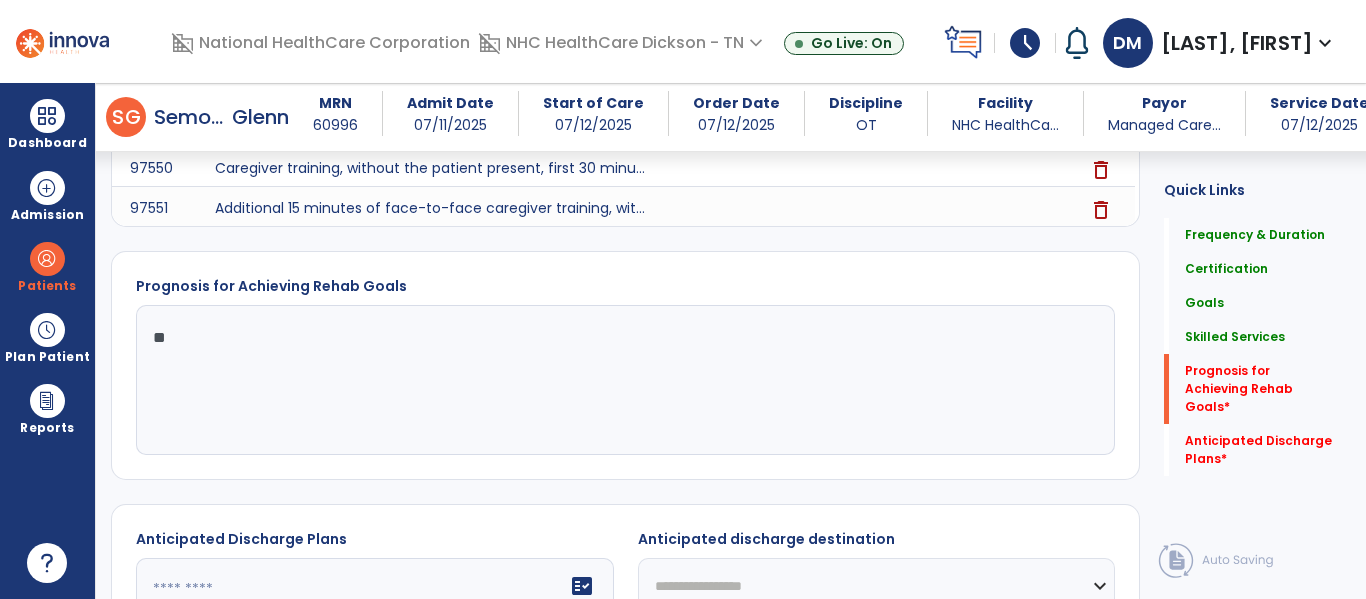 type on "*" 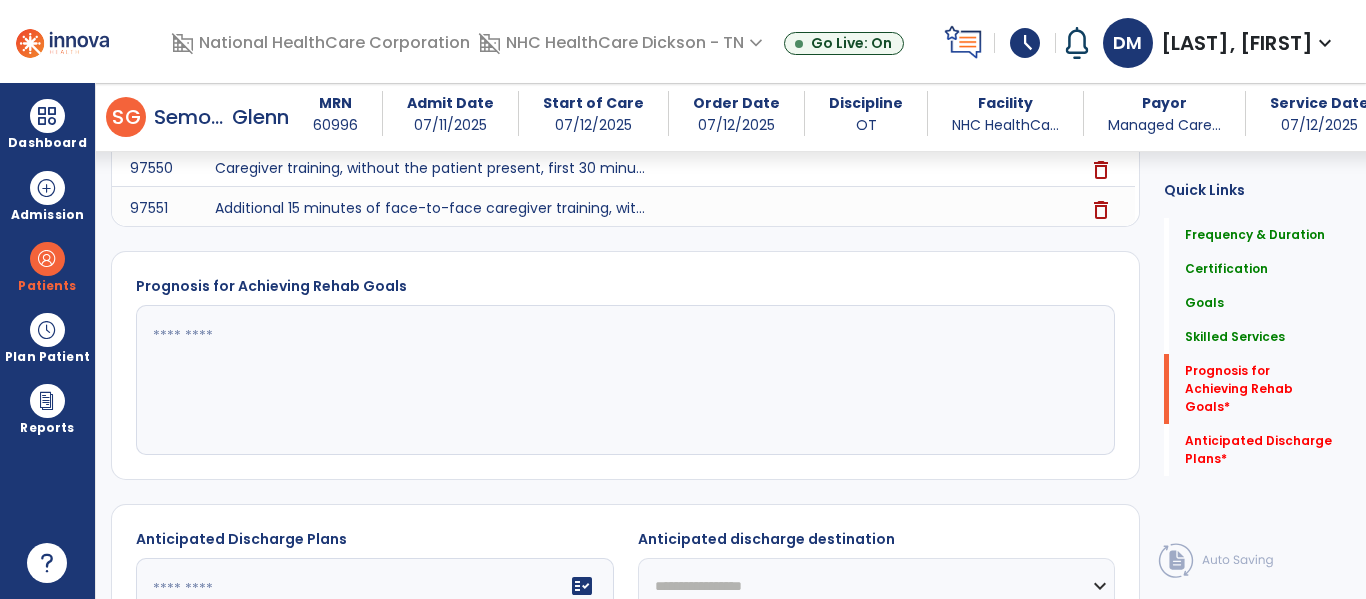 type on "*" 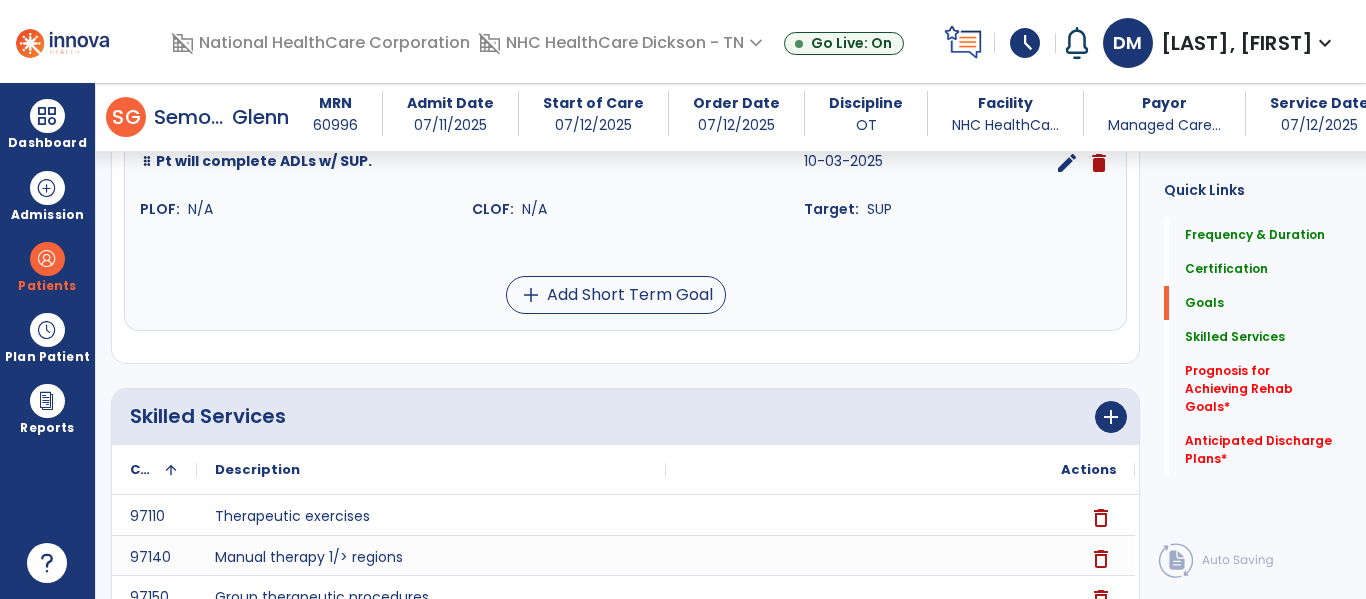 scroll, scrollTop: 528, scrollLeft: 0, axis: vertical 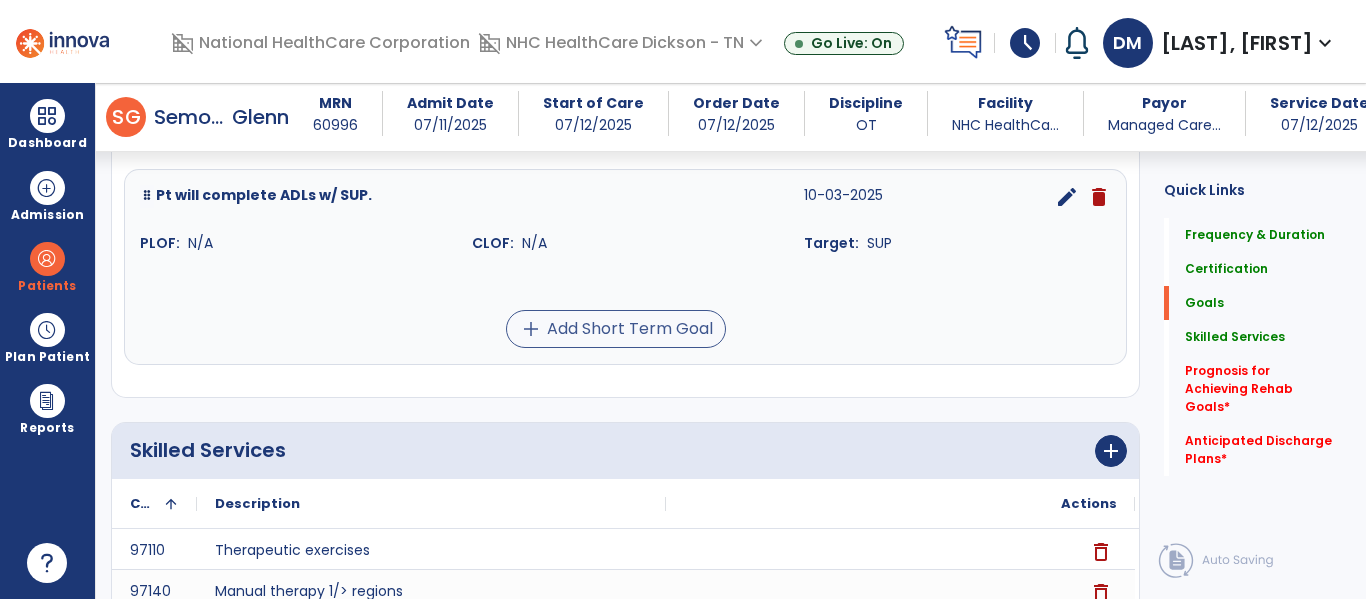 type on "**********" 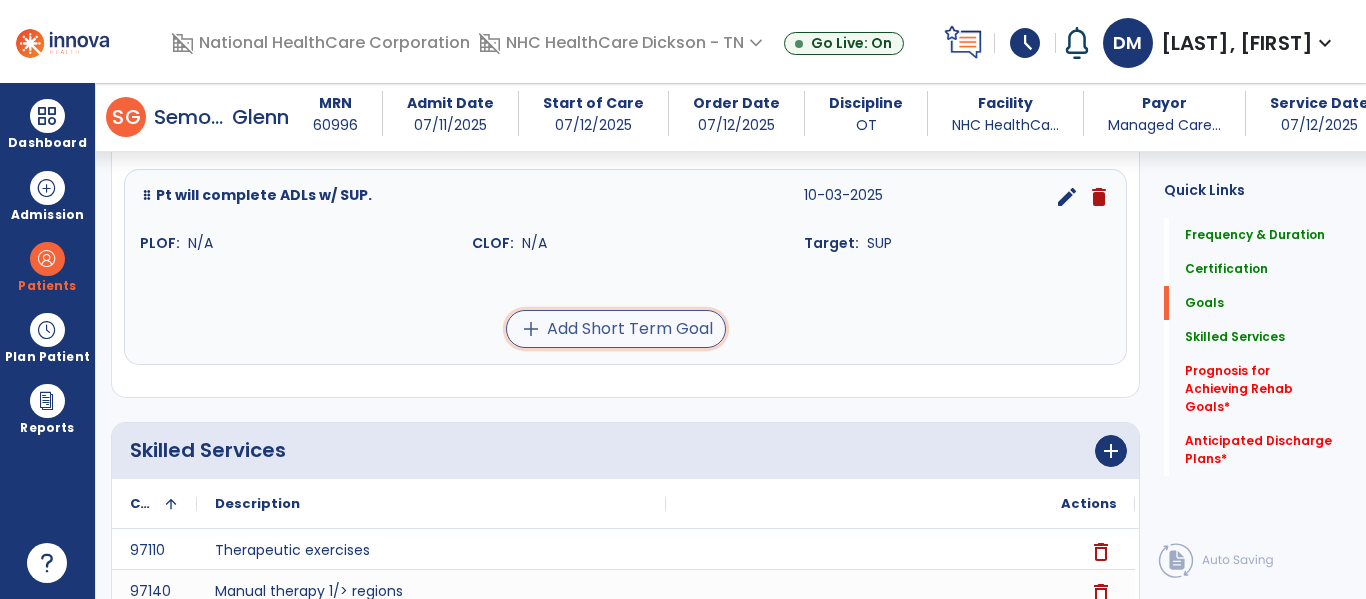click on "add  Add Short Term Goal" at bounding box center (616, 329) 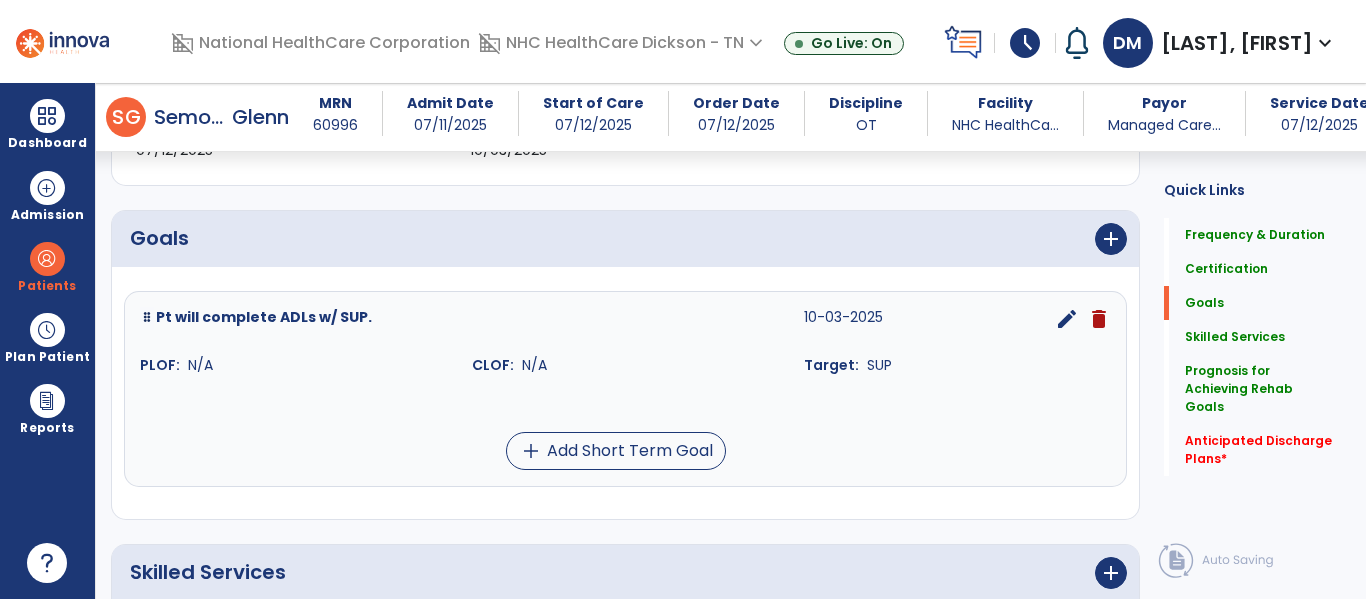scroll, scrollTop: 408, scrollLeft: 0, axis: vertical 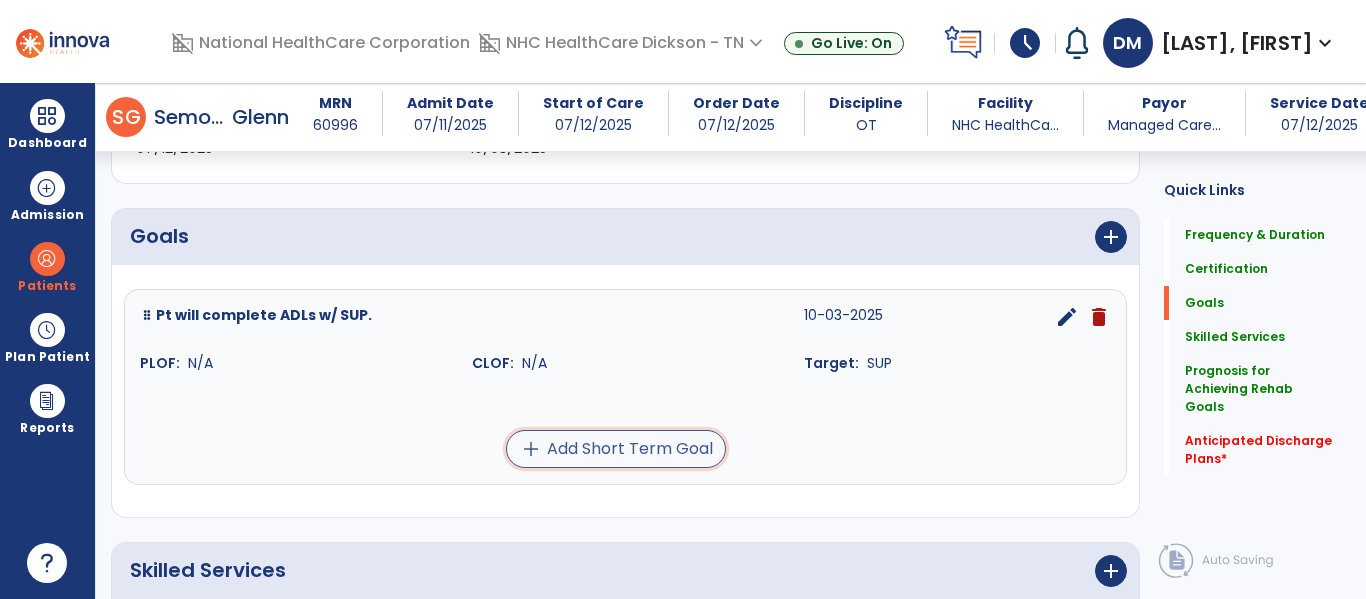 click on "add  Add Short Term Goal" at bounding box center (616, 449) 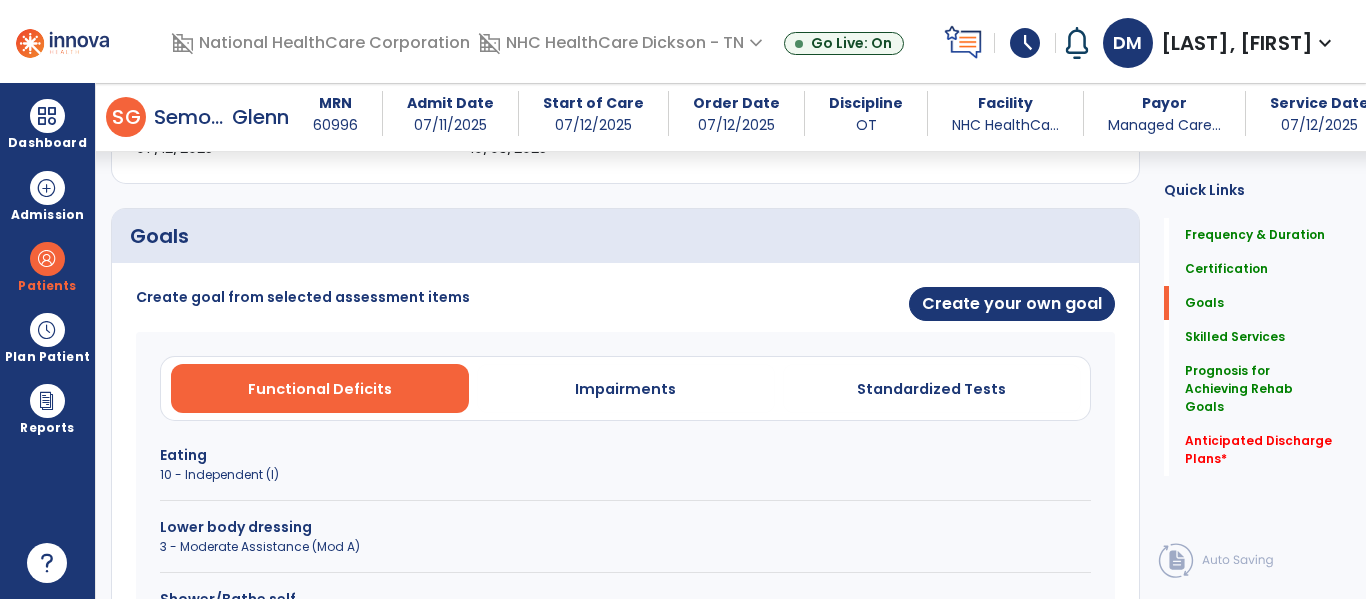 click on "3 - Moderate Assistance (Mod A)" at bounding box center (625, 547) 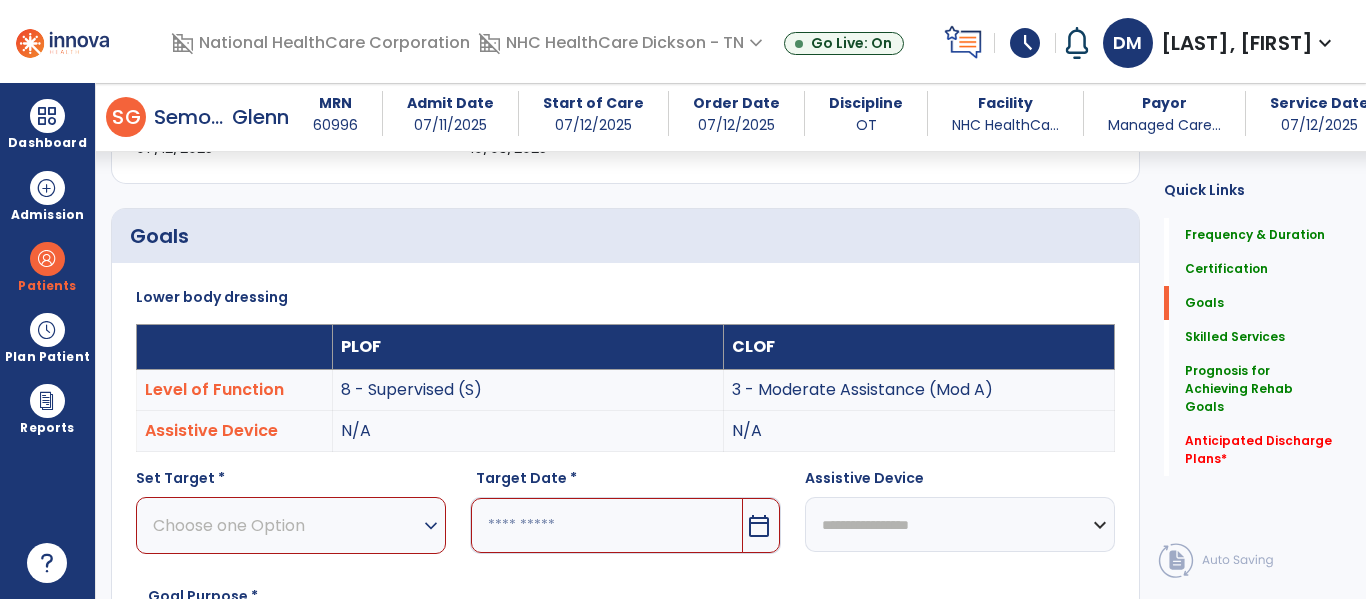 click on "Choose one Option   expand_more" at bounding box center [291, 525] 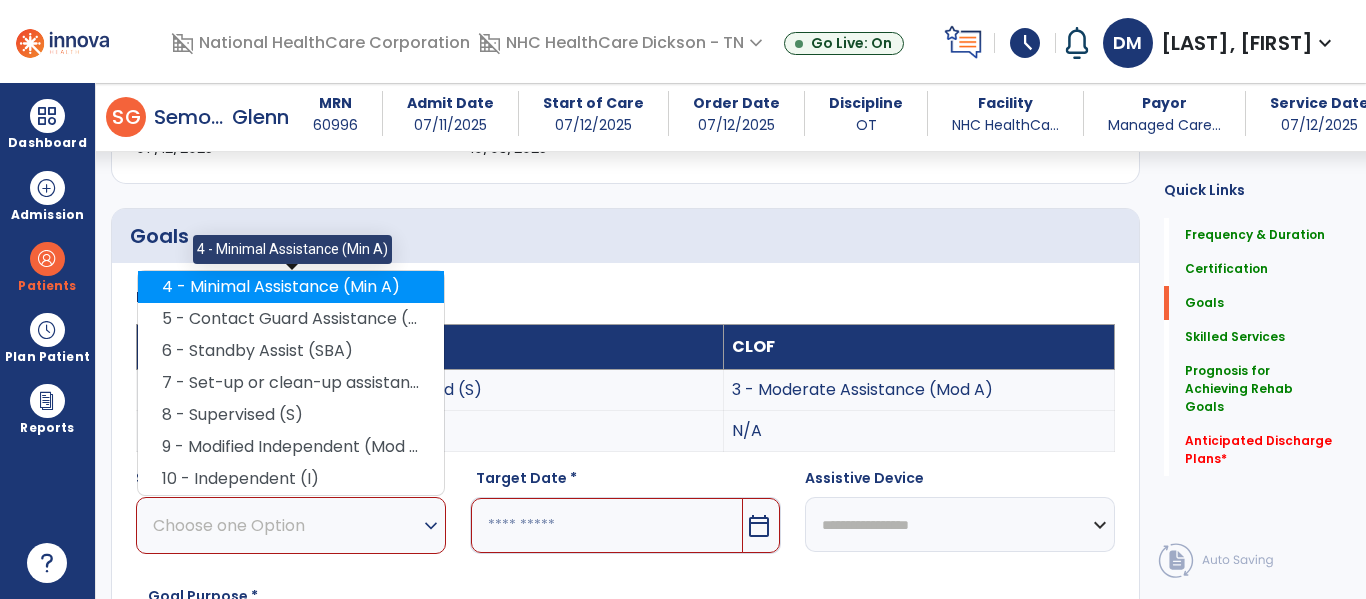 click on "4 - Minimal Assistance (Min A)" at bounding box center (291, 287) 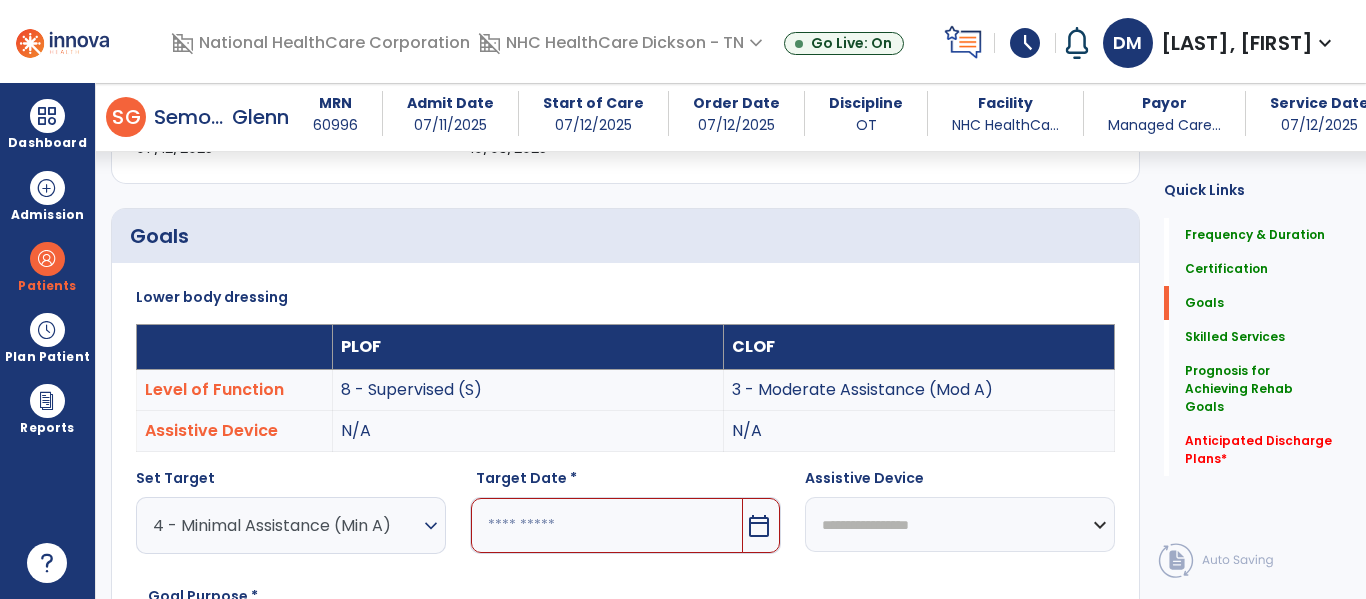 click at bounding box center (606, 525) 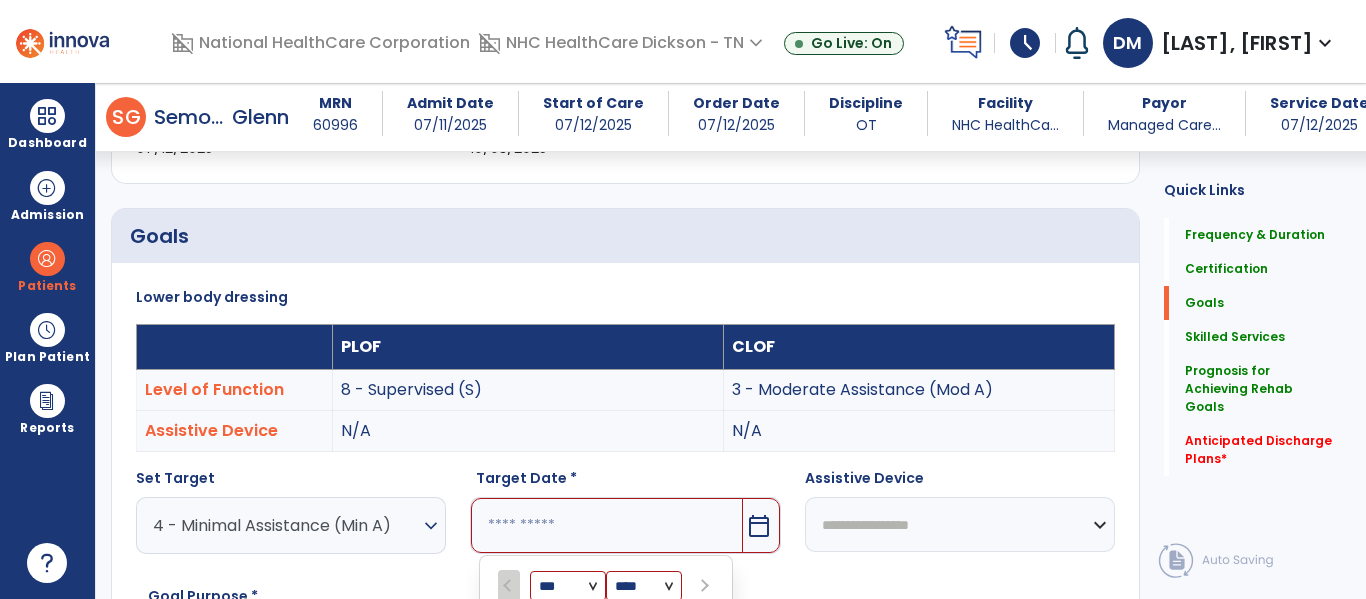 scroll, scrollTop: 761, scrollLeft: 0, axis: vertical 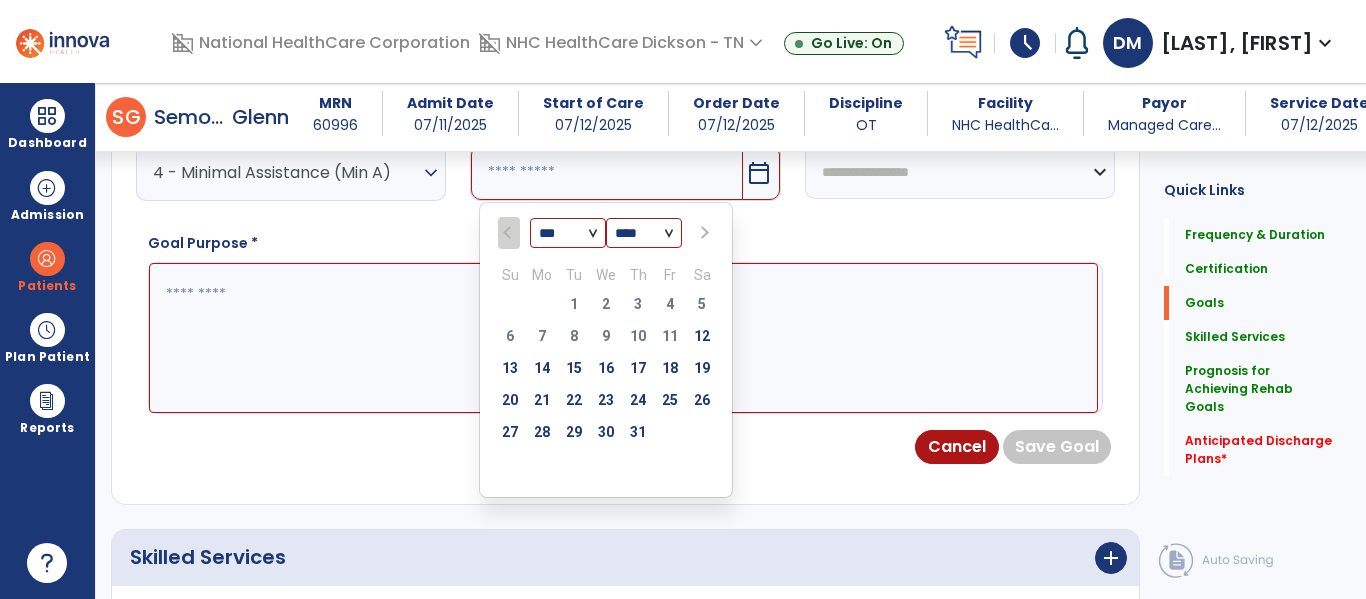 click at bounding box center (703, 233) 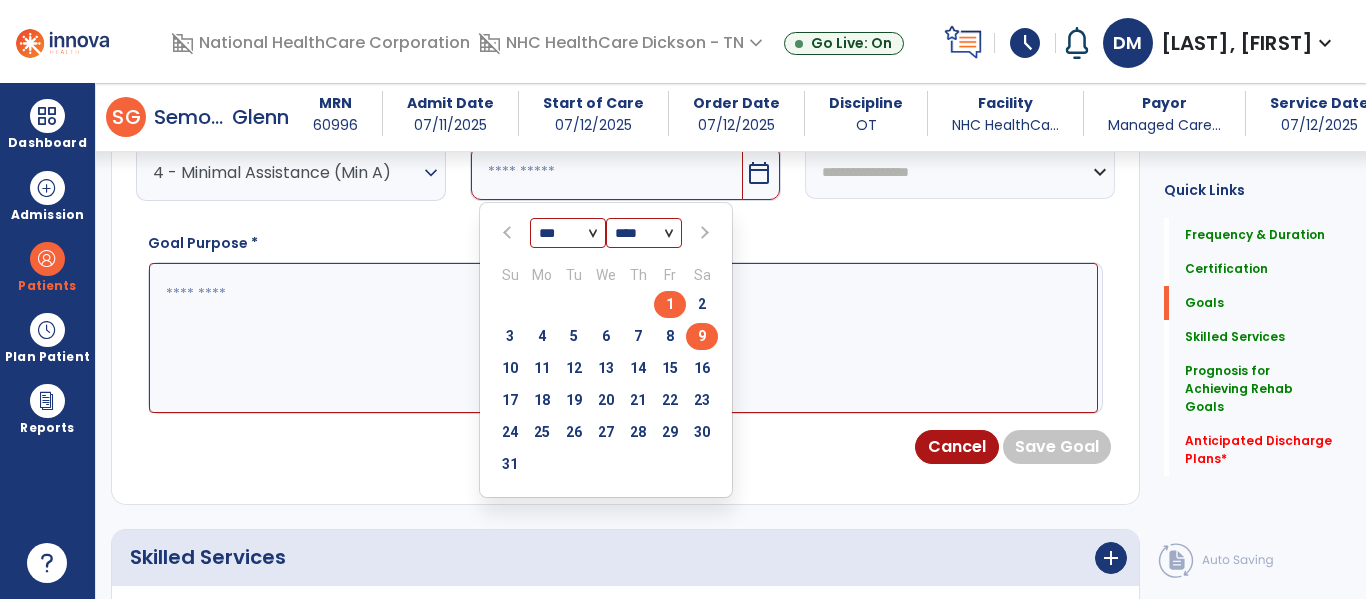 click on "9" at bounding box center (702, 336) 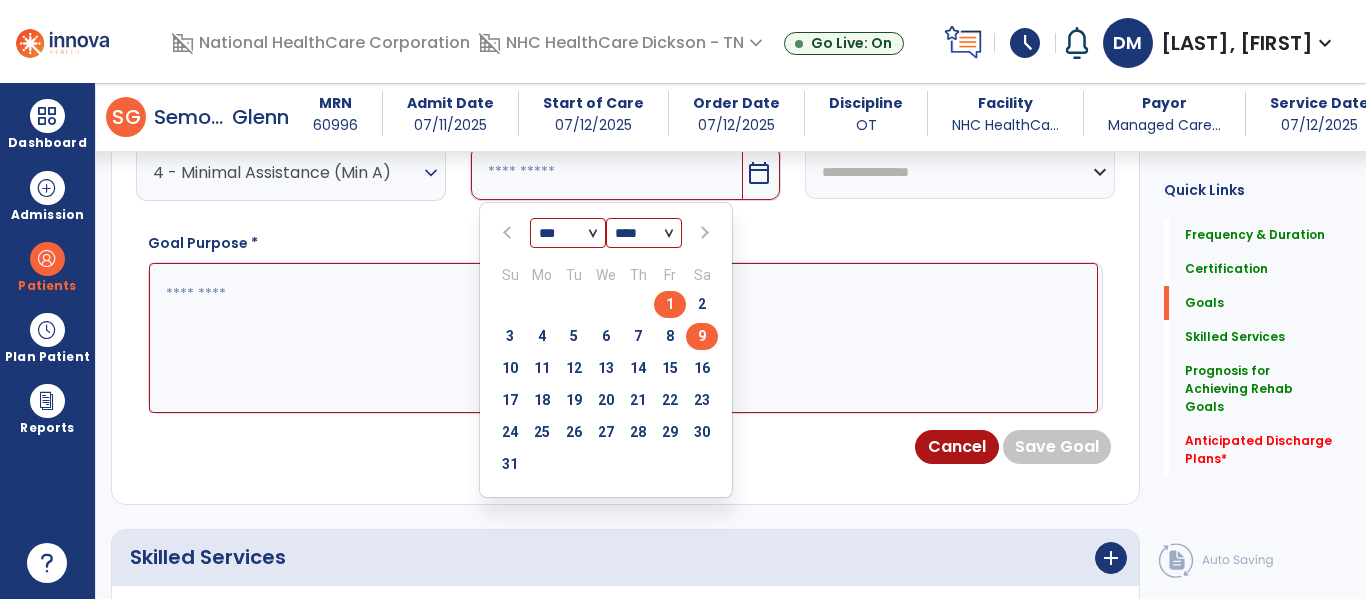 type on "********" 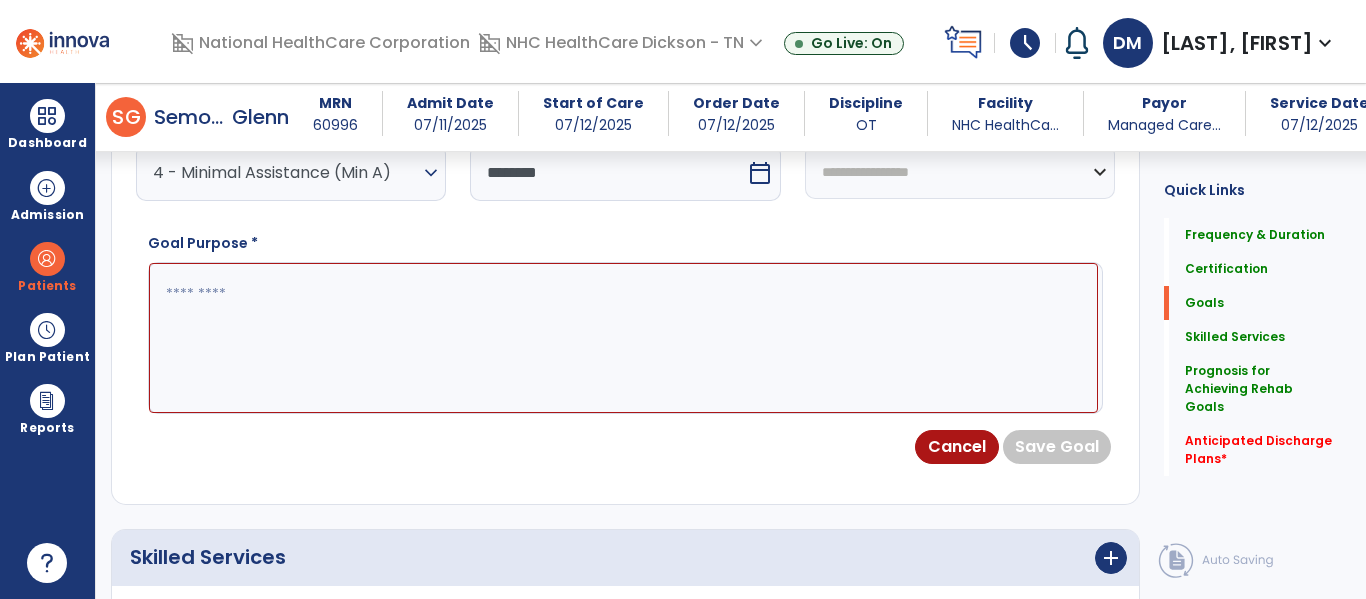 click at bounding box center (623, 338) 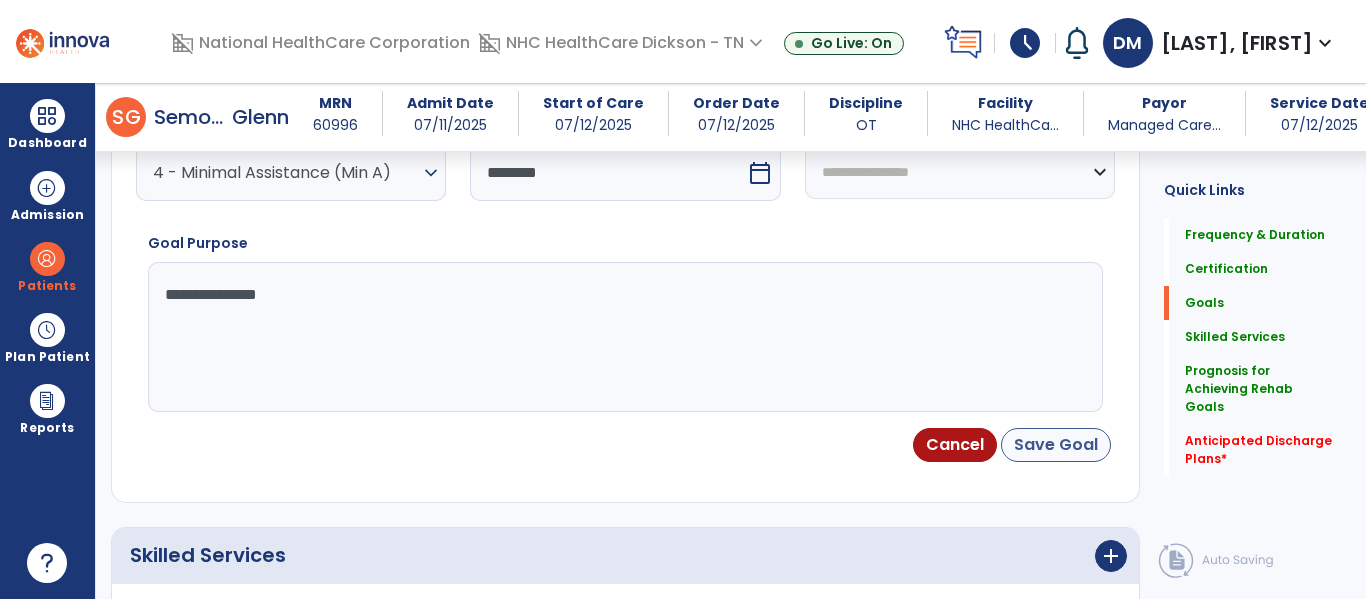 type on "**********" 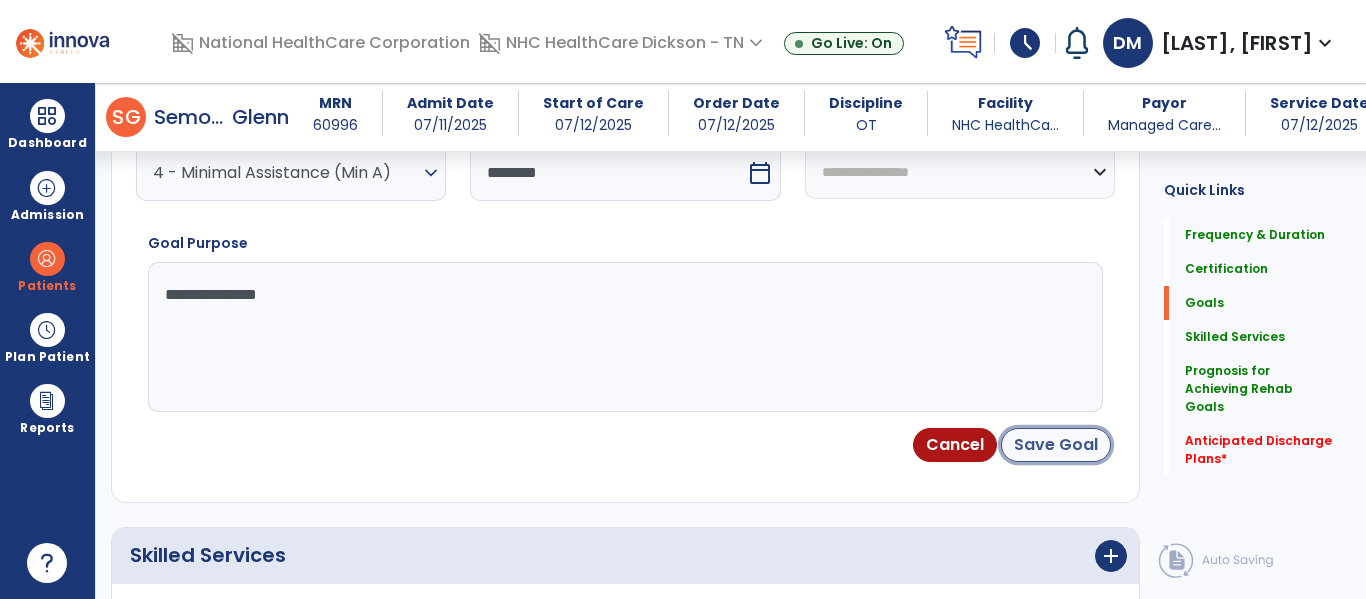 click on "Save Goal" at bounding box center [1056, 445] 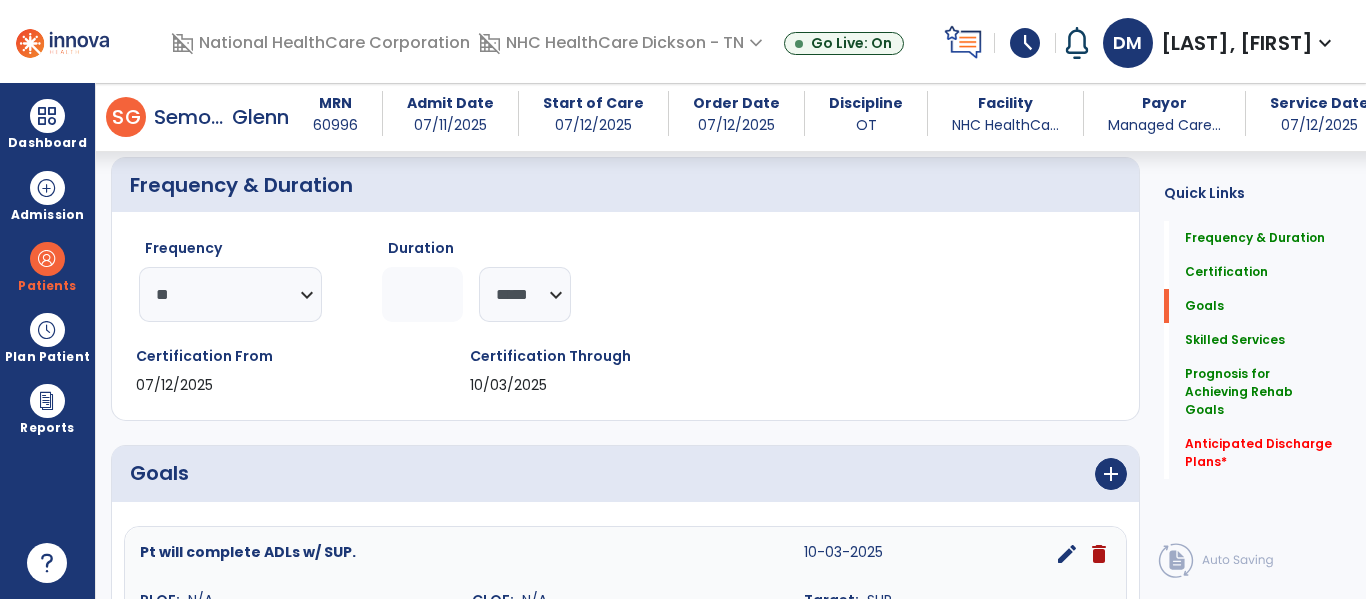 scroll, scrollTop: 488, scrollLeft: 0, axis: vertical 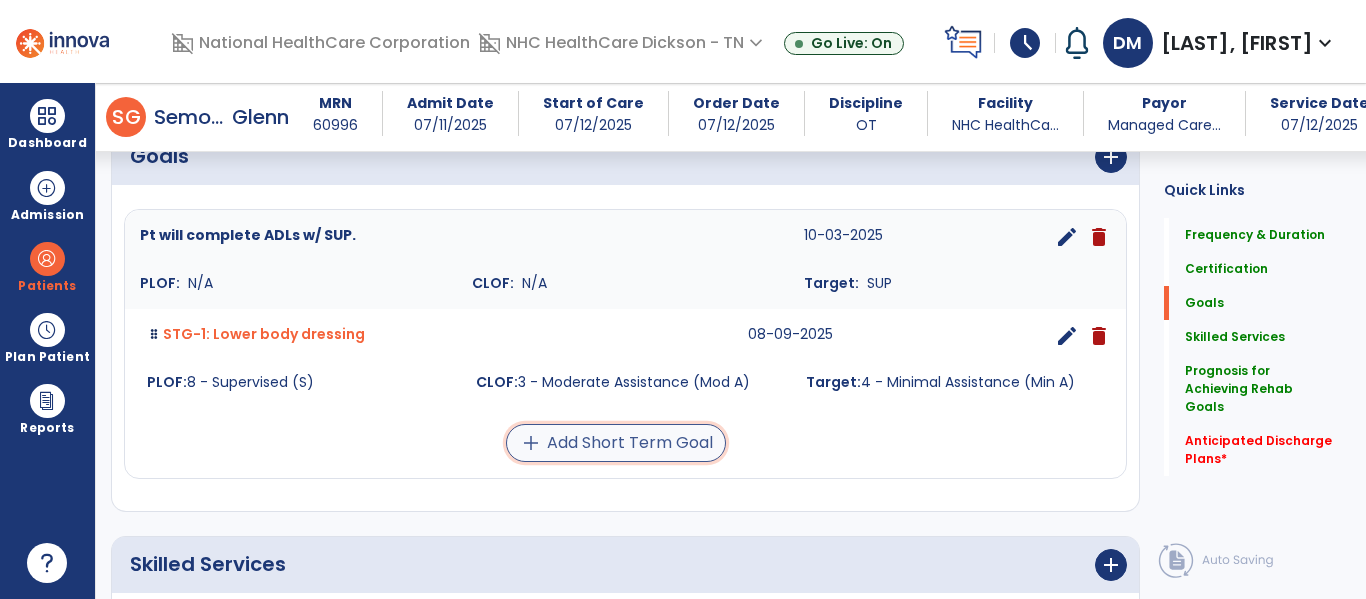 click on "add  Add Short Term Goal" at bounding box center (616, 443) 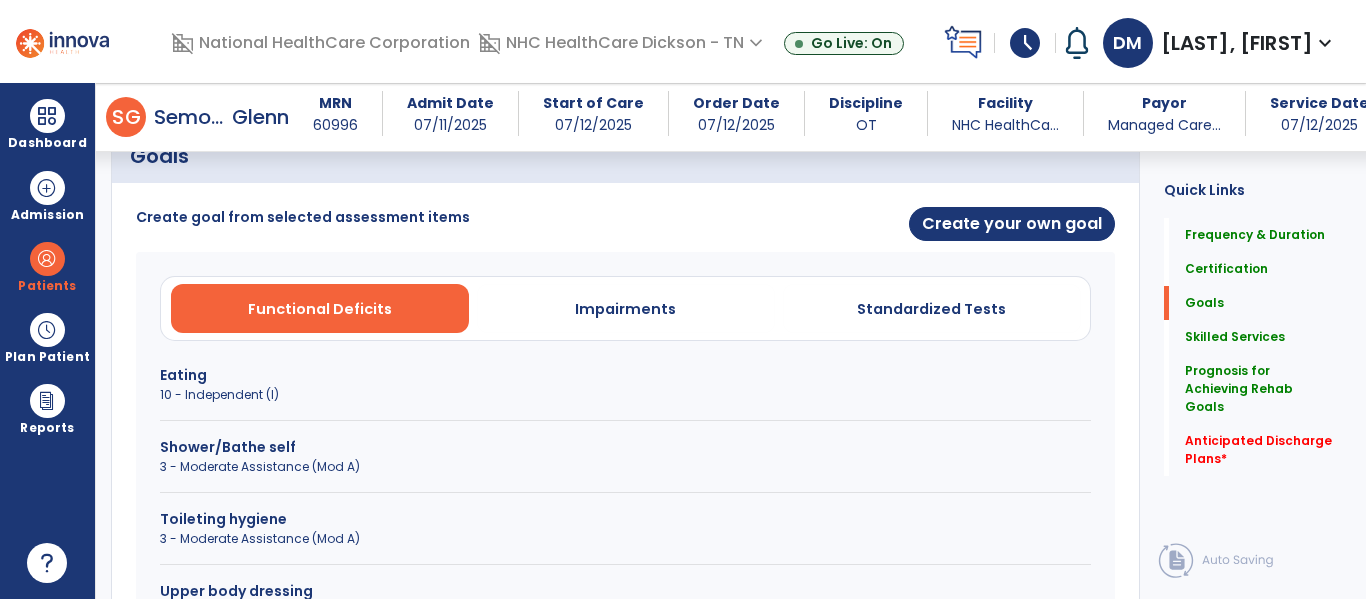 click on "3 - Moderate Assistance (Mod A)" at bounding box center [625, 467] 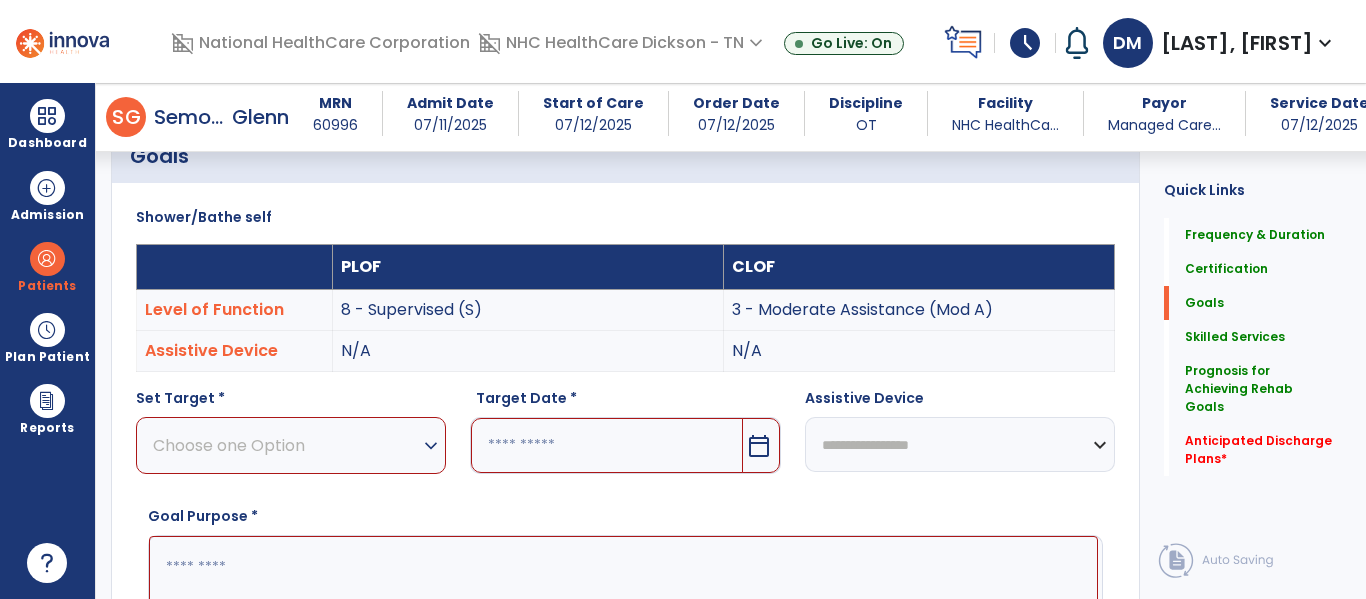 click on "Choose one Option   expand_more" at bounding box center [291, 445] 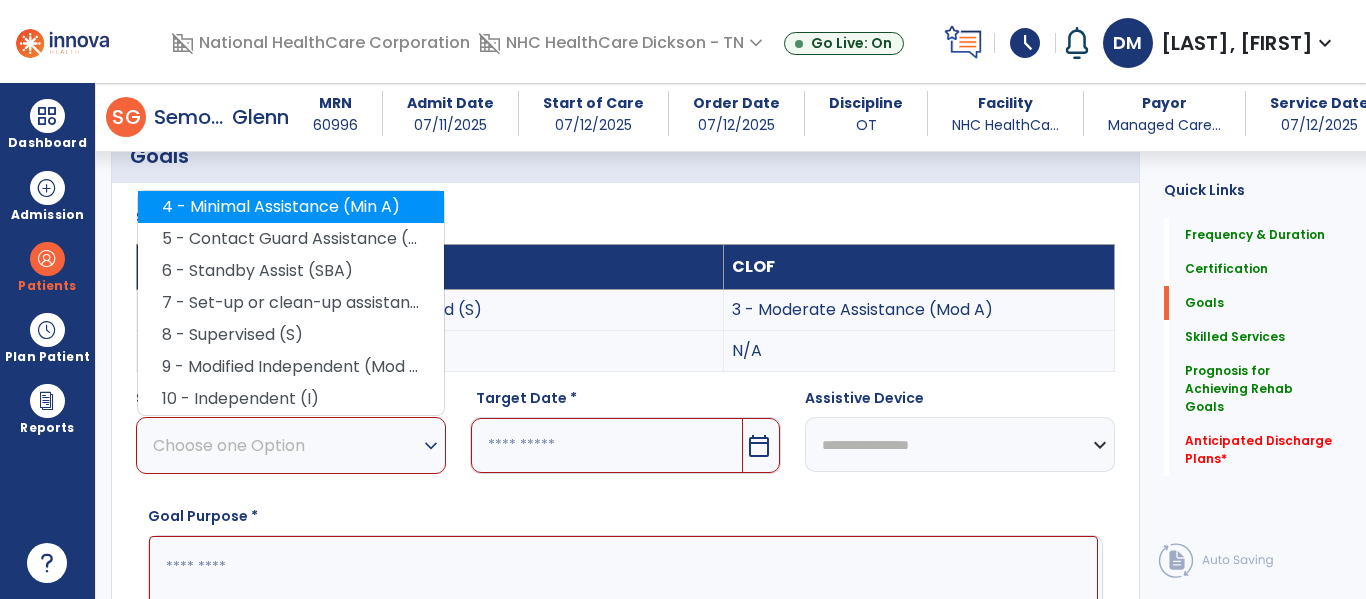 click on "4 - Minimal Assistance (Min A)" at bounding box center [291, 207] 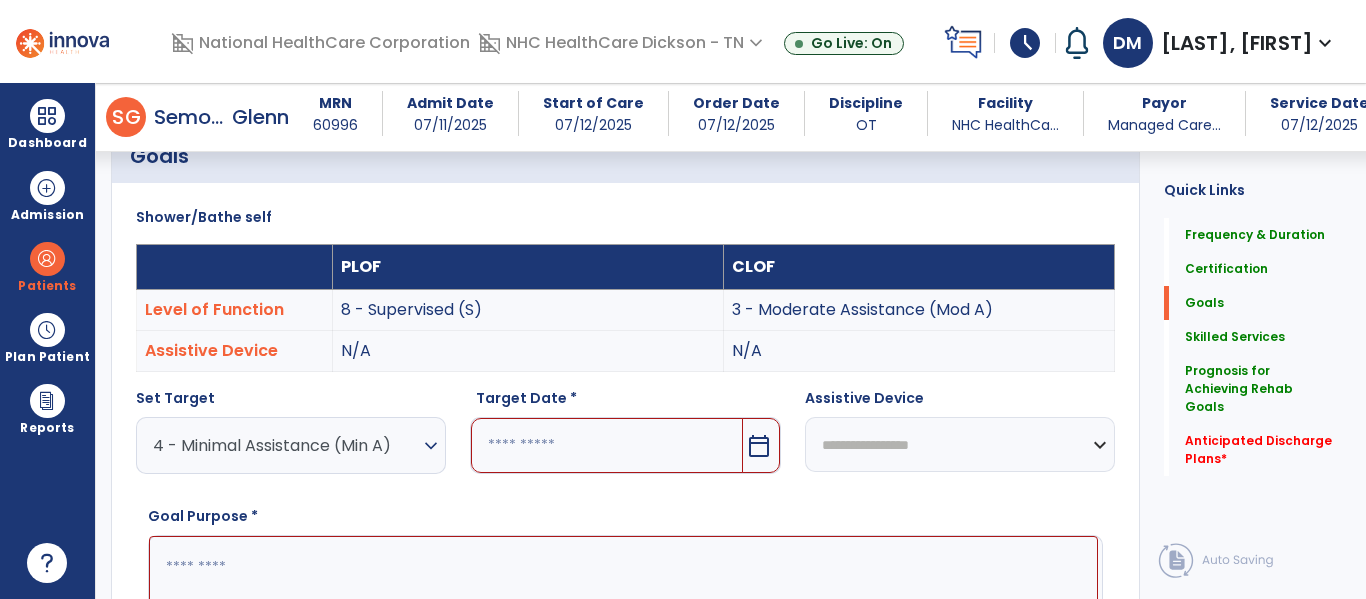 click at bounding box center (606, 445) 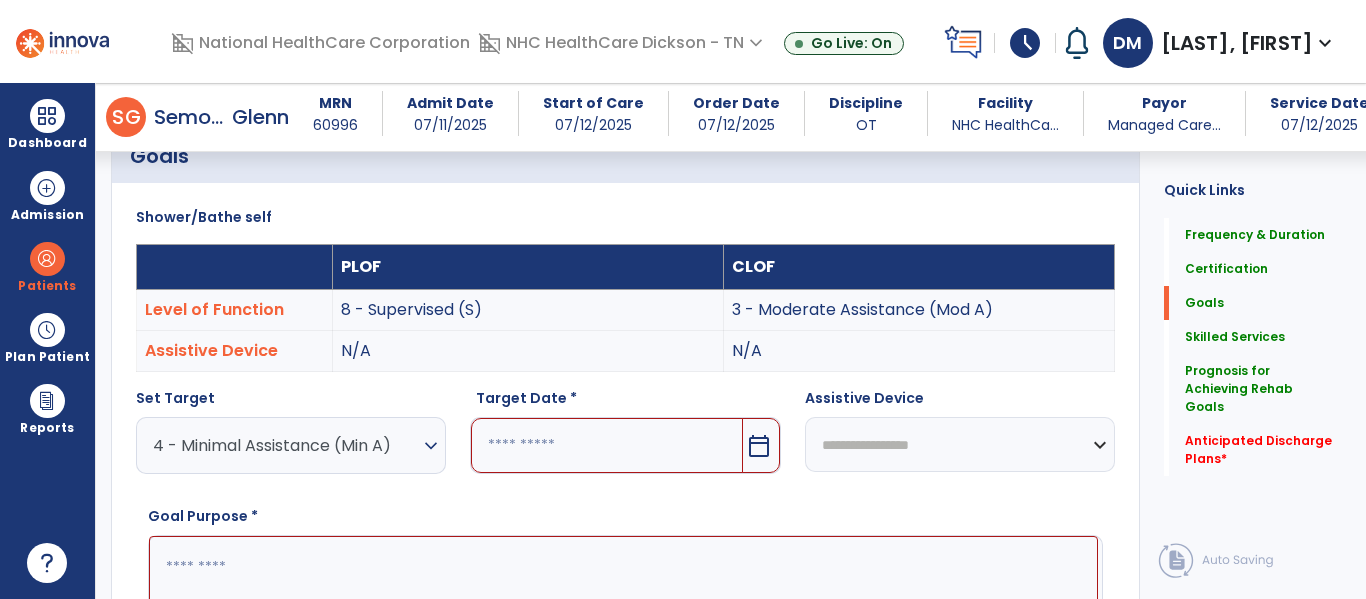 scroll, scrollTop: 518, scrollLeft: 0, axis: vertical 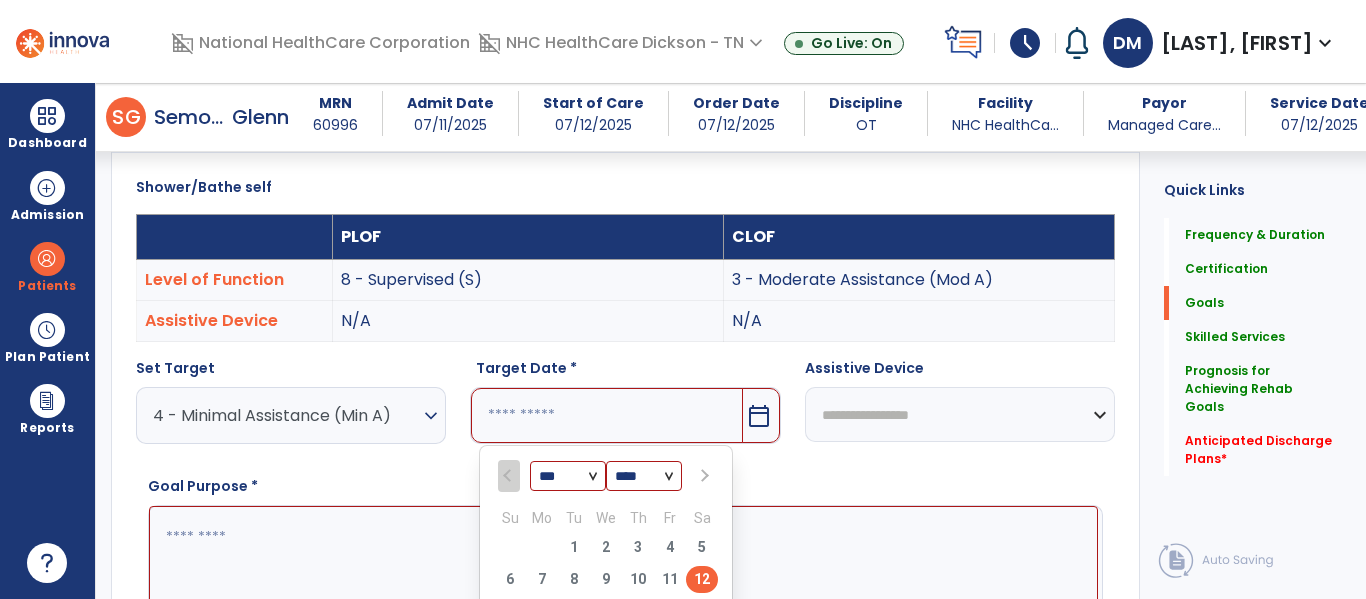 click at bounding box center (703, 476) 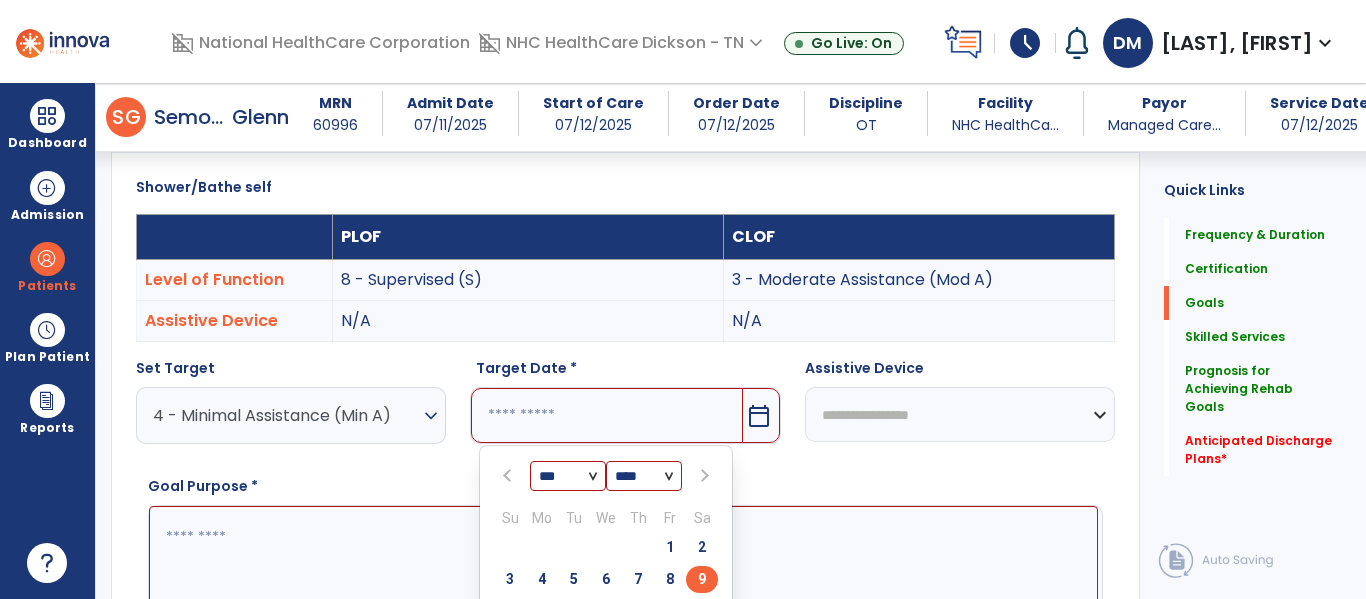 click on "9" at bounding box center (702, 579) 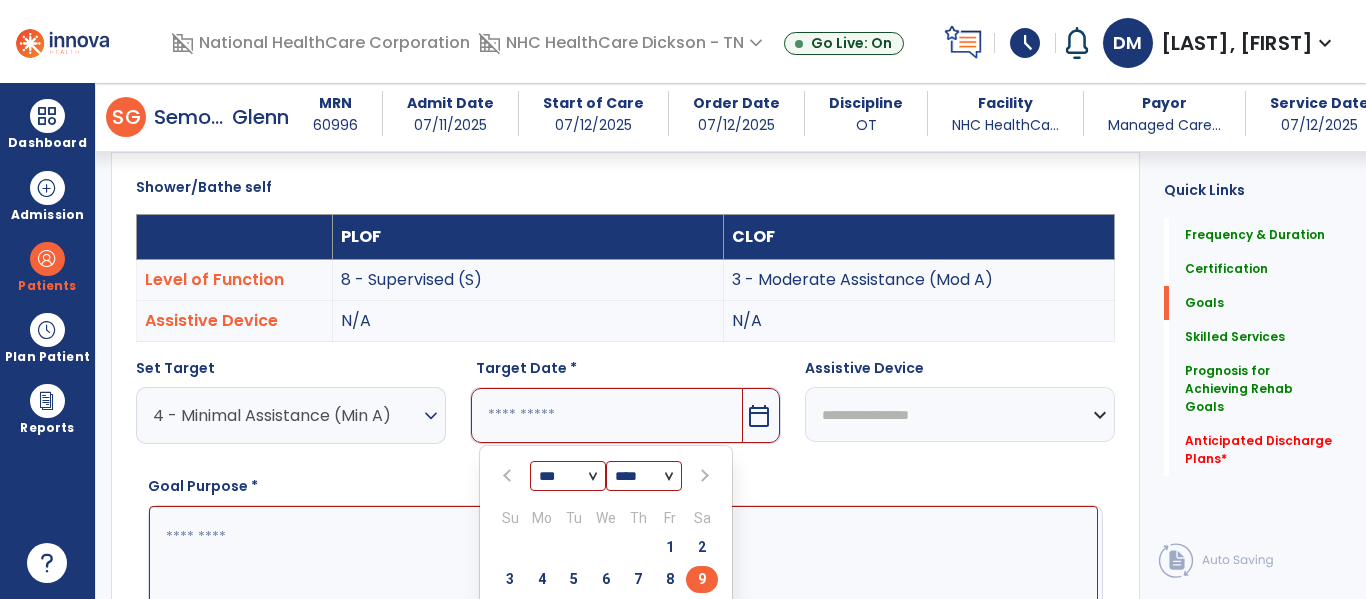 type on "********" 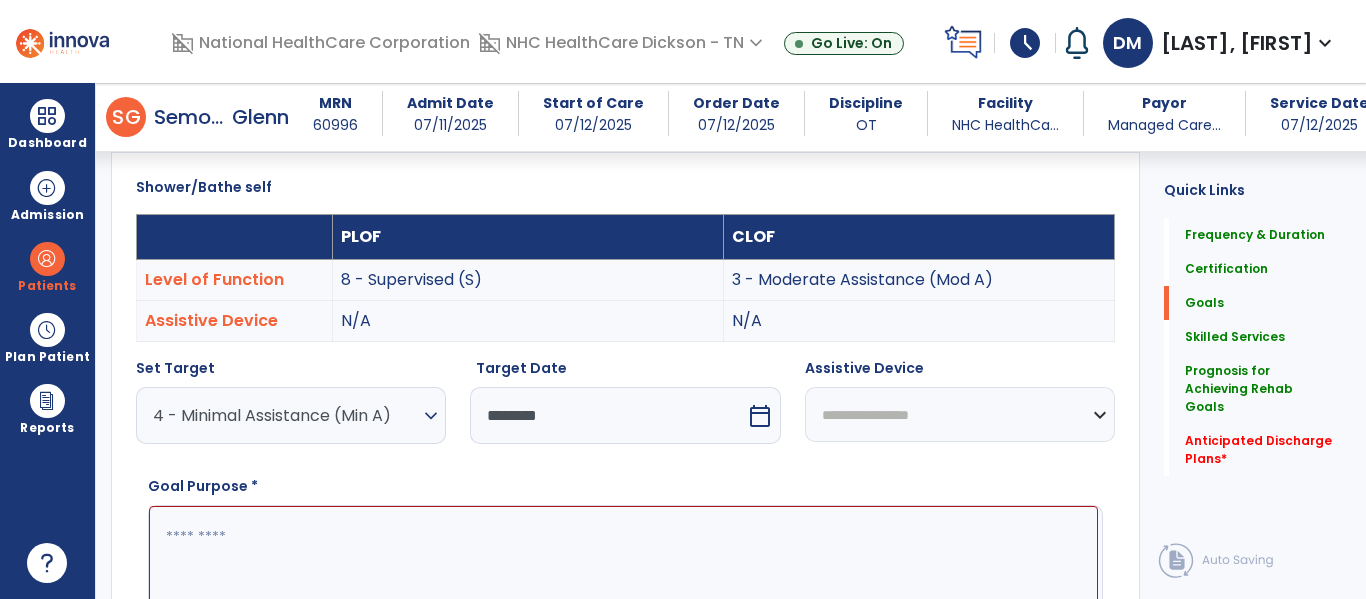 click at bounding box center [623, 581] 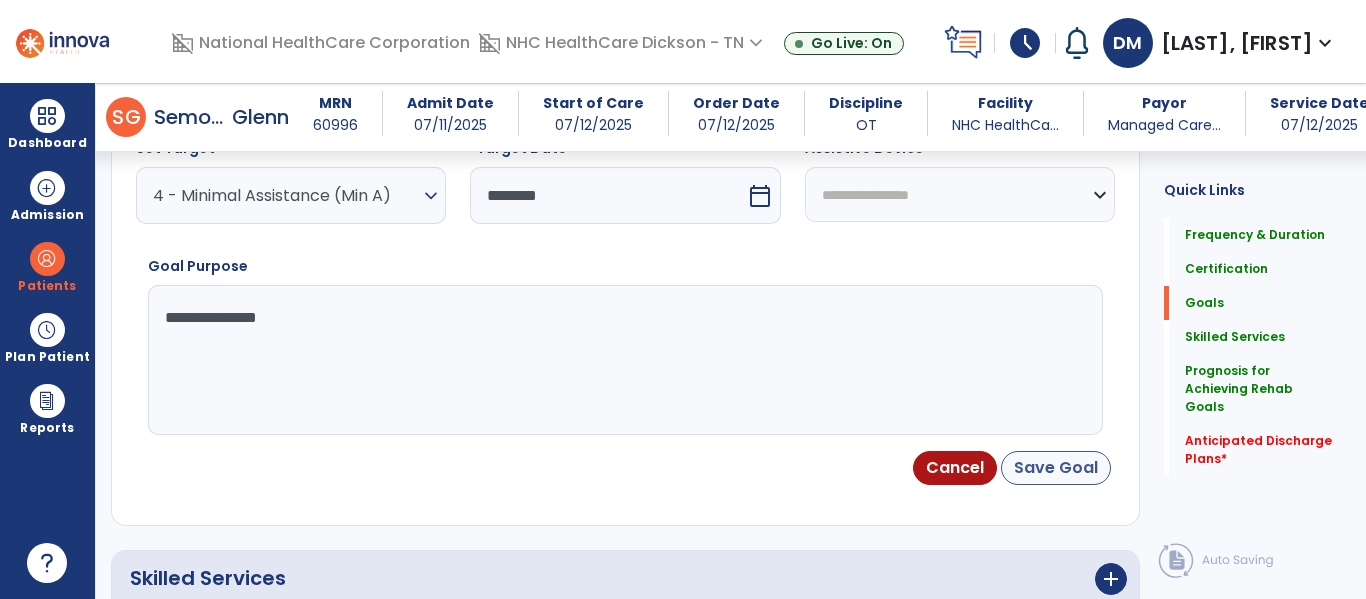 type on "**********" 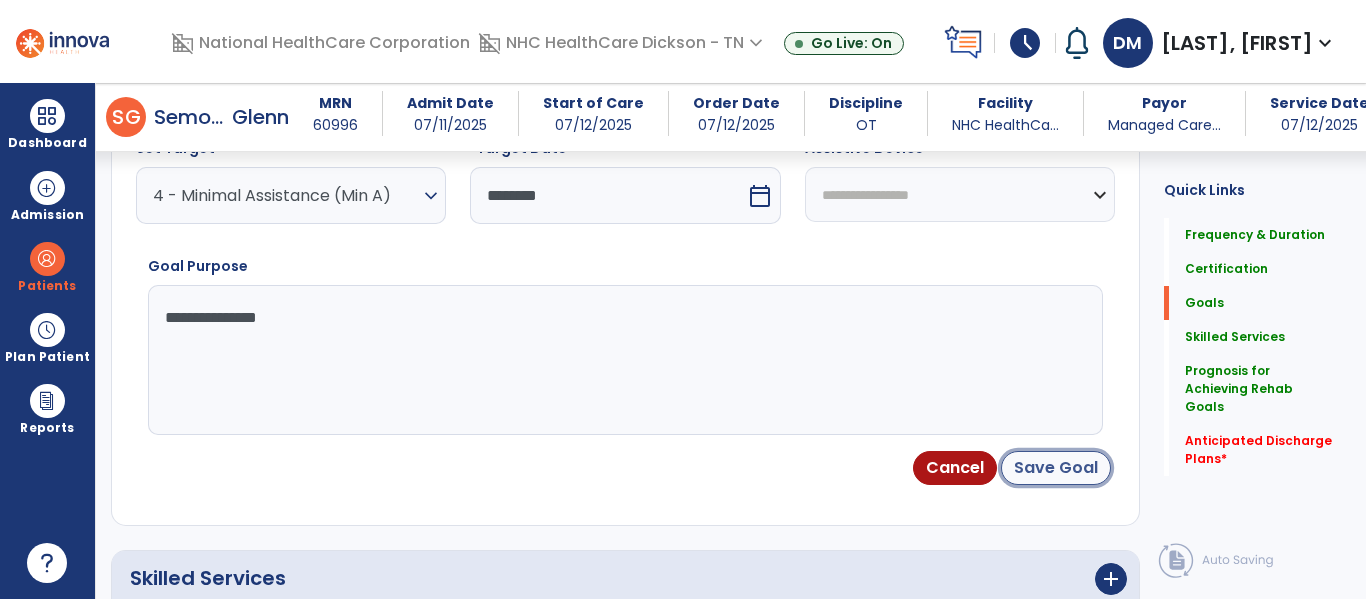 click on "Save Goal" at bounding box center (1056, 468) 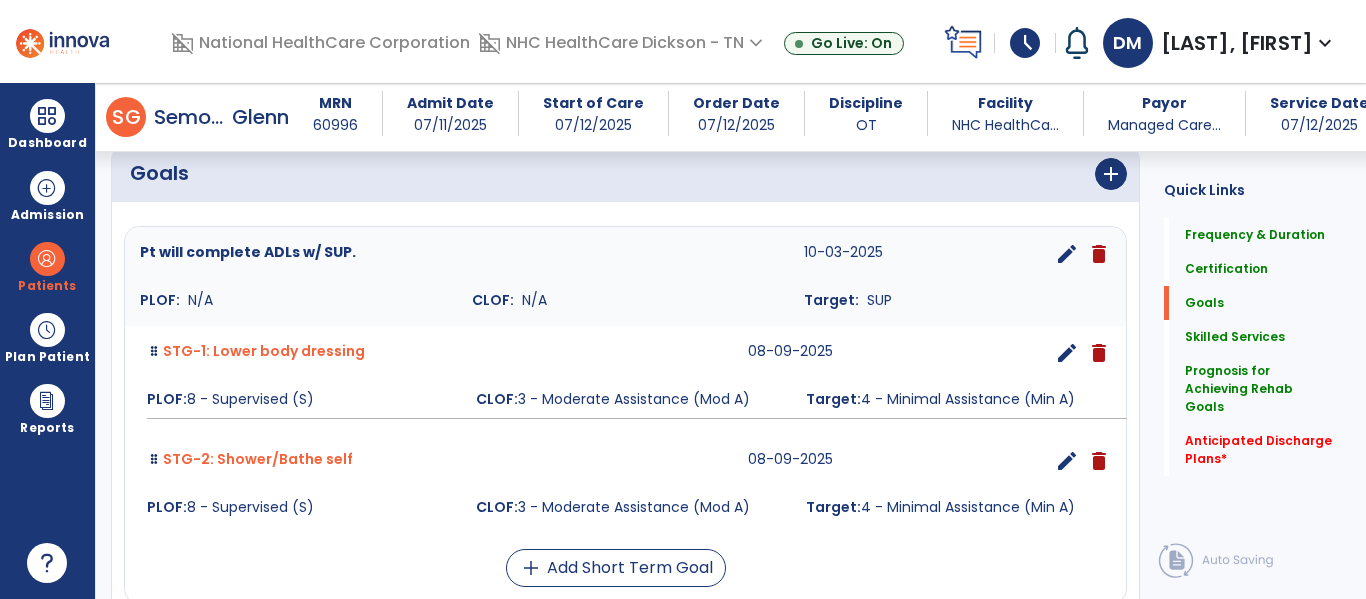 scroll, scrollTop: 470, scrollLeft: 0, axis: vertical 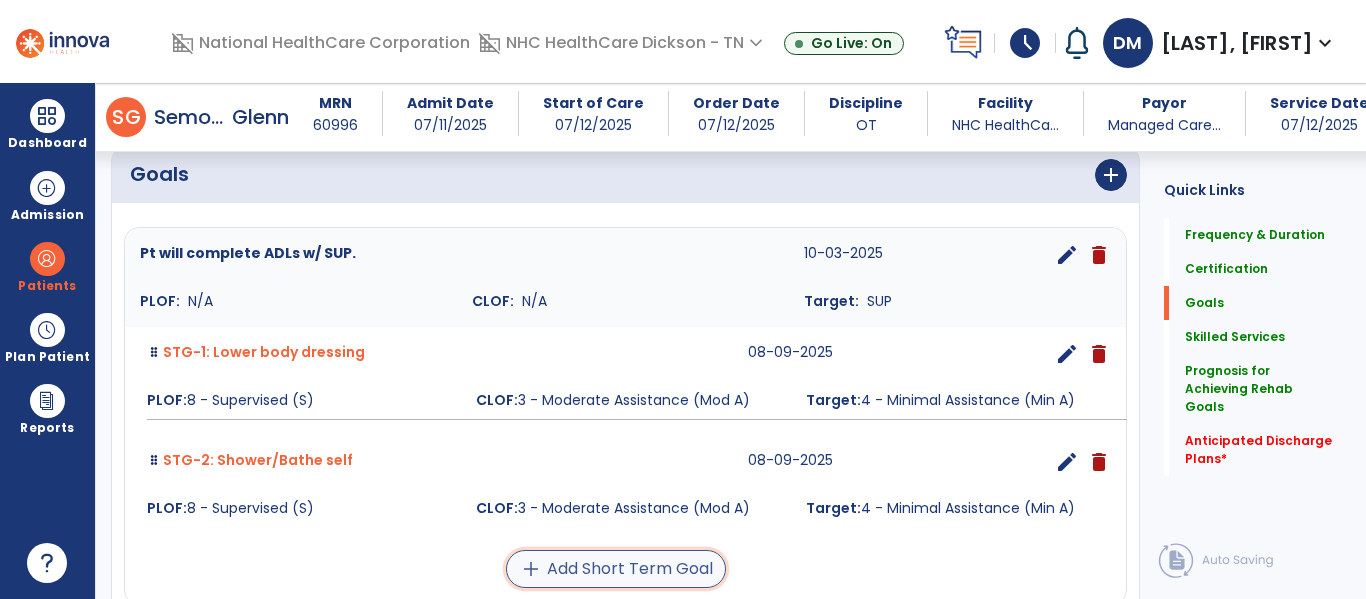 click on "add  Add Short Term Goal" at bounding box center [616, 569] 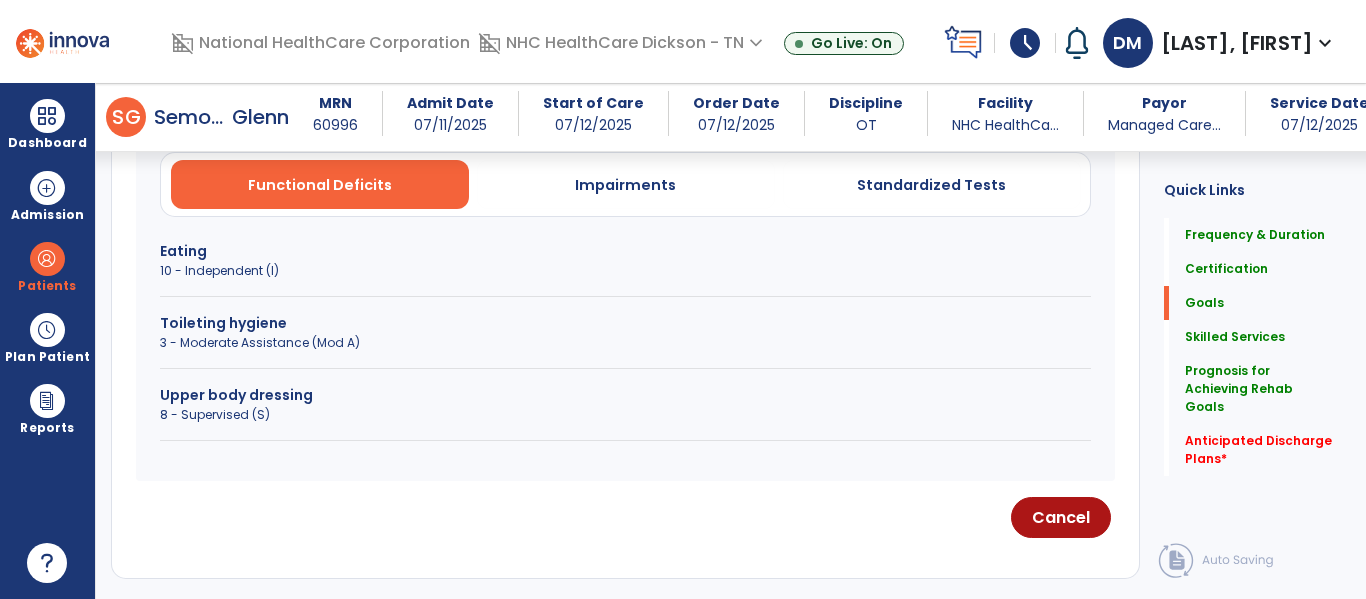scroll, scrollTop: 615, scrollLeft: 0, axis: vertical 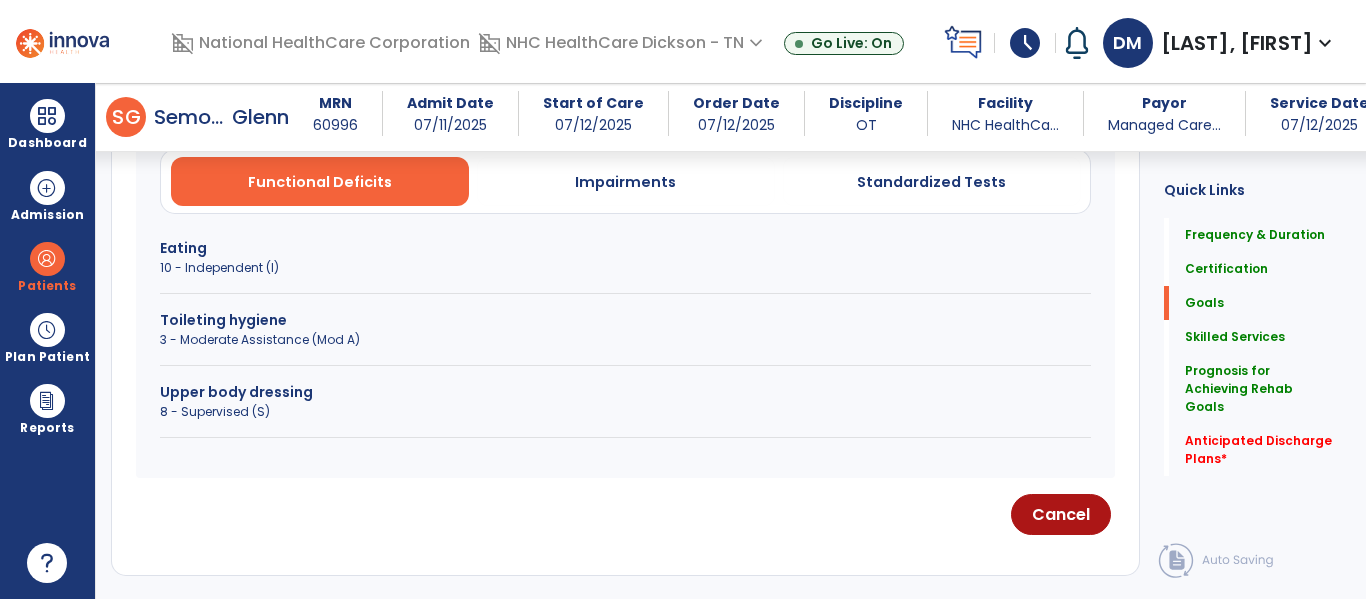 click on "3 - Moderate Assistance (Mod A)" at bounding box center (625, 340) 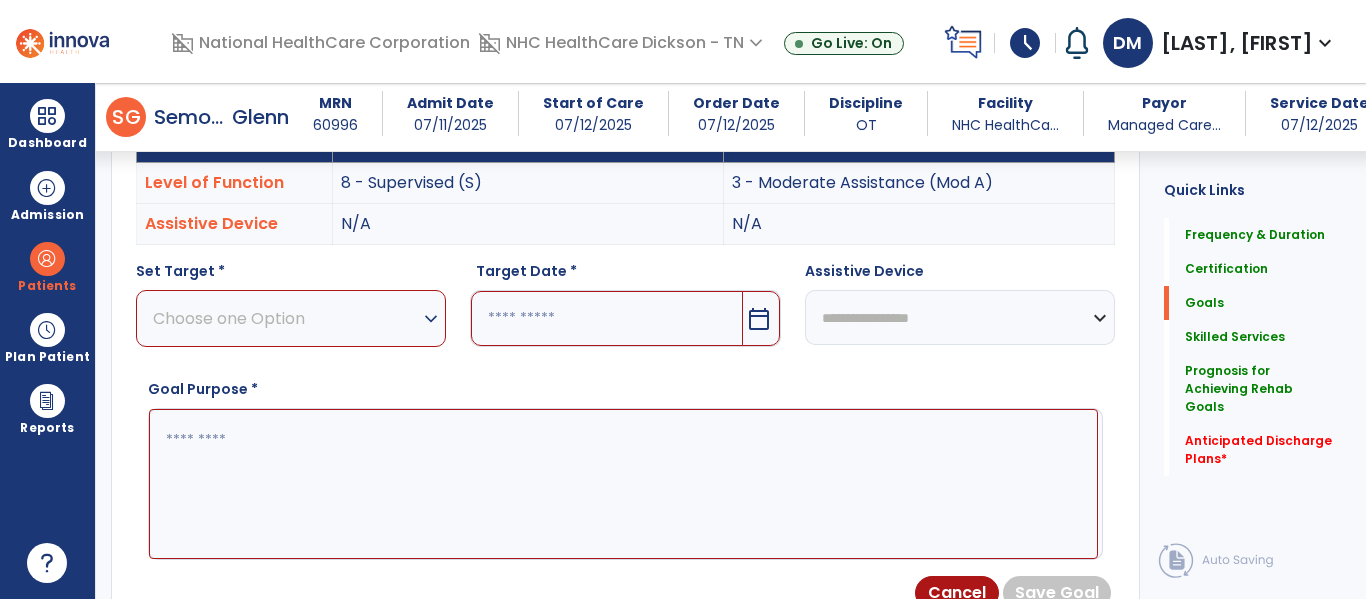click on "Set Target *  Choose one Option   expand_more   4 - Minimal Assistance (Min A)   5 - Contact Guard Assistance (CGA)   6 - Standby Assist (SBA)   7 - Set-up or clean-up assistance   8 - Supervised (S)   9 - Modified Independent (Mod I)   10 - Independent (I)" at bounding box center [291, 312] 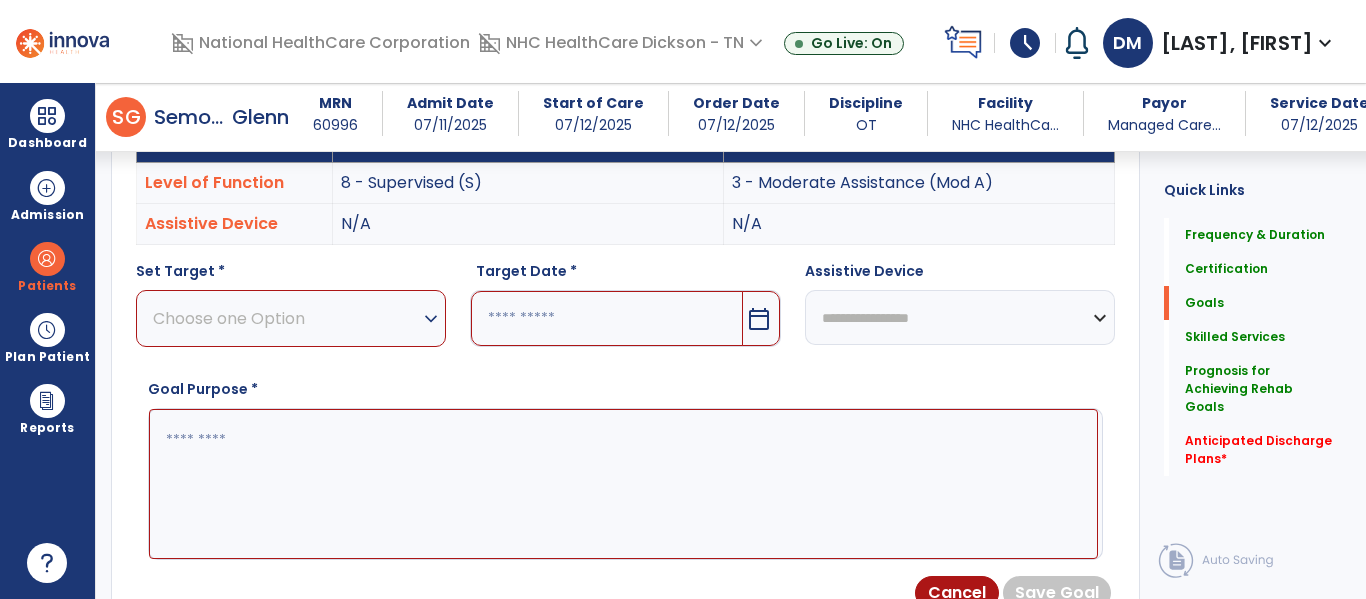 click on "Choose one Option   expand_more   4 - Minimal Assistance (Min A)   5 - Contact Guard Assistance (CGA)   6 - Standby Assist (SBA)   7 - Set-up or clean-up assistance   8 - Supervised (S)   9 - Modified Independent (Mod I)   10 - Independent (I)" at bounding box center [291, 318] 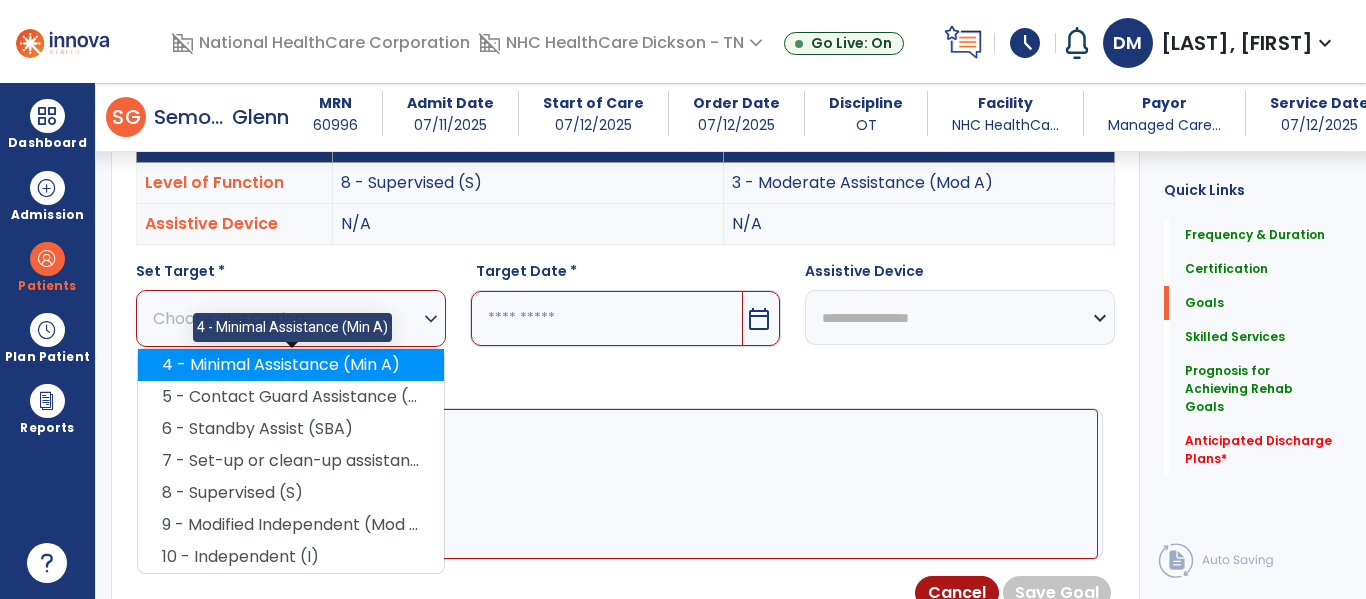 click on "4 - Minimal Assistance (Min A)" at bounding box center [291, 365] 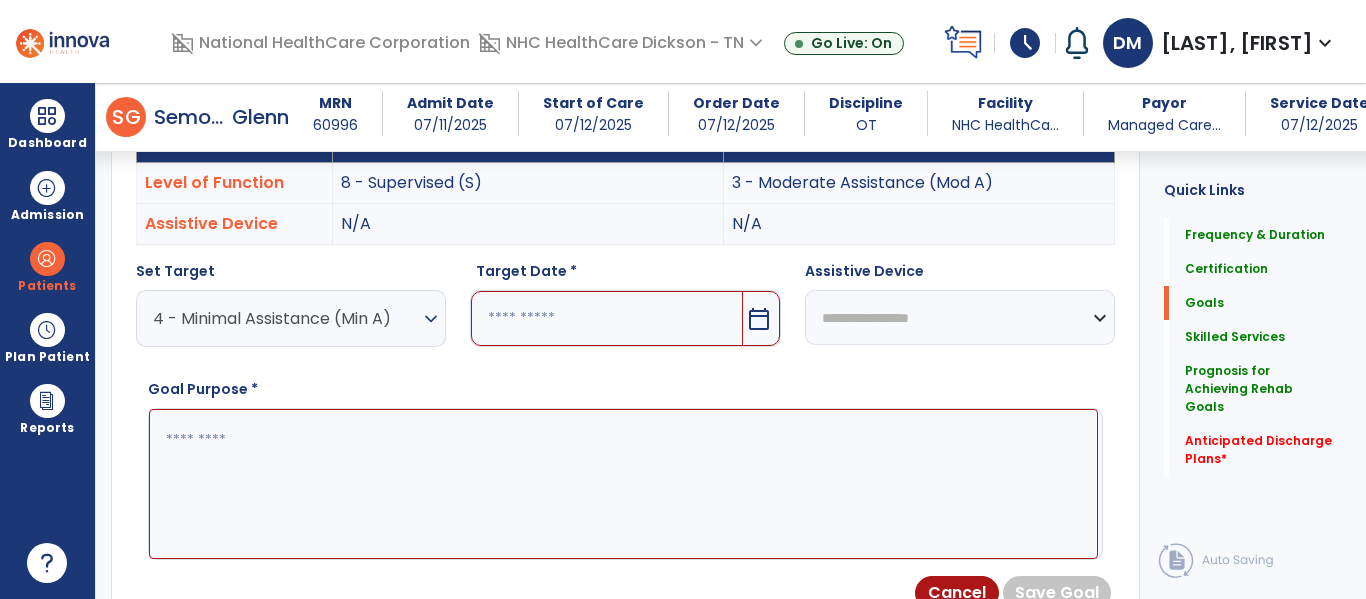 click at bounding box center [606, 318] 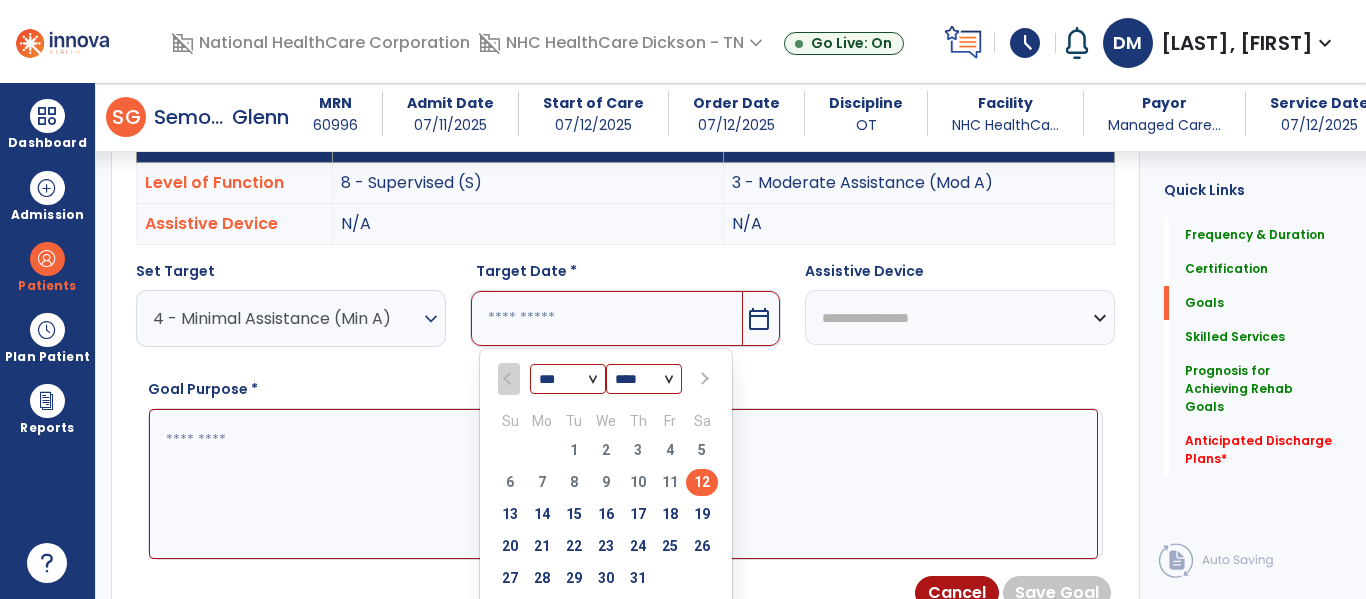 click at bounding box center (704, 379) 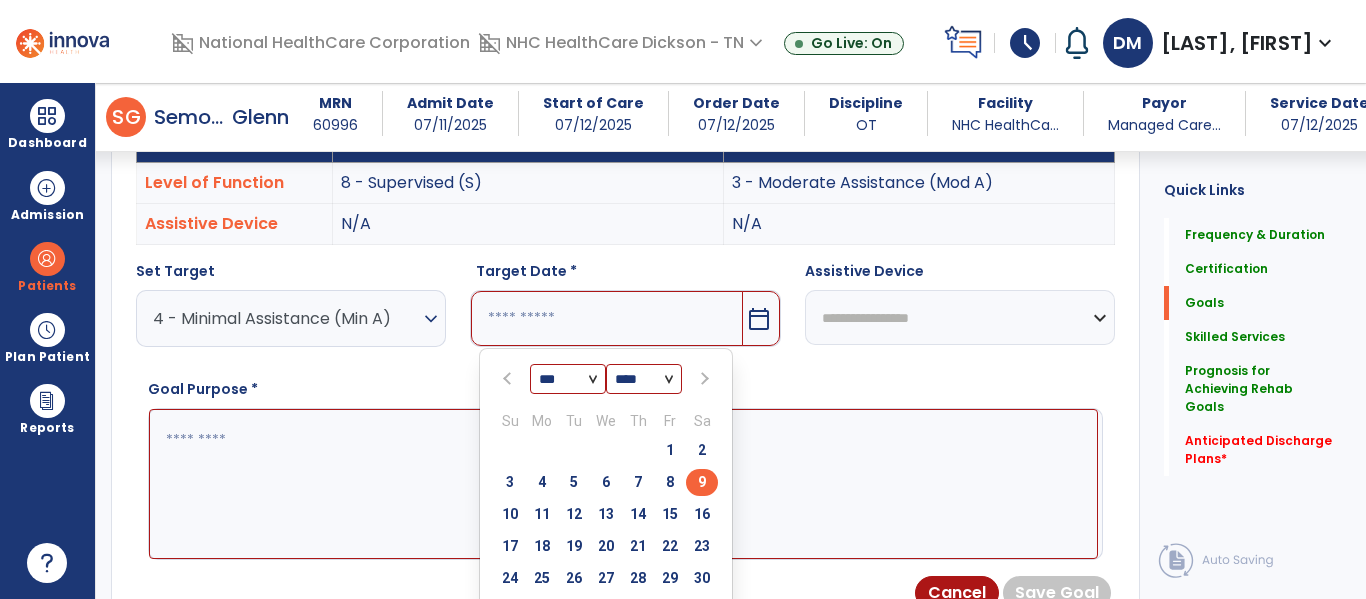 click on "9" at bounding box center [702, 482] 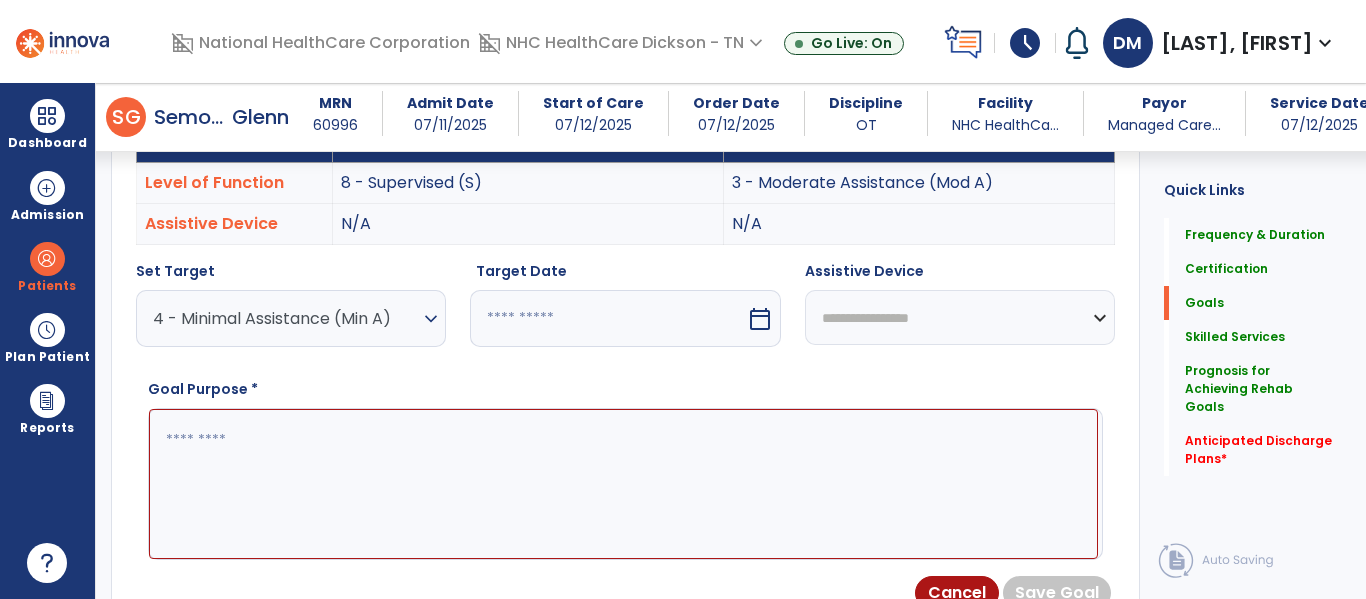 type on "********" 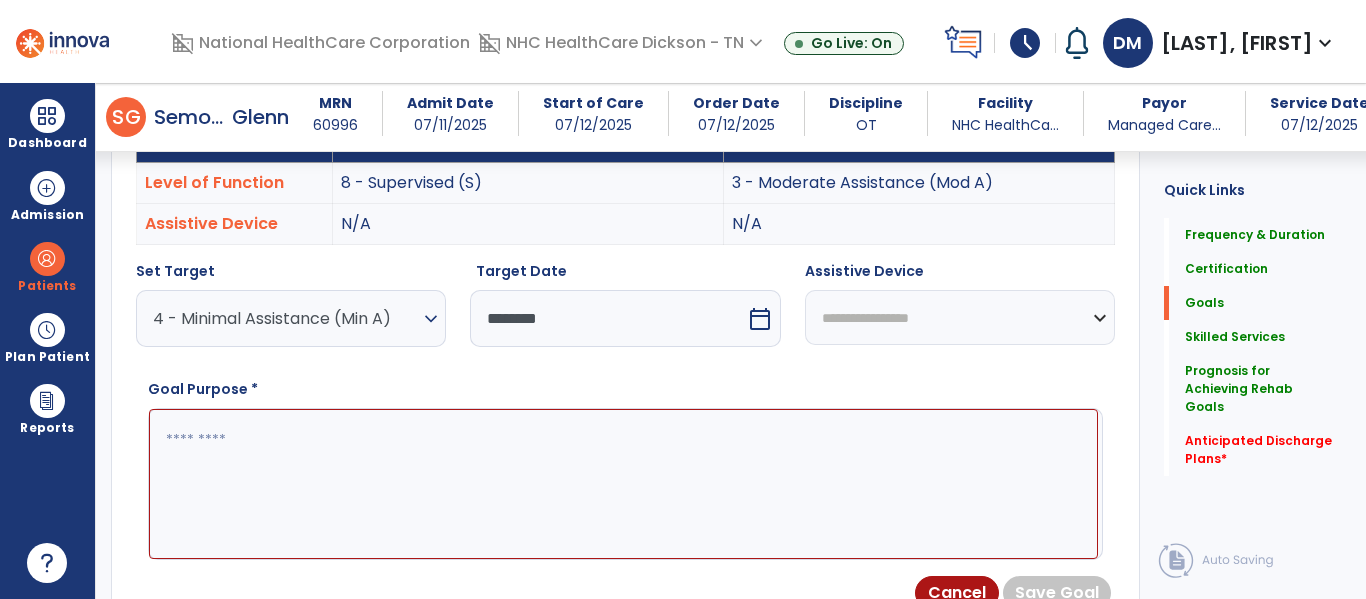 click at bounding box center (623, 484) 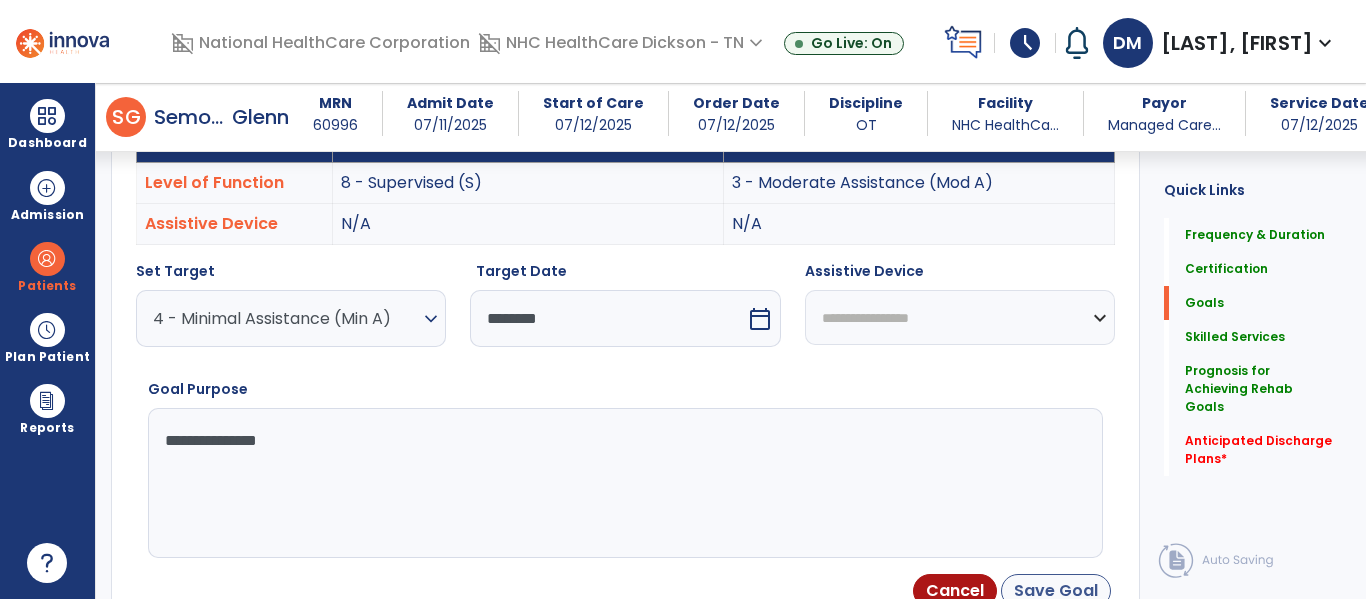 type on "**********" 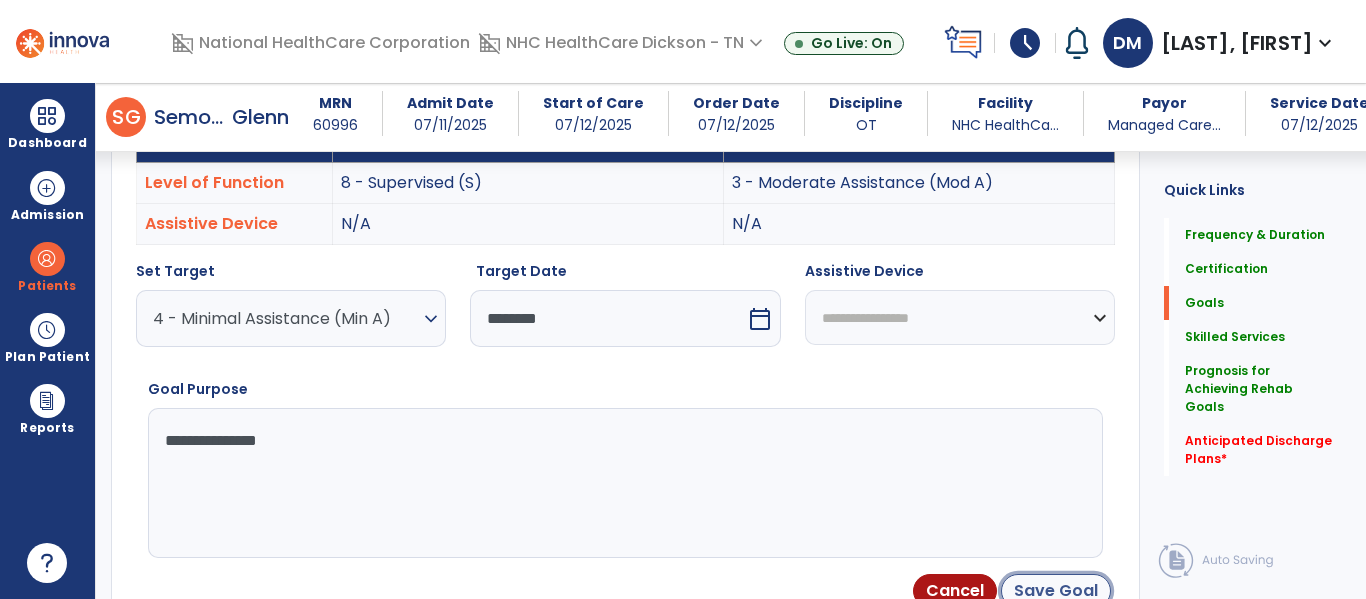 click on "Save Goal" at bounding box center (1056, 591) 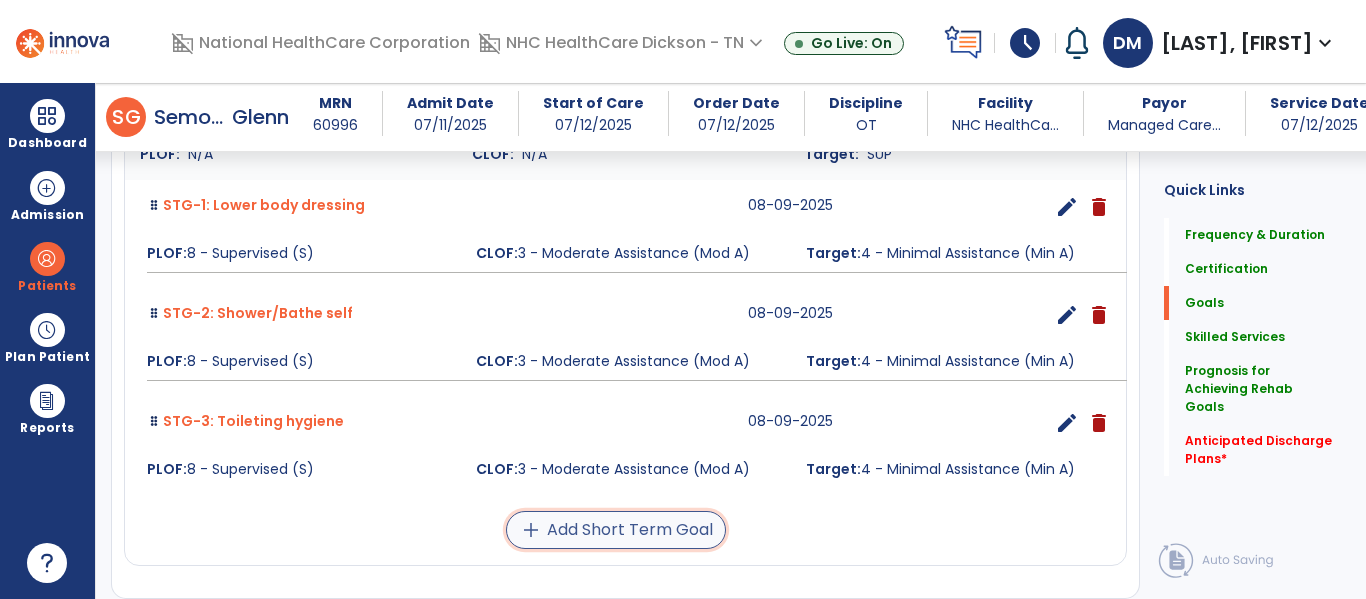 click on "add  Add Short Term Goal" at bounding box center (616, 530) 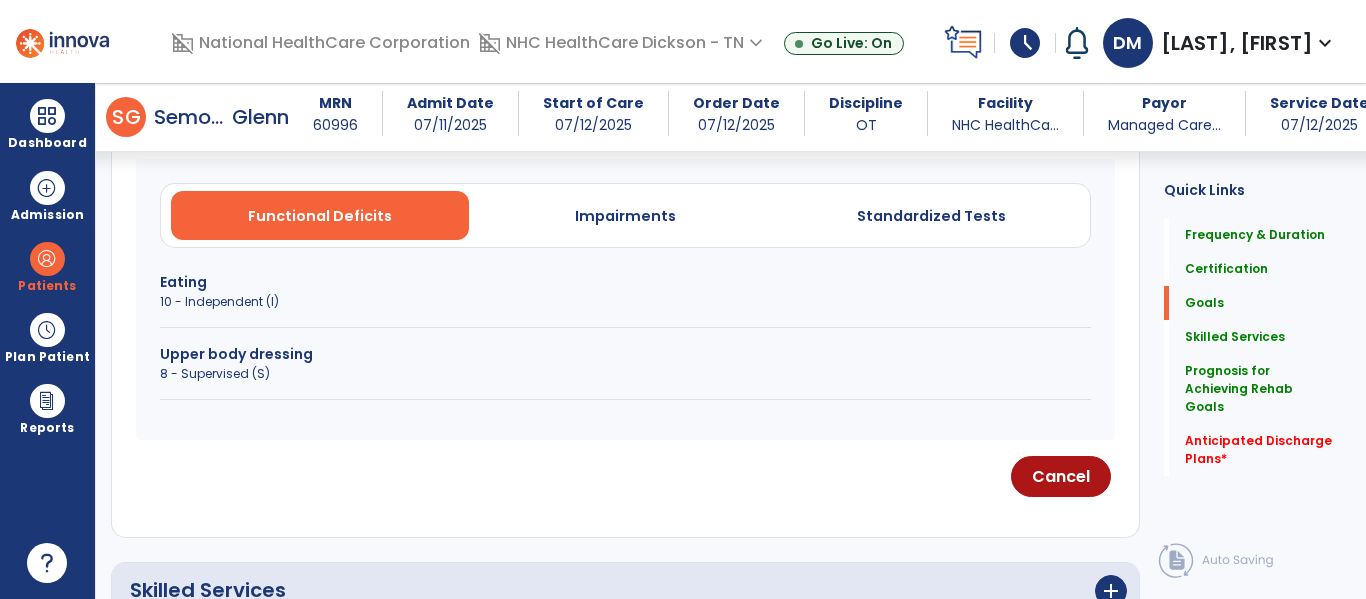 scroll, scrollTop: 582, scrollLeft: 0, axis: vertical 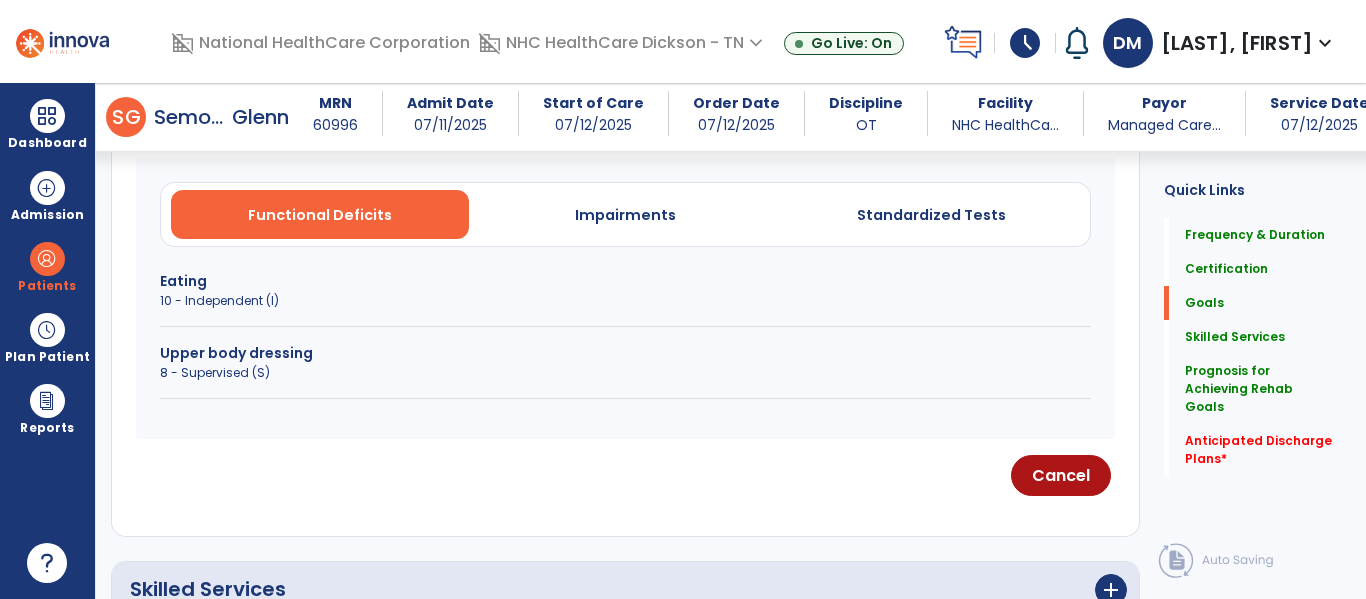click on "Functional Deficits Impairments Standardized Tests Eating 10 - Independent (I) Upper body dressing 8 - Supervised (S)" at bounding box center [625, 298] 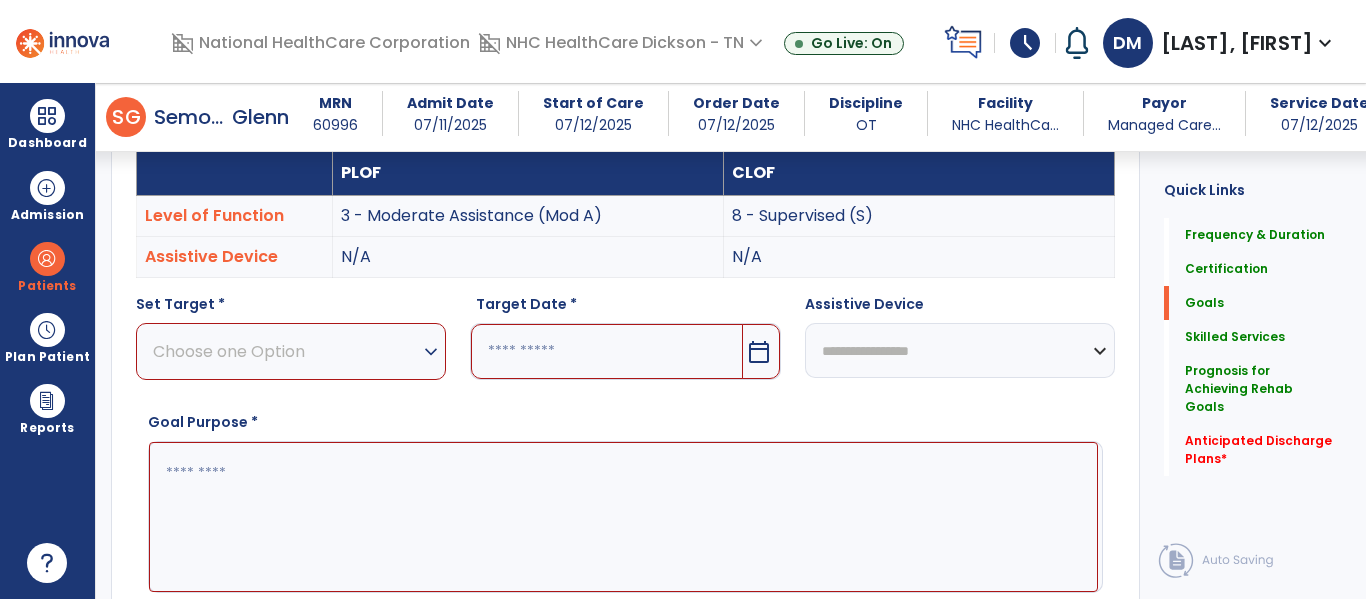 click on "expand_more" at bounding box center (431, 352) 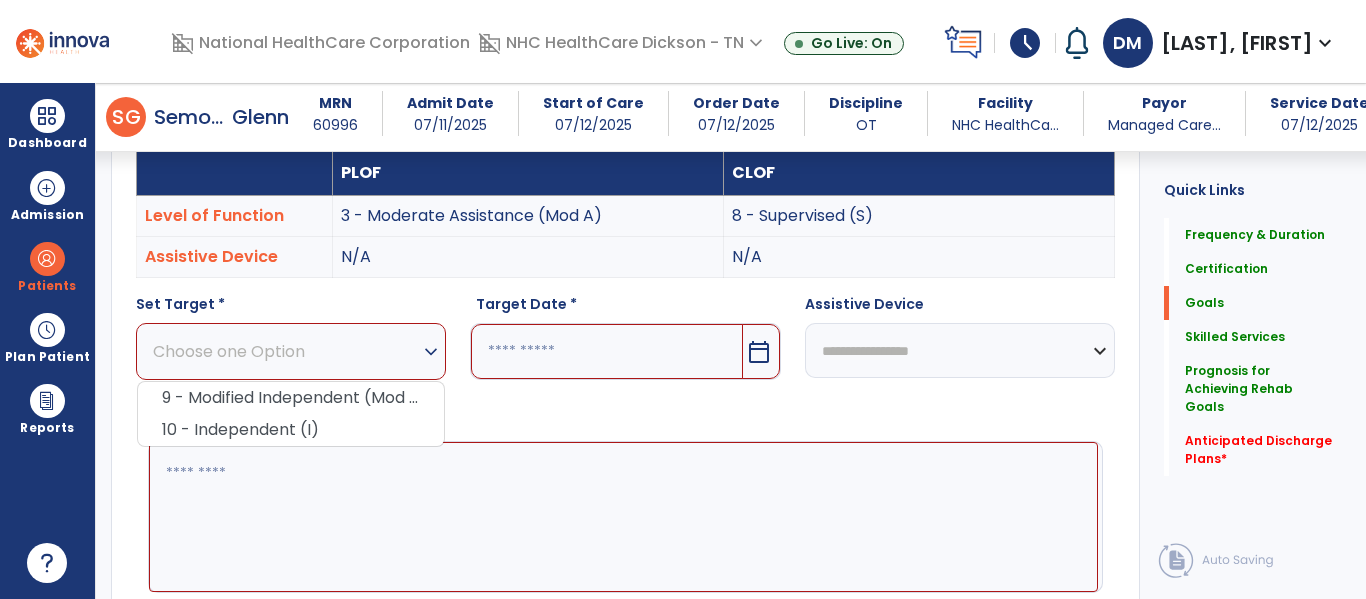 click at bounding box center [623, 517] 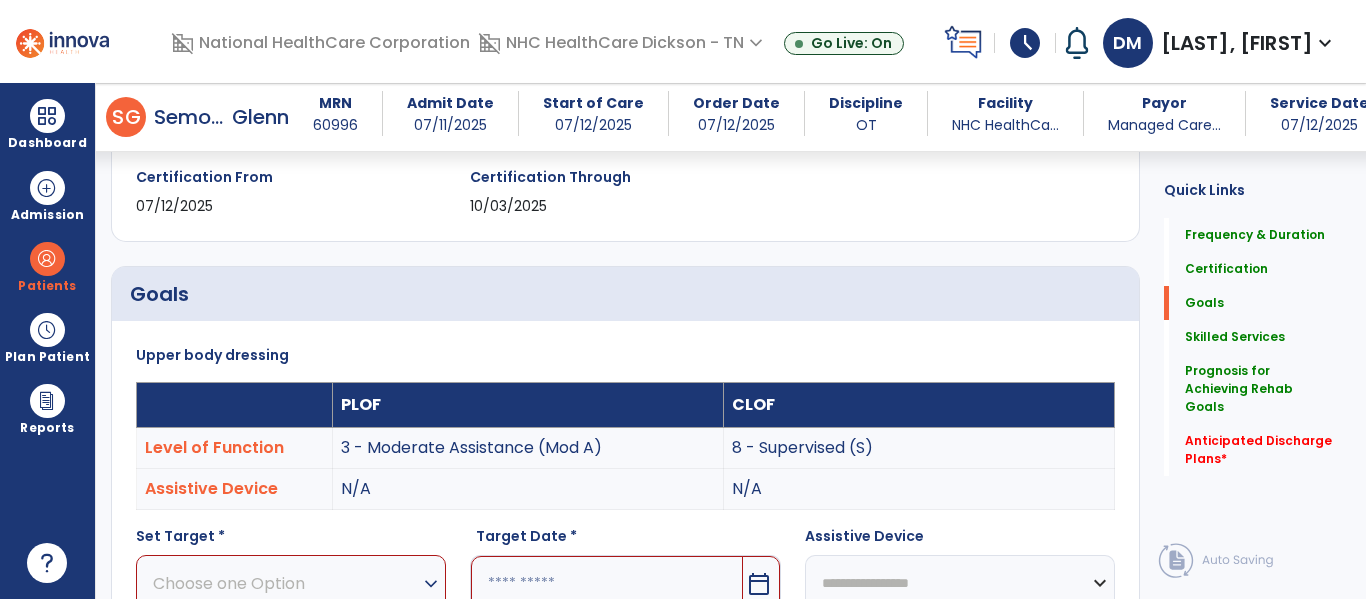 scroll, scrollTop: 0, scrollLeft: 0, axis: both 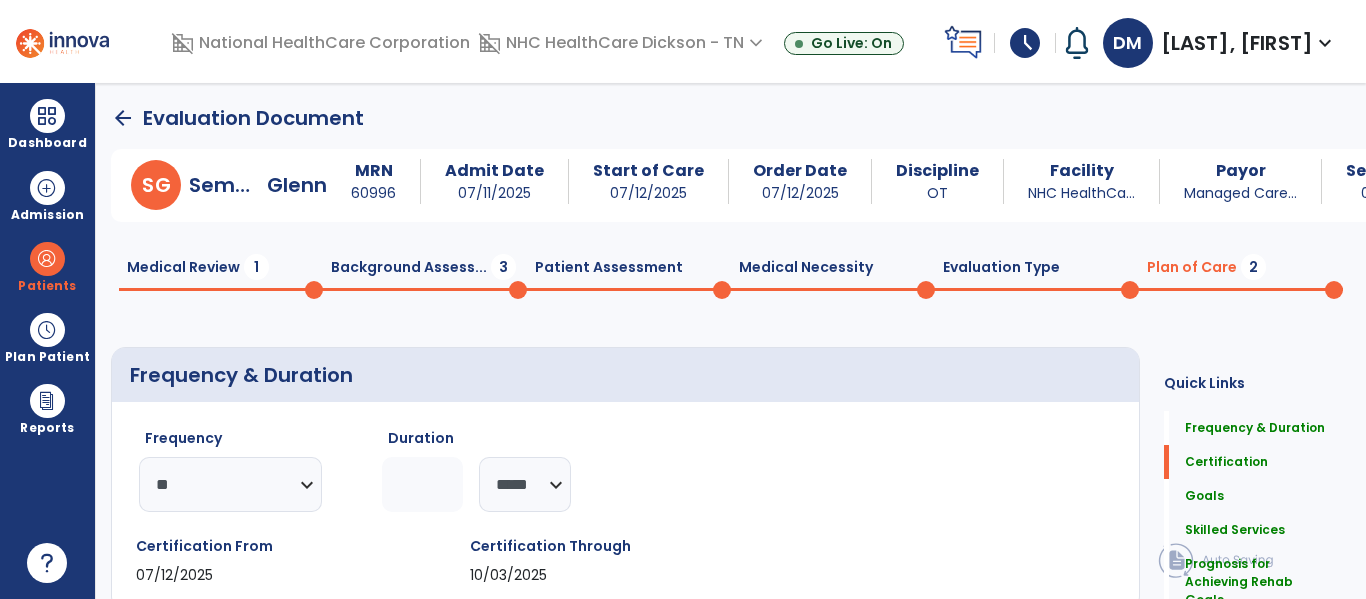 click 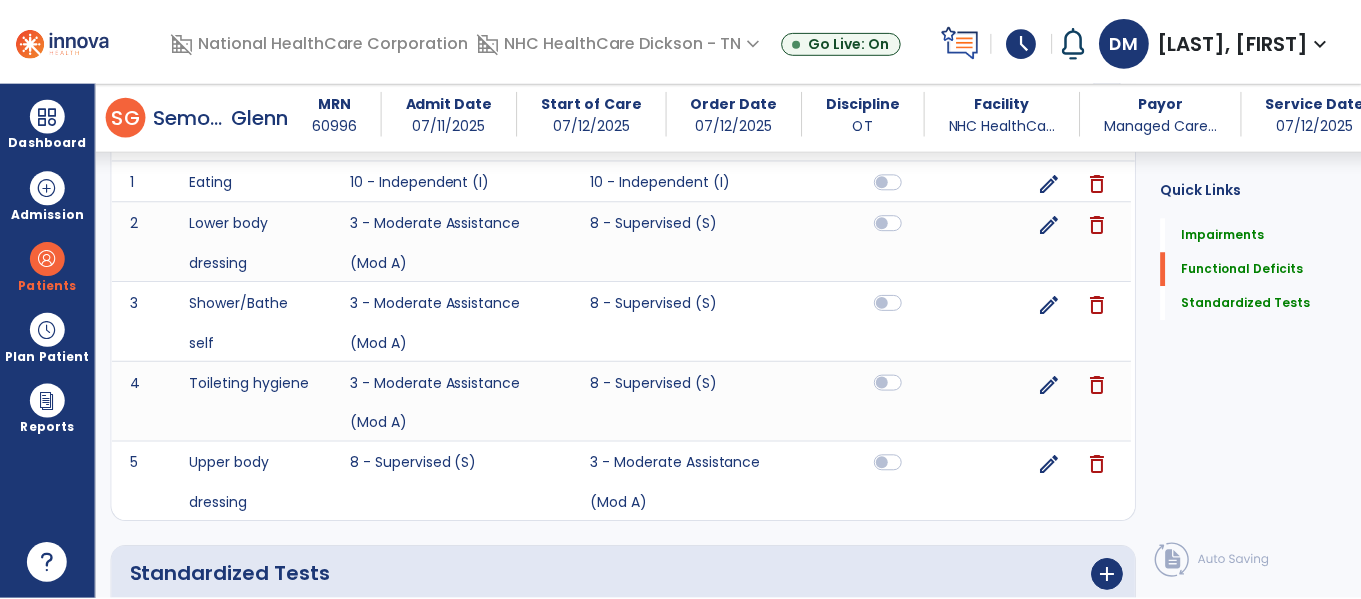 scroll, scrollTop: 583, scrollLeft: 0, axis: vertical 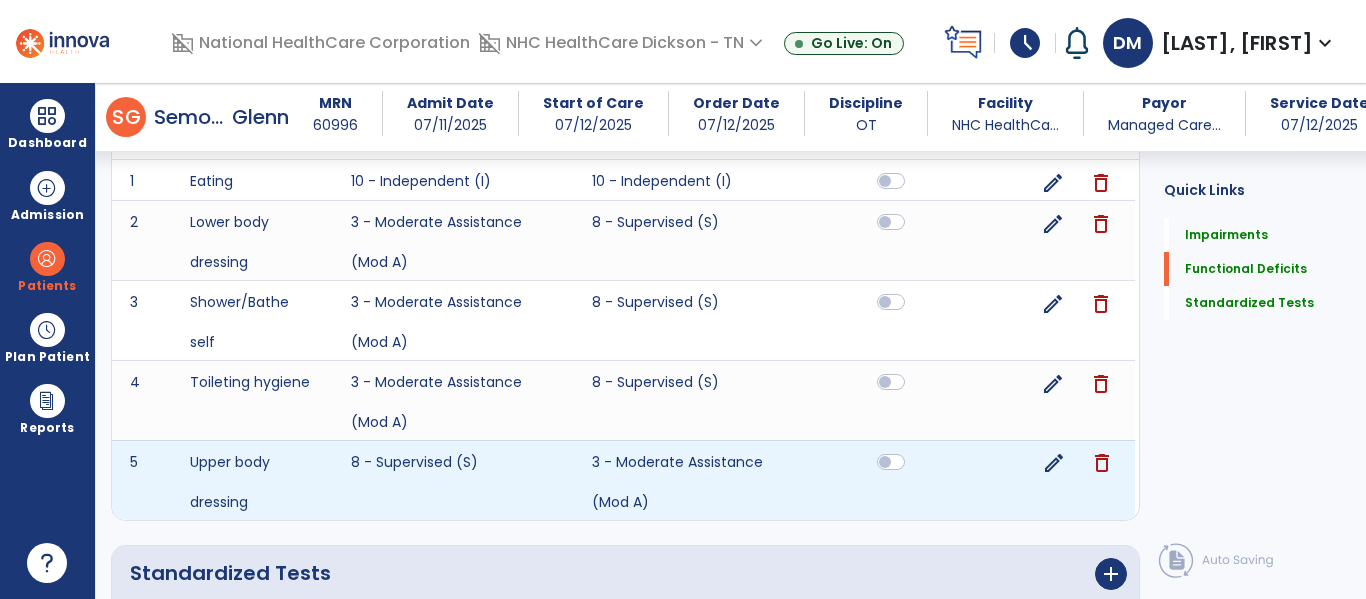 click on "edit" 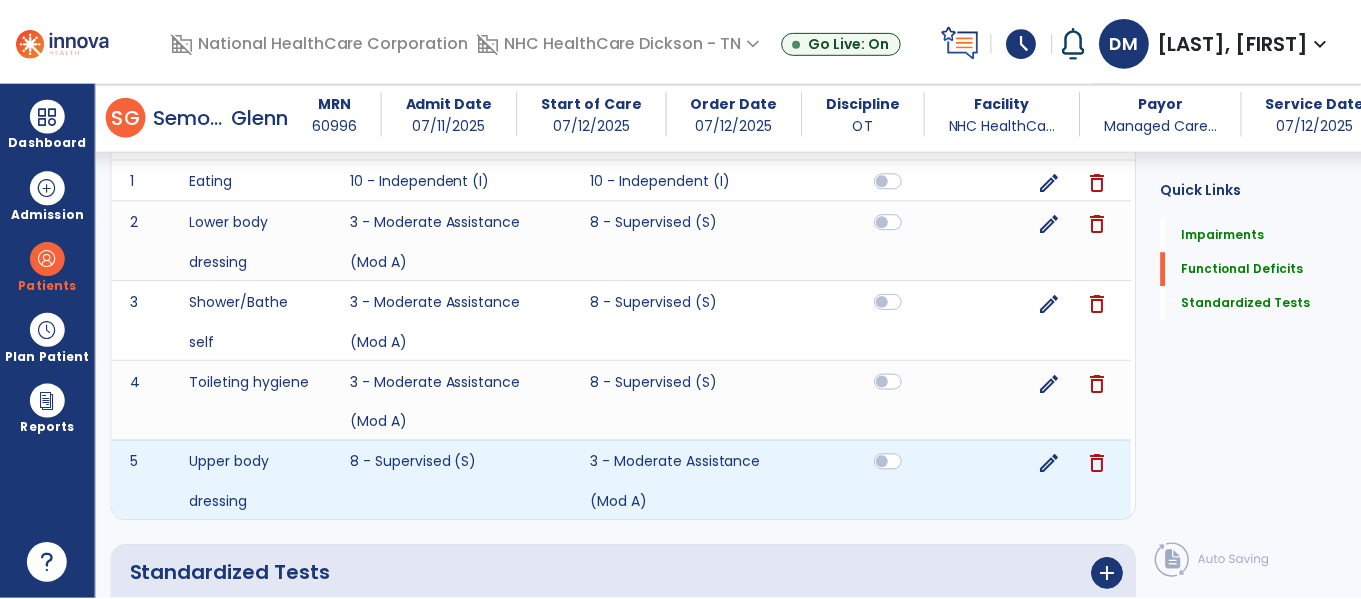 scroll, scrollTop: 0, scrollLeft: 0, axis: both 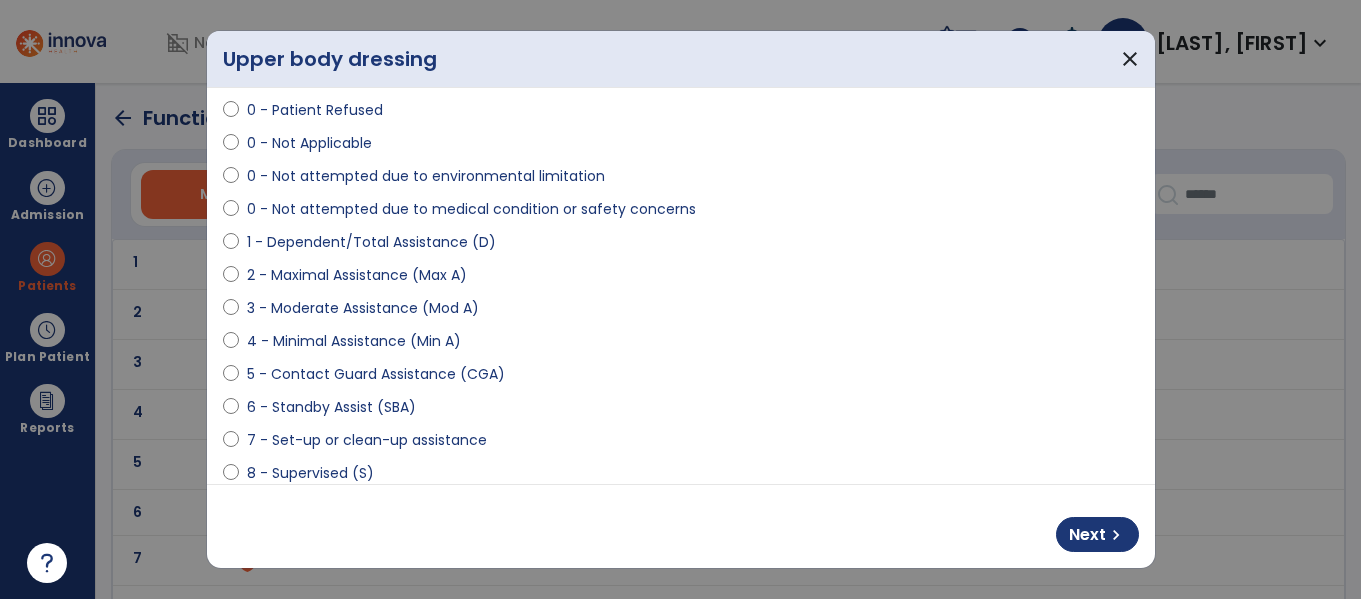 click on "3 - Moderate Assistance (Mod A)" at bounding box center (363, 308) 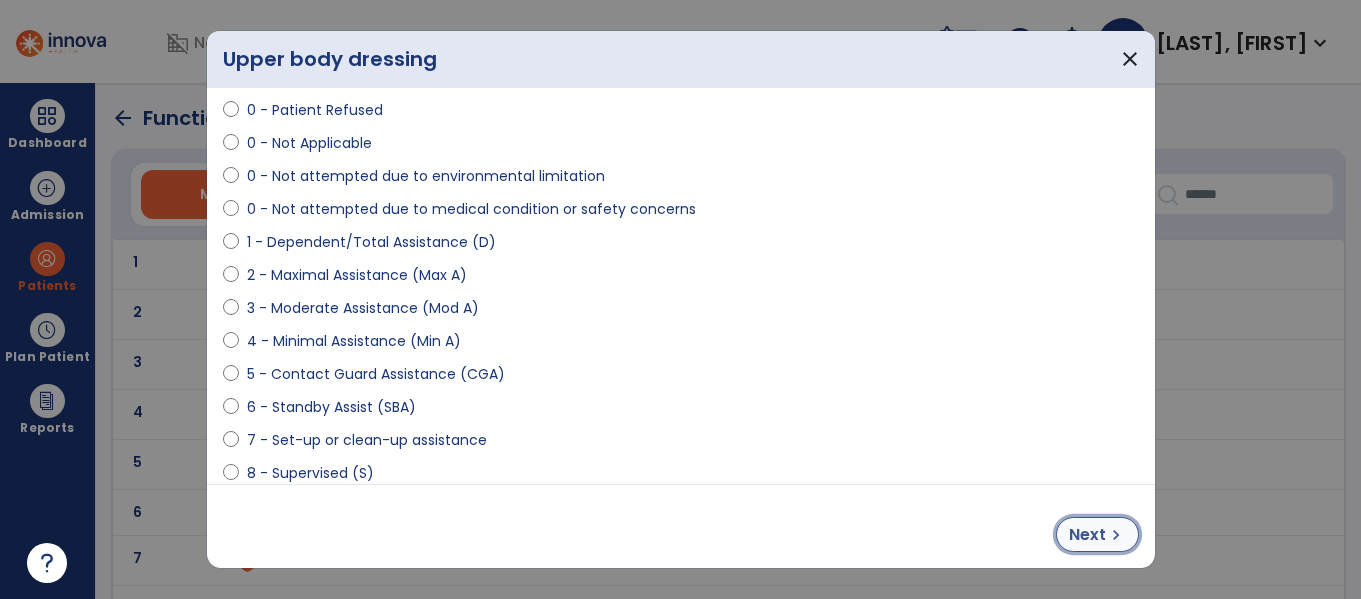 click on "Next  chevron_right" at bounding box center [1097, 534] 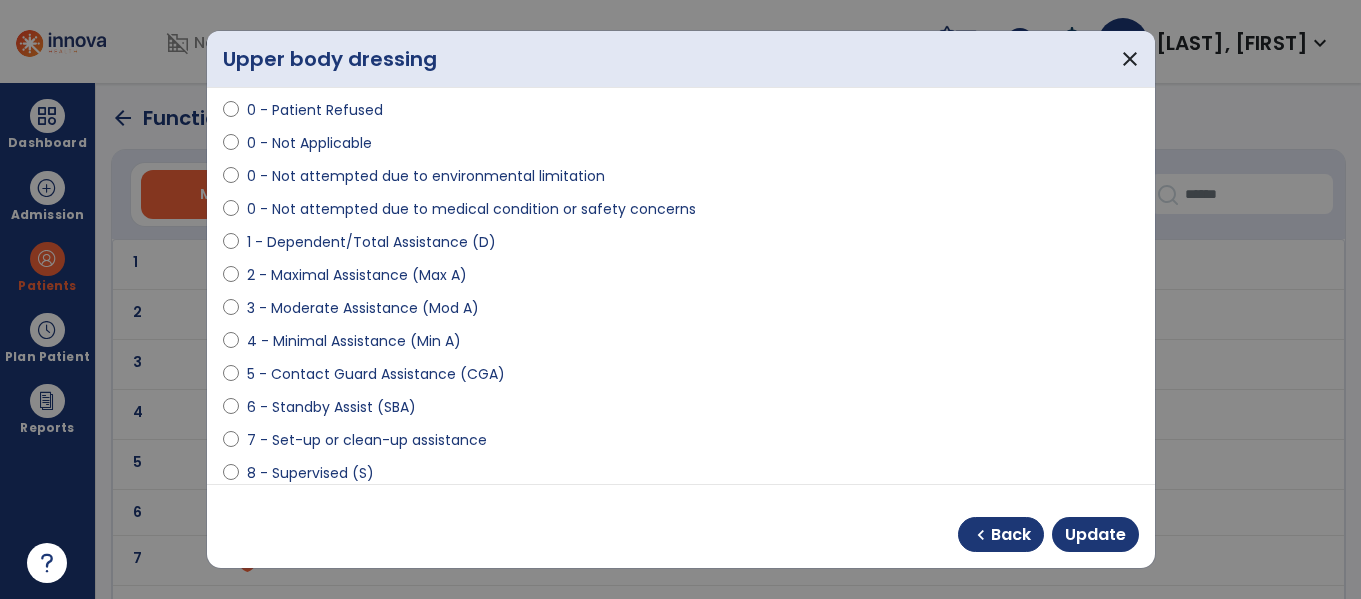click on "8 - Supervised (S)" at bounding box center (310, 473) 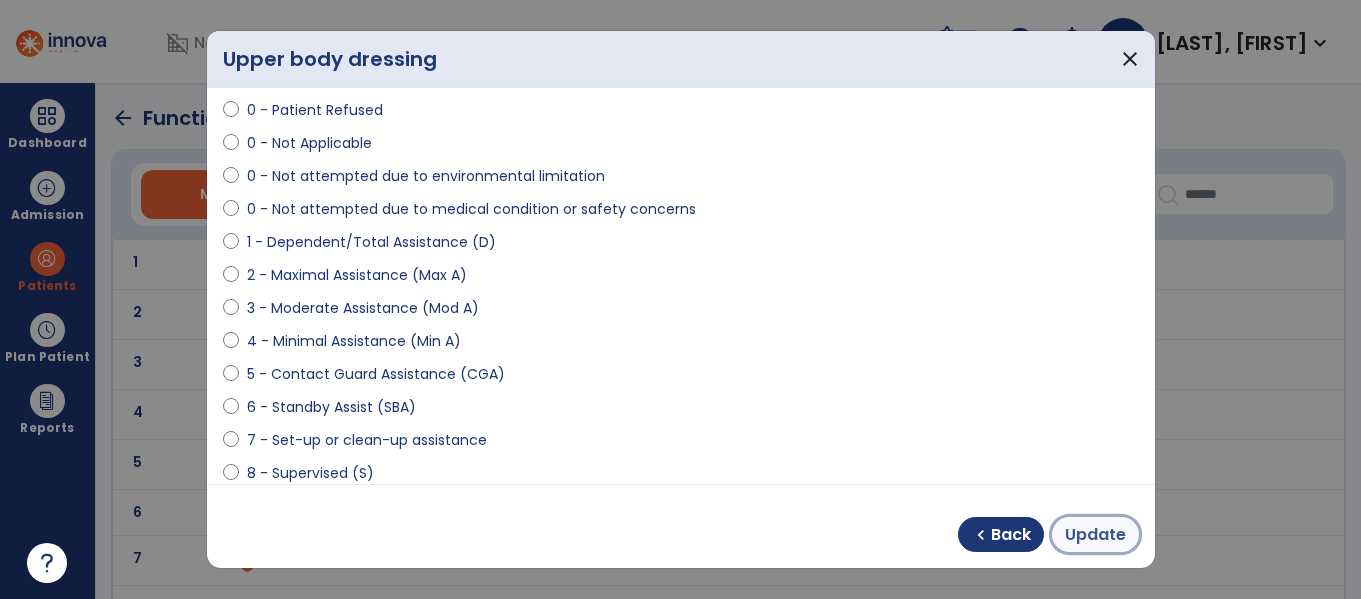 click on "Update" at bounding box center (1095, 535) 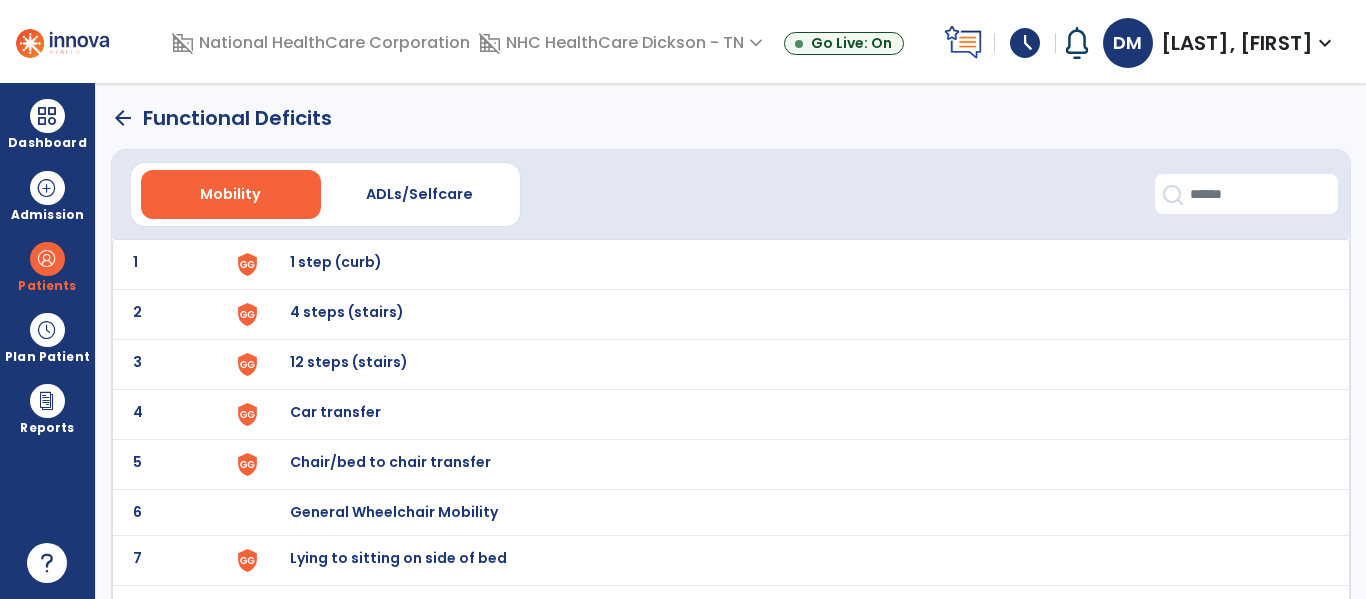 click on "arrow_back" 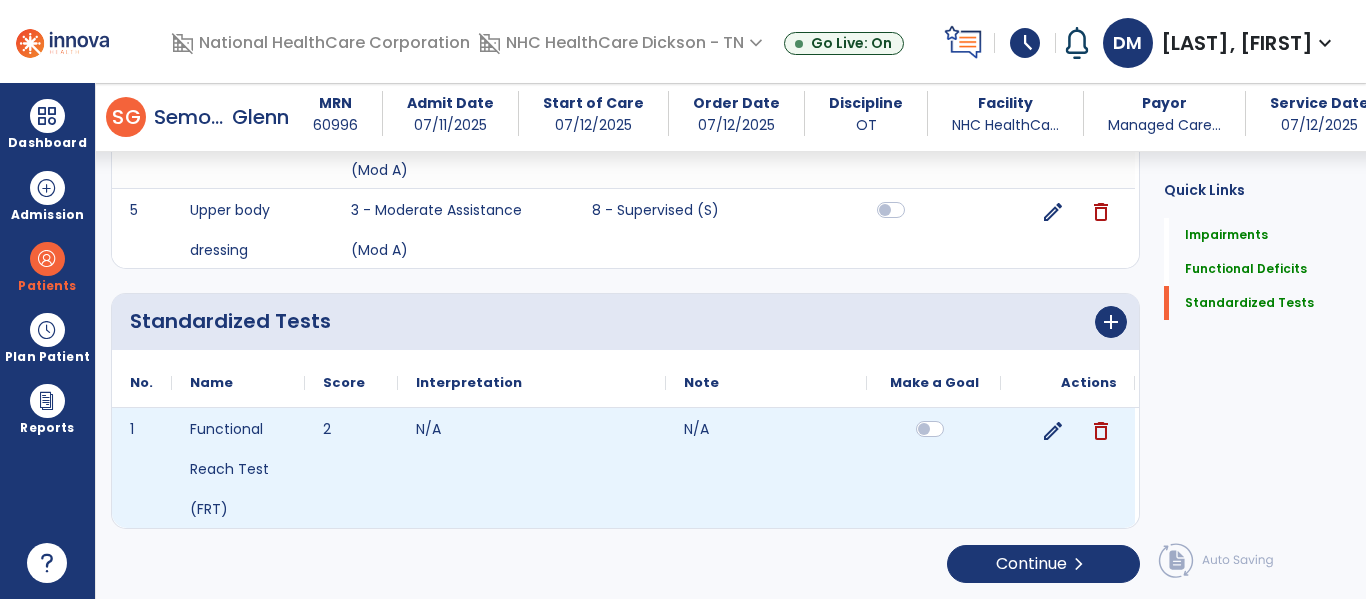scroll, scrollTop: 0, scrollLeft: 0, axis: both 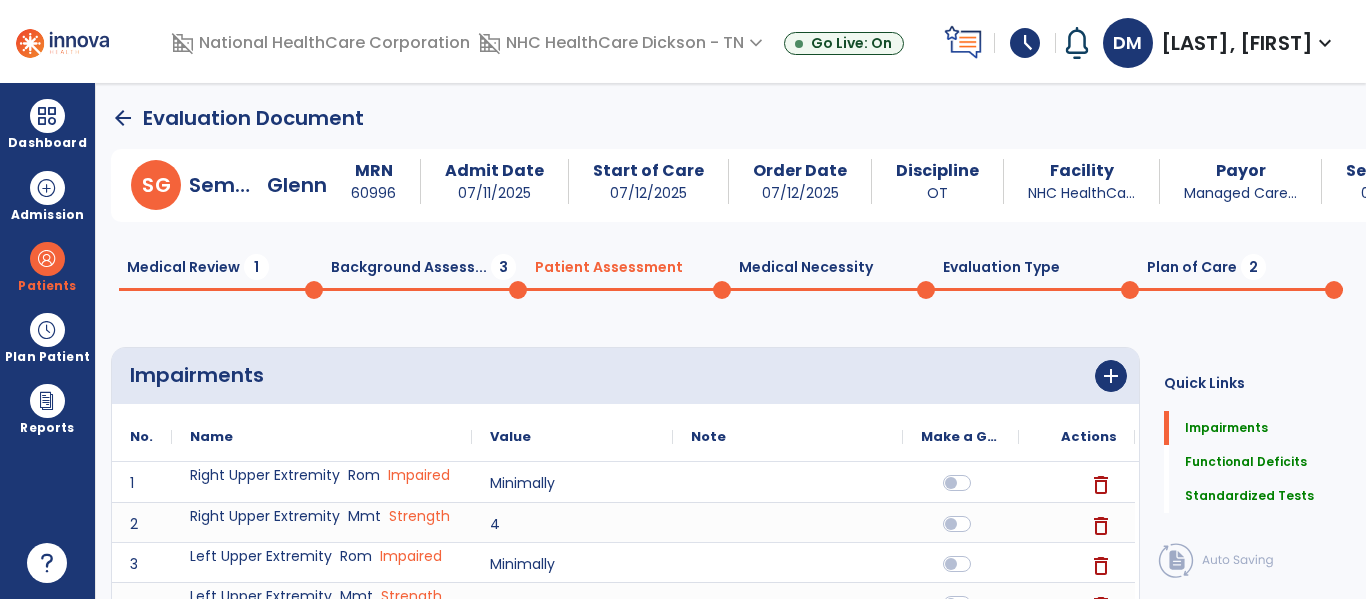 click on "Plan of Care  2" 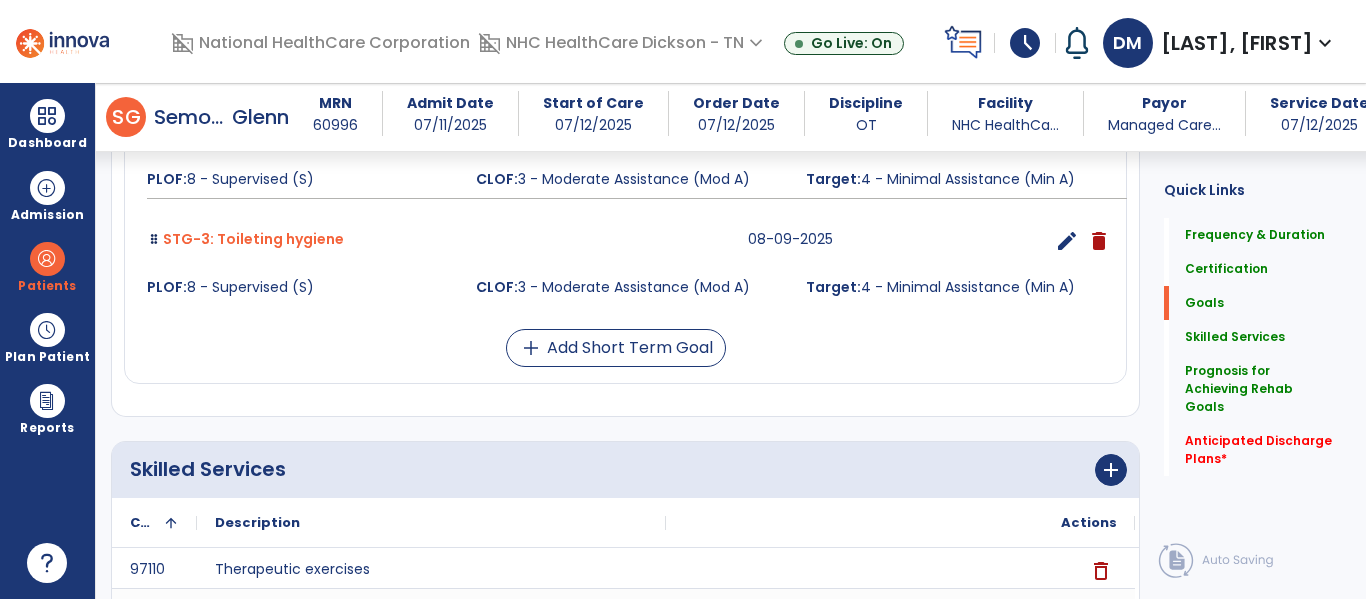 scroll, scrollTop: 743, scrollLeft: 0, axis: vertical 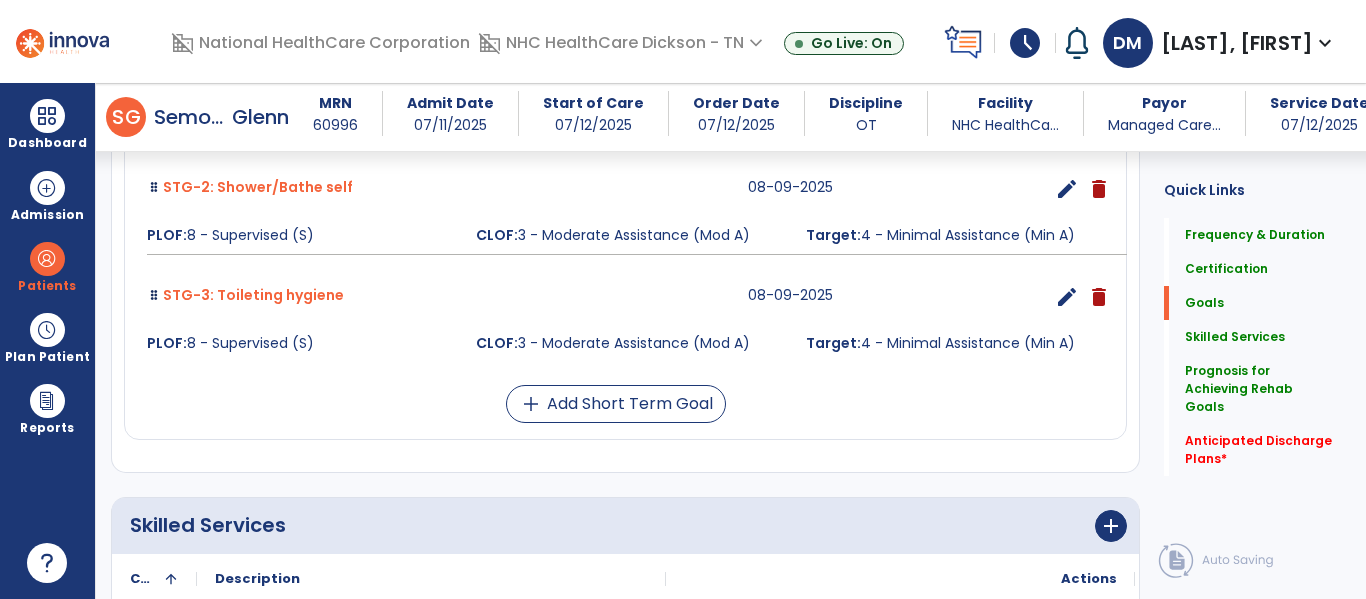 click on "Pt will complete ADLs w/ SUP. [DATE] edit delete PLOF: N/A CLOF: N/A Target: SUP STG-1: Lower body dressing [DATE] edit delete PLOF: 8 - Supervised (S) CLOF: 3 - Moderate Assistance (Mod A) Target: 4 - Minimal Assistance (Min A) STG-2: Shower/Bathe self [DATE] edit delete PLOF: 8 - Supervised (S) CLOF: 3 - Moderate Assistance (Mod A) Target: 4 - Minimal Assistance (Min A) STG-3: Toileting hygiene [DATE] edit delete PLOF: 8 - Supervised (S) CLOF: 3 - Moderate Assistance (Mod A) Target: 4 - Minimal Assistance (Min A) add Add Short Term Goal" at bounding box center [625, 197] 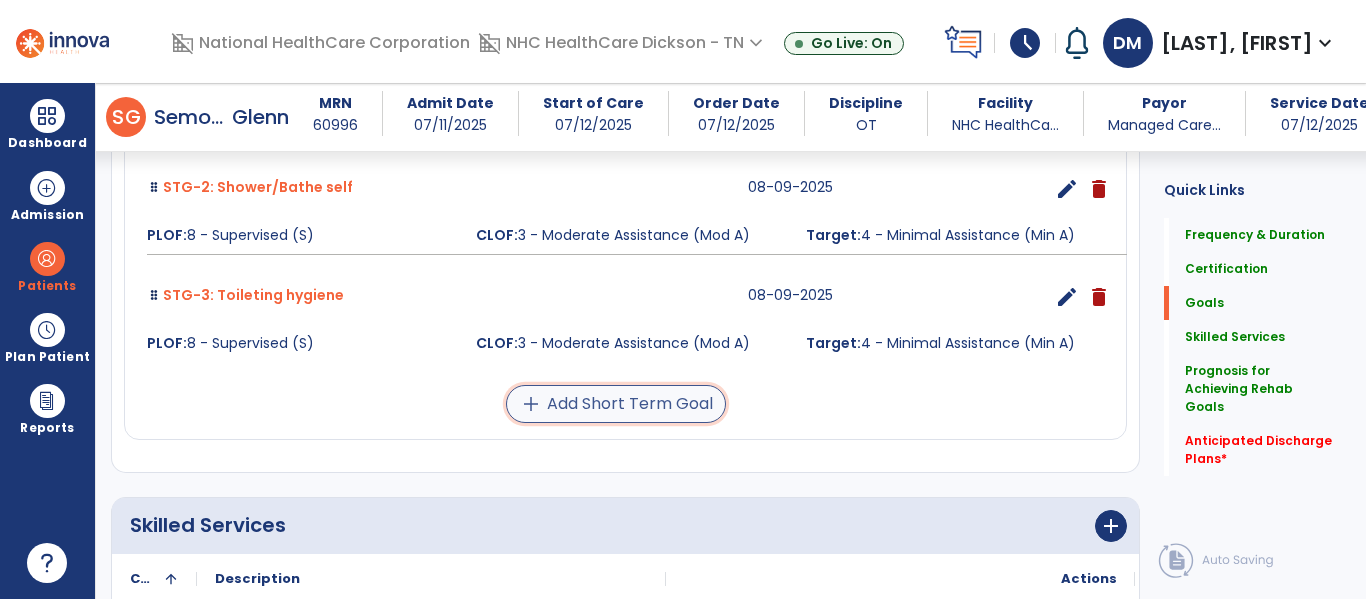click on "add  Add Short Term Goal" at bounding box center [616, 404] 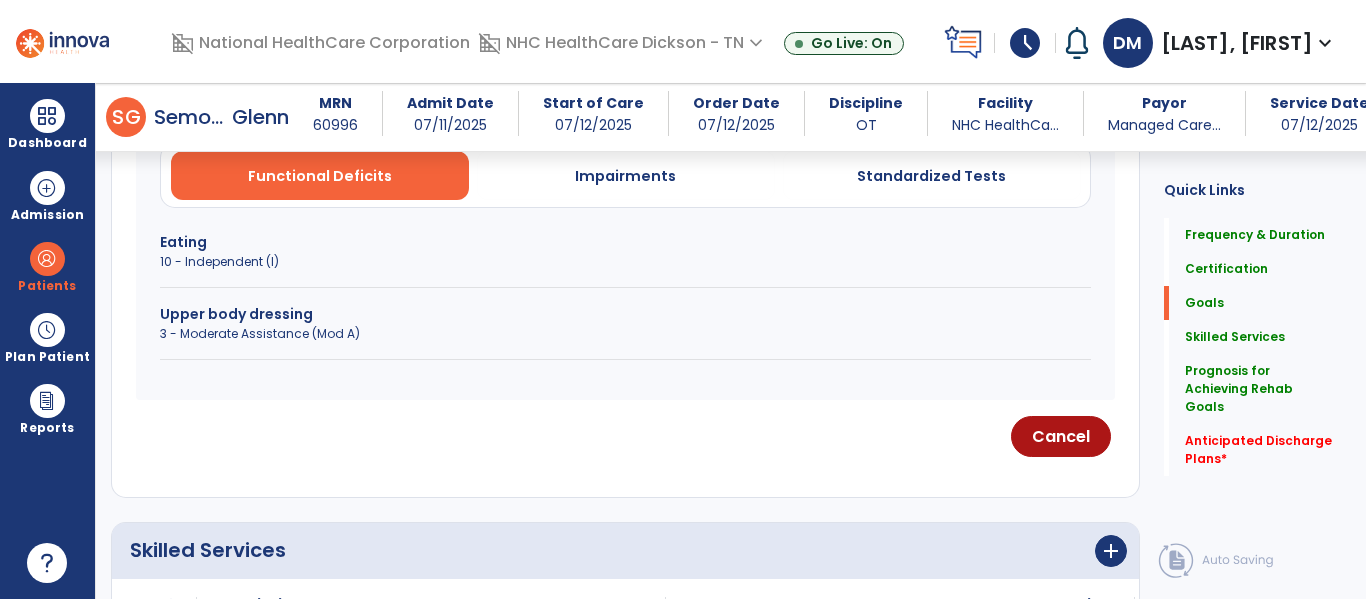 scroll, scrollTop: 622, scrollLeft: 0, axis: vertical 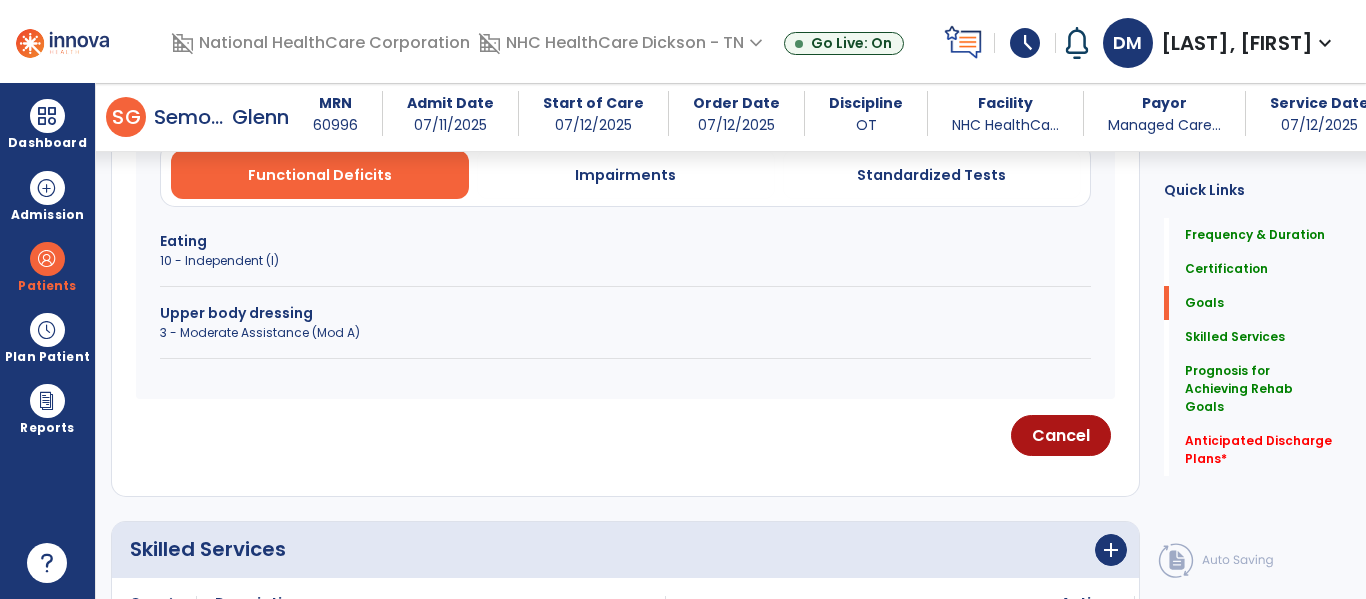 click at bounding box center [625, 358] 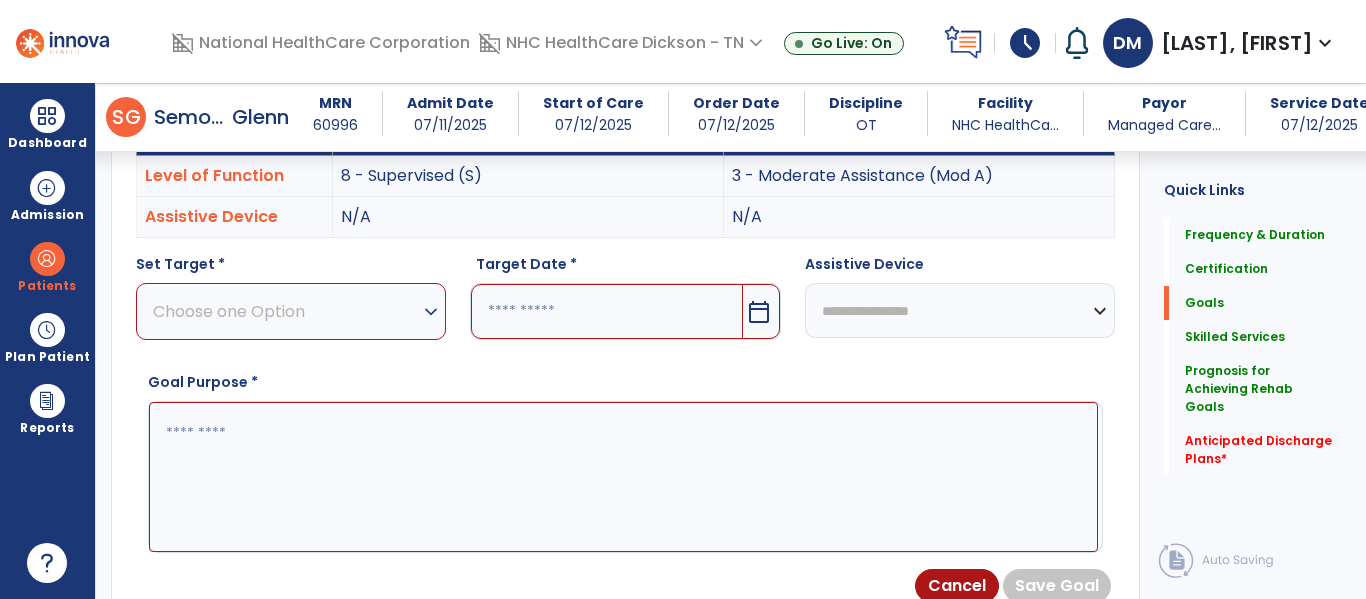 click on "Choose one Option" at bounding box center [286, 311] 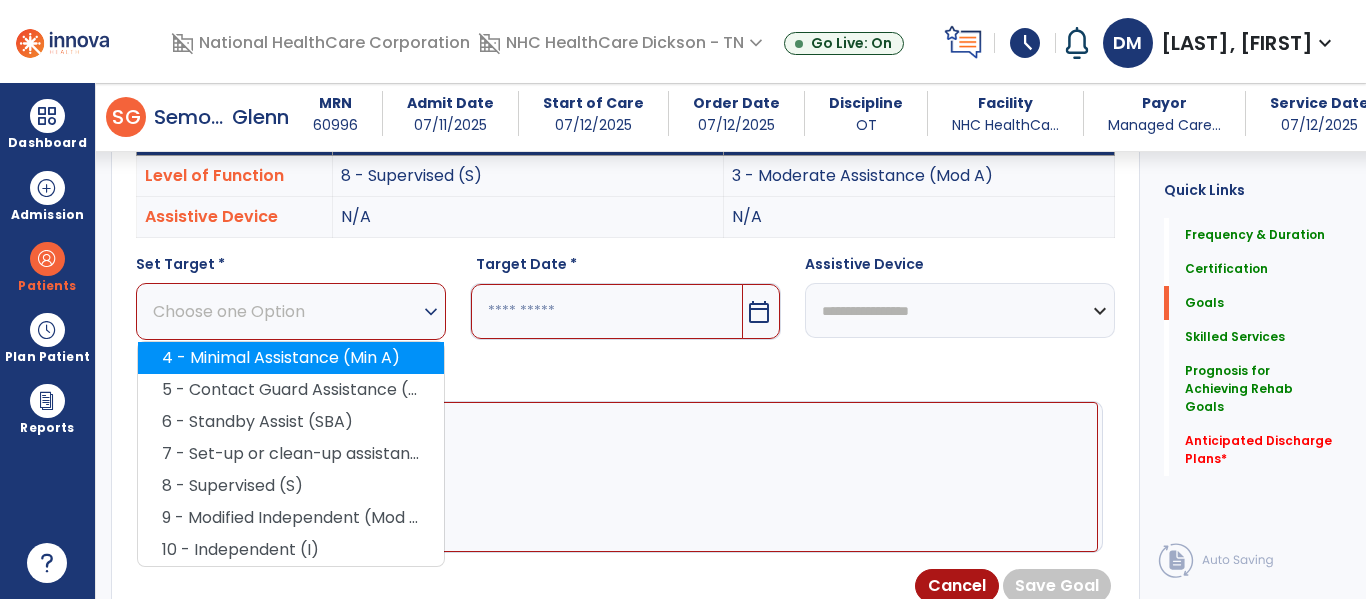 click on "4 - Minimal Assistance (Min A)" at bounding box center [291, 358] 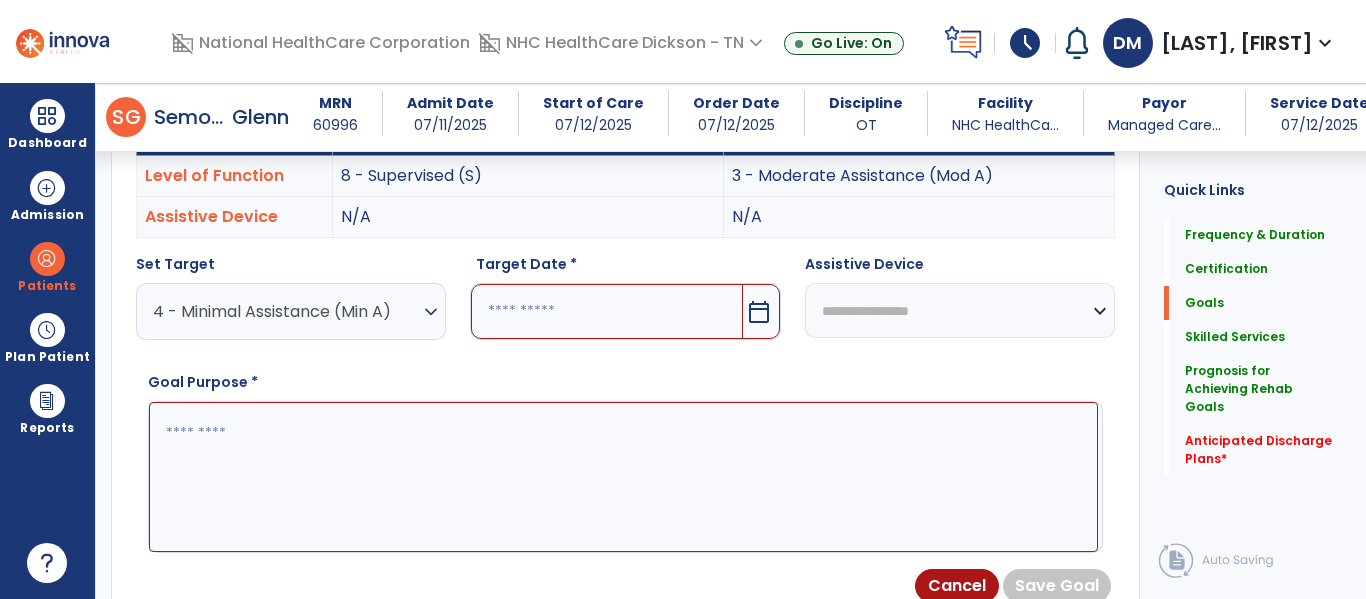 click at bounding box center (606, 311) 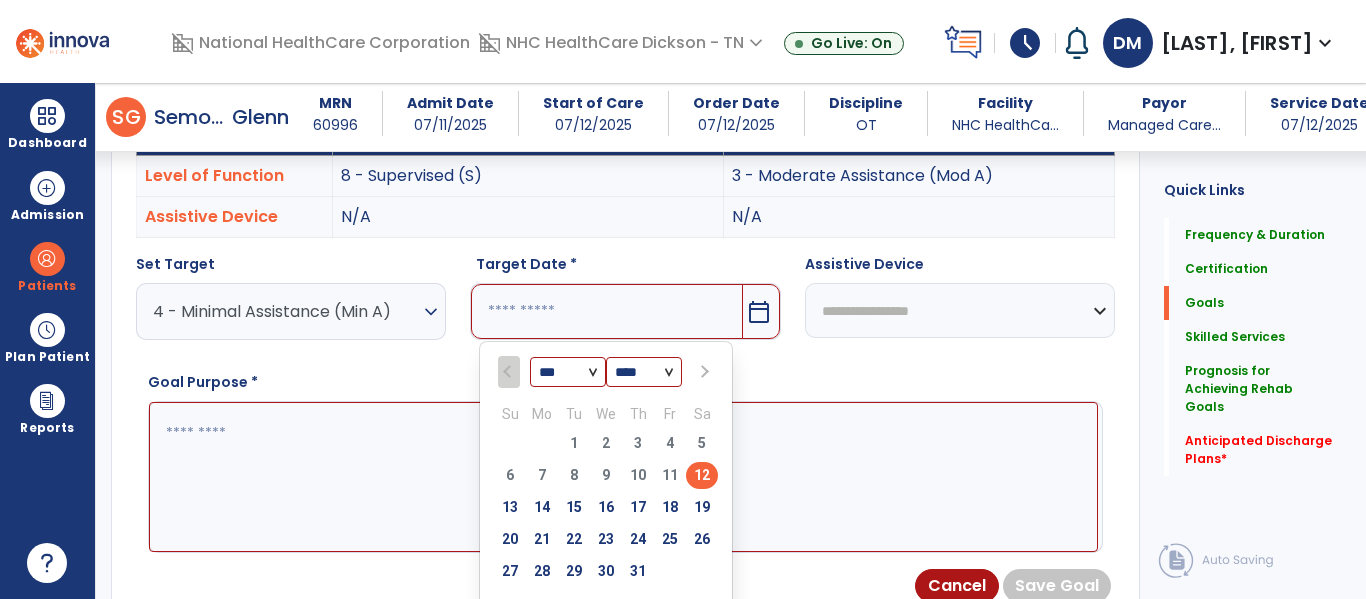 click at bounding box center (704, 372) 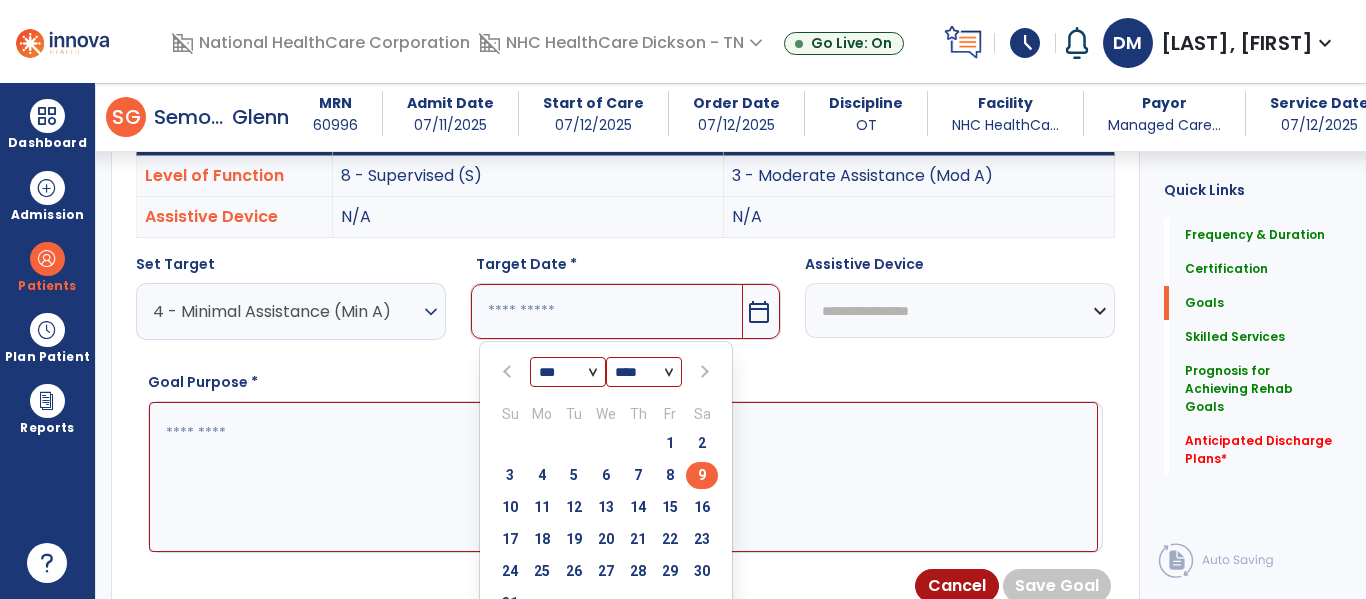 click on "9" at bounding box center (702, 475) 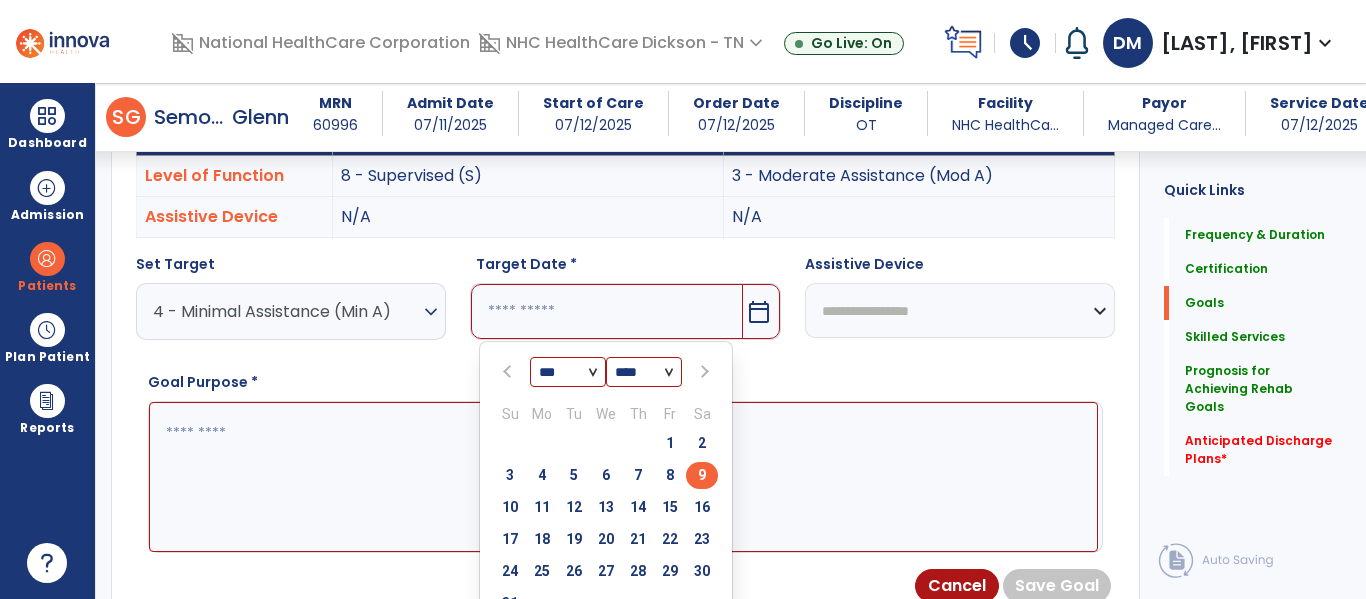 type on "********" 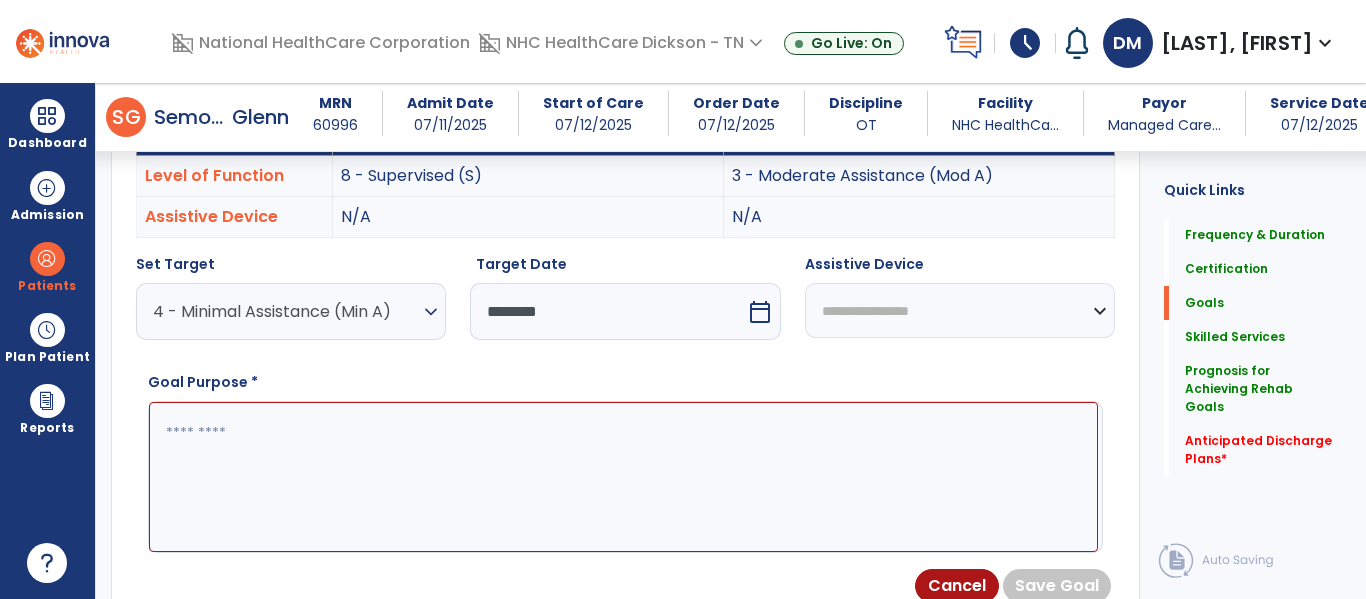 click at bounding box center [623, 477] 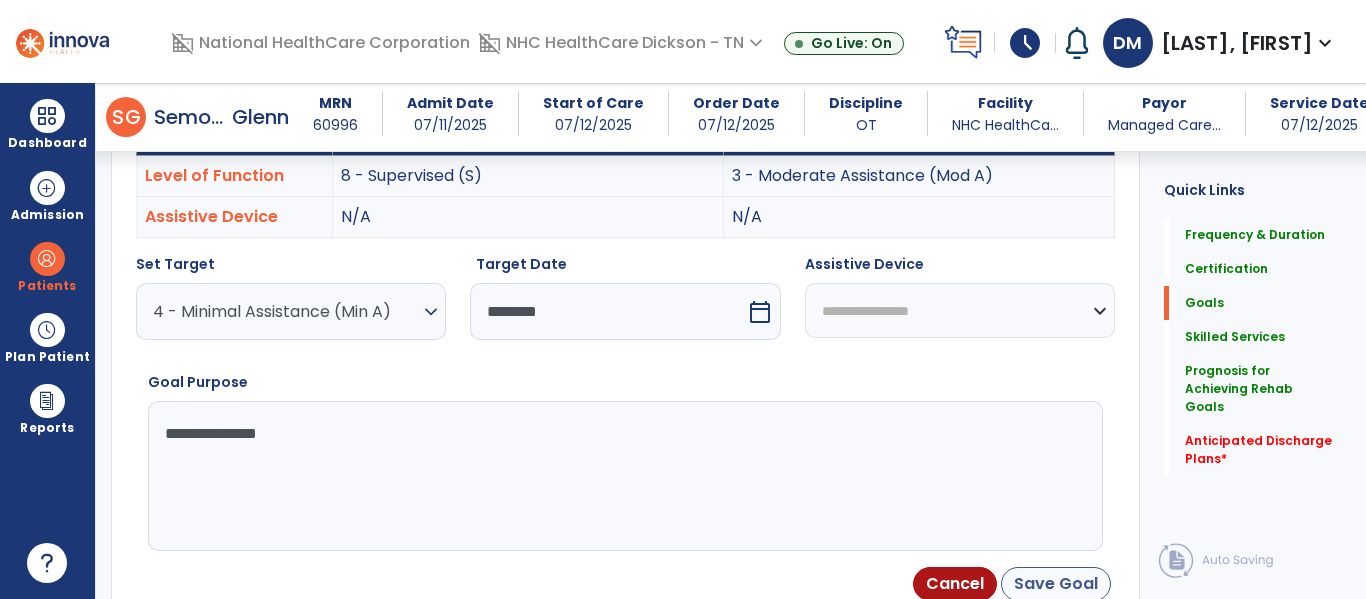 type on "**********" 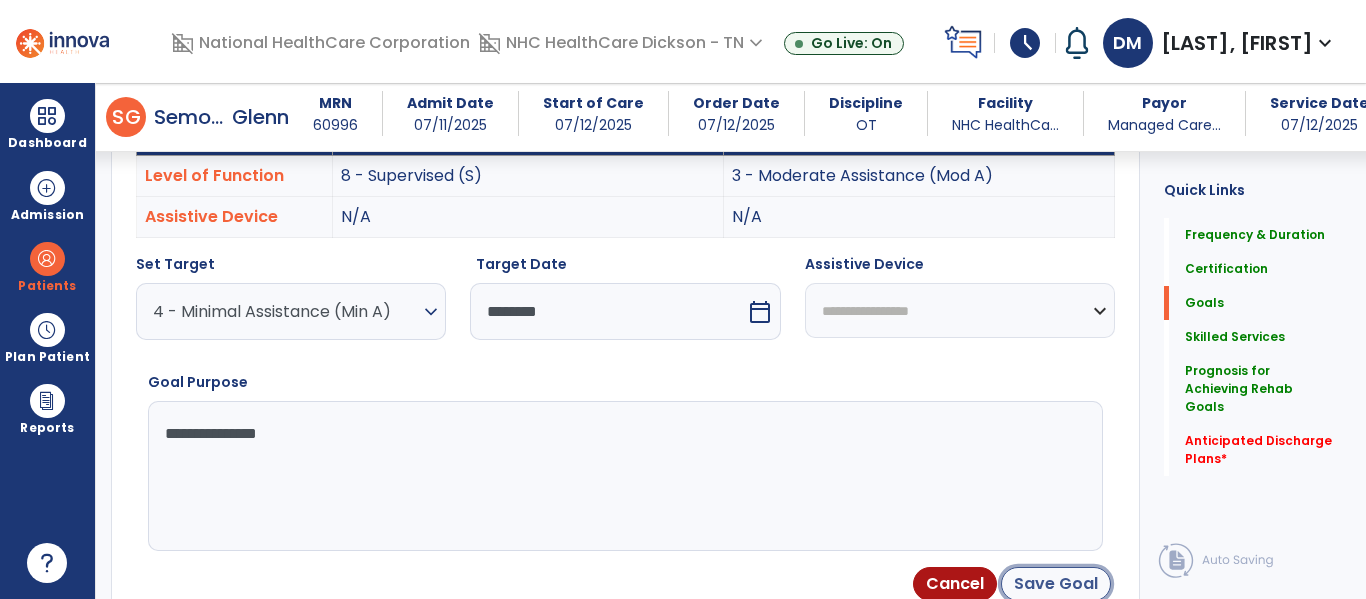 click on "Save Goal" at bounding box center [1056, 584] 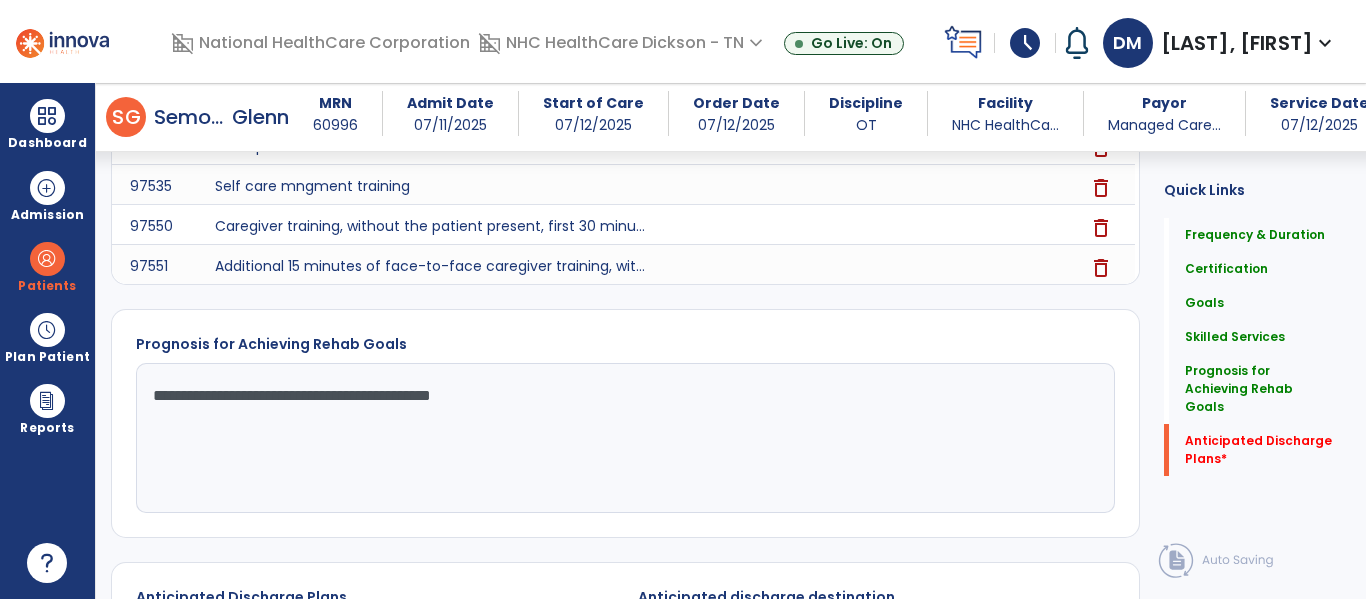scroll, scrollTop: 1780, scrollLeft: 0, axis: vertical 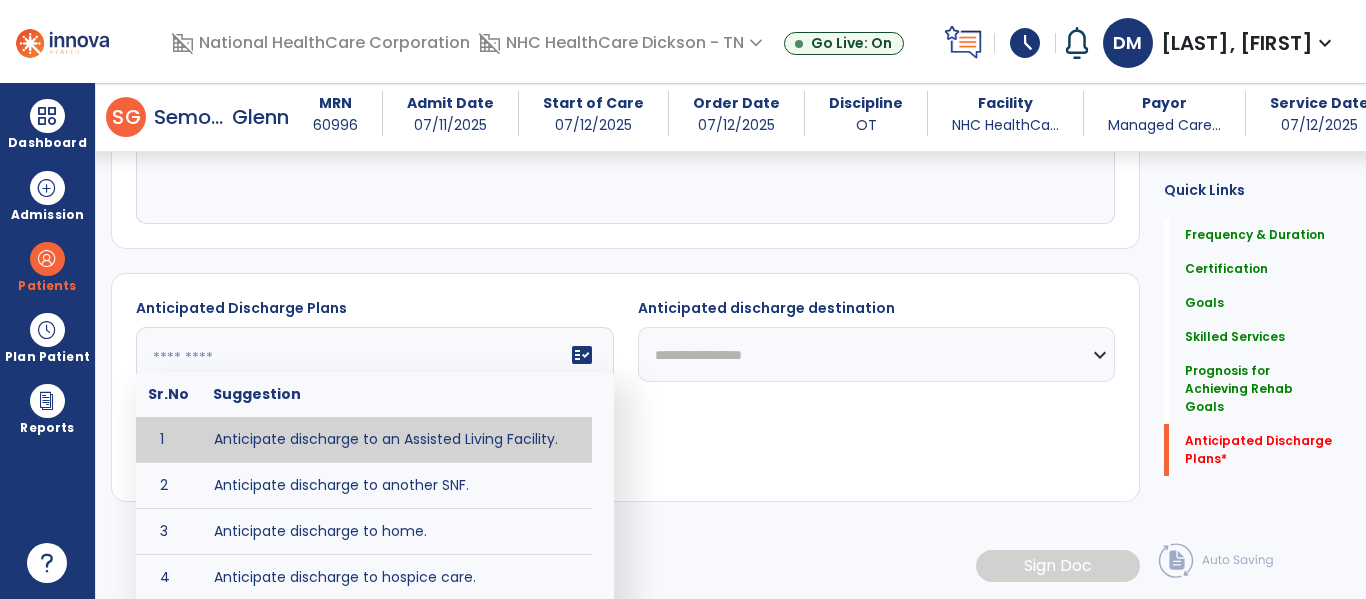 click on "fact_check  Sr.No Suggestion 1 Anticipate discharge to an Assisted Living Facility. 2 Anticipate discharge to another SNF. 3 Anticipate discharge to home. 4 Anticipate discharge to hospice care. 5 Anticipate discharge to this SNF. 6 Anticipate patient will need [FULL/PART TIME] caregiver assistance. 7 Anticipate patient will need [ASSISTANCE LEVEL] assistance from [CAREGIVER]. 8 Anticipate patient will need 24-hour caregiver assistance. 9 Anticipate patient will need no caregiver assistance. 10 Discharge home and independent with caregiver. 11 Discharge home and independent without caregiver. 12 Discharge home and return to community activities. 13 Discharge home and return to vocational activities. 14 Discharge to home with patient continuing therapy services with out patient therapy. 15 Discharge to home with patient continuing therapy with Home Health. 16 Discharge to home with patient planning to live alone. 17 DME - the following DME for this patient is recommended by Occupational Therapy: 18 19 20 21" 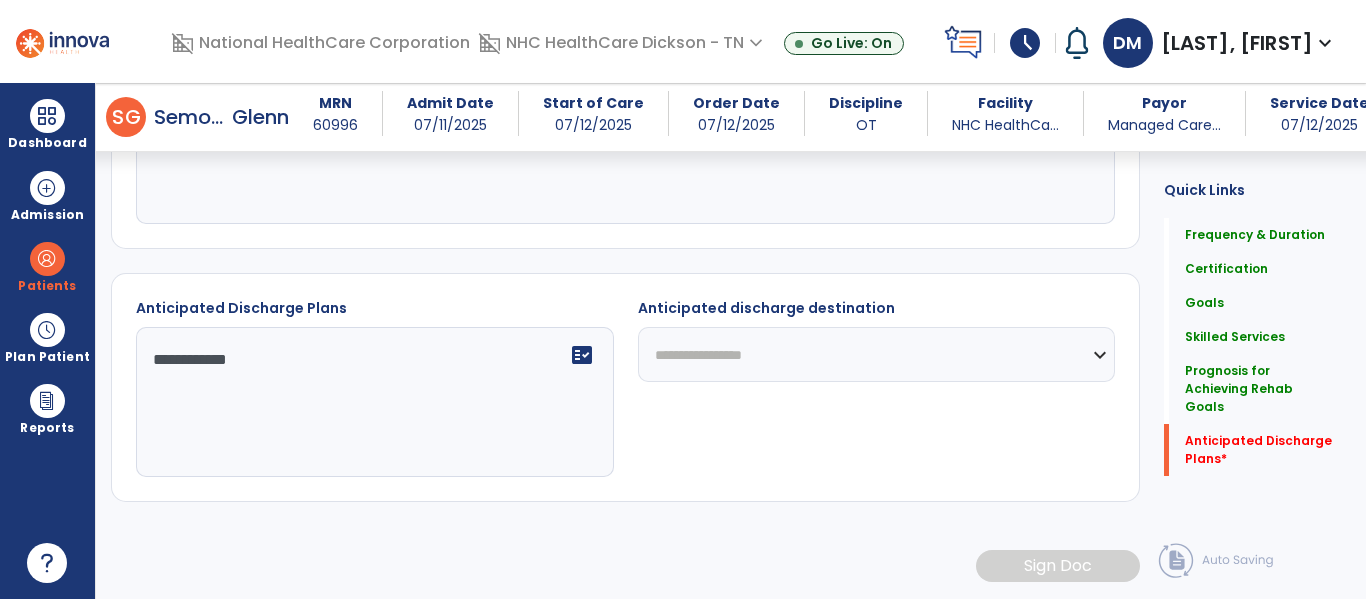 type on "**********" 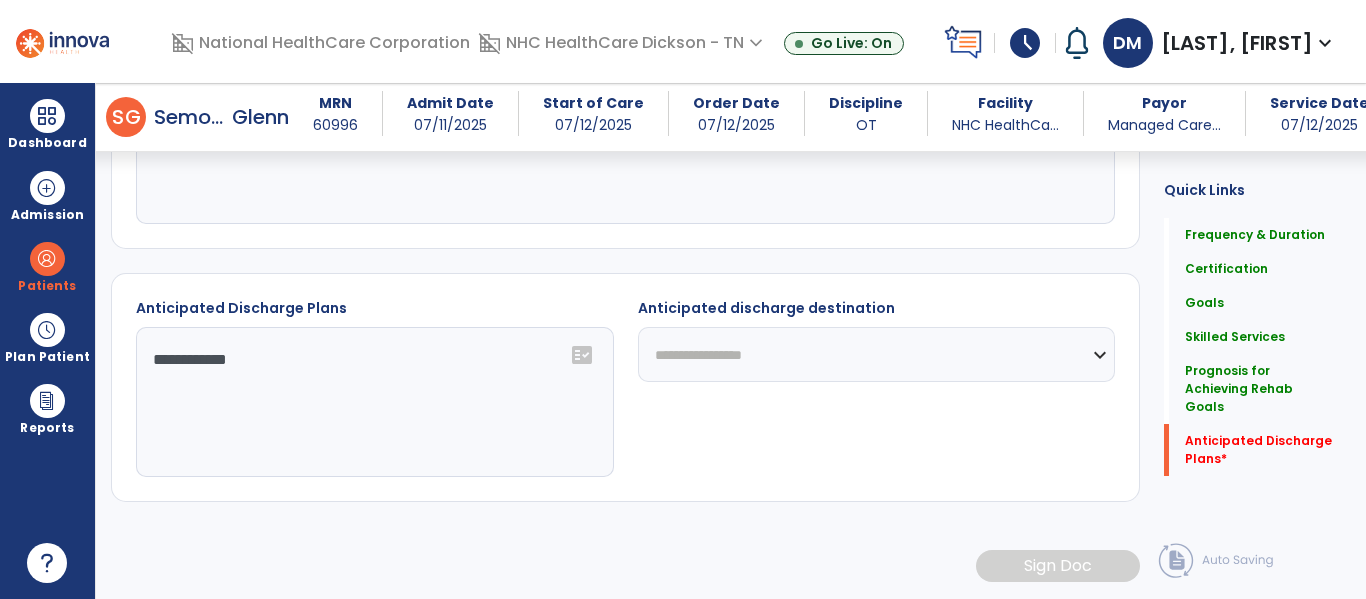 select on "****" 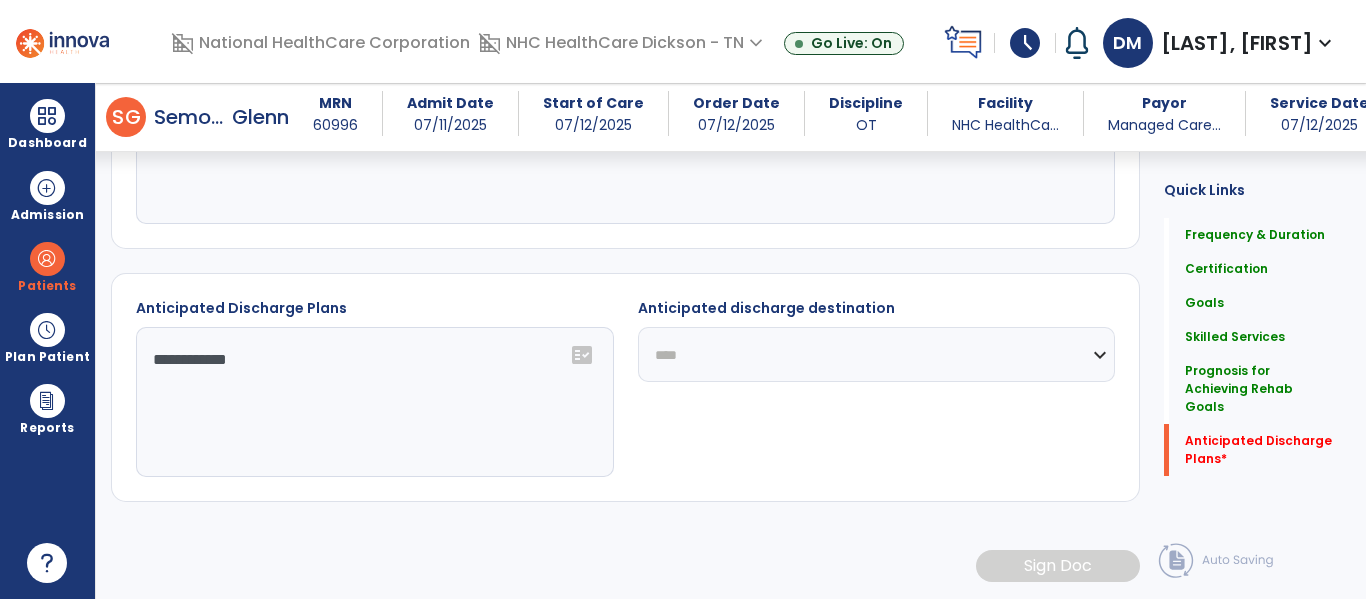 click on "**********" 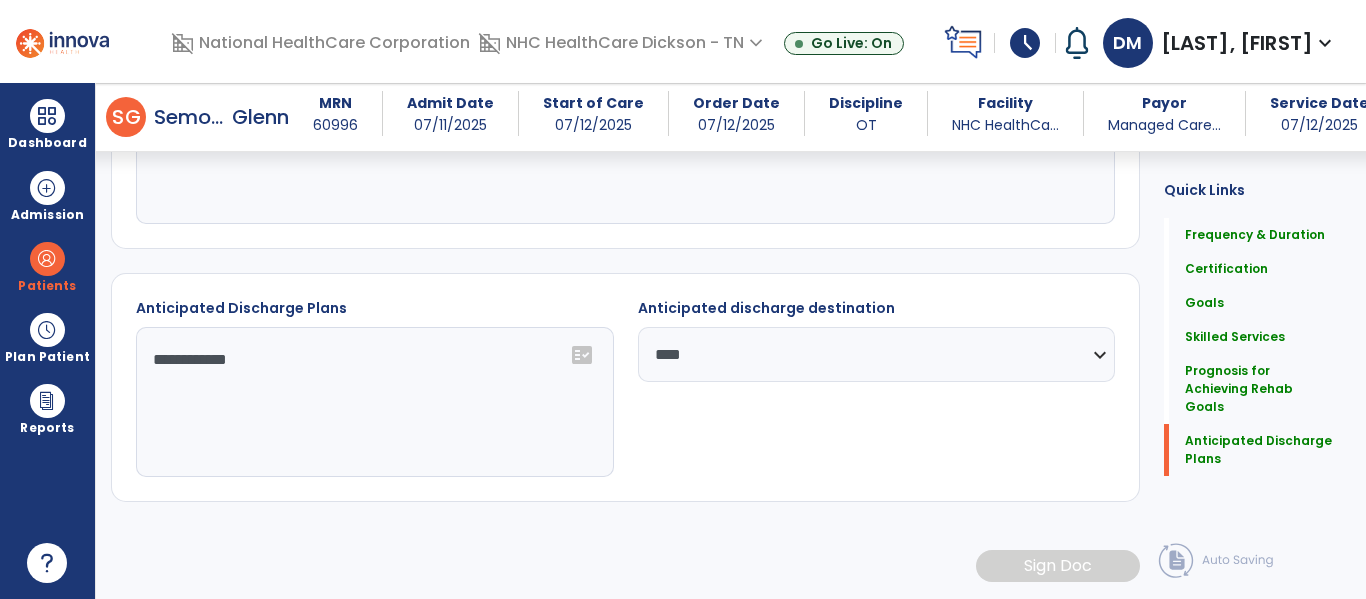 click on "**********" 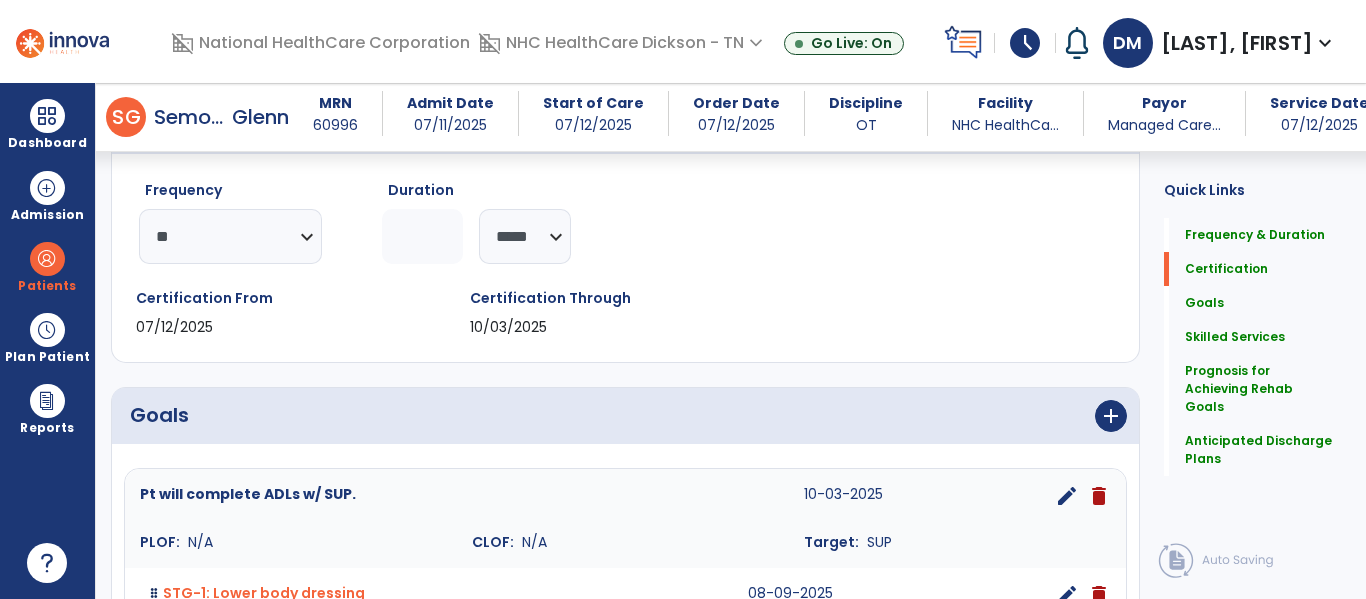 scroll, scrollTop: 0, scrollLeft: 0, axis: both 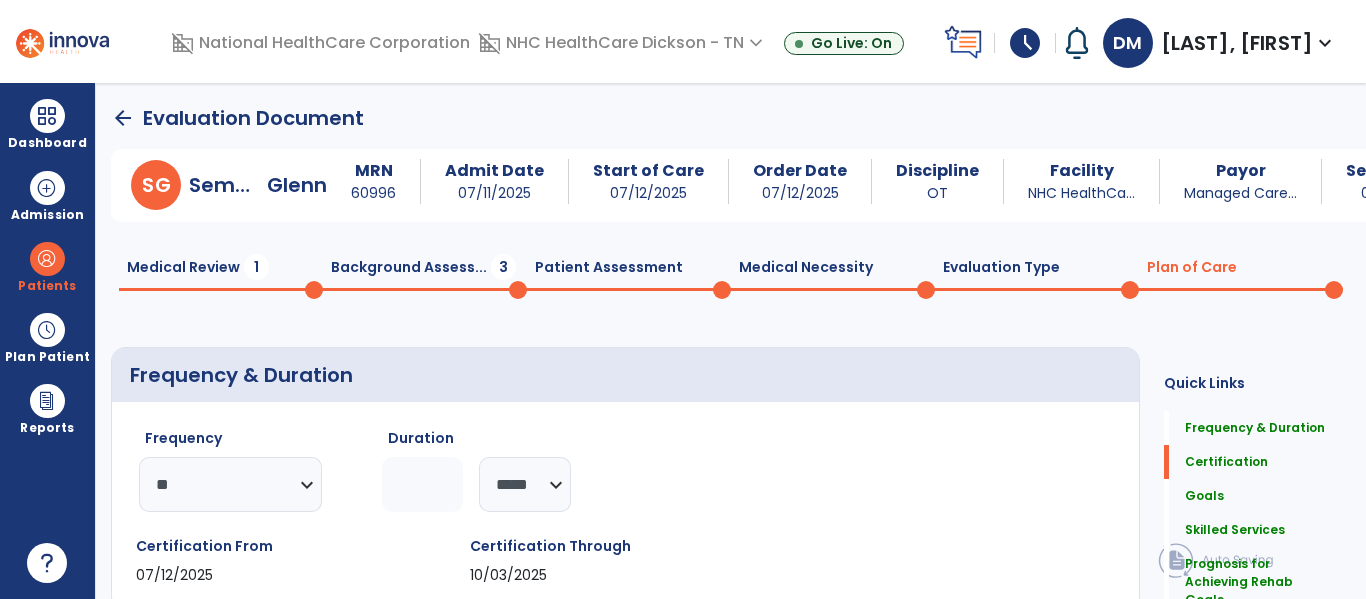 click on "Background Assess...  3" 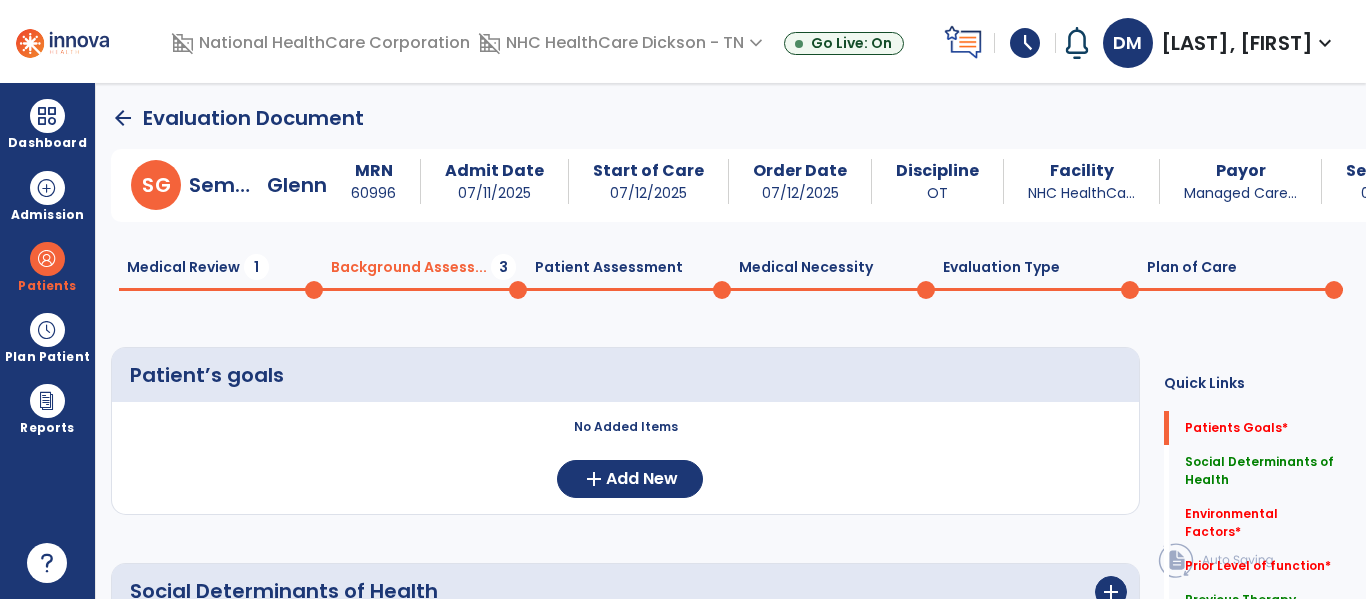 scroll, scrollTop: 55, scrollLeft: 0, axis: vertical 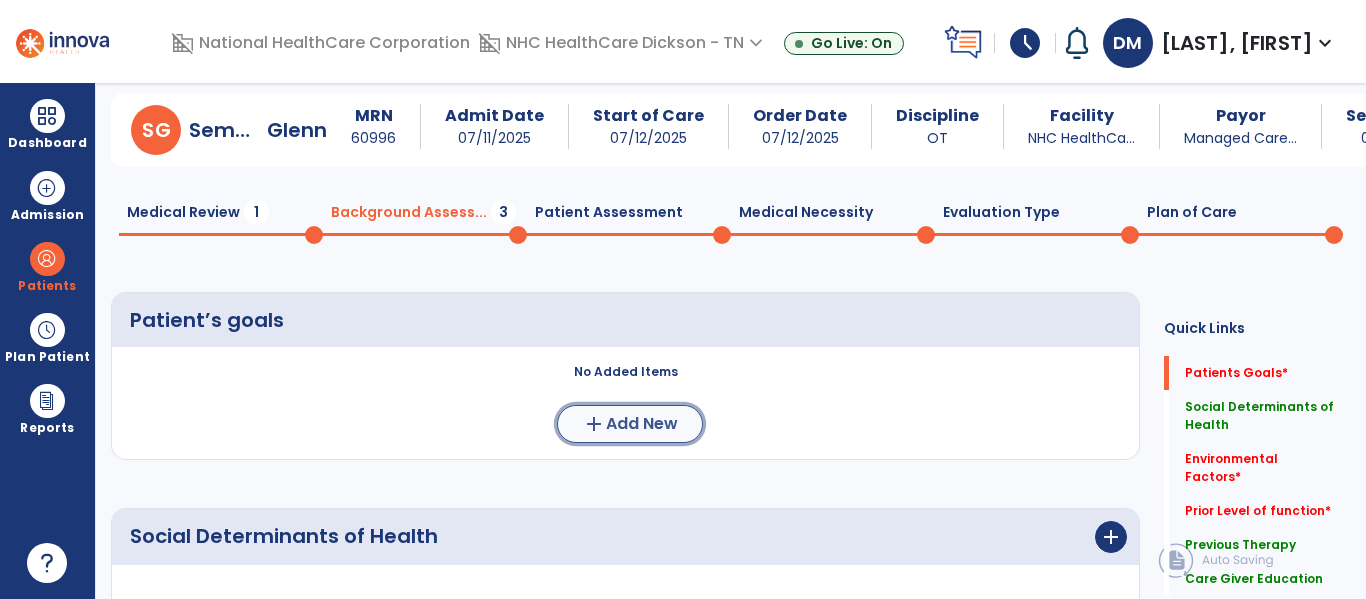click on "add  Add New" 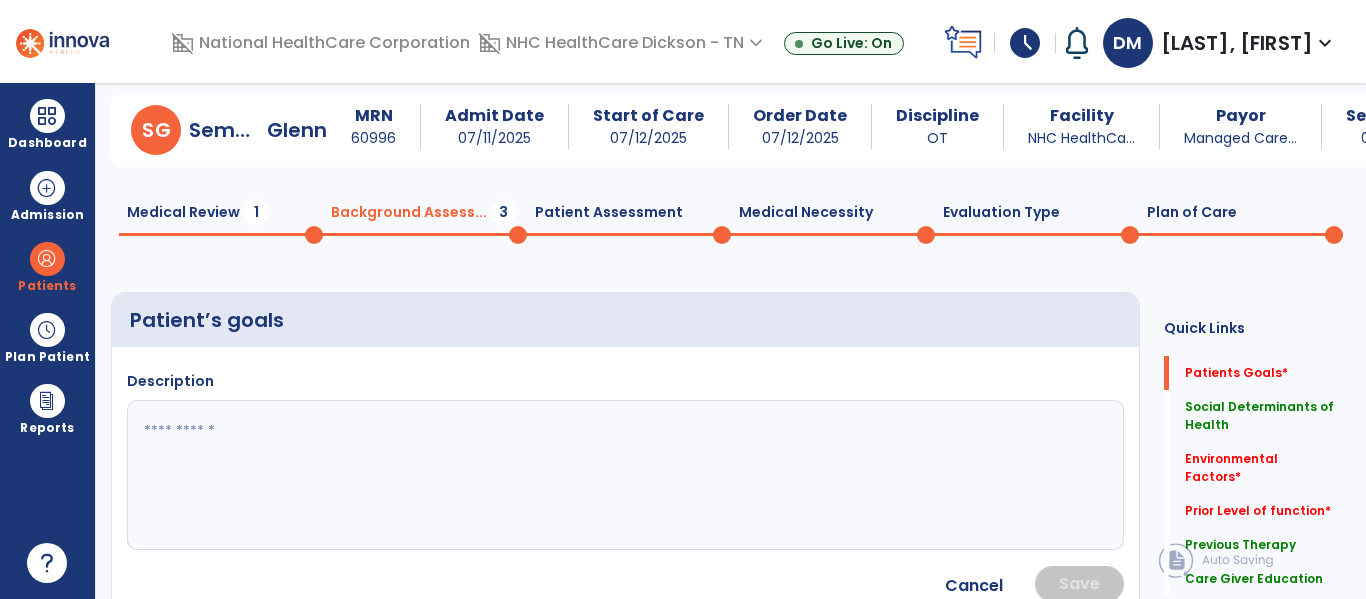 click 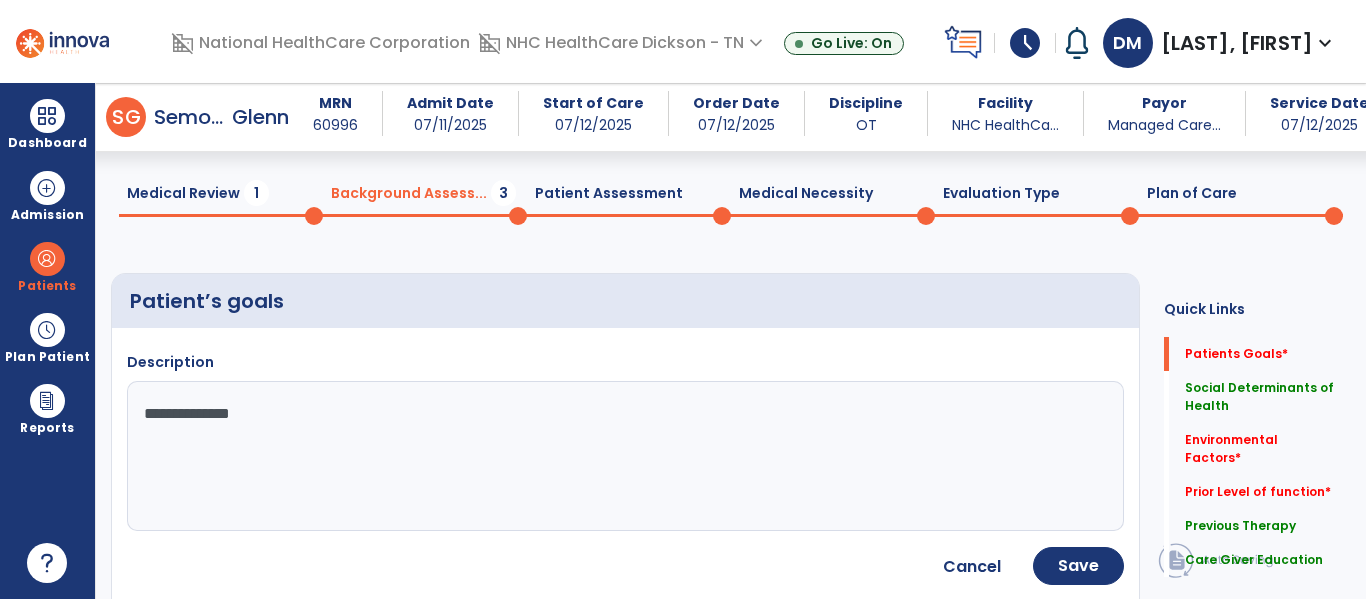 scroll, scrollTop: 200, scrollLeft: 0, axis: vertical 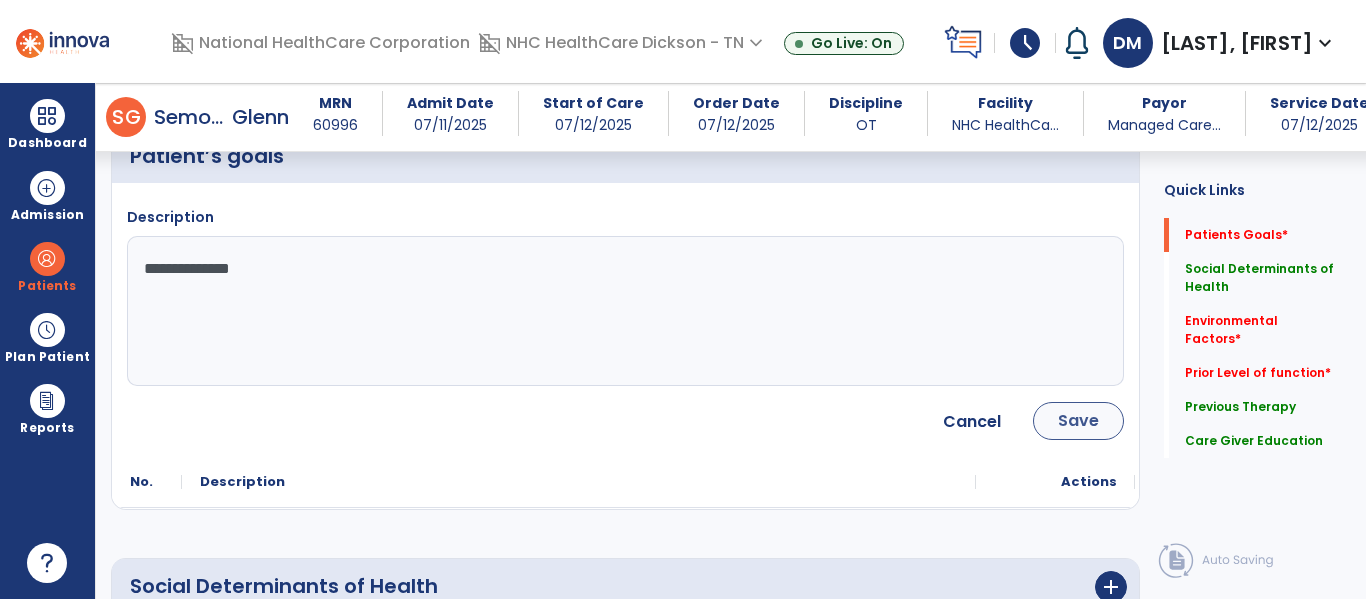 type on "**********" 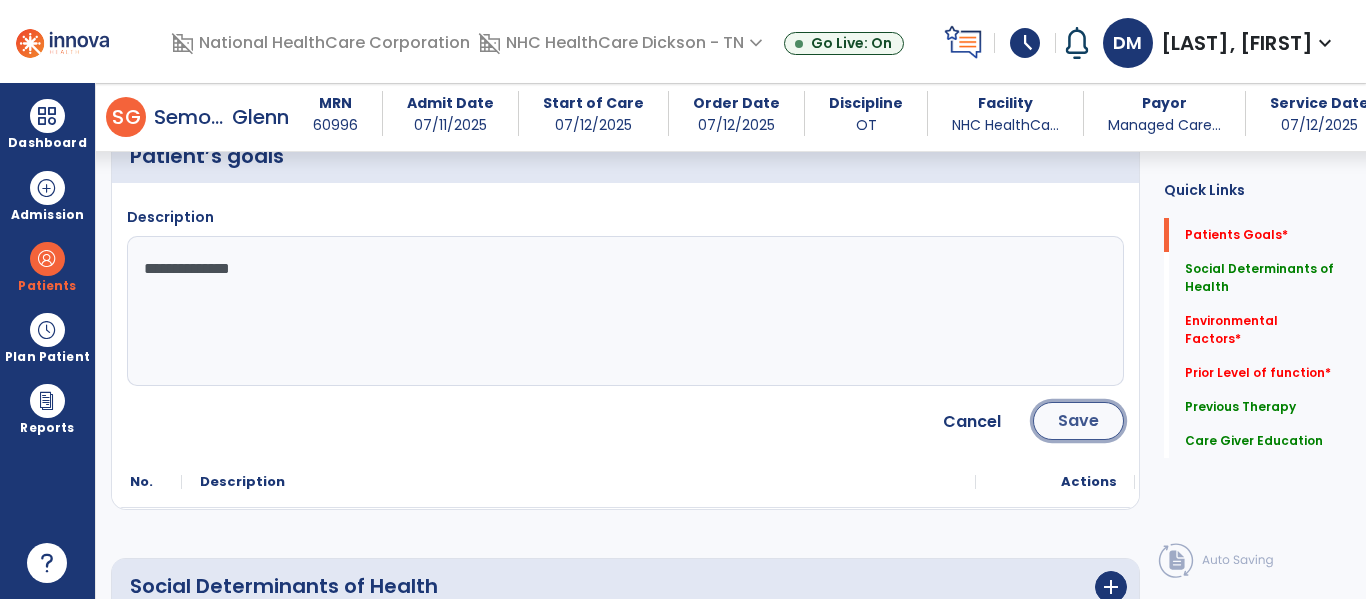 click on "Save" 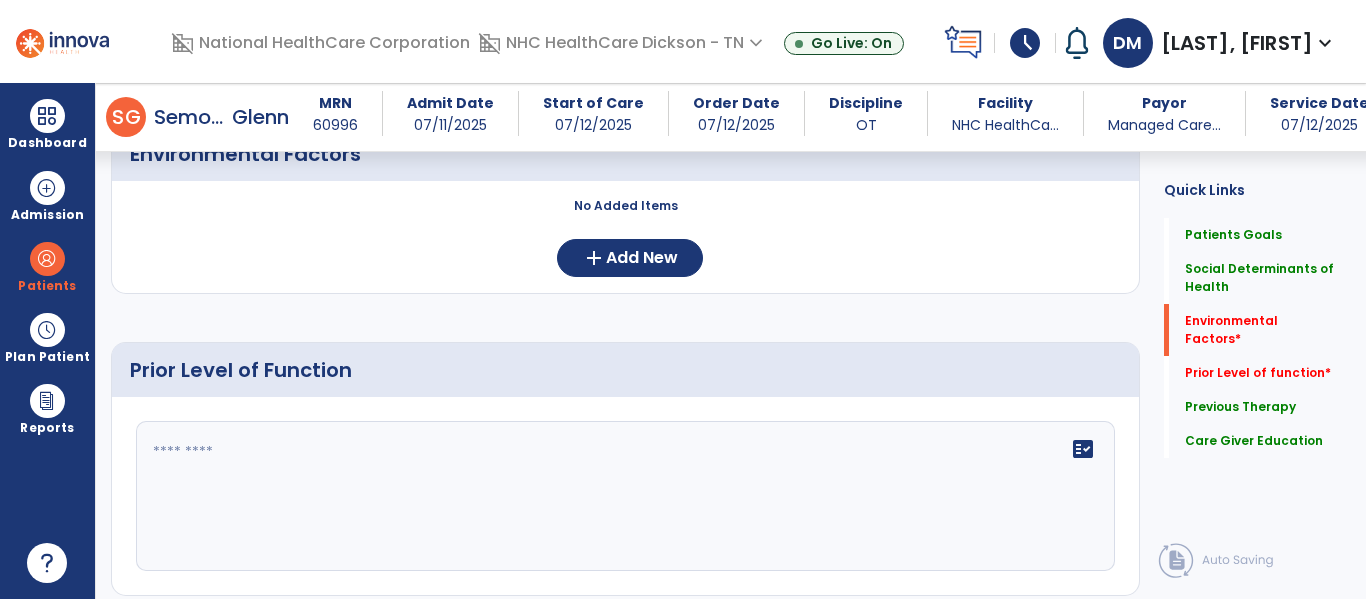 scroll, scrollTop: 552, scrollLeft: 0, axis: vertical 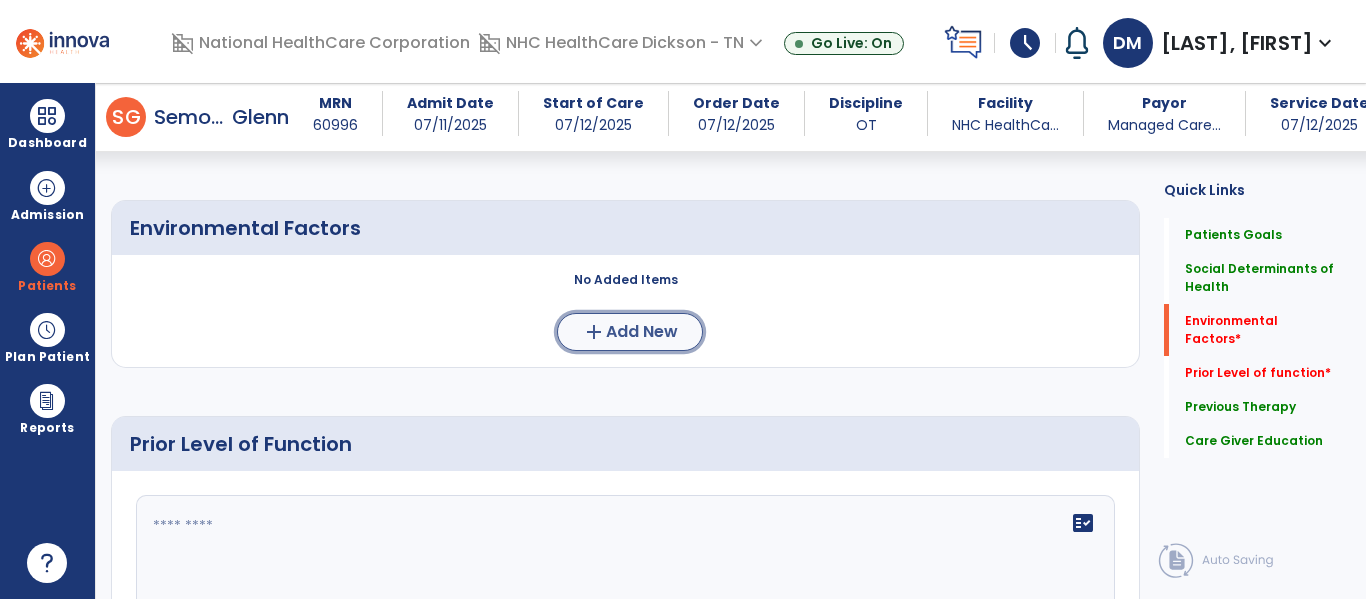 click on "Add New" 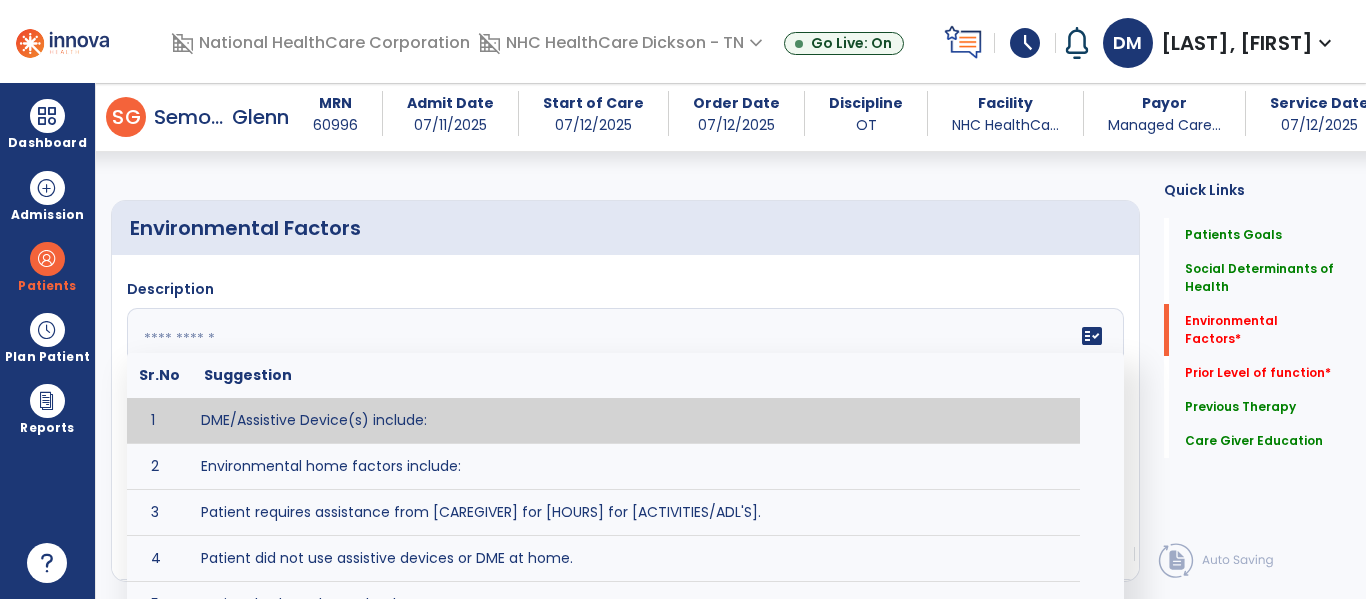 click 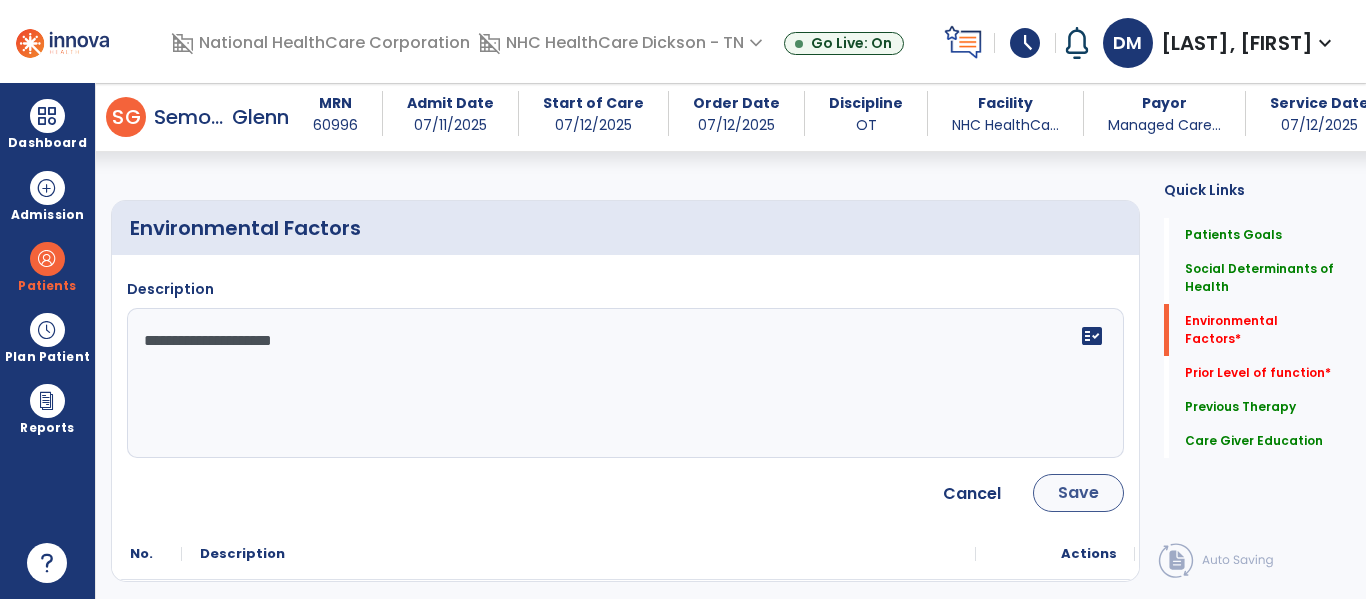 type on "**********" 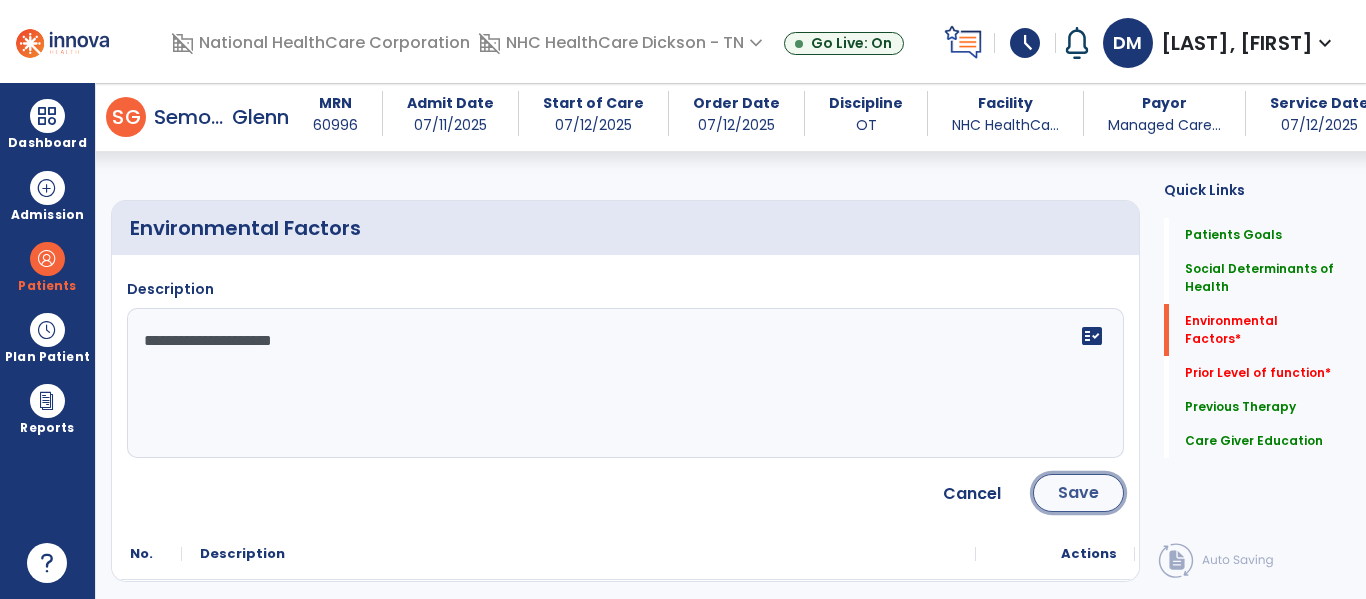 click on "Save" 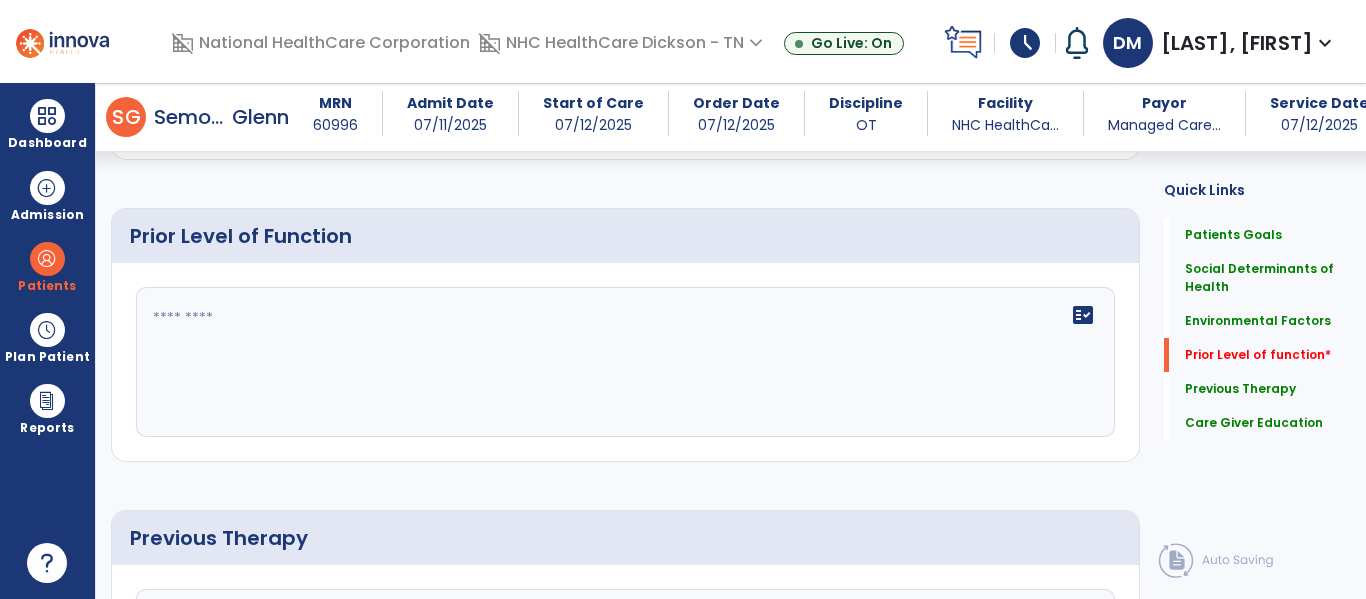 scroll, scrollTop: 755, scrollLeft: 0, axis: vertical 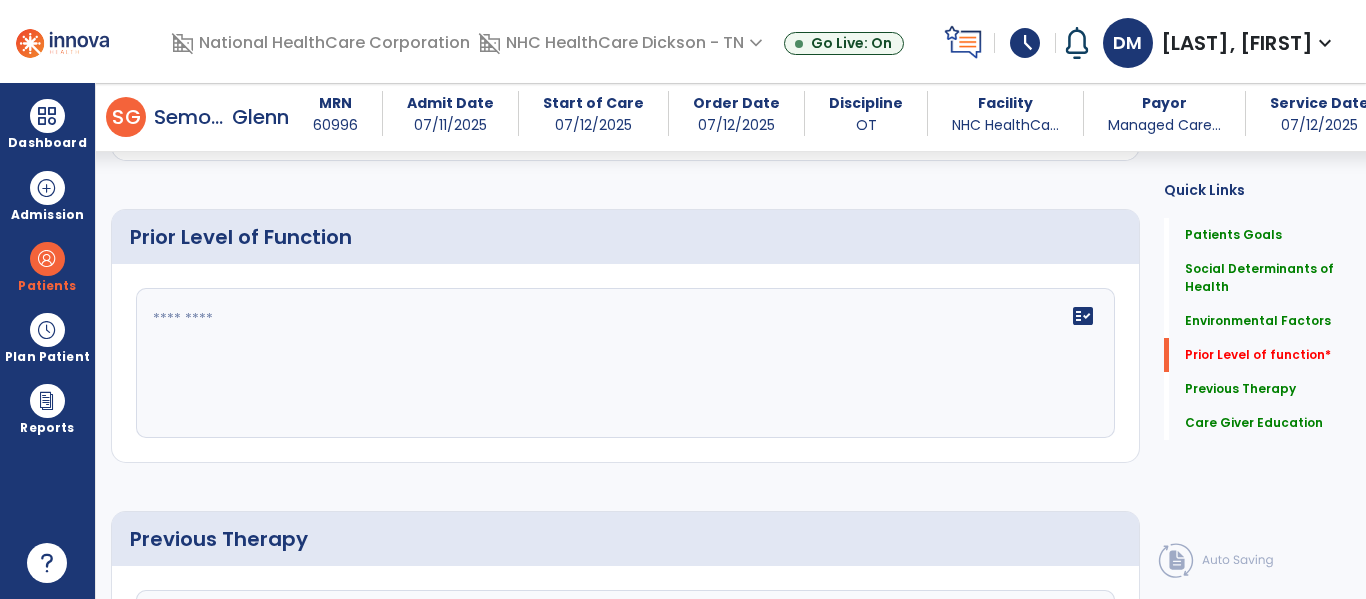 click on "fact_check" 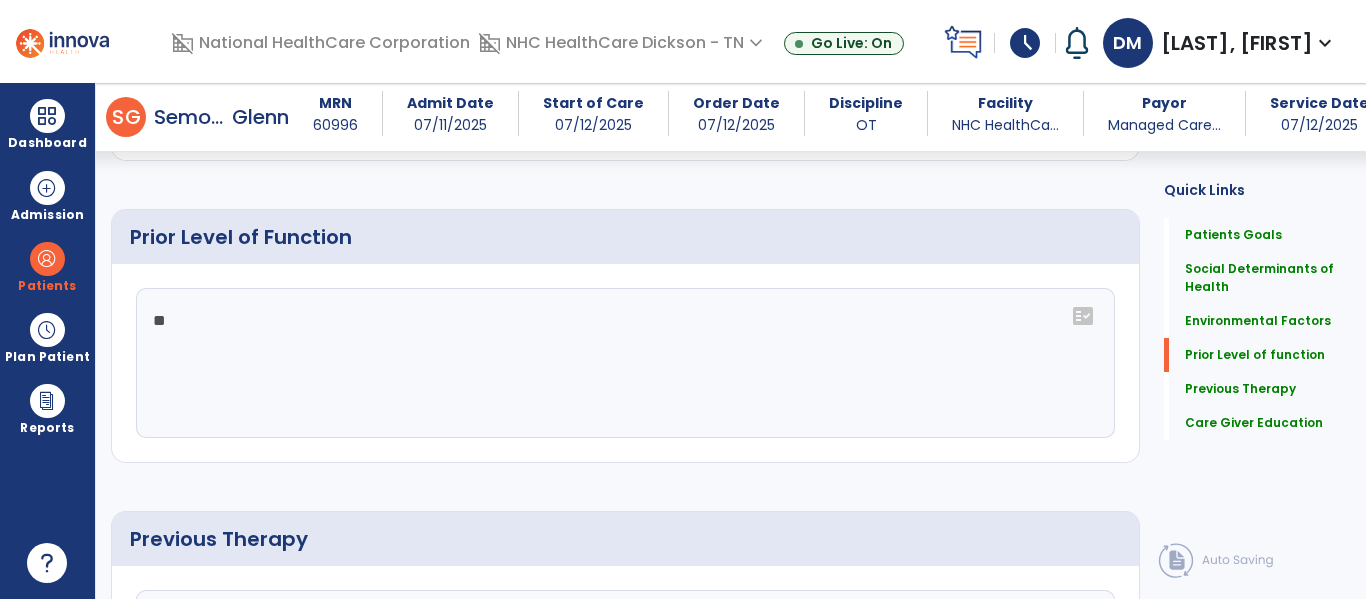 type on "*" 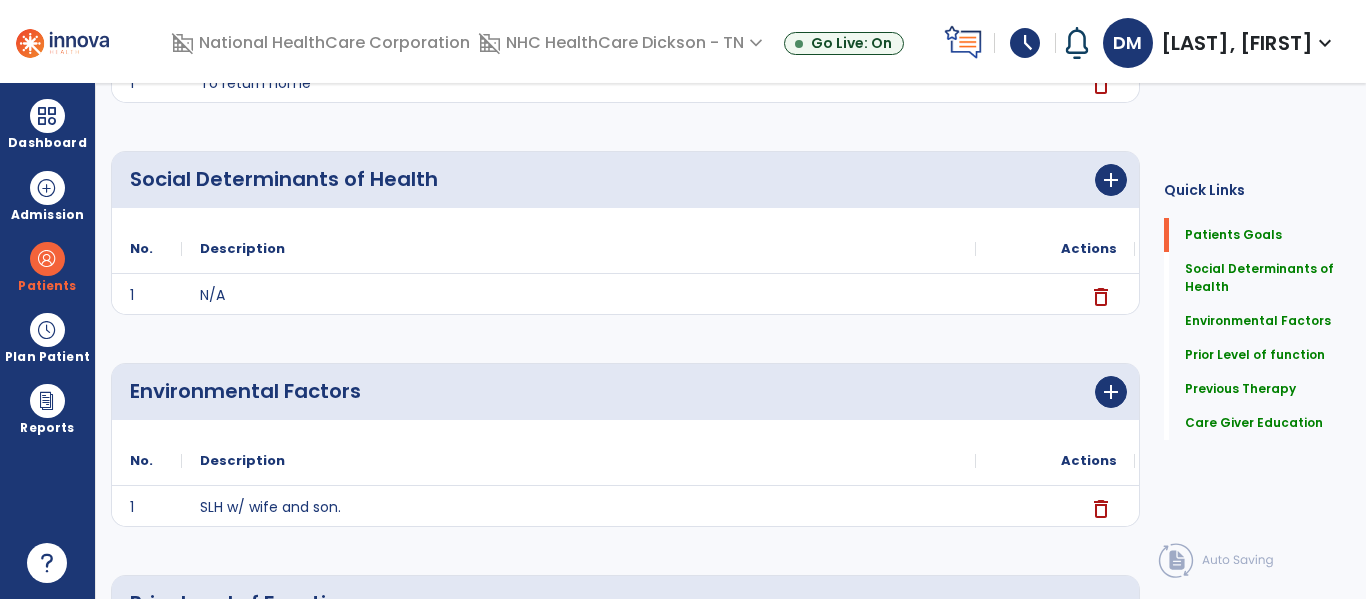 scroll, scrollTop: 0, scrollLeft: 0, axis: both 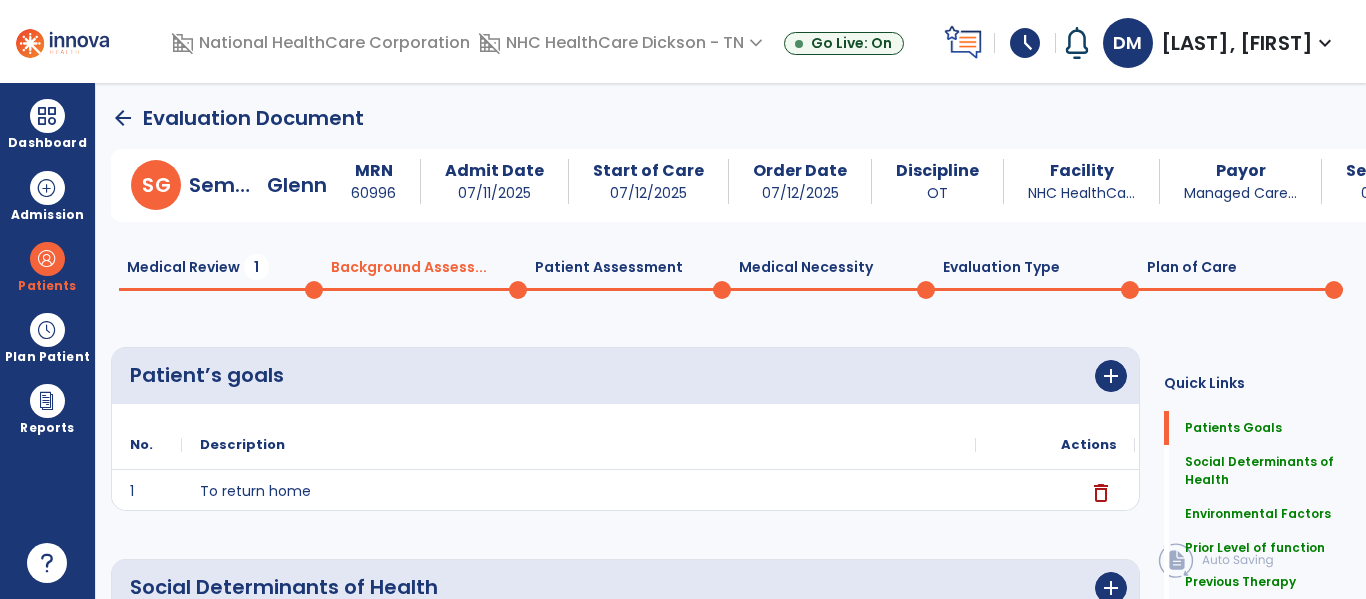 type on "******" 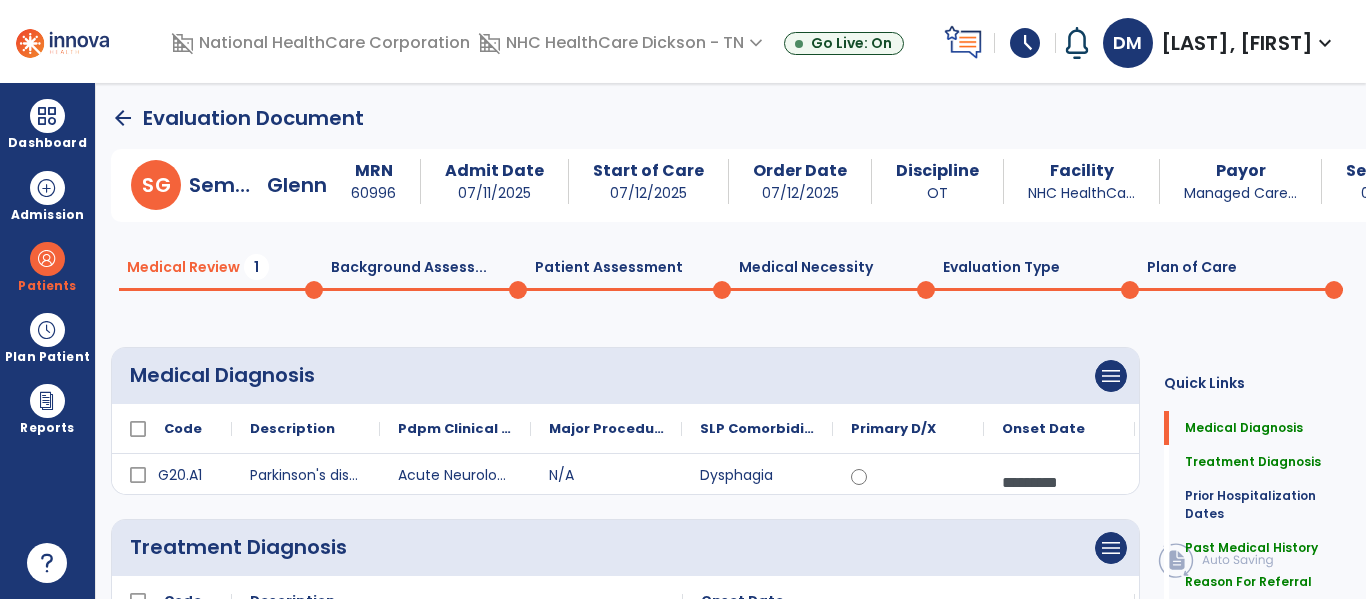 scroll, scrollTop: 2, scrollLeft: 0, axis: vertical 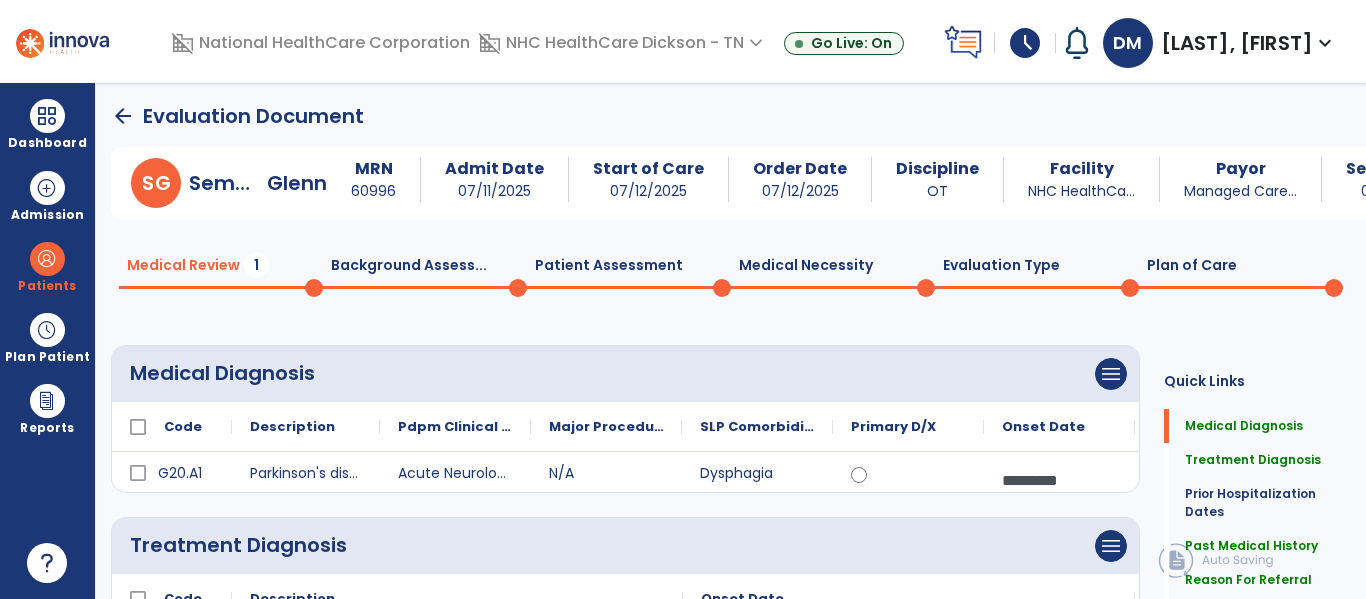 click on "Background Assess...  0" 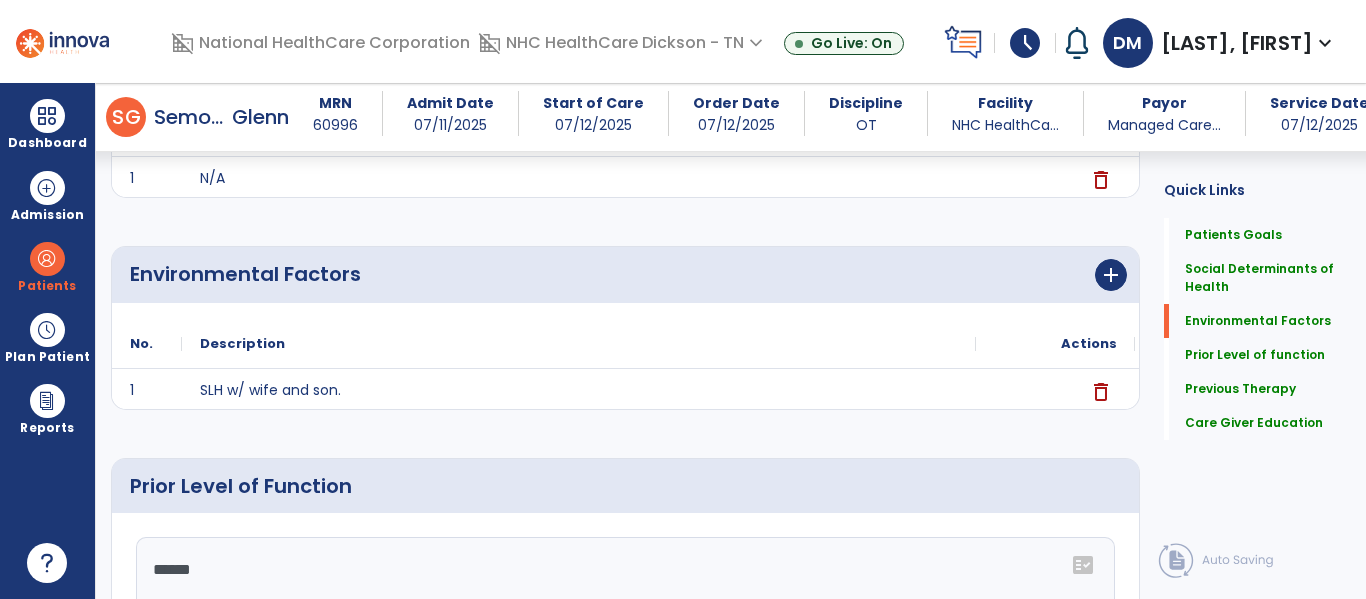 scroll, scrollTop: 508, scrollLeft: 0, axis: vertical 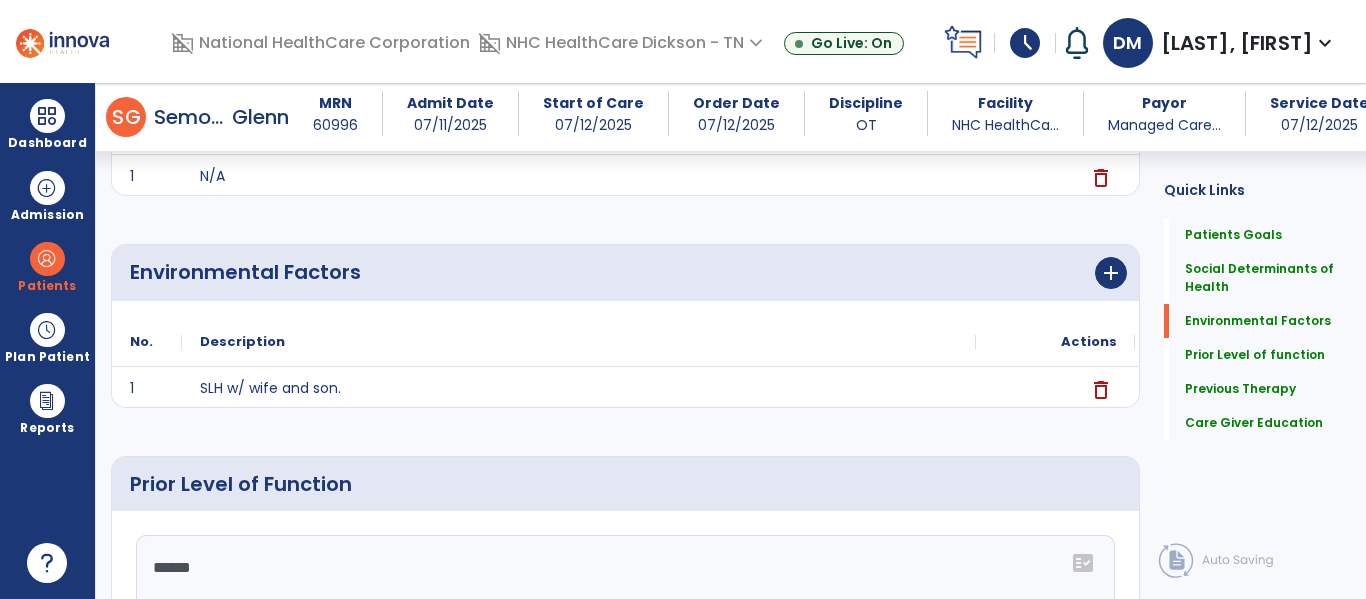 click on "add" 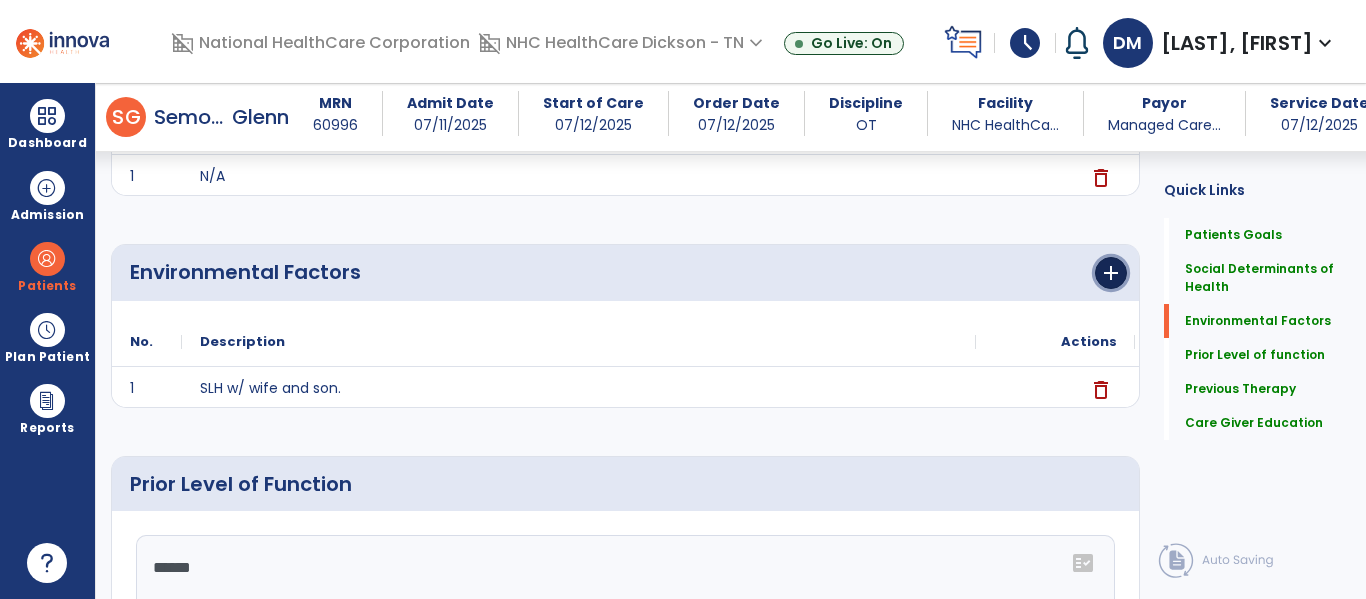 click on "add" 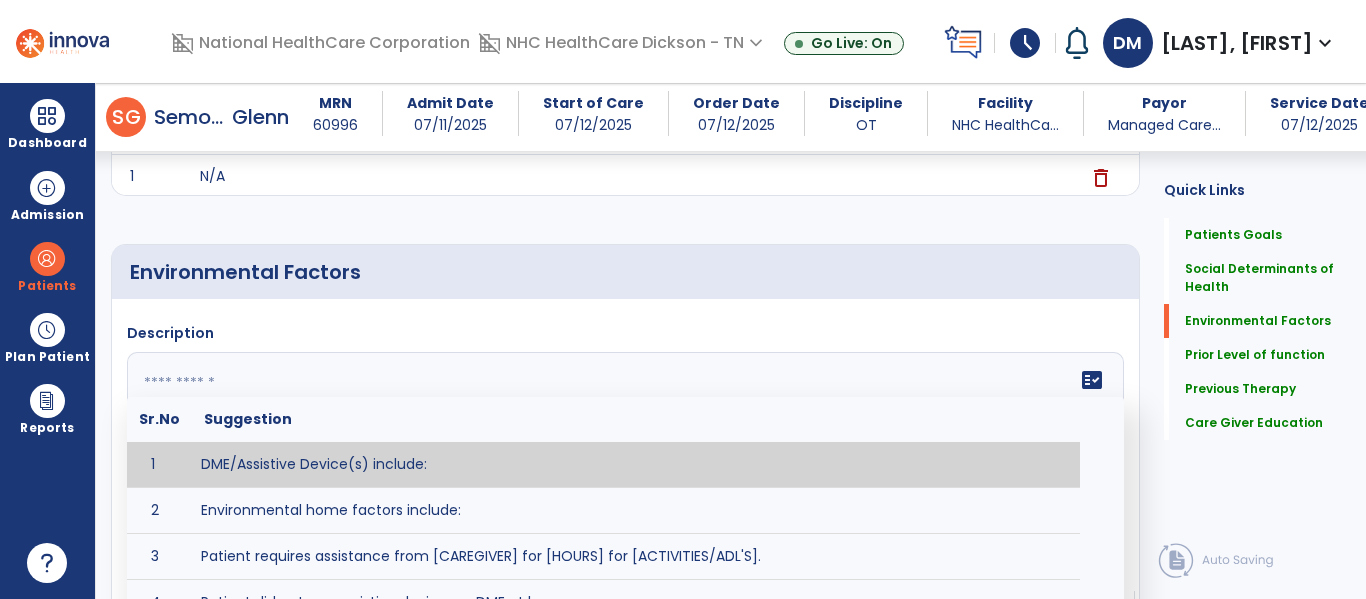 click 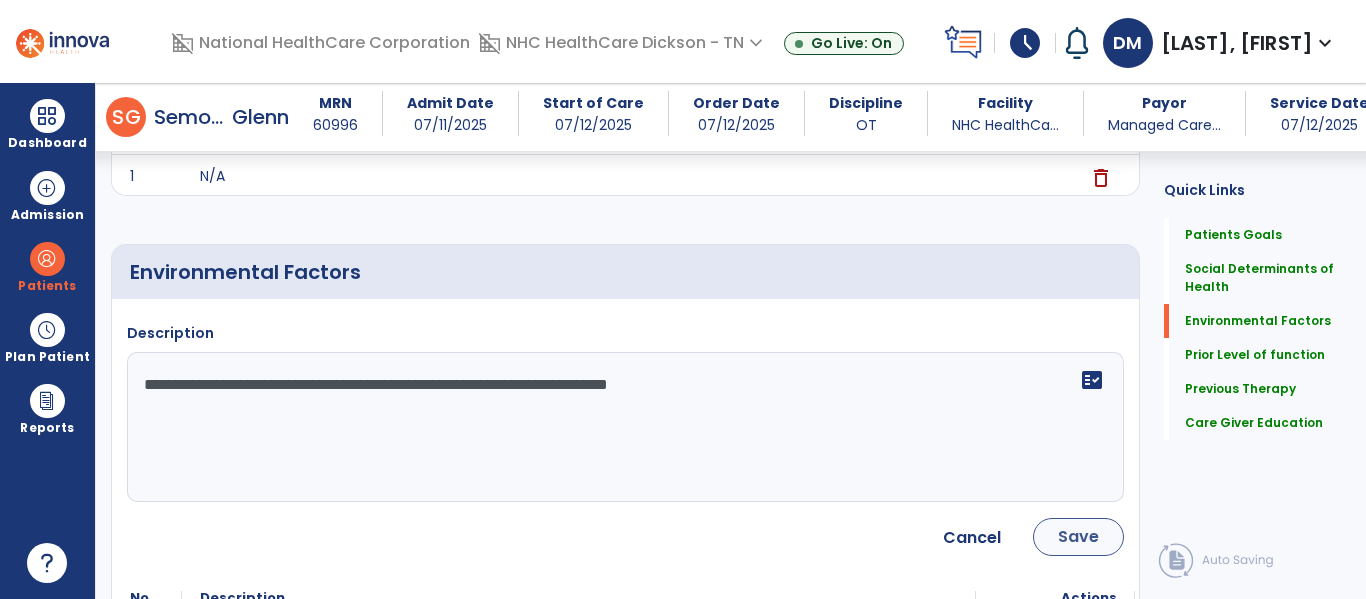type on "**********" 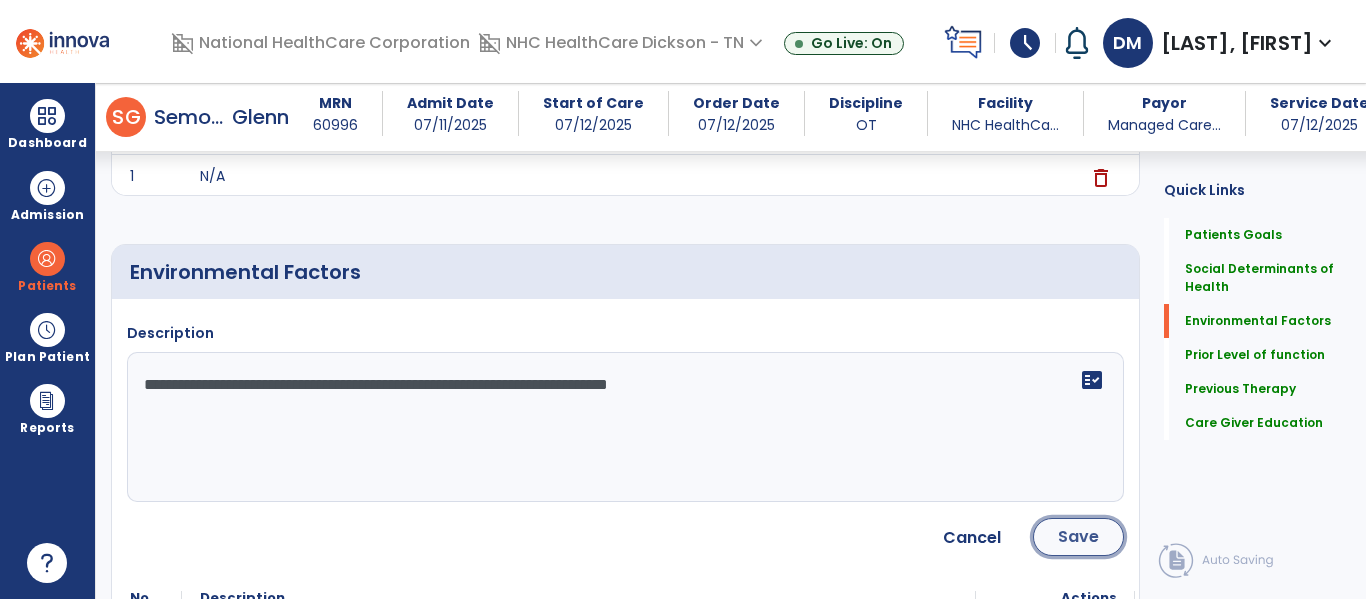 click on "Save" 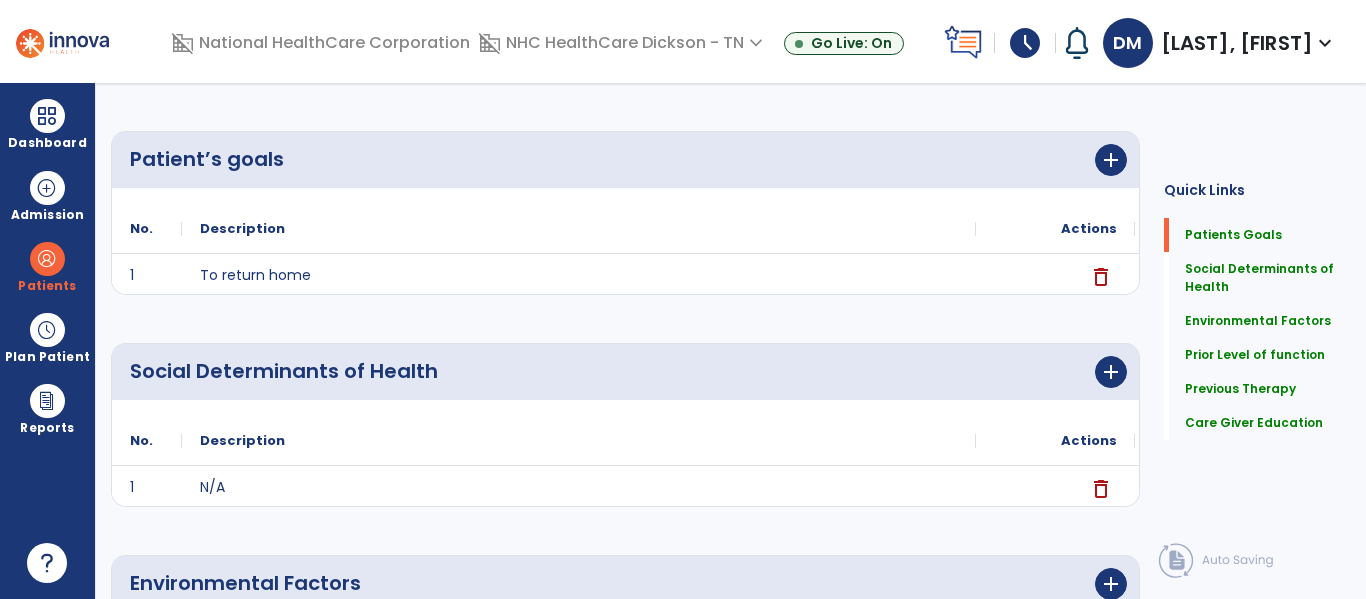 scroll, scrollTop: 0, scrollLeft: 0, axis: both 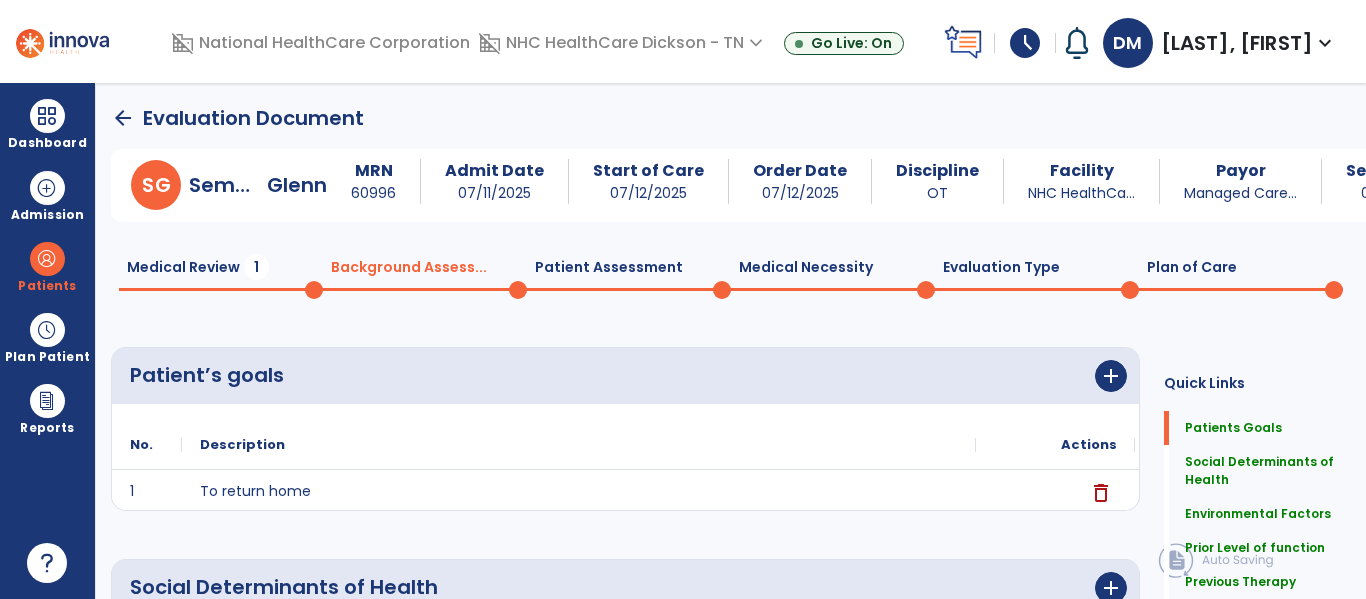 click on "Medical Review  1" 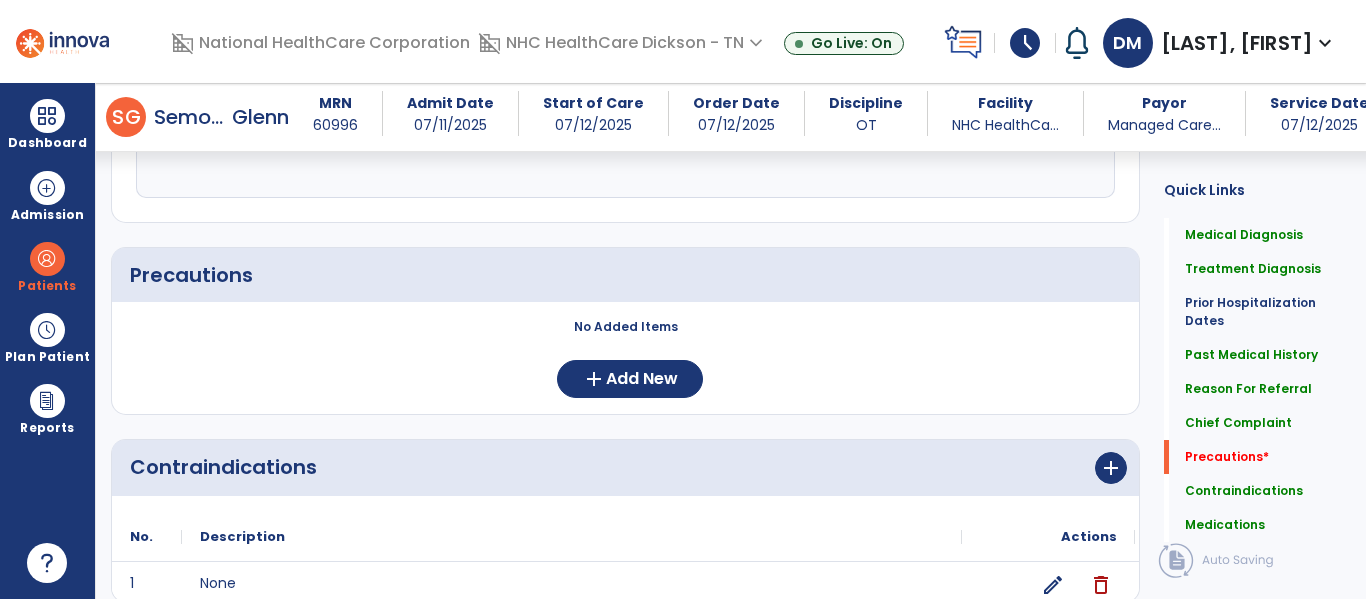 scroll, scrollTop: 1442, scrollLeft: 0, axis: vertical 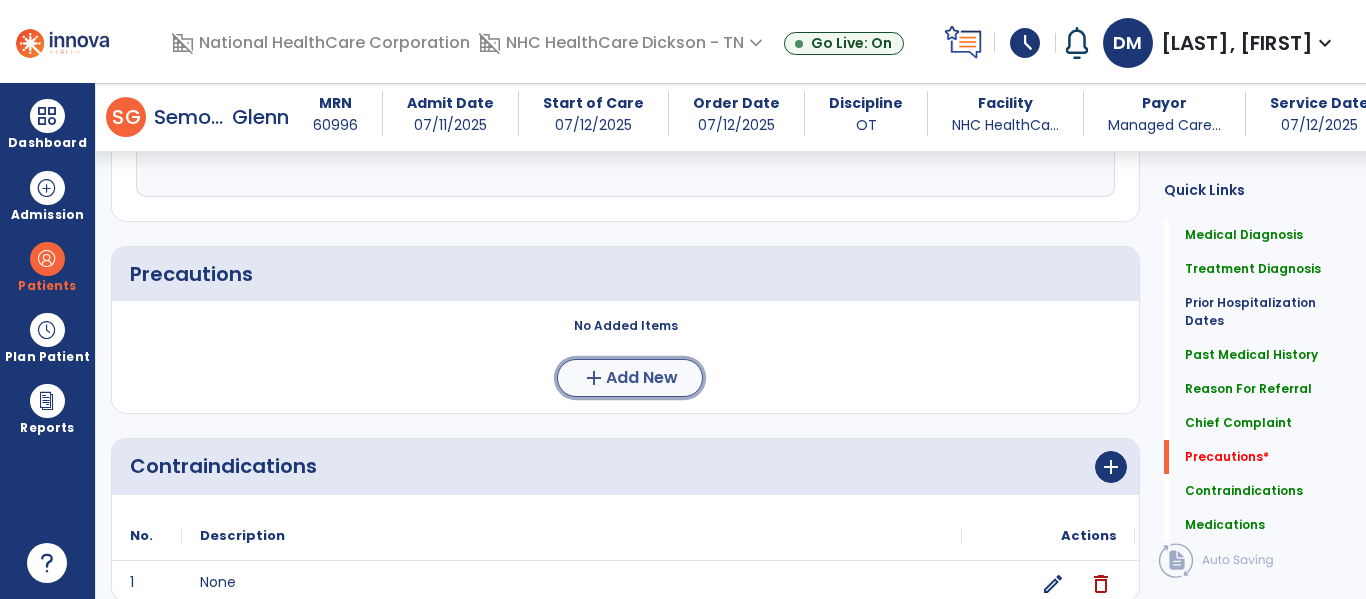 click on "add  Add New" 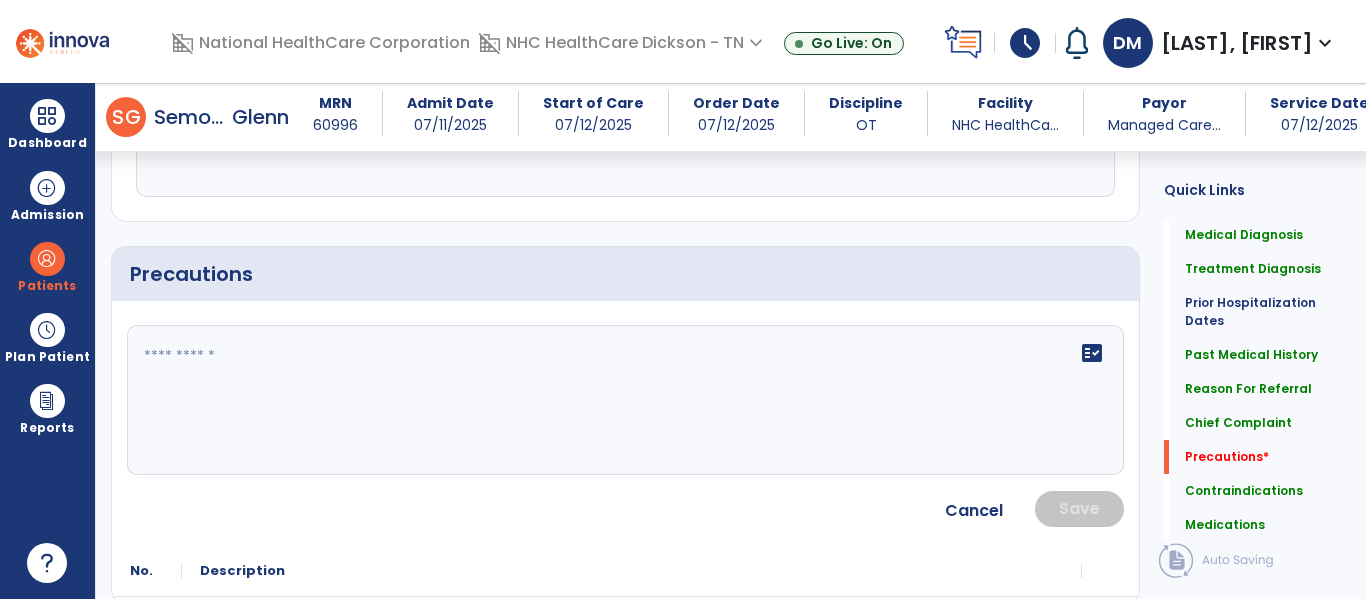 click on "fact_check" 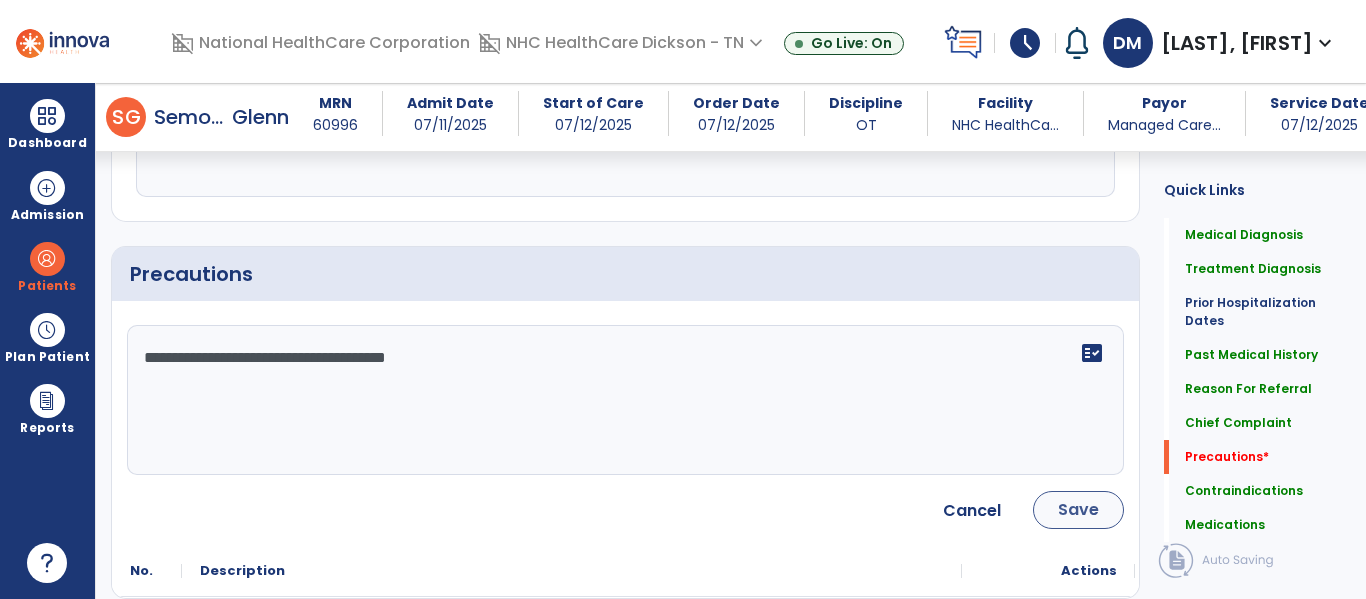 type on "**********" 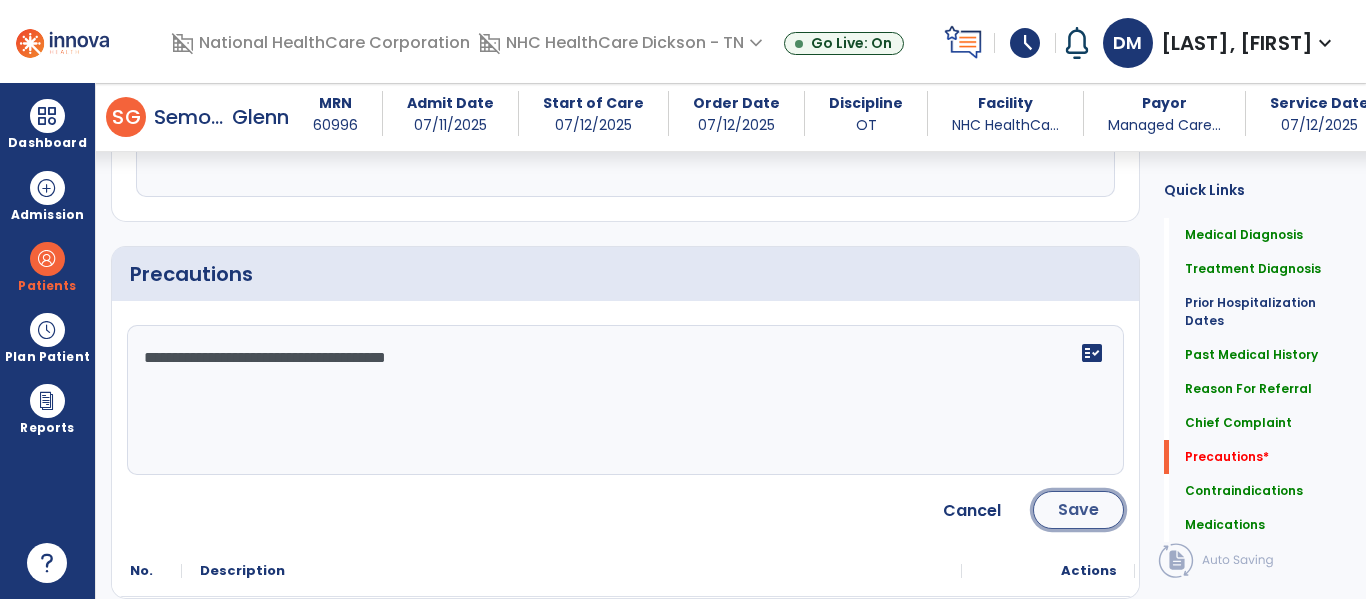 click on "Save" 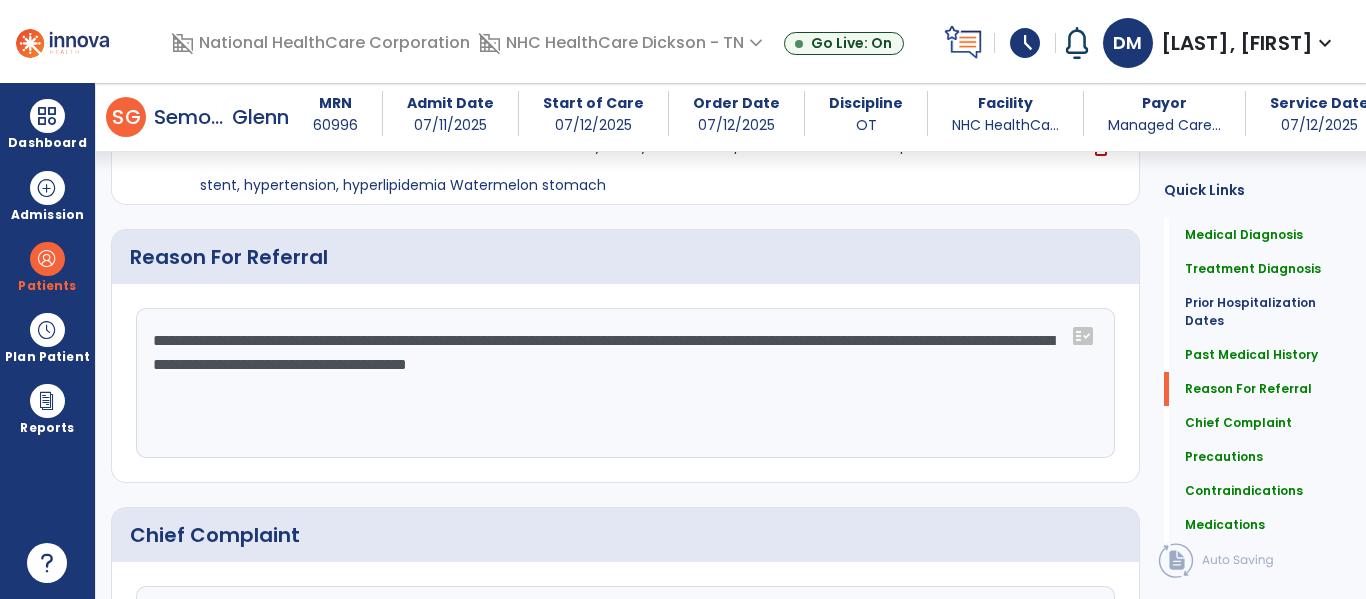 scroll, scrollTop: 902, scrollLeft: 0, axis: vertical 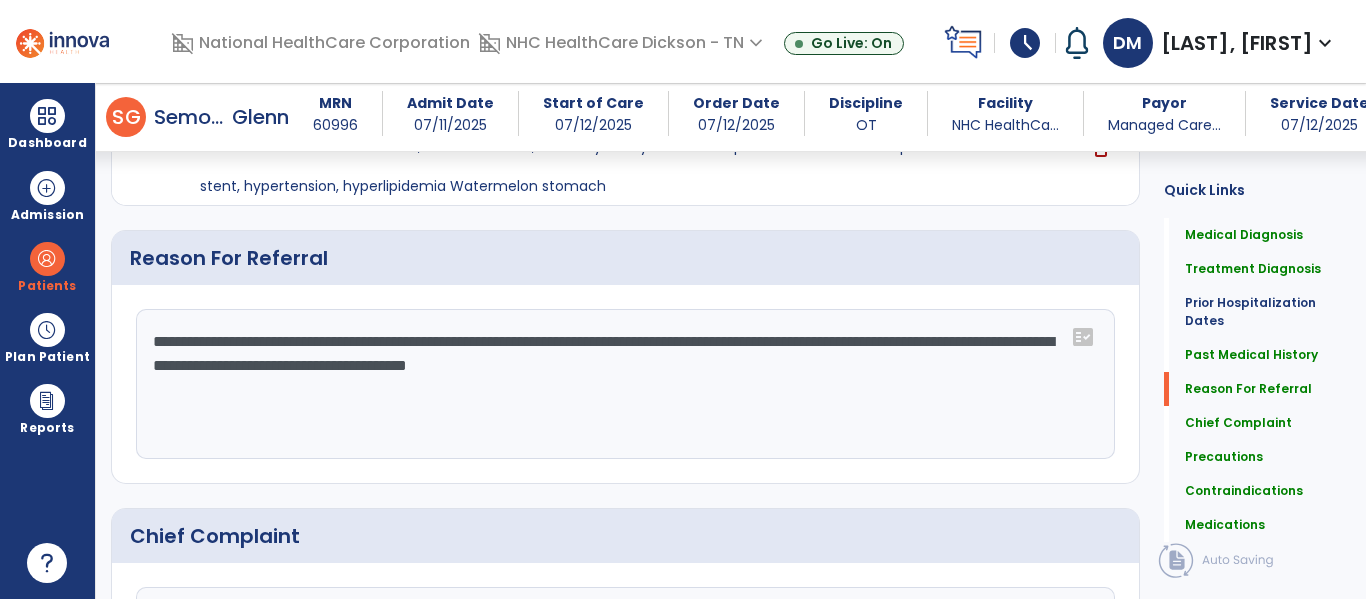 click on "**********" 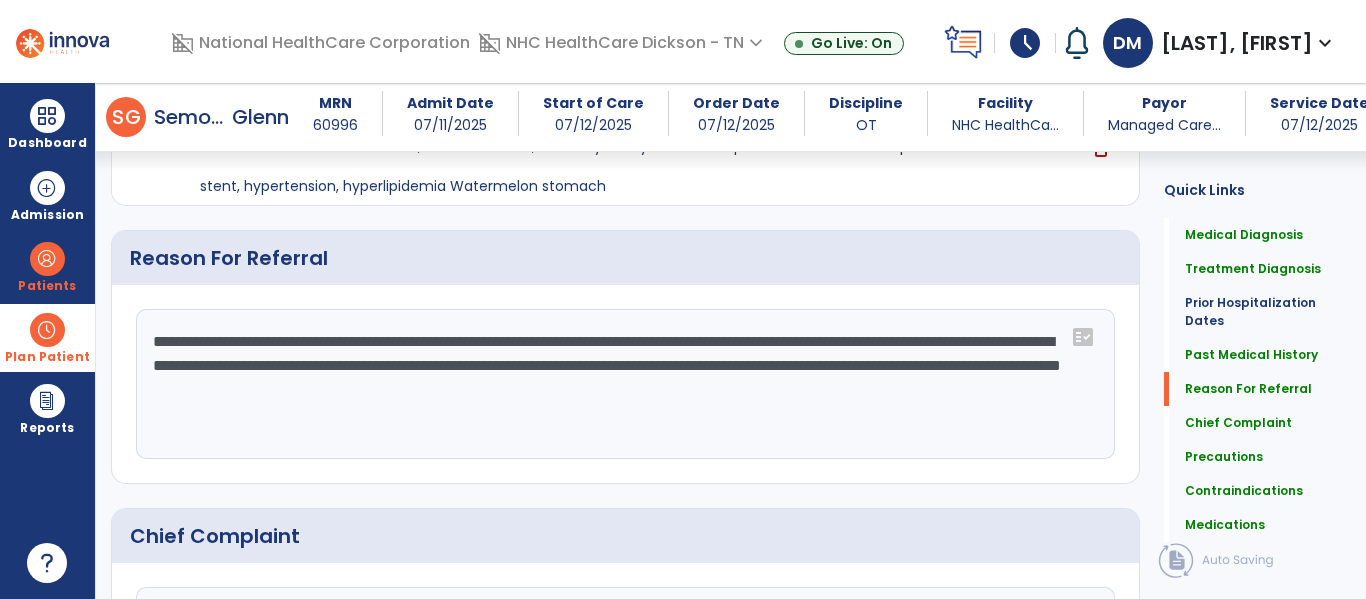 drag, startPoint x: 910, startPoint y: 395, endPoint x: 86, endPoint y: 311, distance: 828.2705 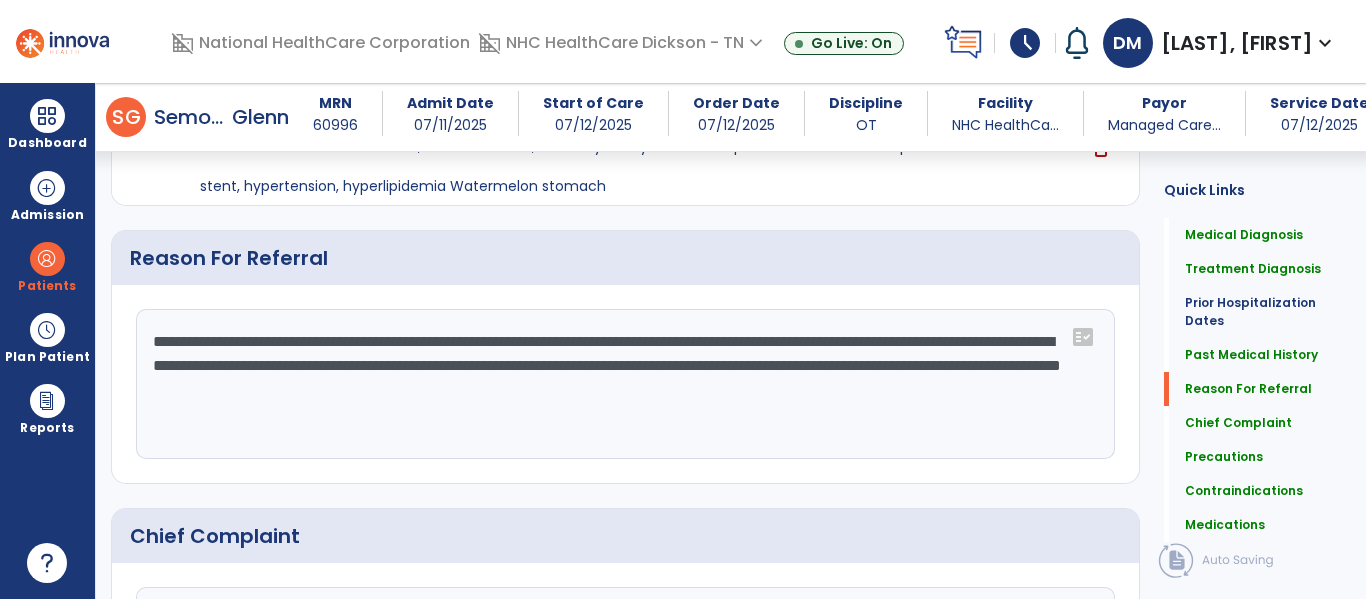 type on "**********" 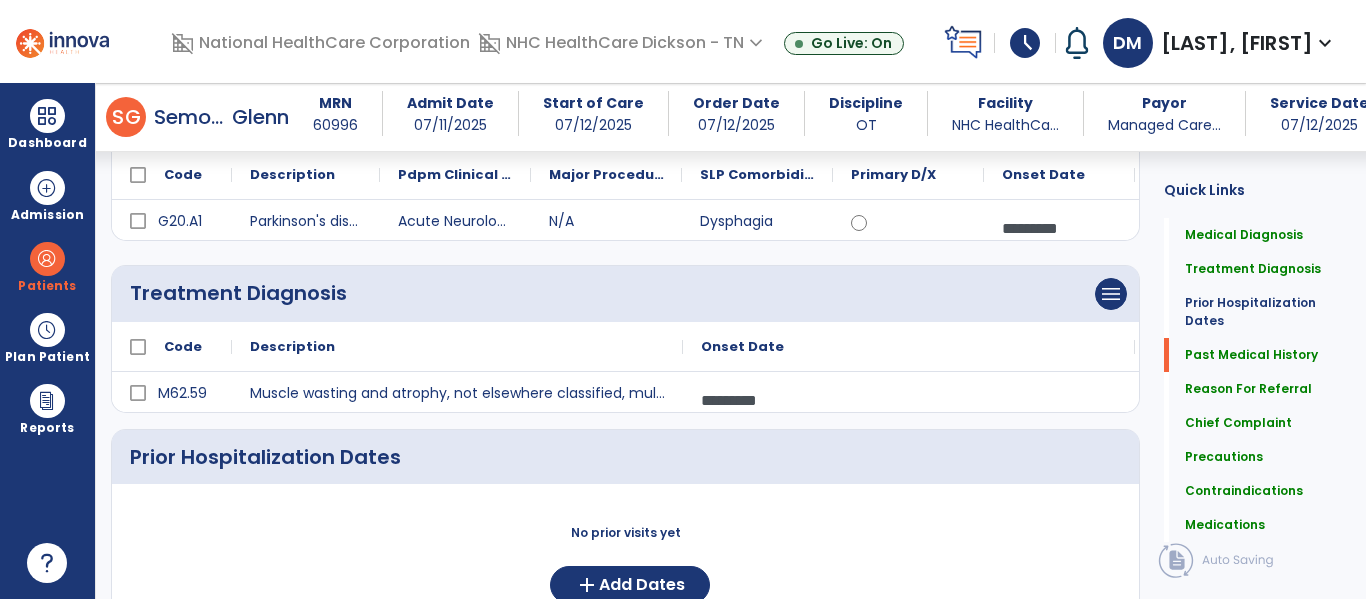 scroll, scrollTop: 0, scrollLeft: 0, axis: both 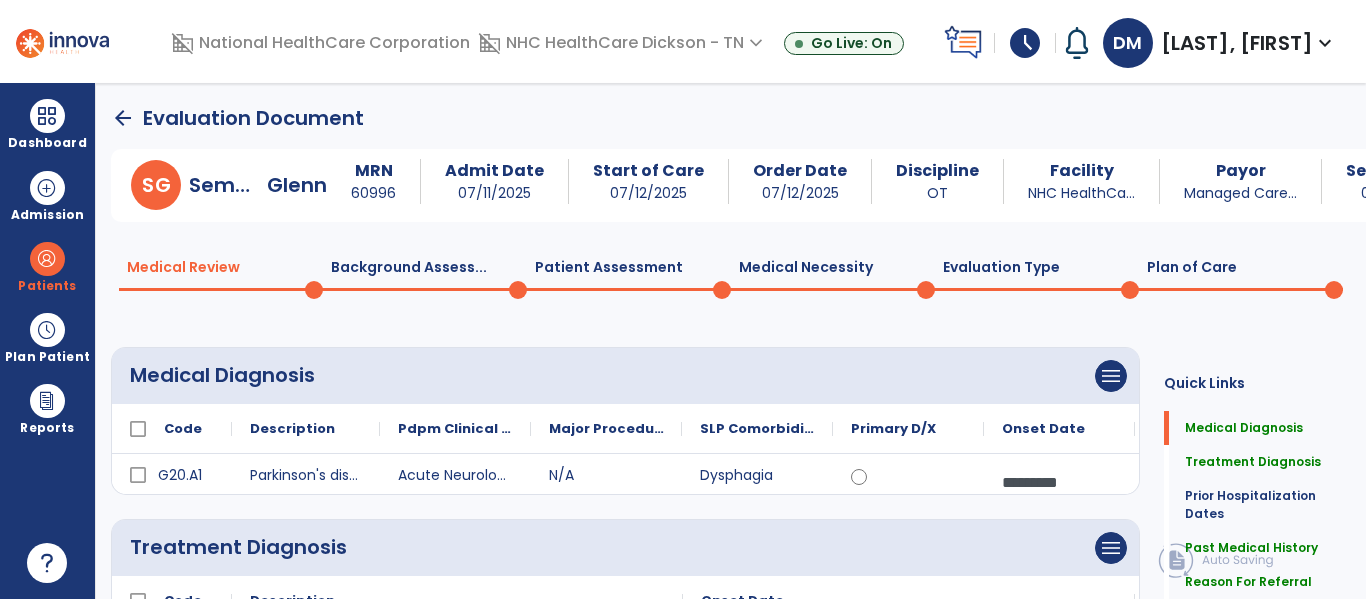 click on "S  G  Semore,   Glenn  MRN [MRN] Admit Date [DATE] Start of Care [DATE] Order Date [DATE] Discipline OT Facility NHC HealthCa... Payor Managed Care... Service Date [DATE]  Medical Review  0  Background Assess...  0  Patient Assessment  0  Medical Necessity  0  Evaluation Type  0  Plan of Care  0 Medical Diagnosis  <empty>   Add Medical Diagnosis   Delete Medical Diagnosis
Code
Description
G20.A1" 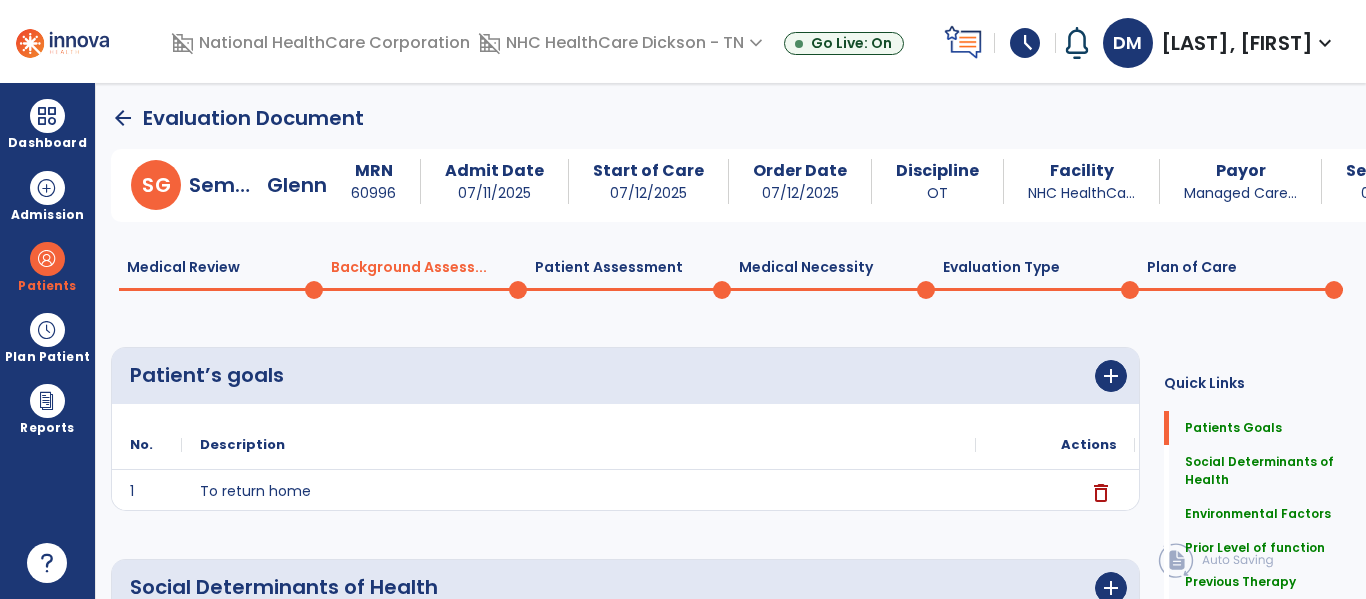 click 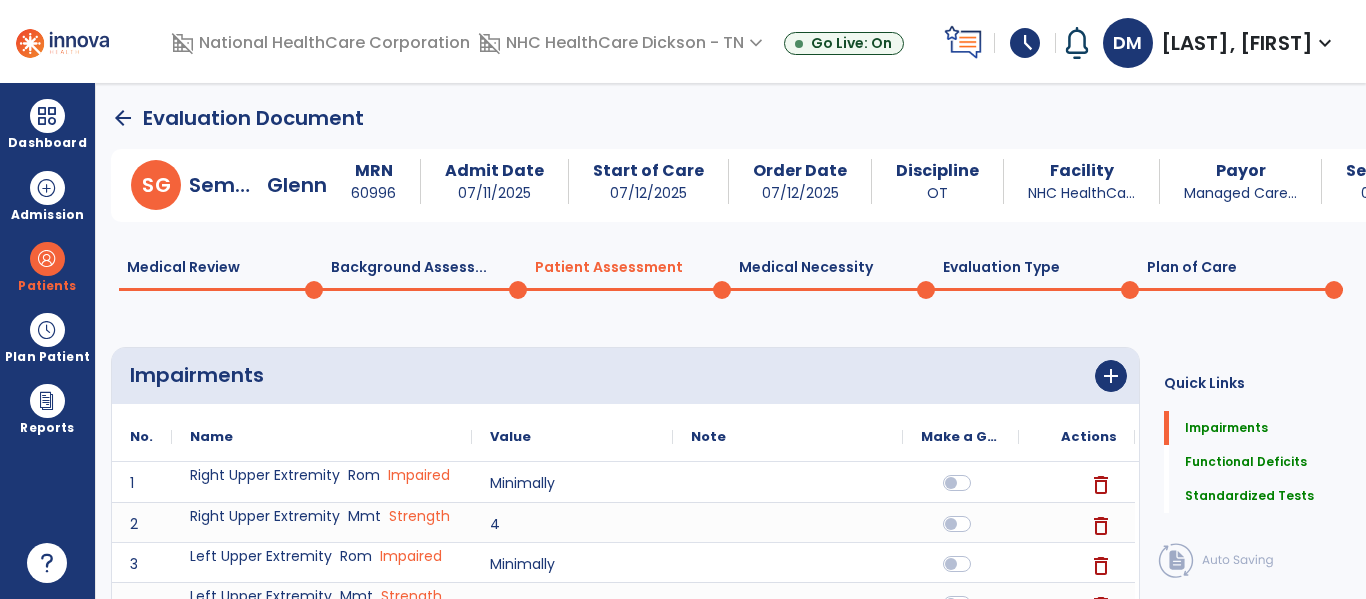 click on "Medical Necessity  0" 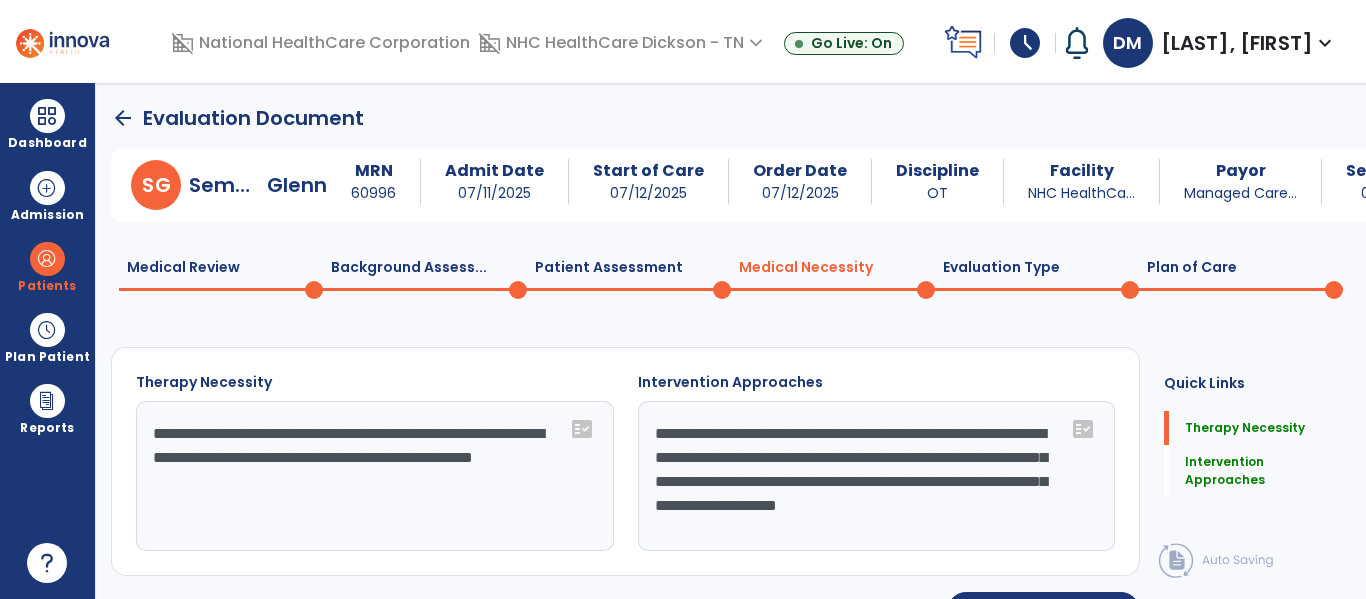 click 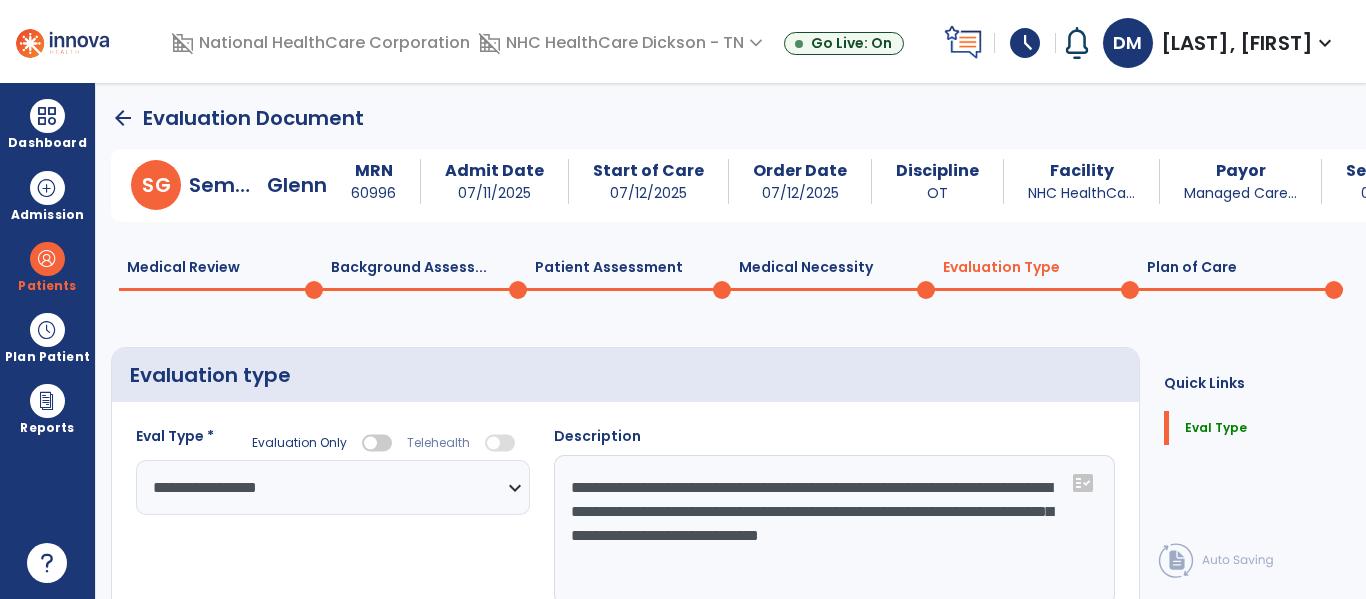 select on "**********" 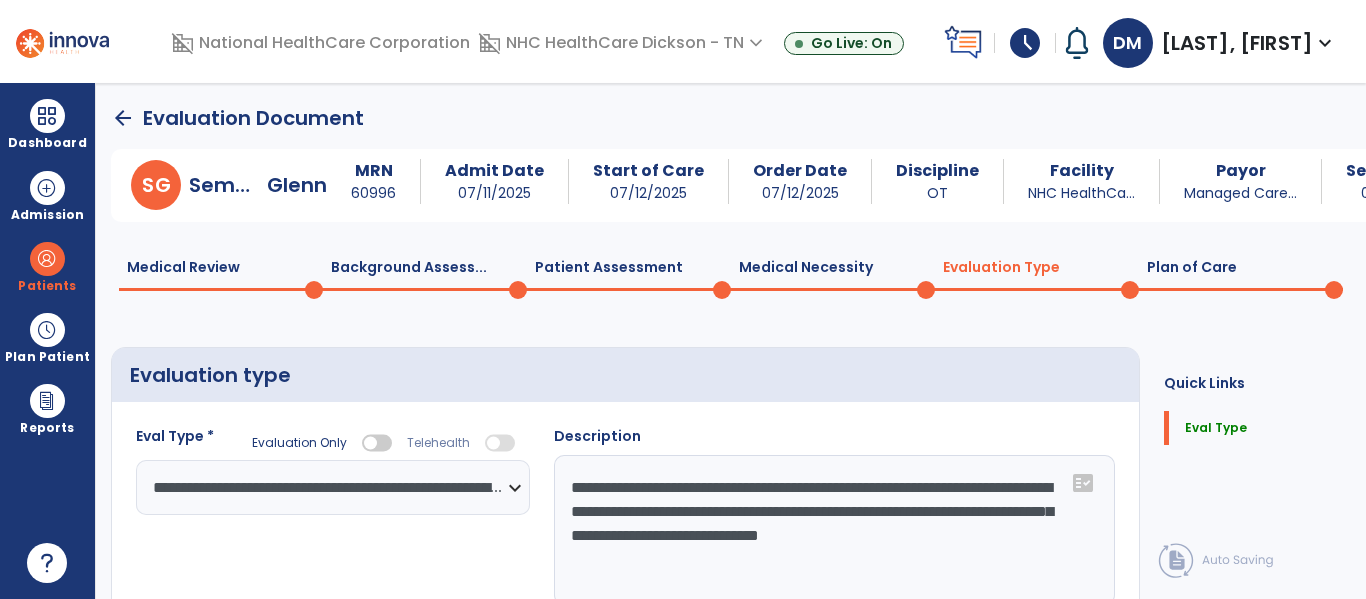 click on "Medical Review  0  Background Assess...  0  Patient Assessment  0  Medical Necessity  0  Evaluation Type  0  Plan of Care  0" 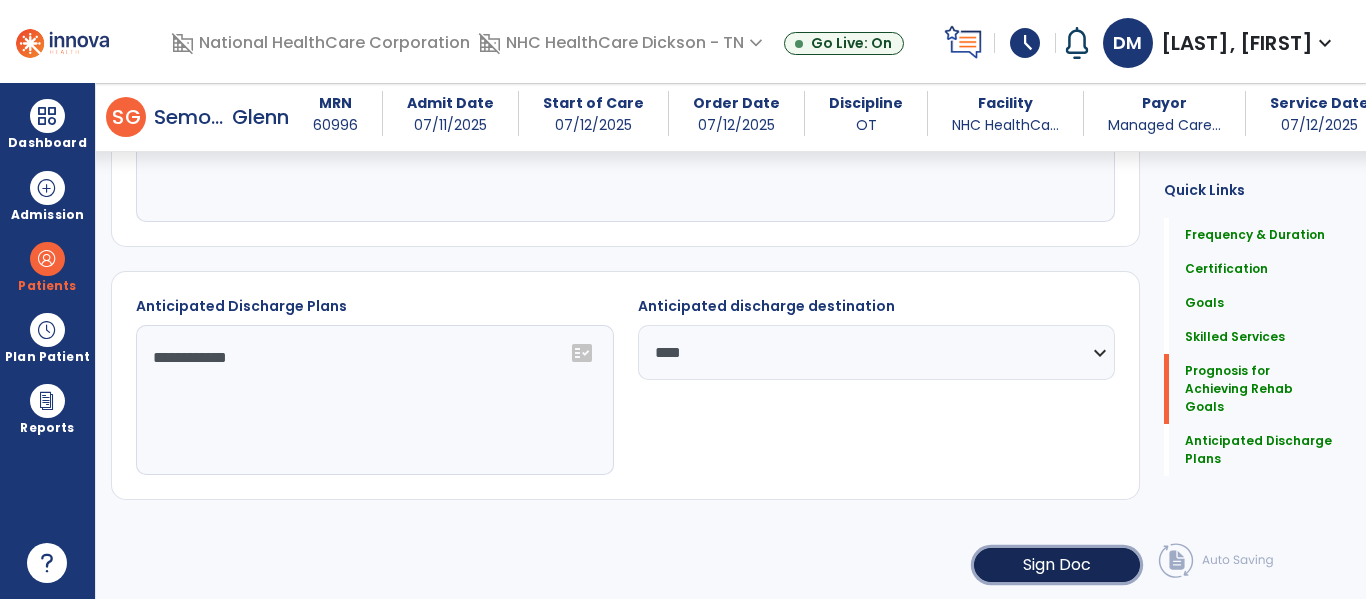click on "Sign Doc" 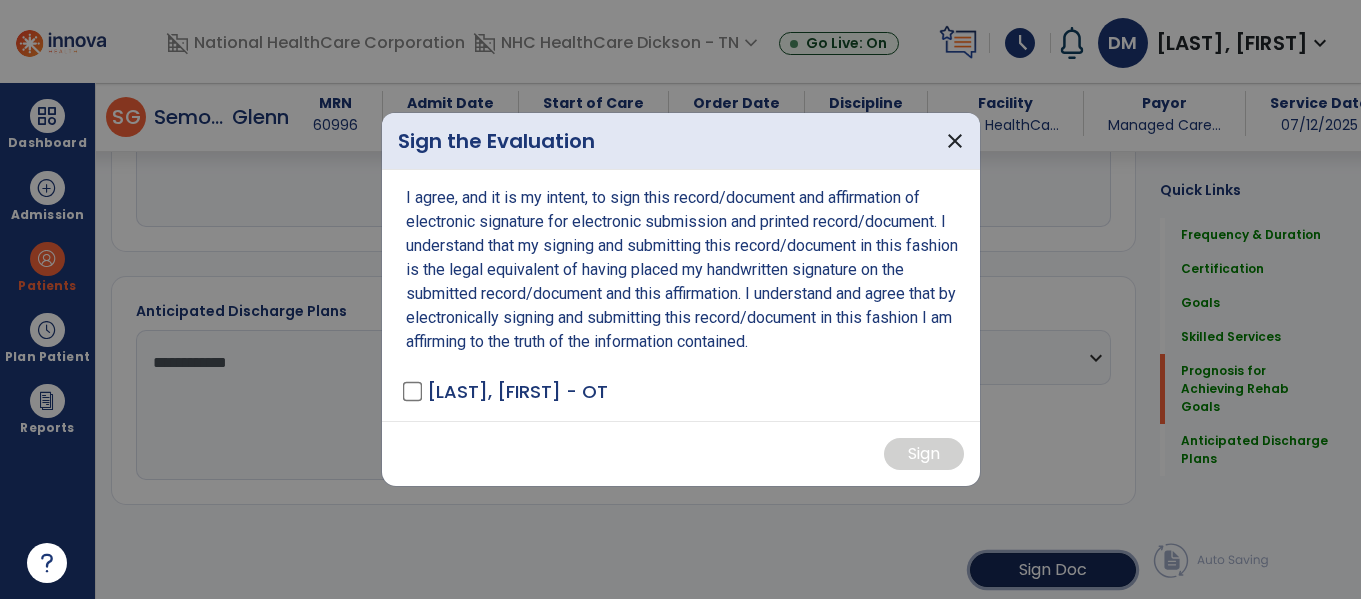 scroll, scrollTop: 1782, scrollLeft: 0, axis: vertical 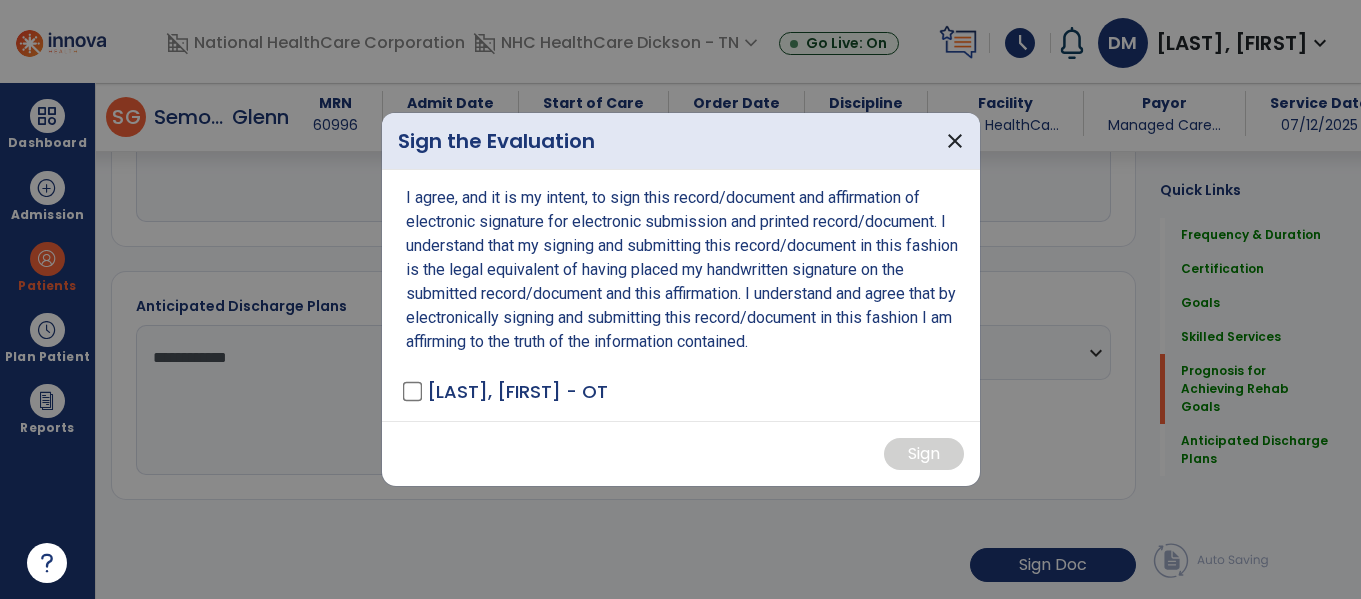 click on "[LAST], [FIRST]   - OT" at bounding box center (517, 391) 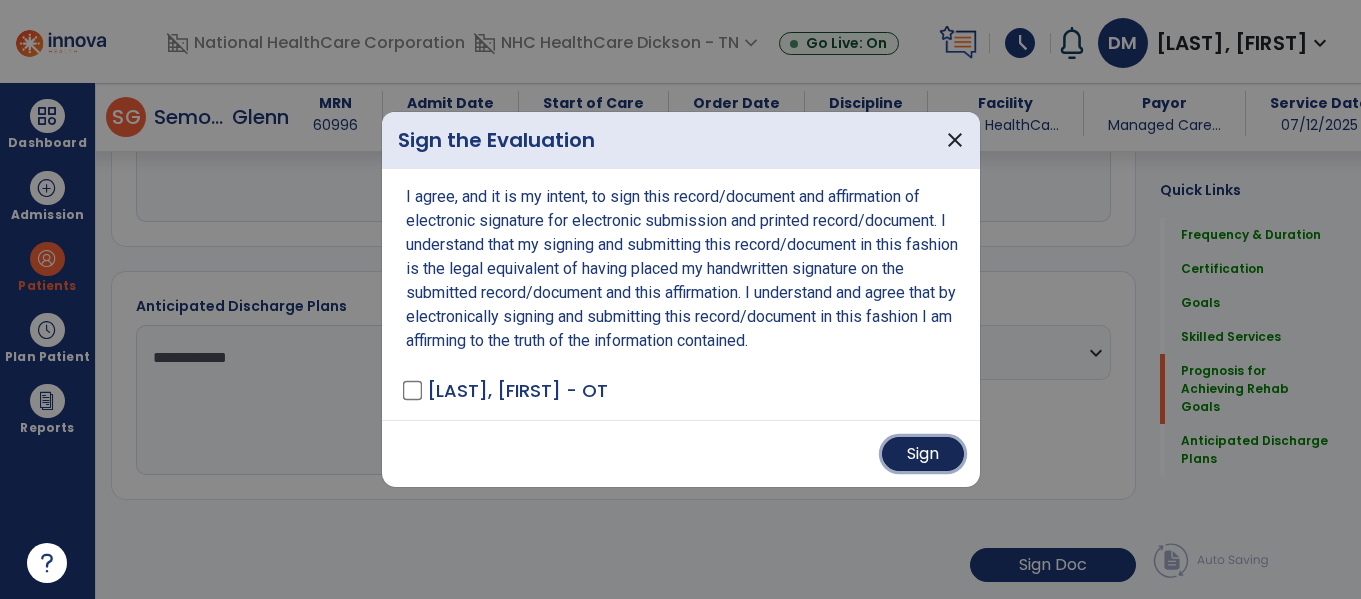 click on "Sign" at bounding box center [923, 454] 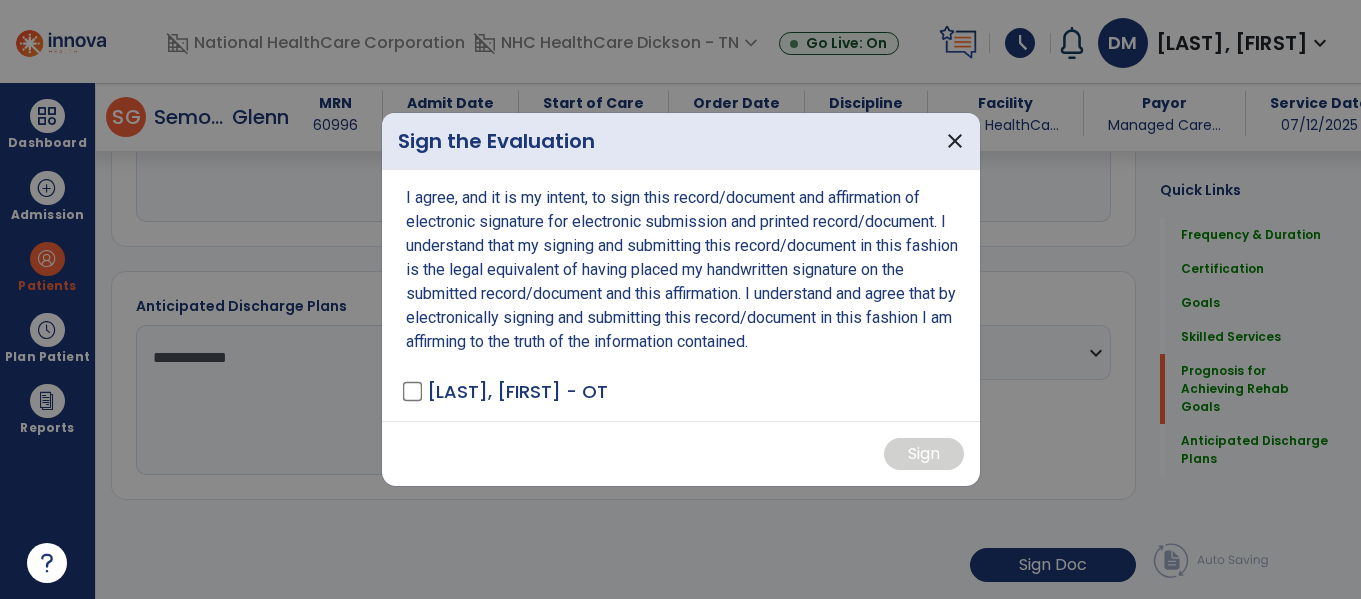 scroll, scrollTop: 1781, scrollLeft: 0, axis: vertical 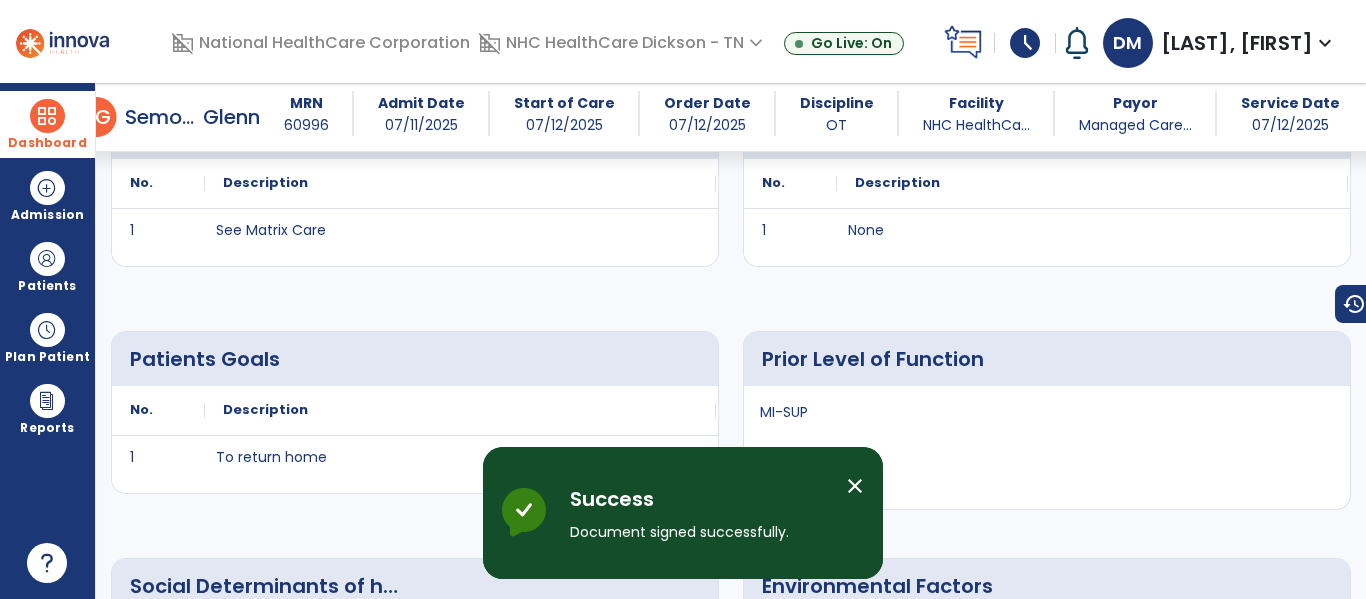 click on "Dashboard" at bounding box center [47, 124] 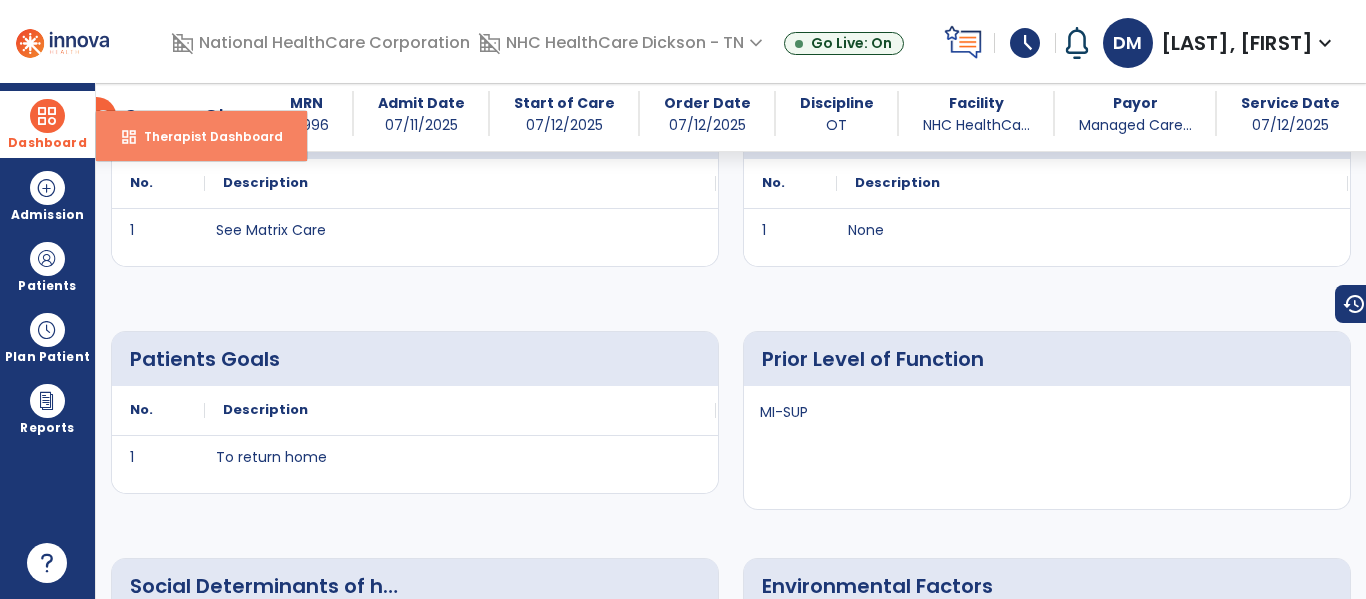 click on "Therapist Dashboard" at bounding box center [205, 136] 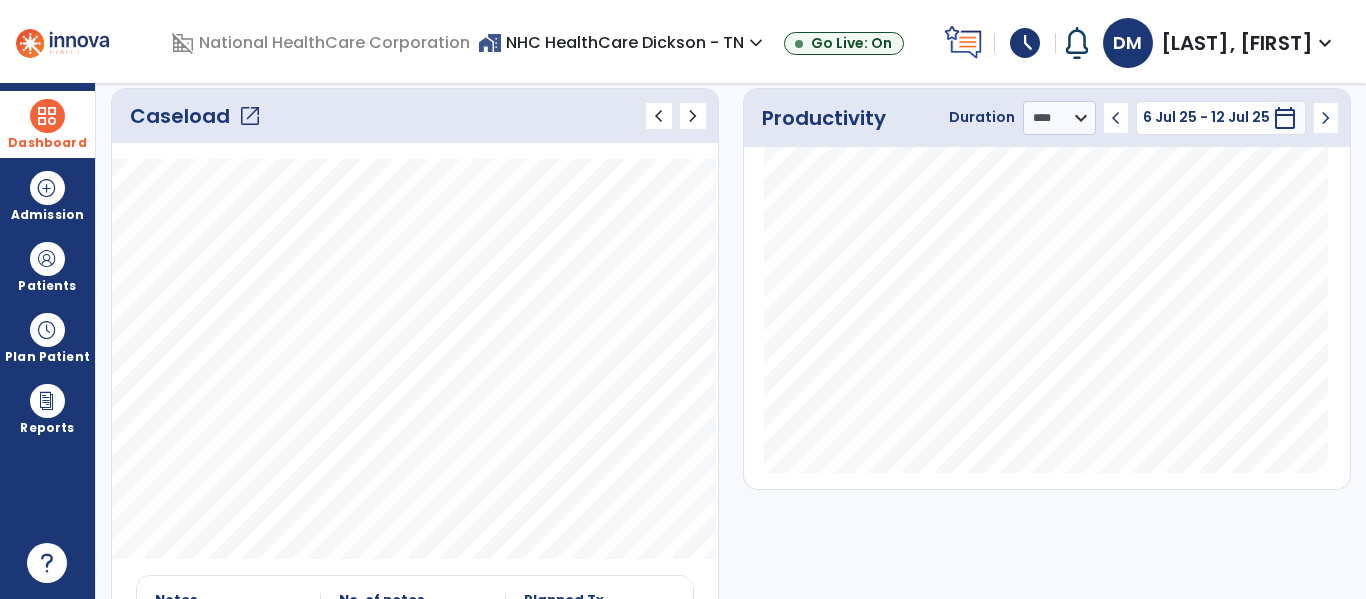 scroll, scrollTop: 282, scrollLeft: 0, axis: vertical 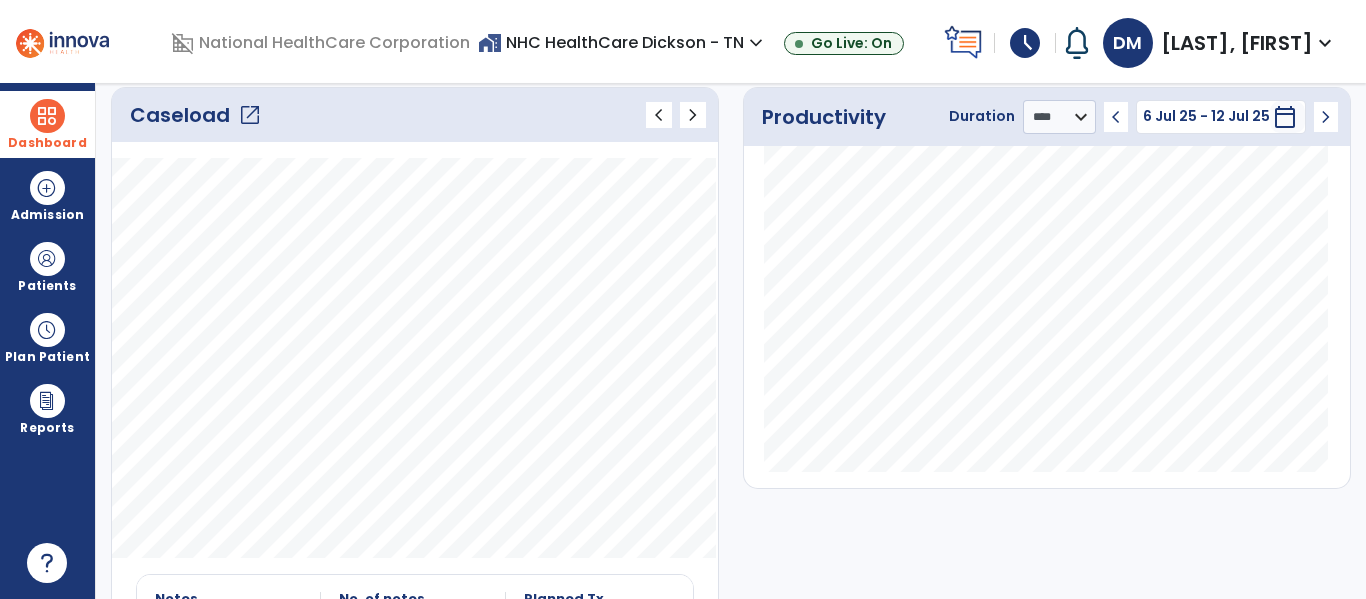 click on "open_in_new" 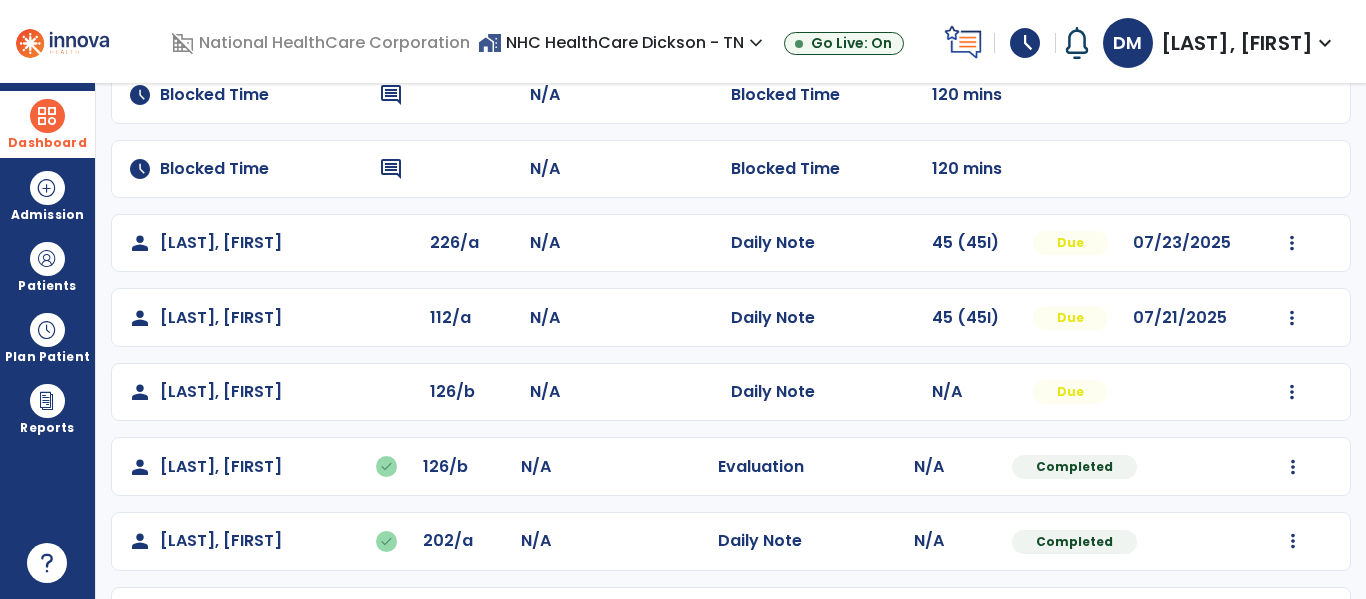 scroll, scrollTop: 402, scrollLeft: 0, axis: vertical 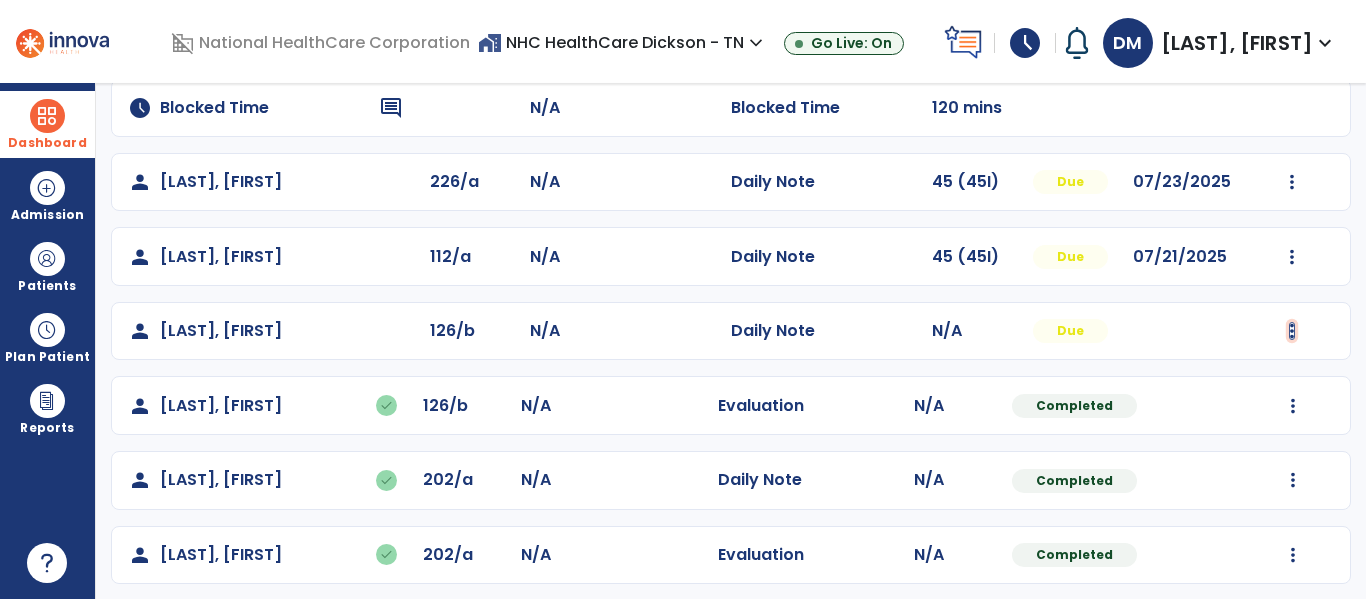 click at bounding box center [1292, 182] 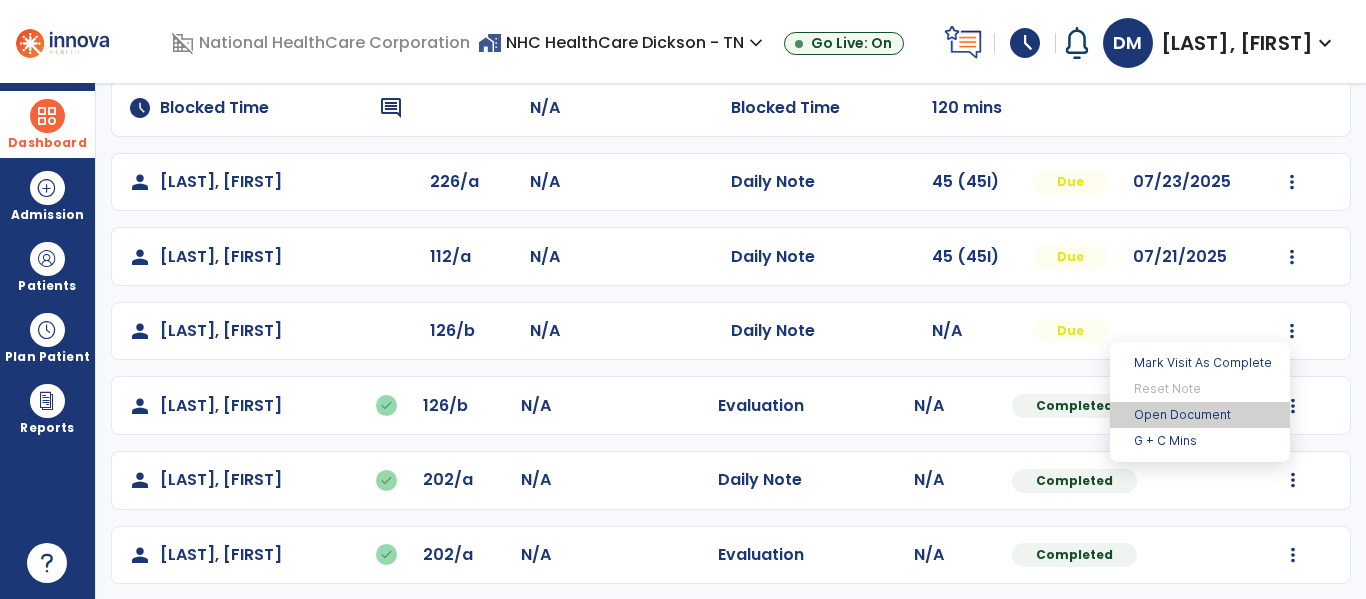 click on "Open Document" at bounding box center (1200, 415) 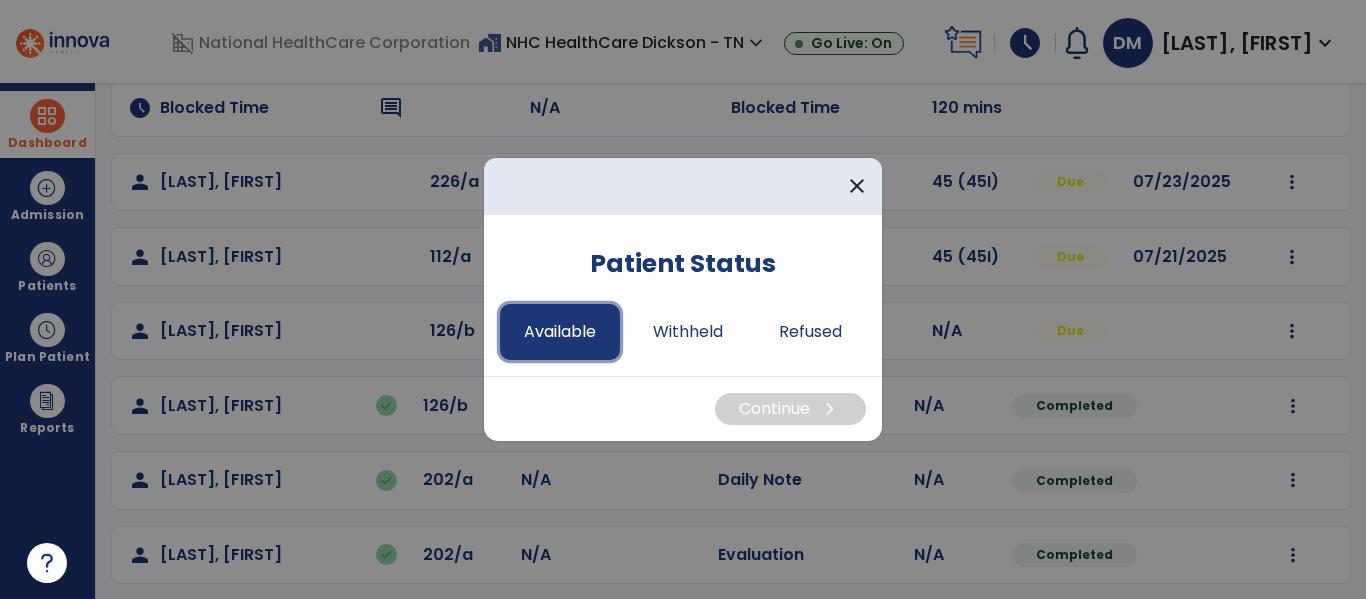 click on "Available" at bounding box center (560, 332) 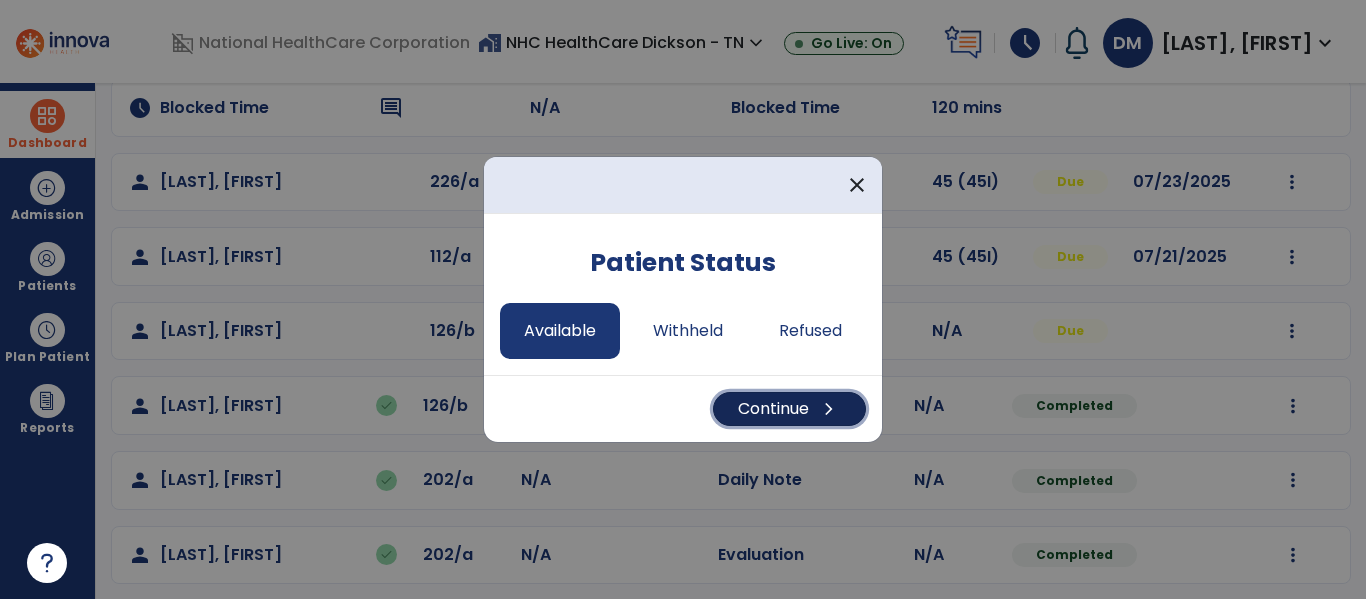 click on "Continue   chevron_right" at bounding box center [789, 409] 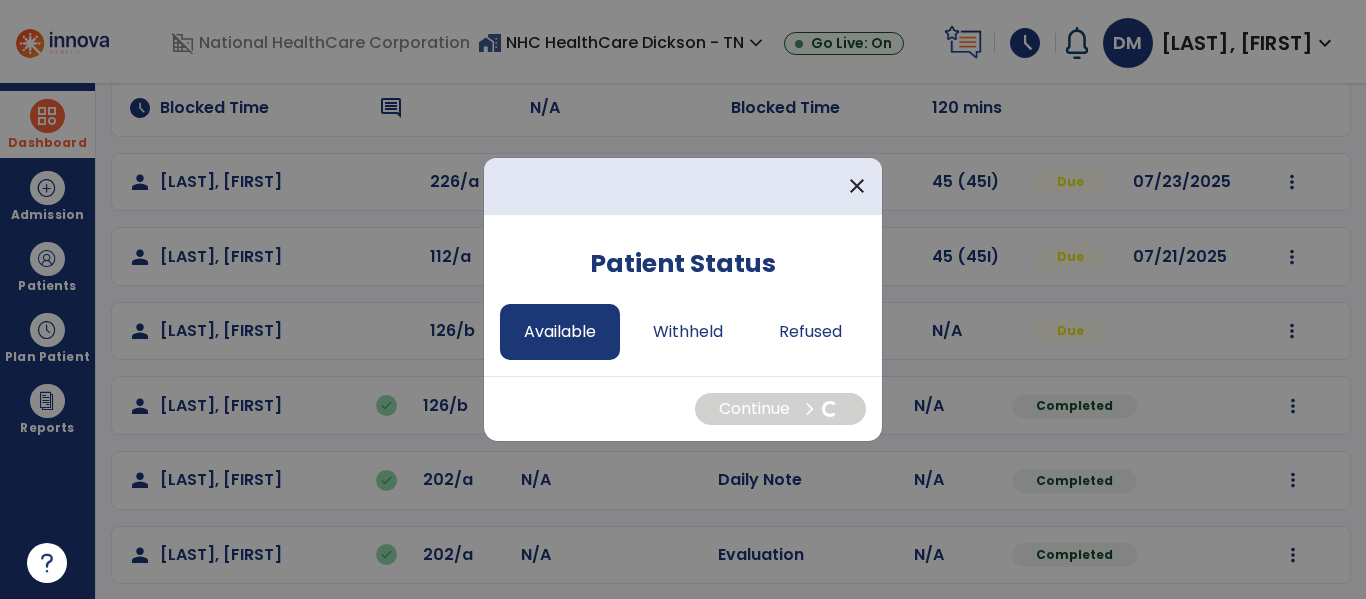 select on "*" 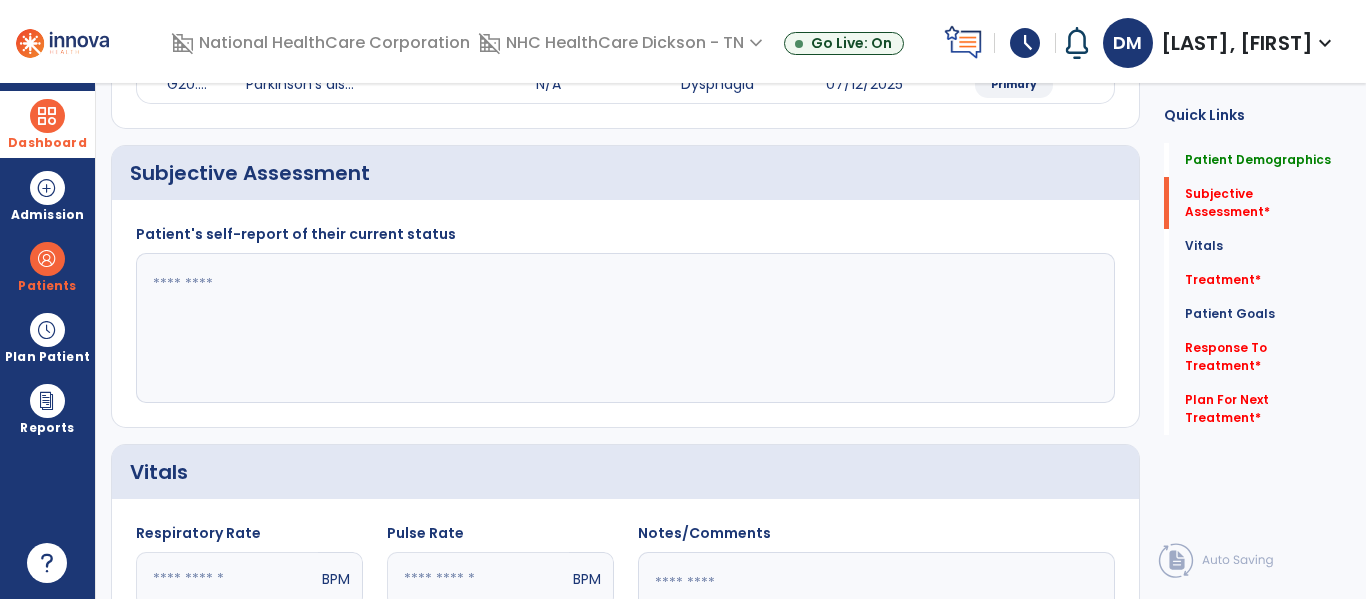 click 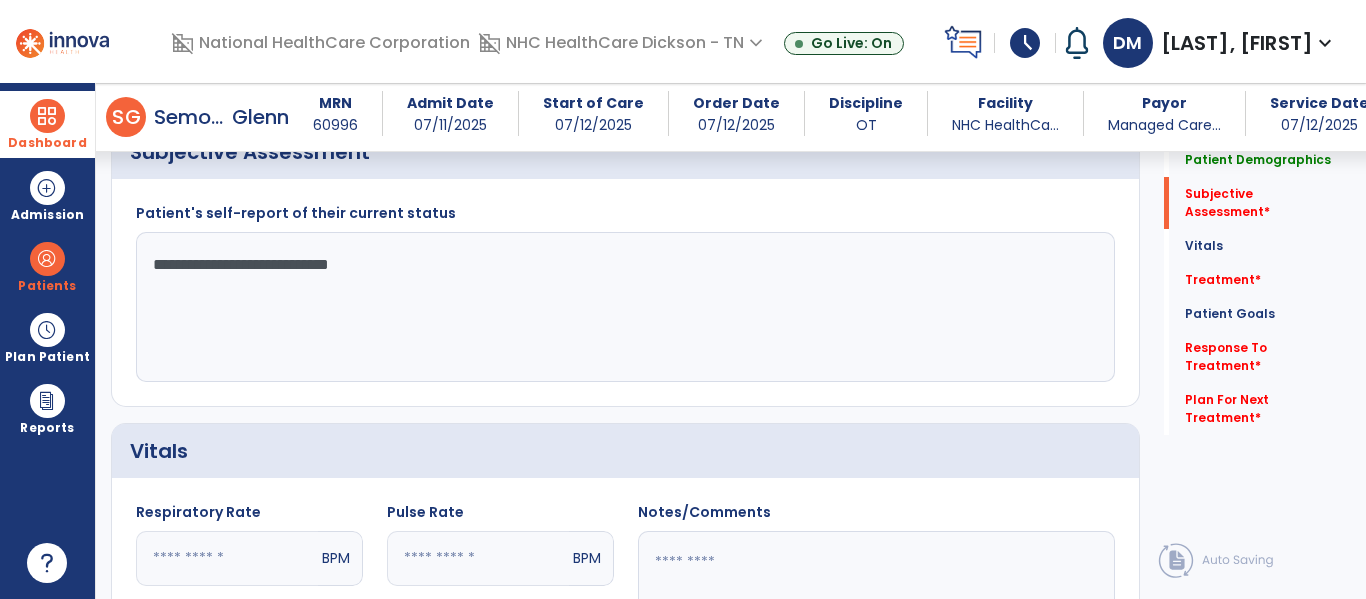 scroll, scrollTop: 404, scrollLeft: 0, axis: vertical 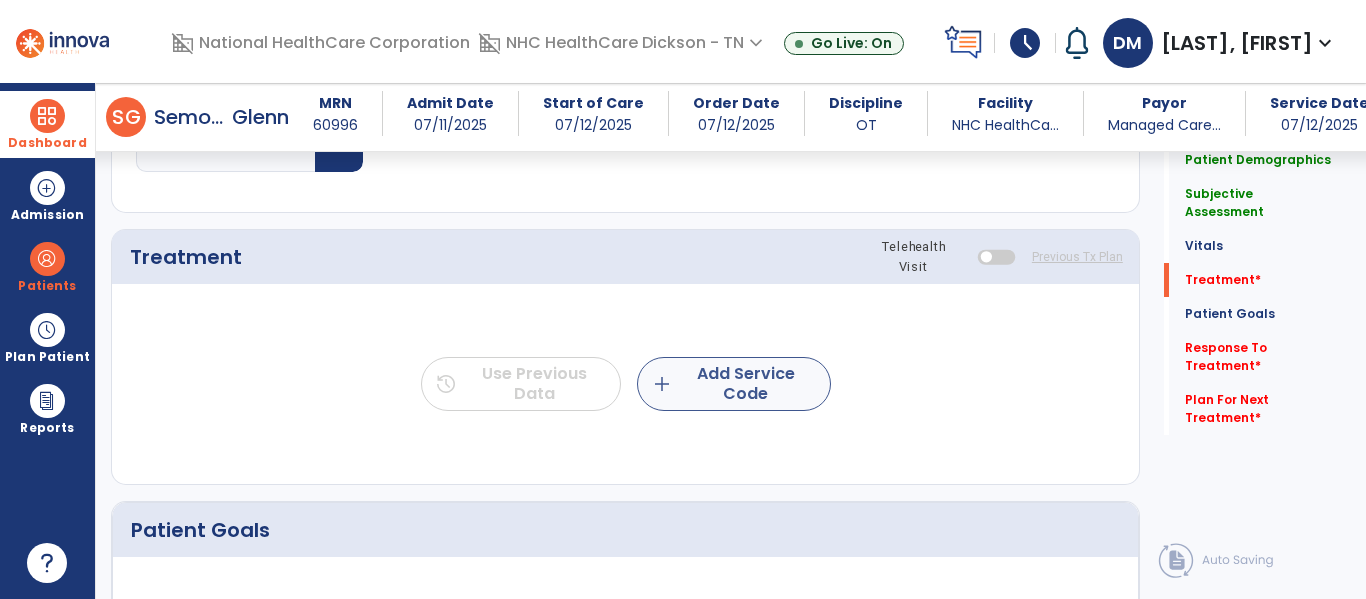 type on "**********" 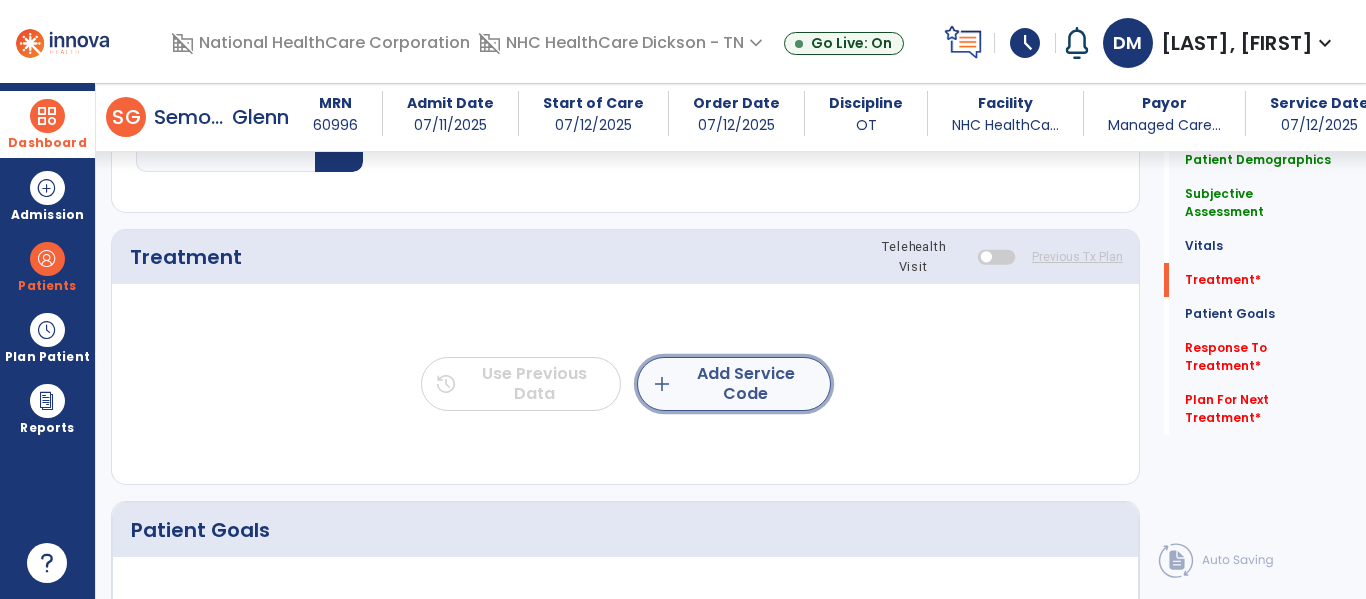 click on "add  Add Service Code" 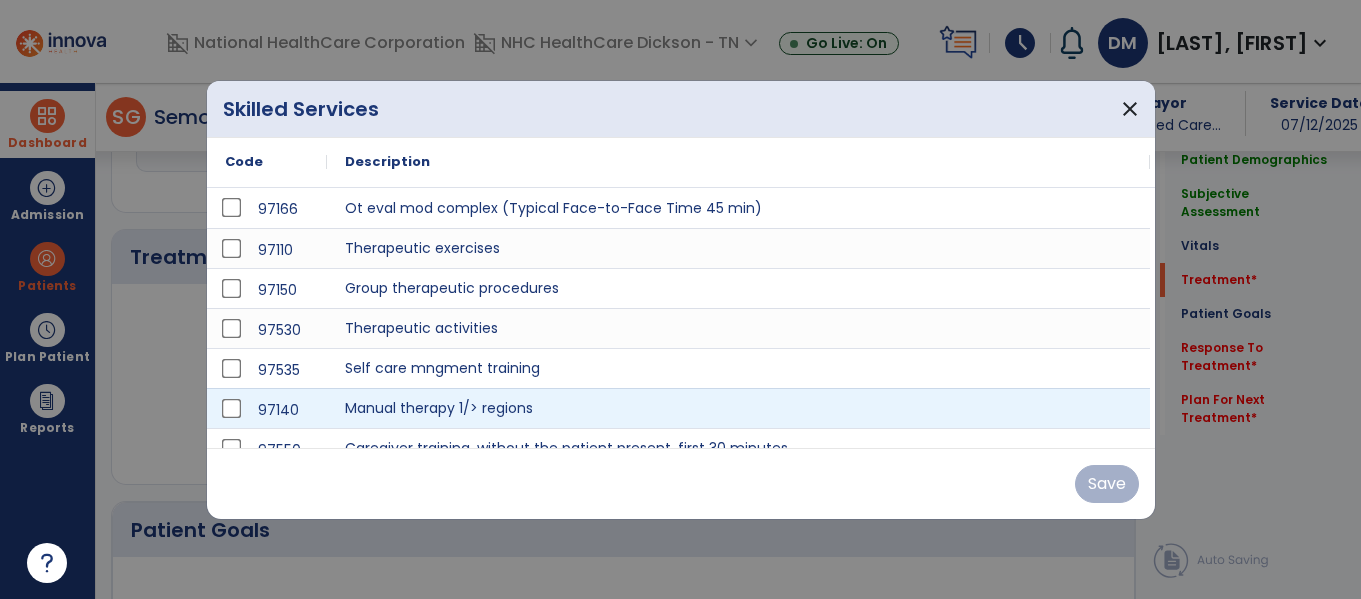 scroll, scrollTop: 1020, scrollLeft: 0, axis: vertical 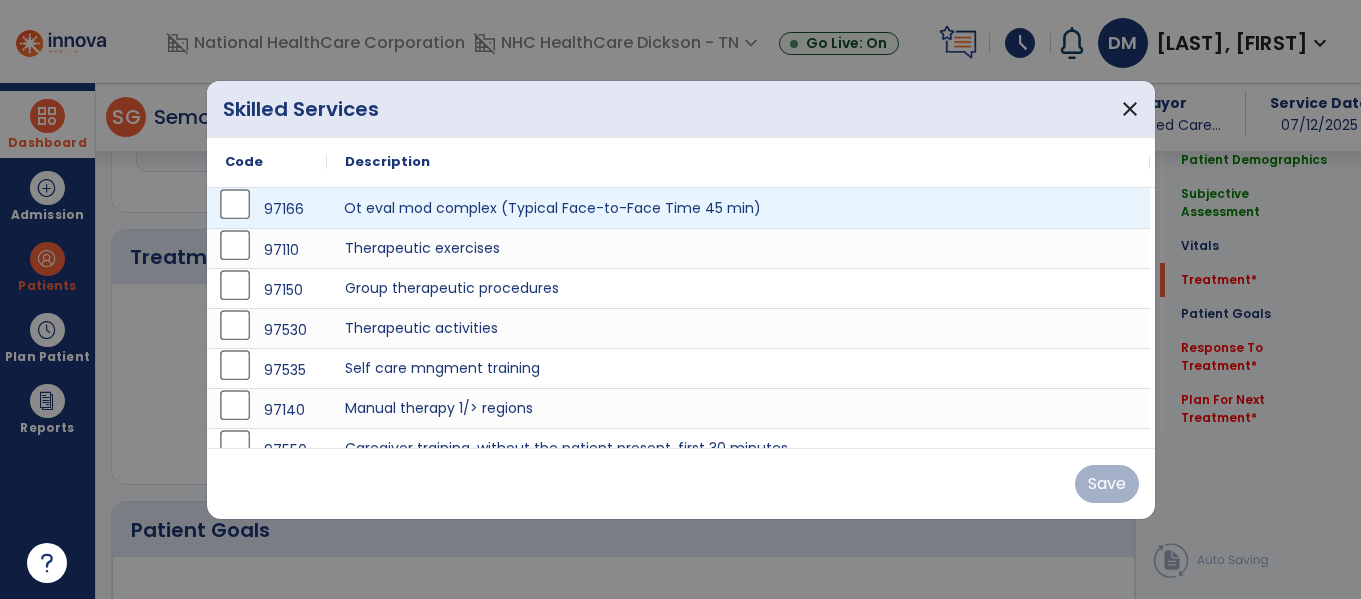click on "Ot eval mod complex (Typical Face-to-Face Time 45 min)" at bounding box center [738, 208] 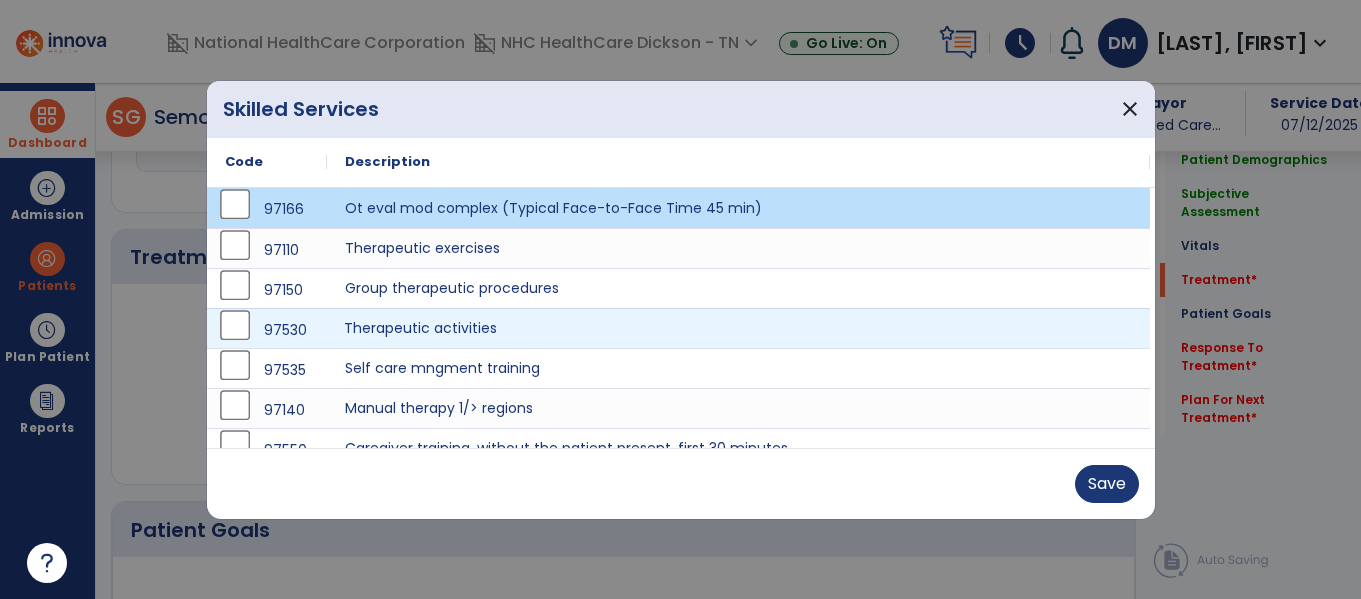 click on "Therapeutic activities" at bounding box center [738, 328] 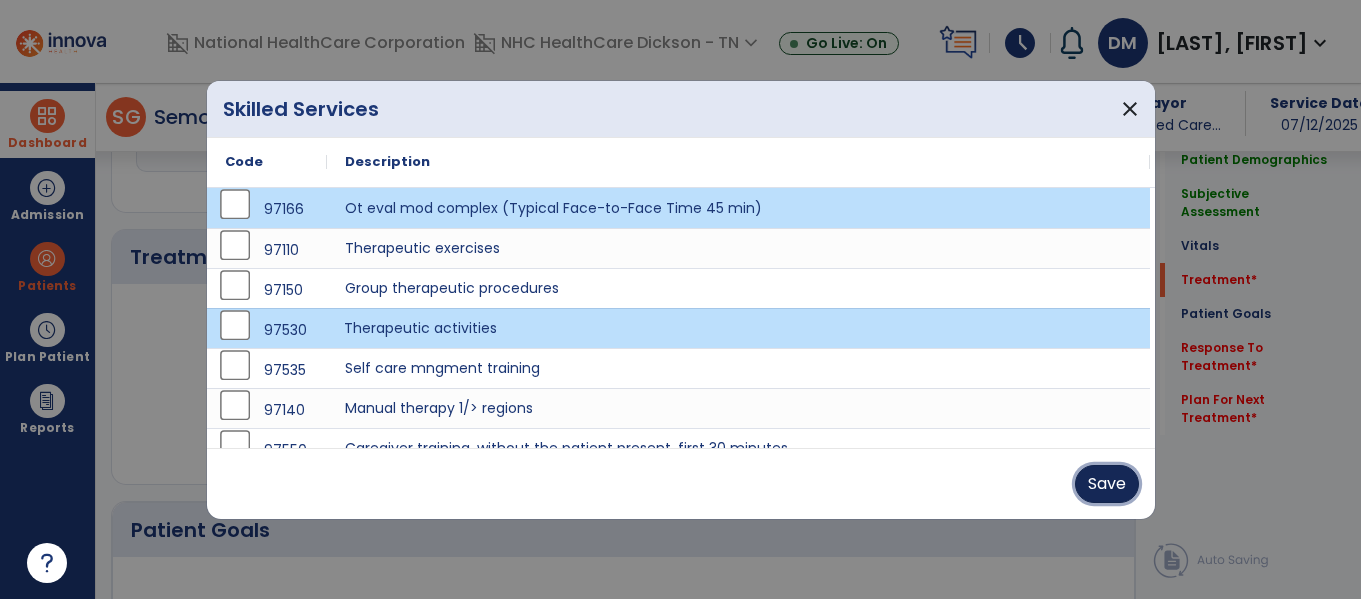 click on "Save" at bounding box center [1107, 484] 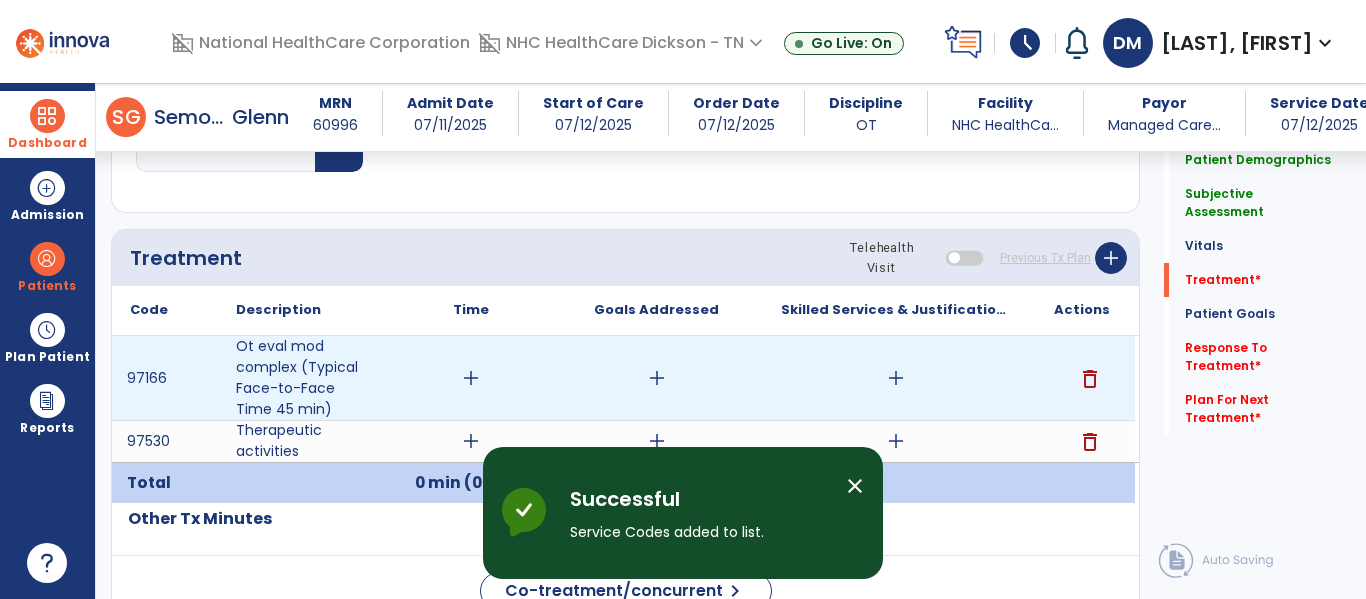 click on "add" at bounding box center [471, 378] 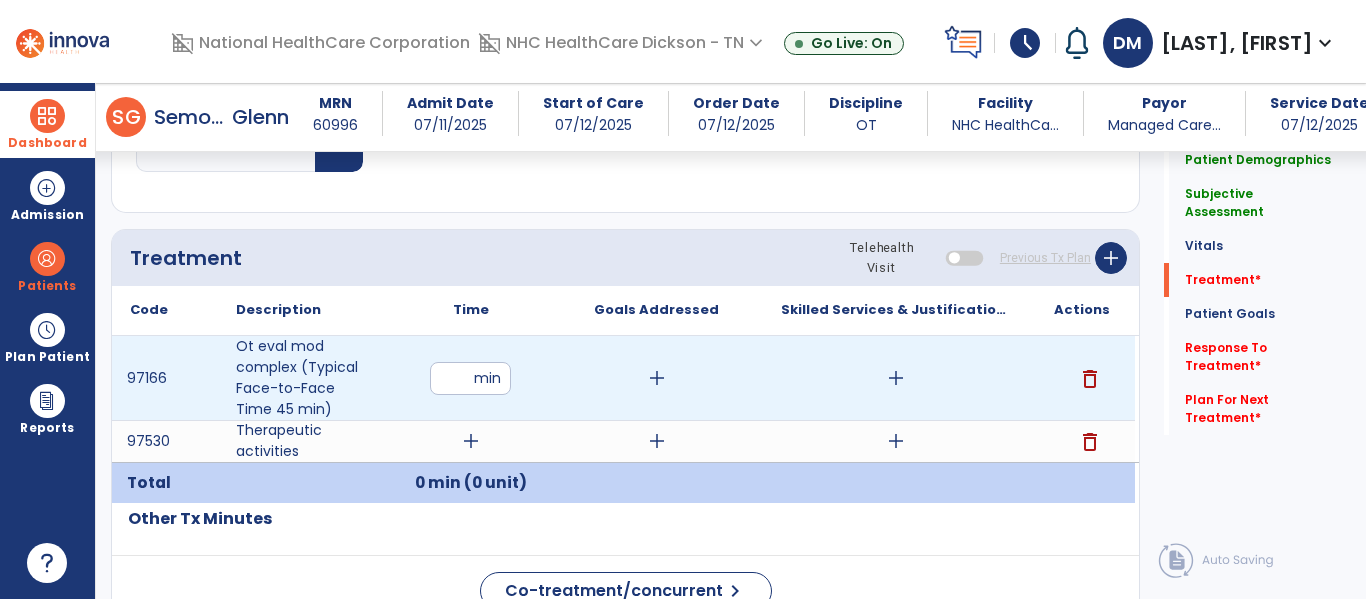 type on "*" 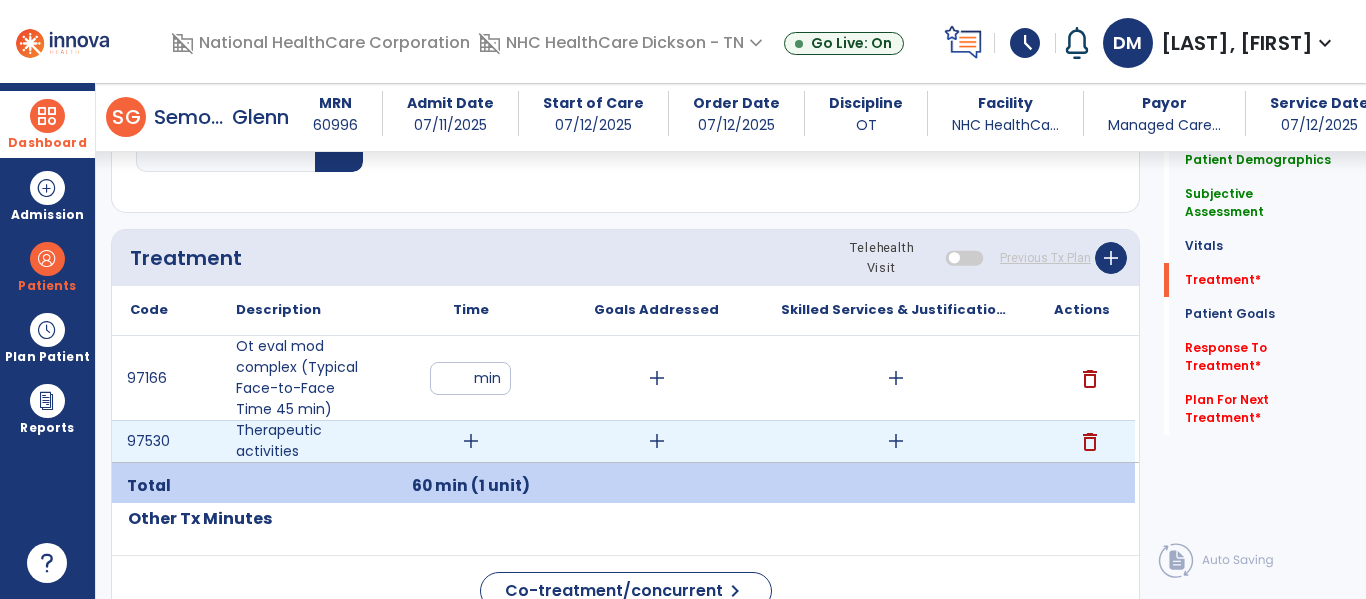 click on "add" at bounding box center [471, 441] 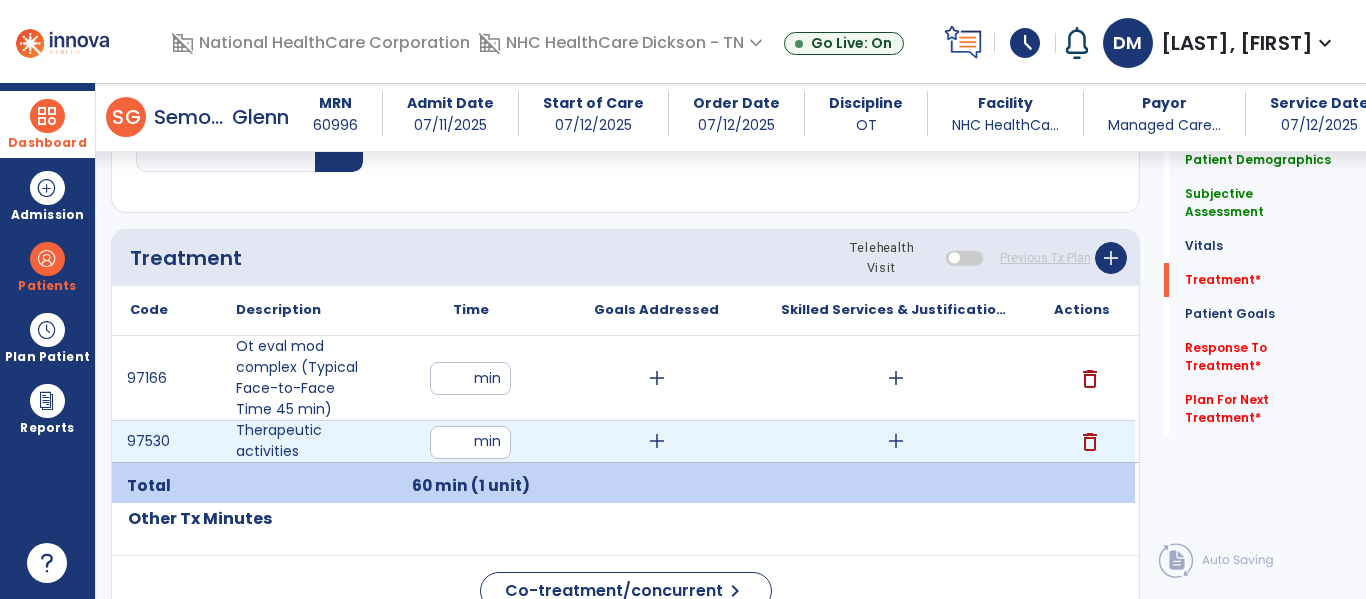 click at bounding box center [470, 442] 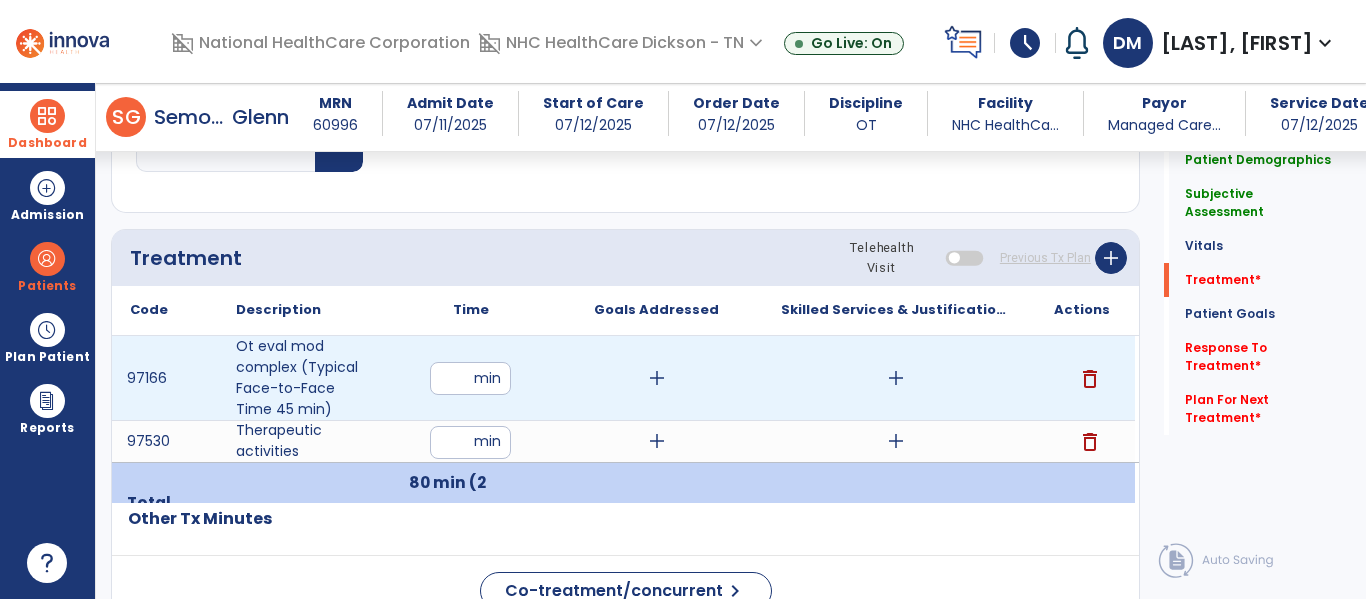 click on "add" at bounding box center (657, 378) 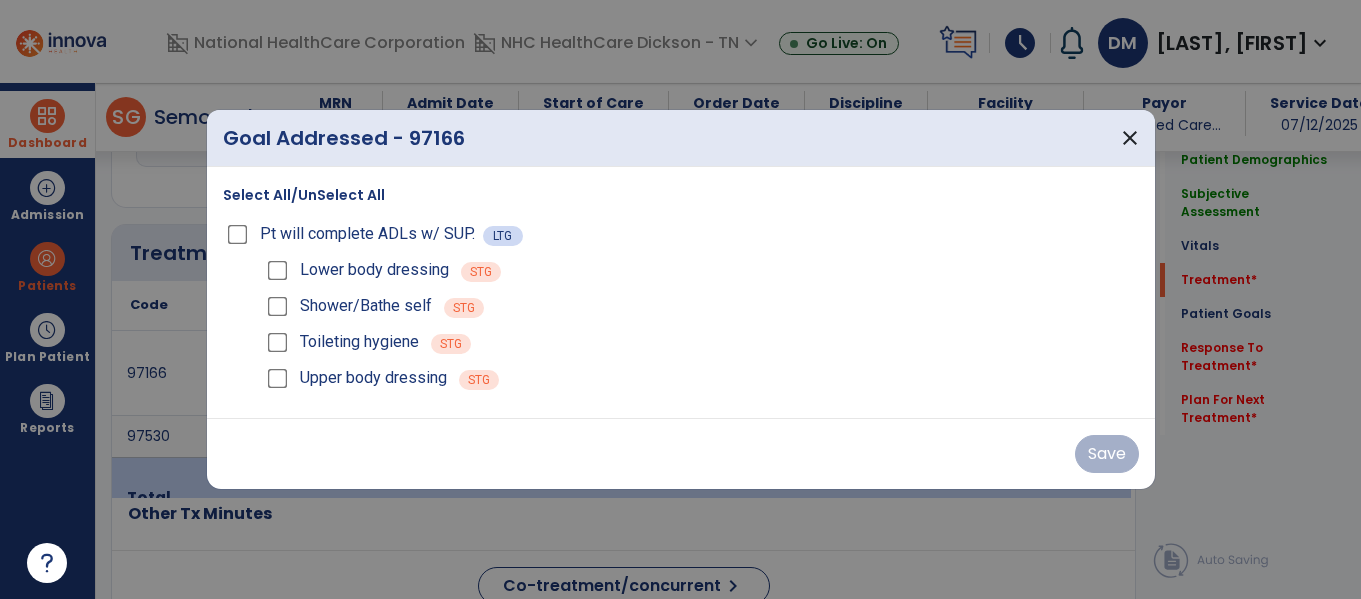 scroll, scrollTop: 1020, scrollLeft: 0, axis: vertical 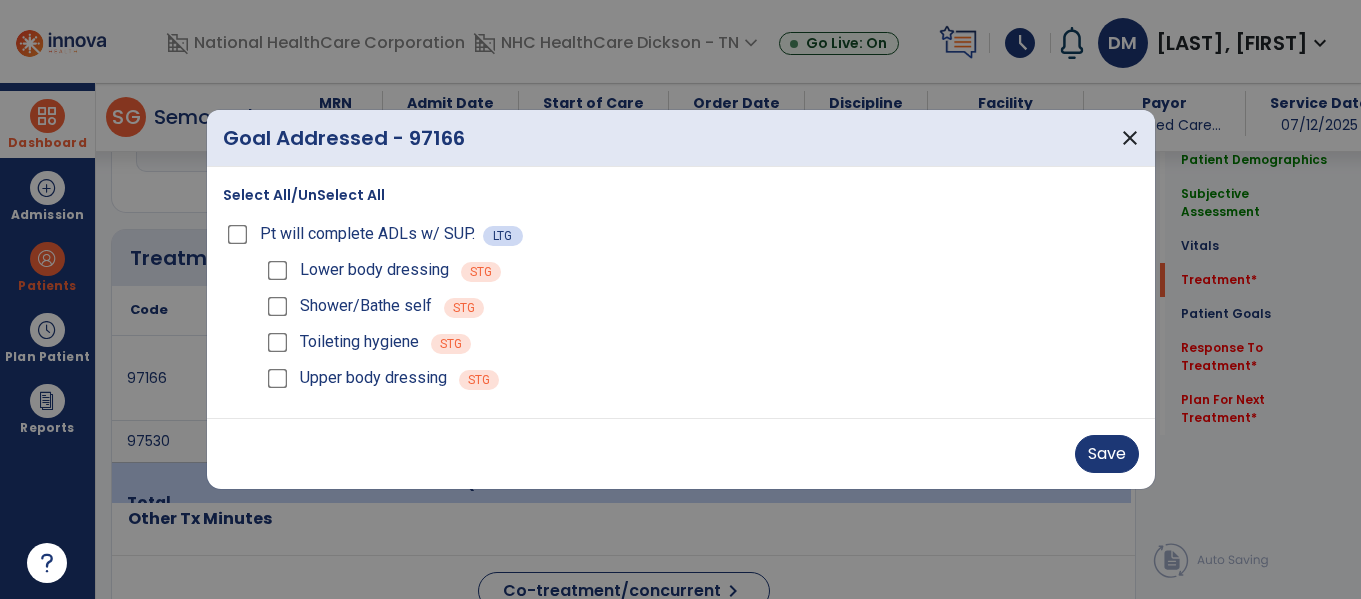 click on "Shower/Bathe self  STG" at bounding box center [701, 306] 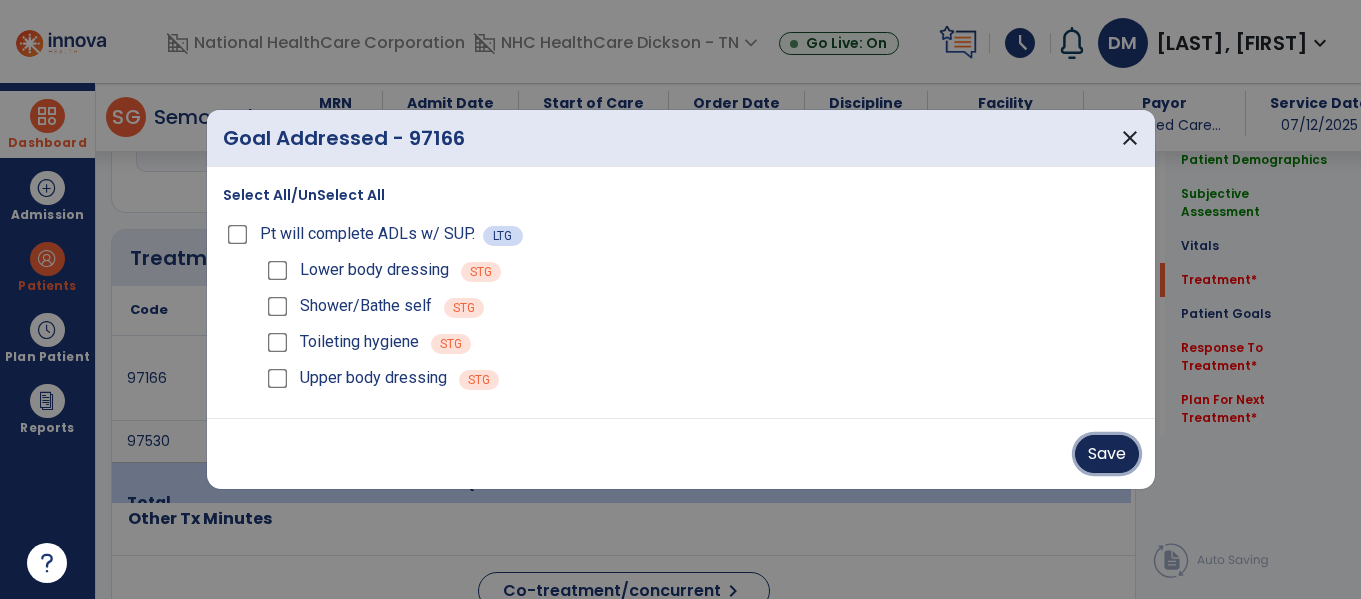 click on "Save" at bounding box center [1107, 454] 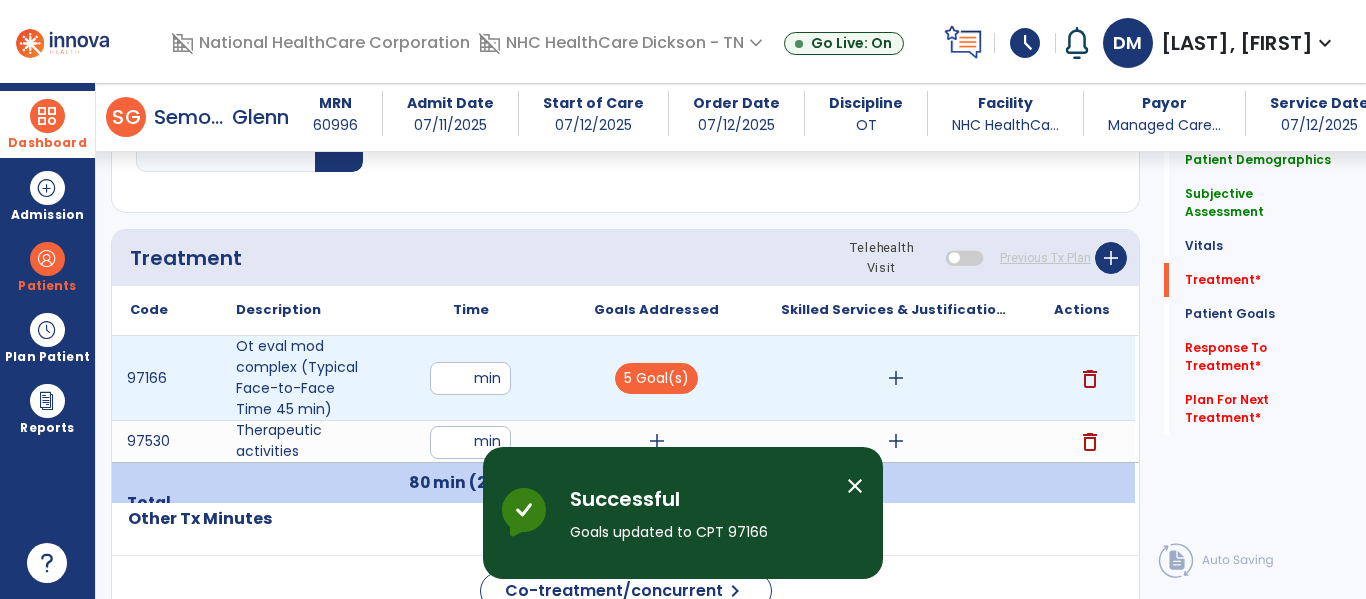 click on "add" at bounding box center [896, 378] 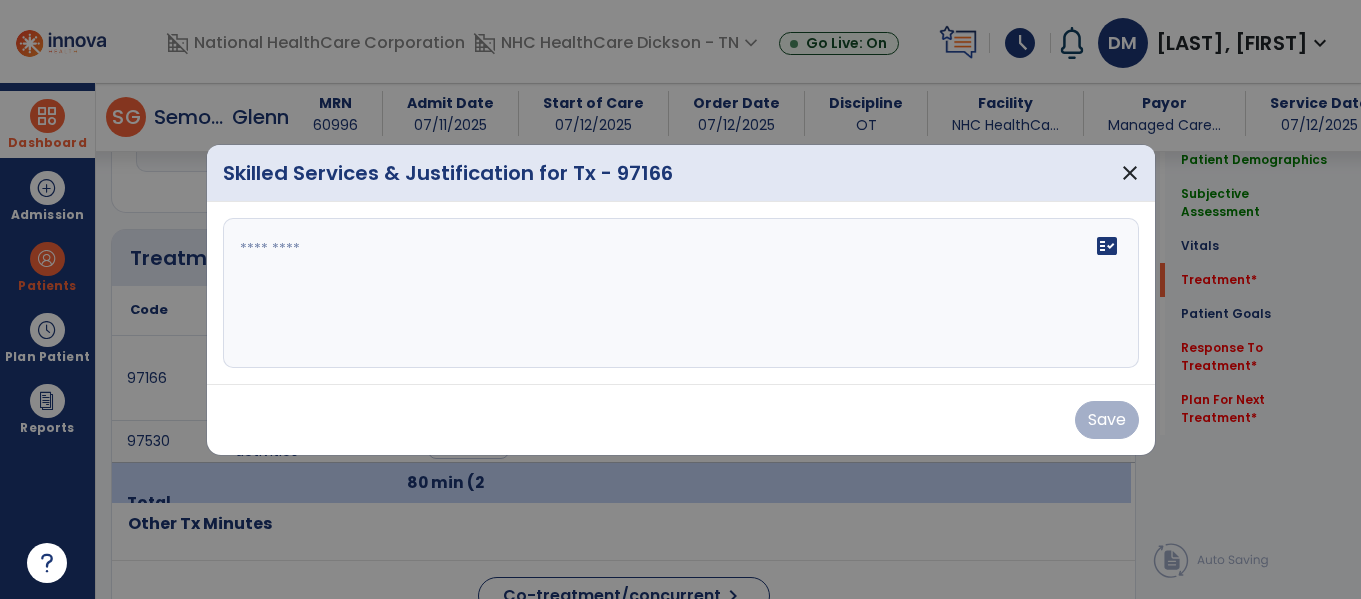 scroll, scrollTop: 1020, scrollLeft: 0, axis: vertical 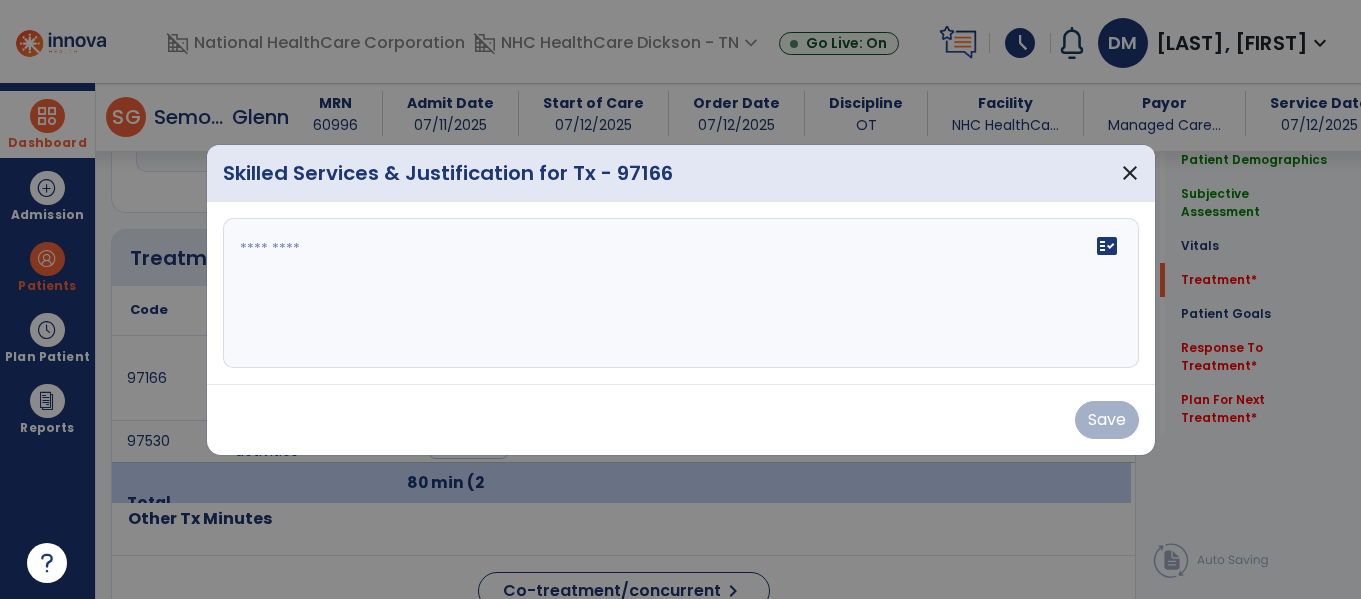 click on "fact_check" at bounding box center [681, 293] 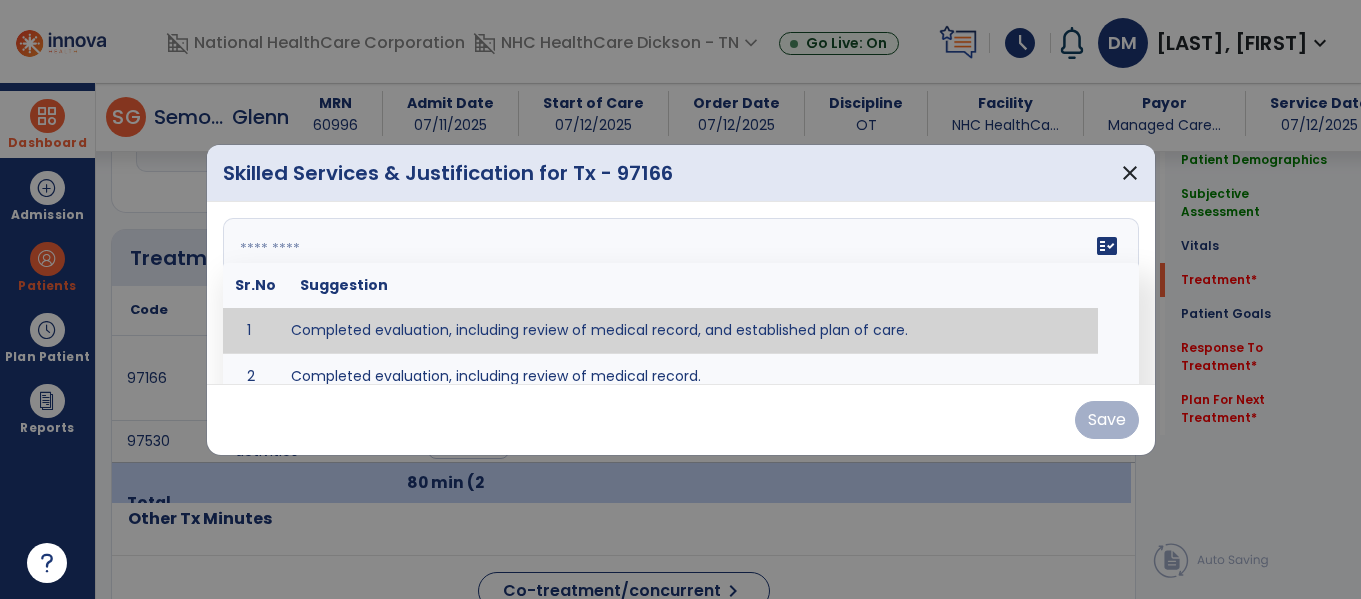 paste on "**********" 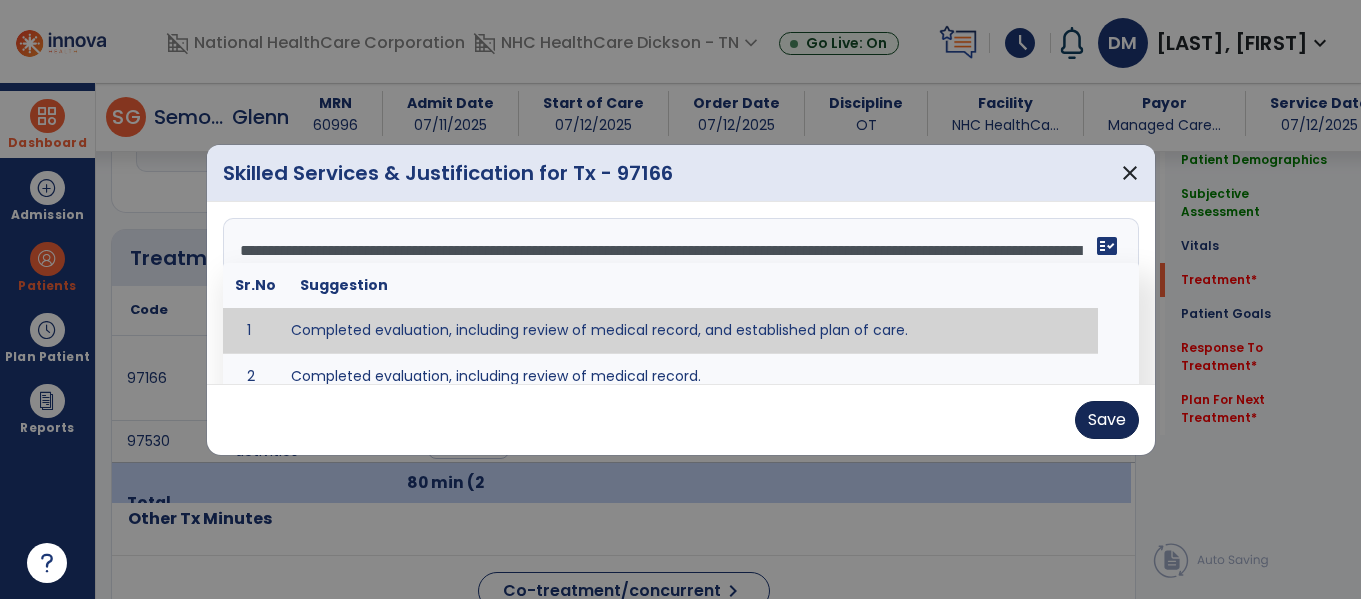 type on "**********" 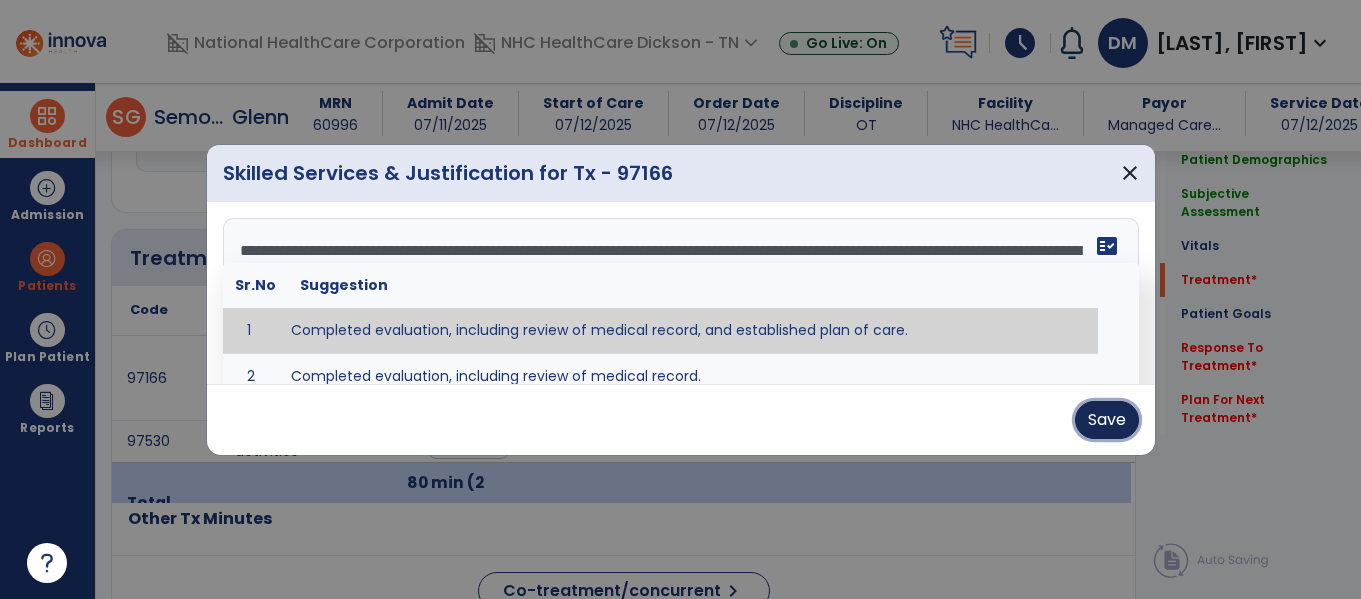 click on "Save" at bounding box center (1107, 420) 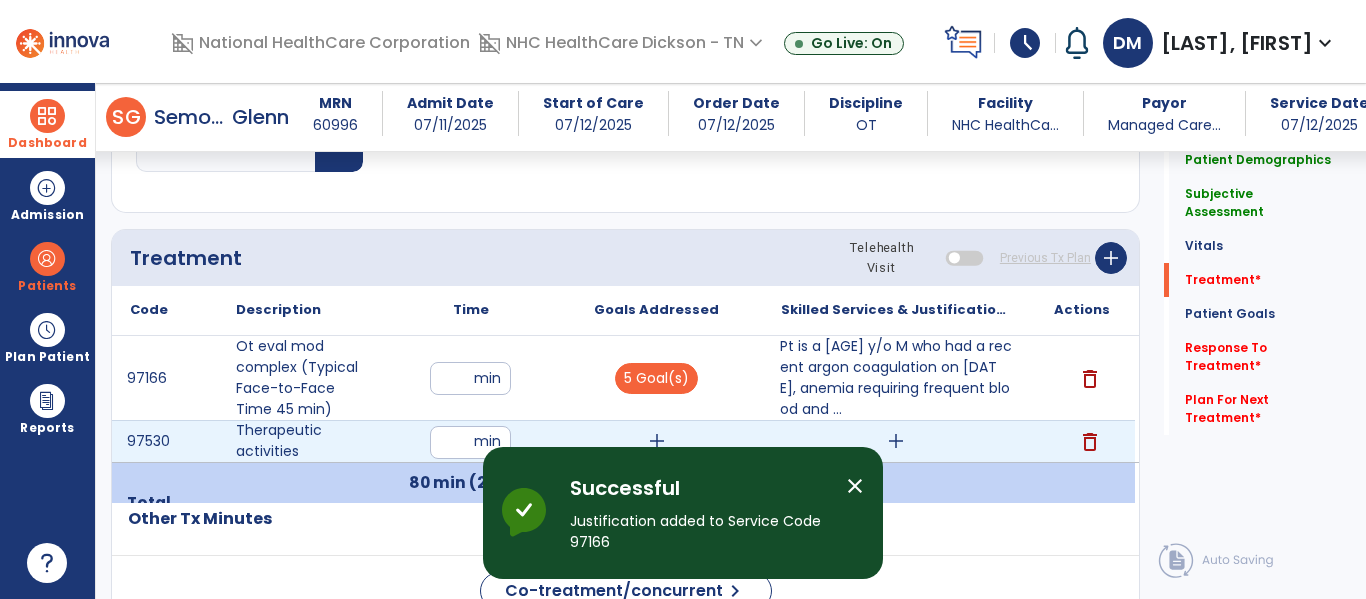 click on "add" at bounding box center [896, 441] 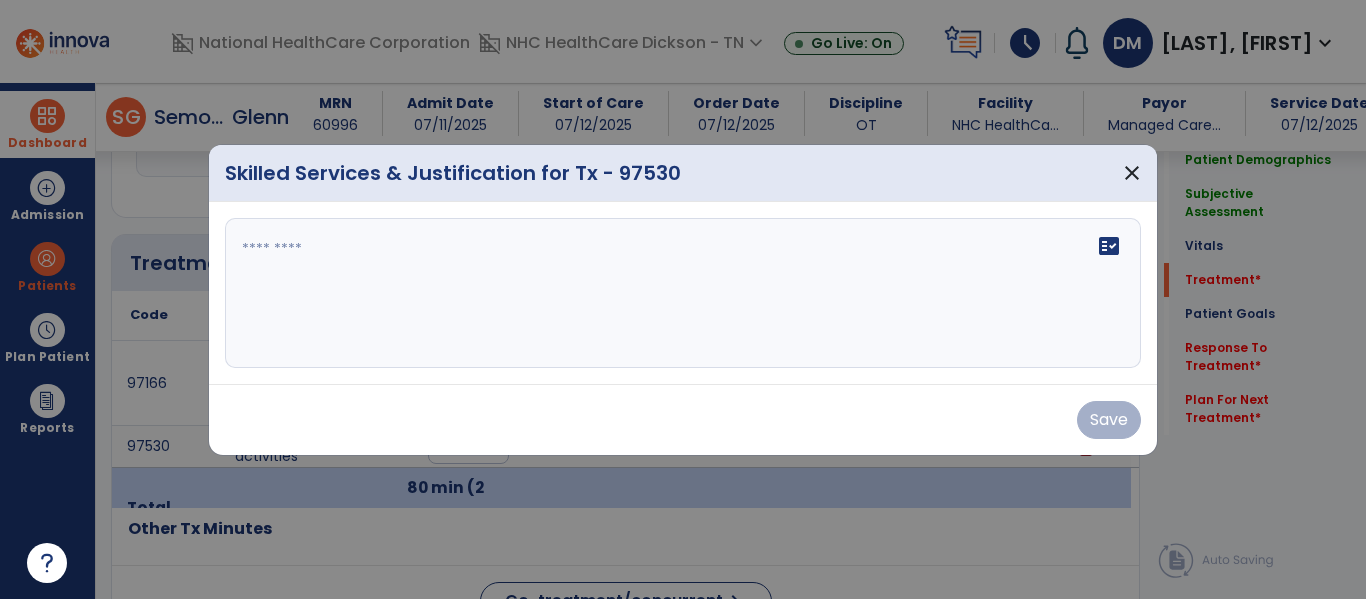 scroll, scrollTop: 1020, scrollLeft: 0, axis: vertical 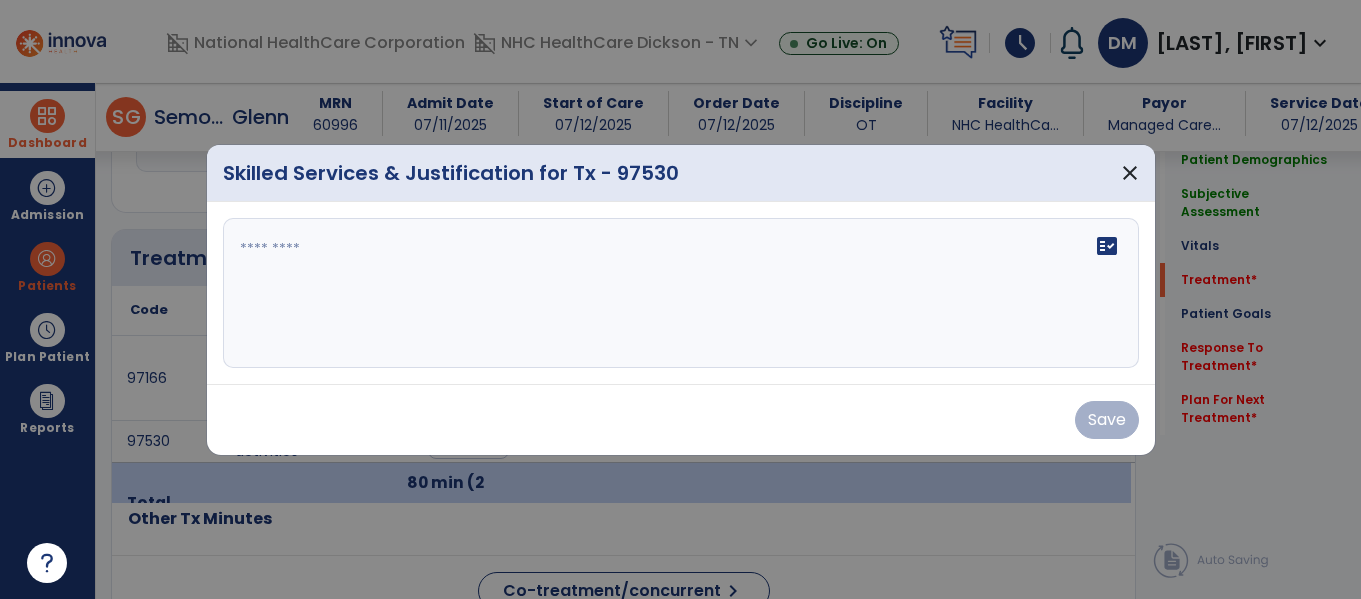 drag, startPoint x: 767, startPoint y: 166, endPoint x: 791, endPoint y: 341, distance: 176.63805 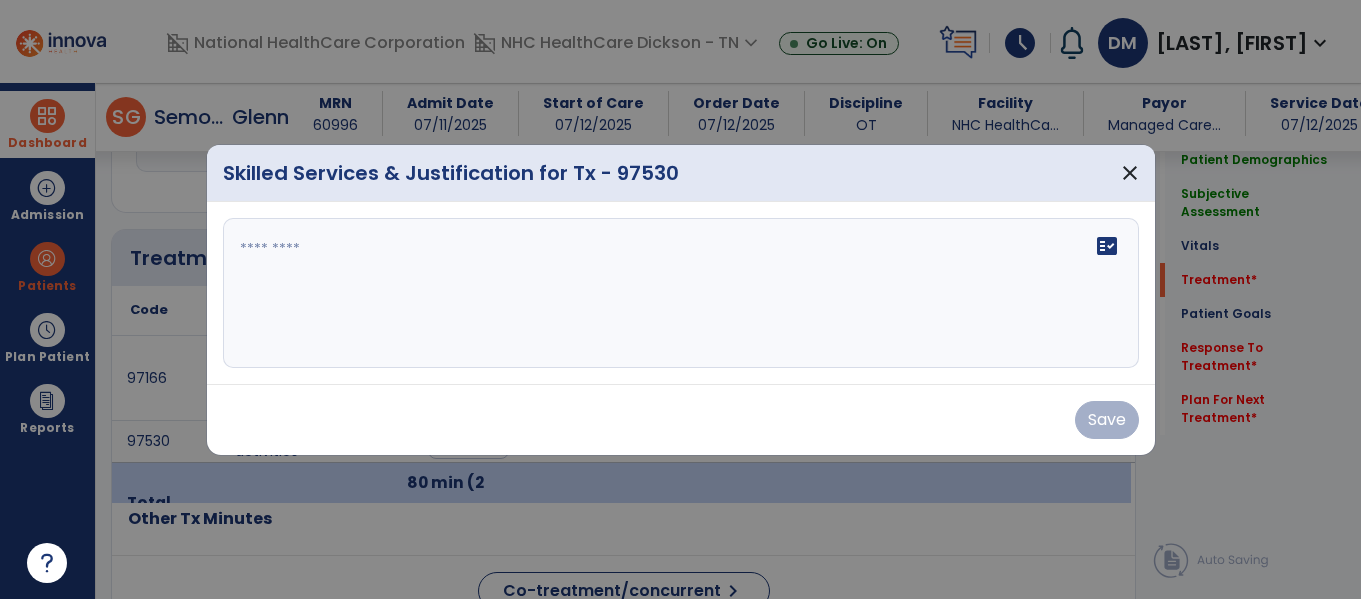 click on "Skilled Services & Justification for Tx - 97530   close   fact_check   Save" at bounding box center (681, 300) 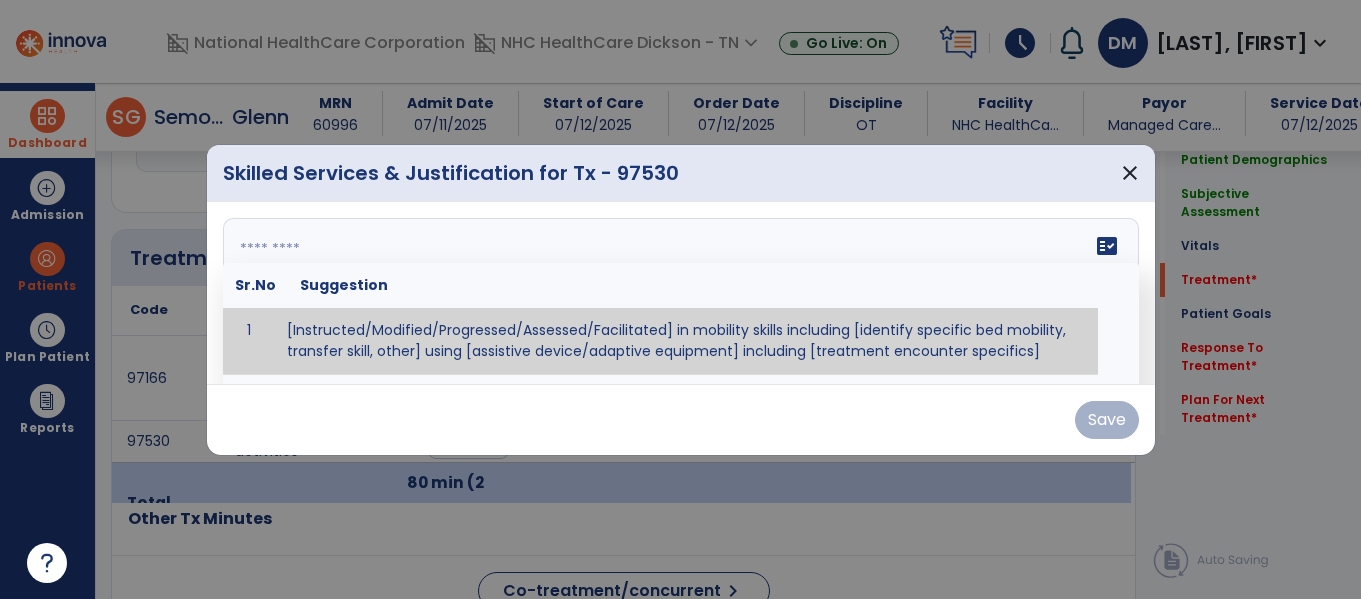 click on "fact_check  Sr.No Suggestion 1 [Instructed/Modified/Progressed/Assessed/Facilitated] in mobility skills including [identify specific bed mobility, transfer skill, other] using [assistive device/adaptive equipment] including [treatment encounter specifics]" at bounding box center (681, 293) 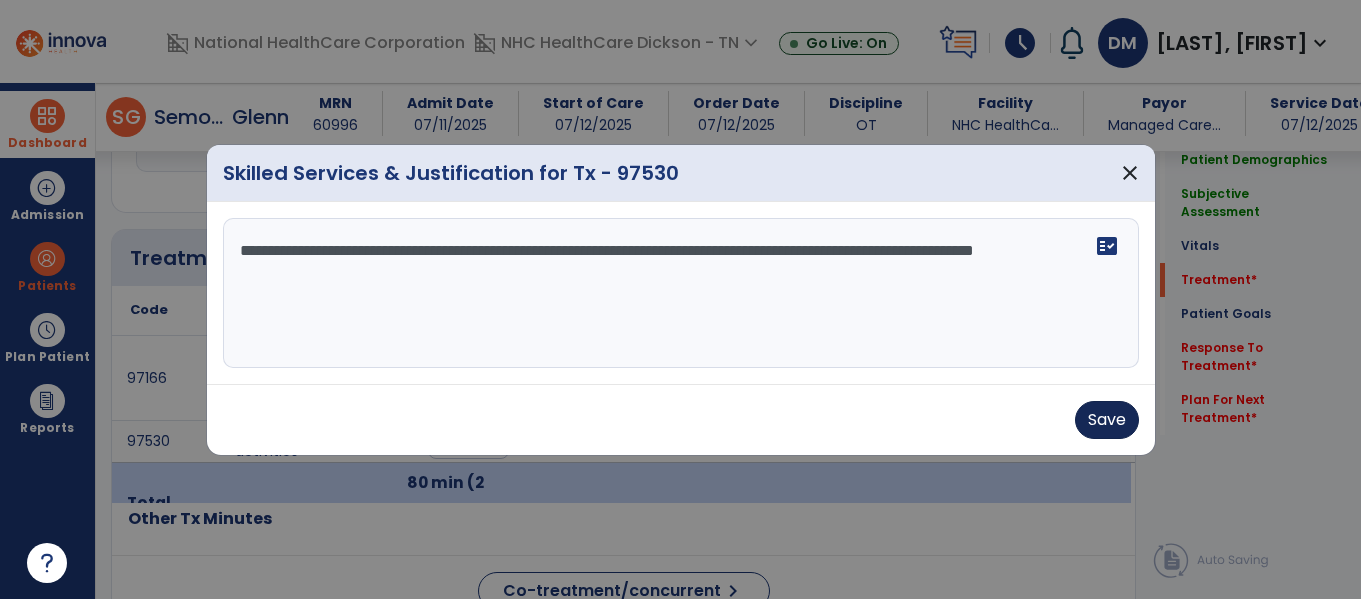 type on "**********" 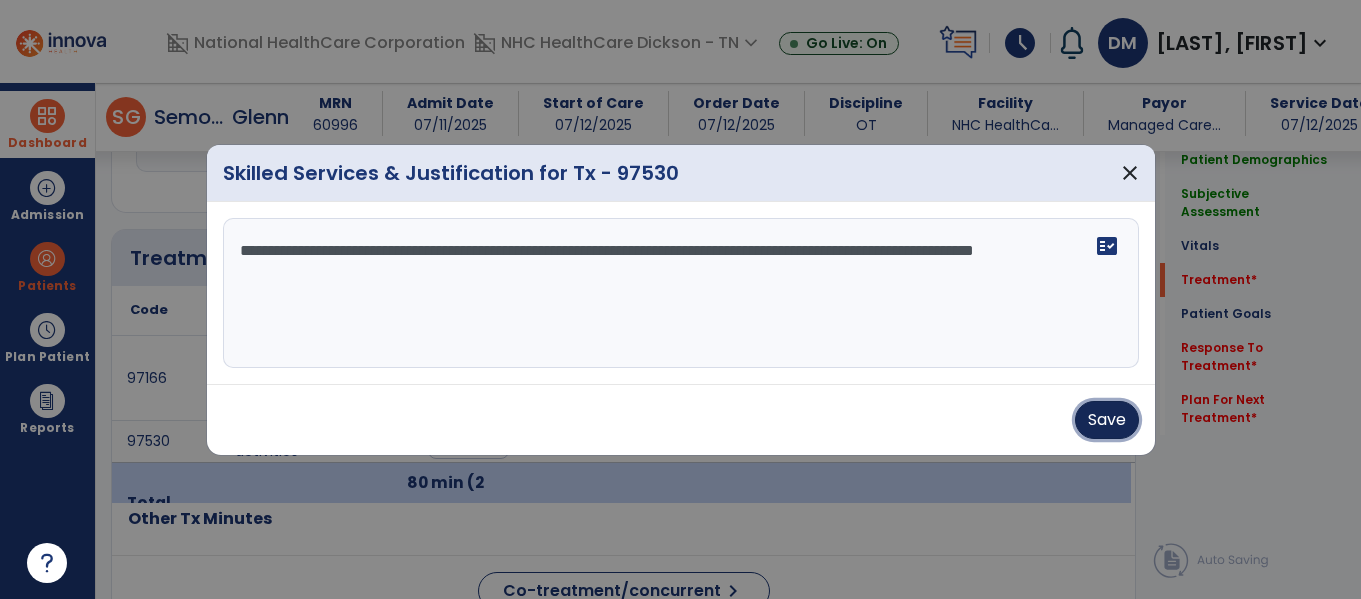 click on "Save" at bounding box center (1107, 420) 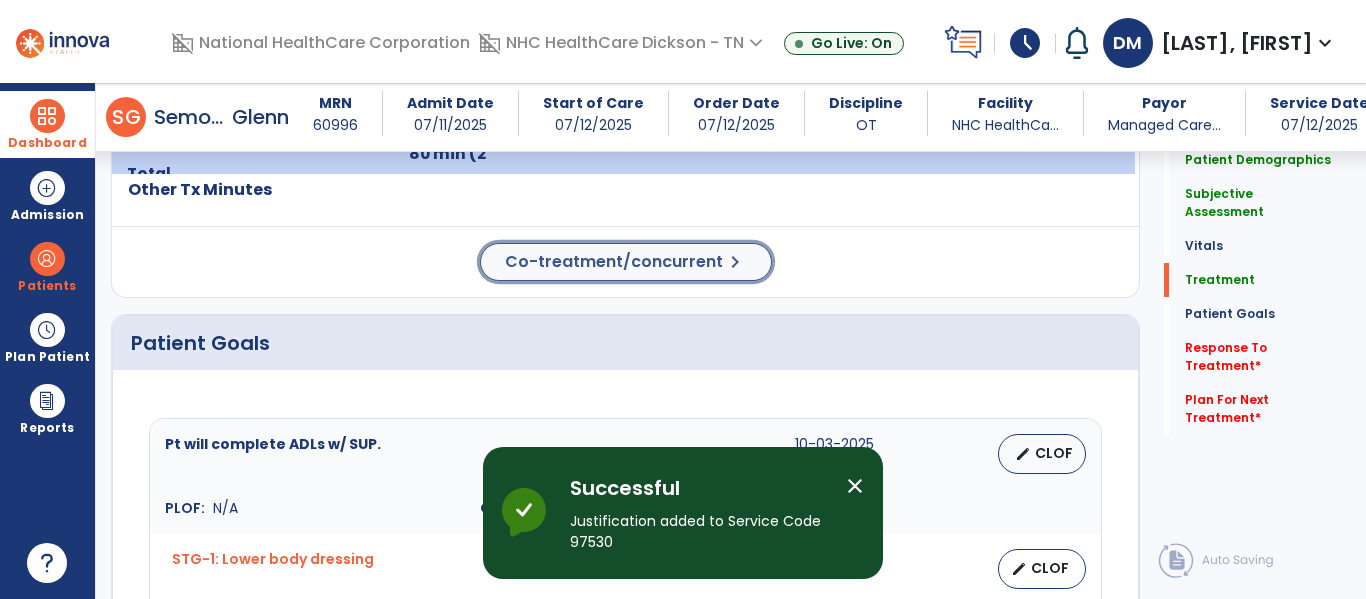 click on "chevron_right" 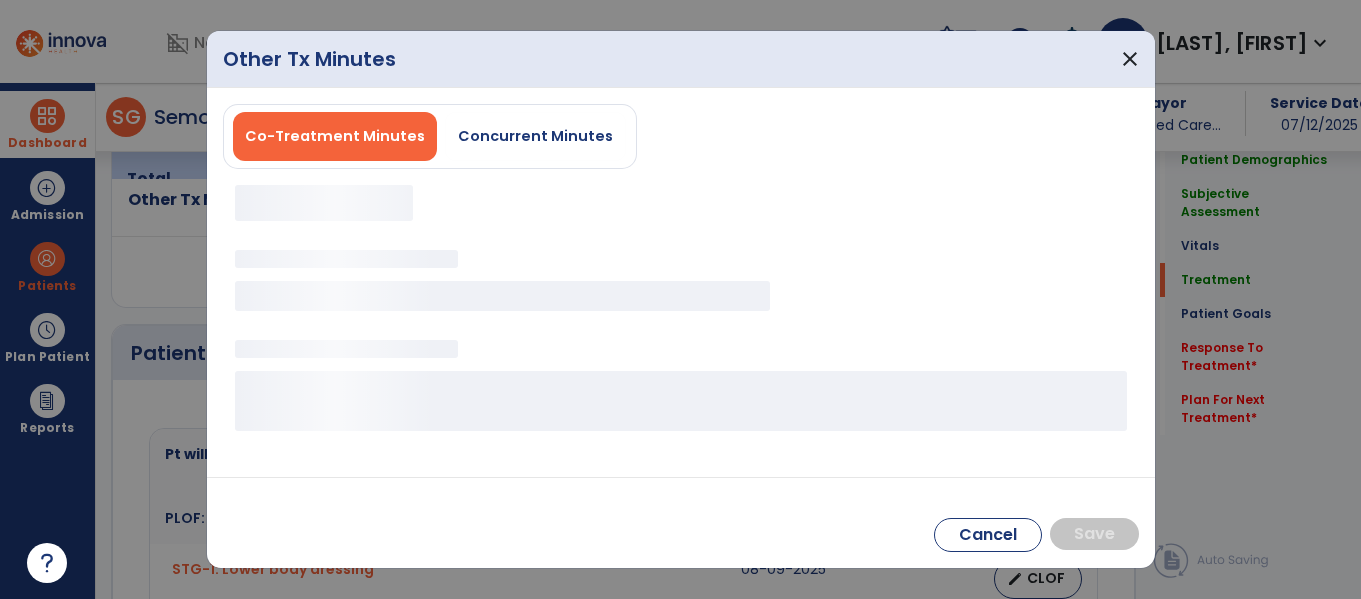 scroll, scrollTop: 1386, scrollLeft: 0, axis: vertical 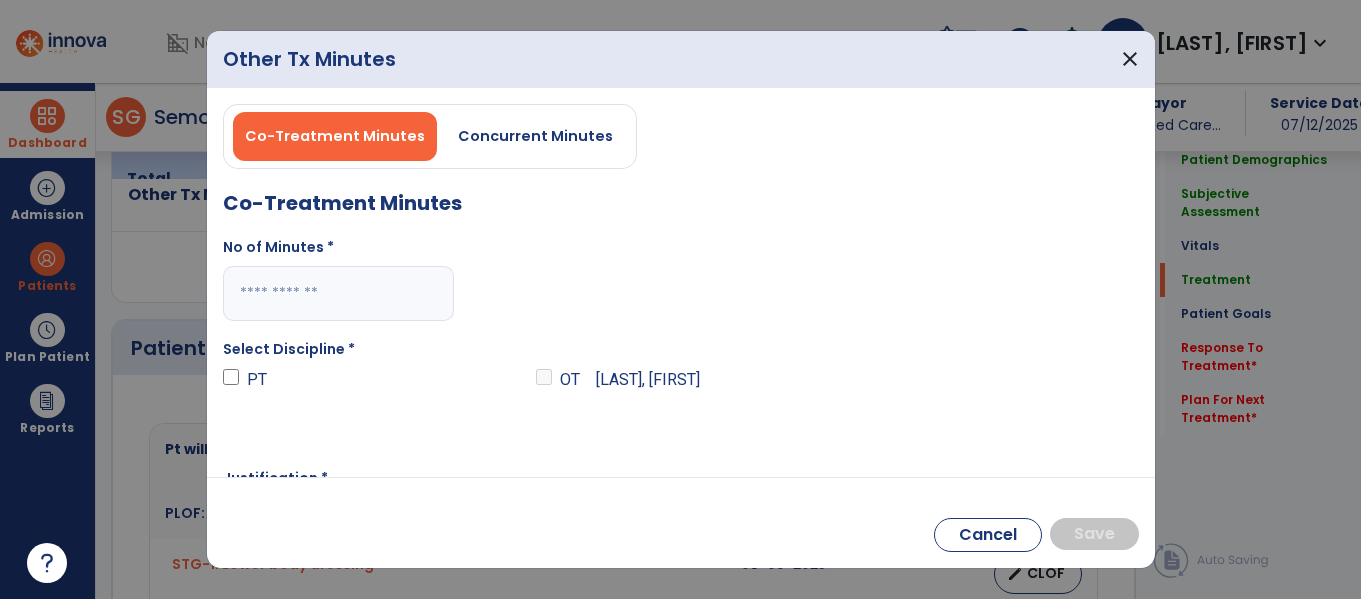 click on "Co-Treatment Minutes No of Minutes * Select Discipline * PT OT [LAST], [FIRST] Justification *" at bounding box center [681, 384] 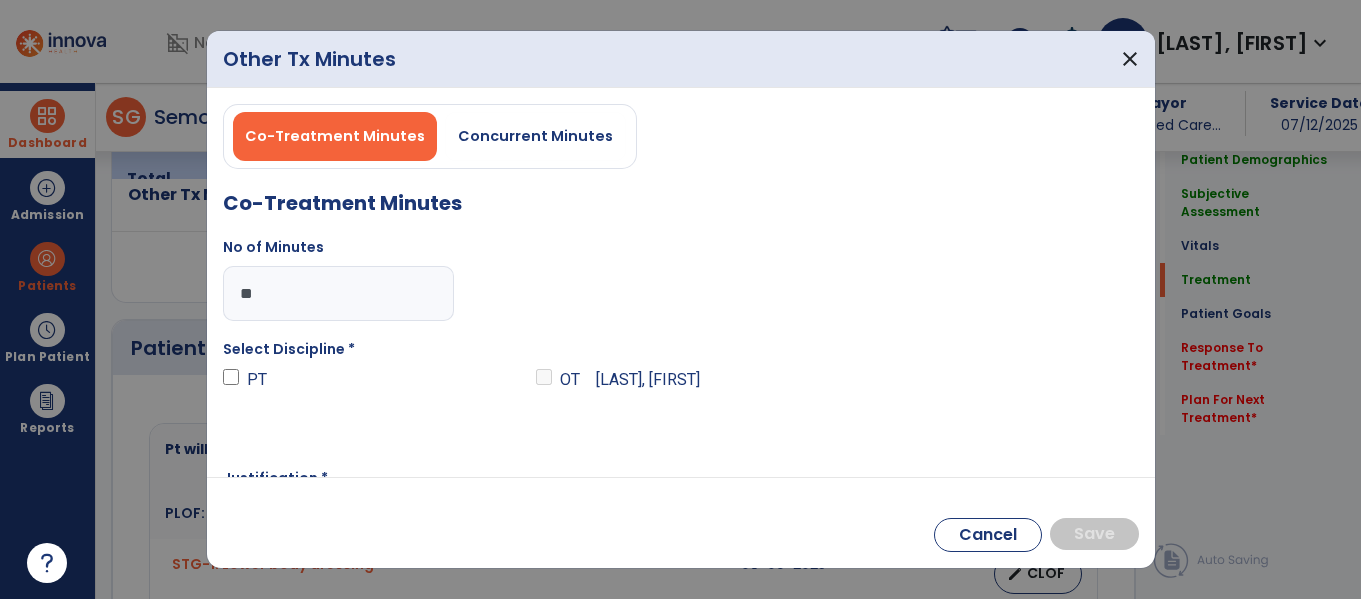 type on "**" 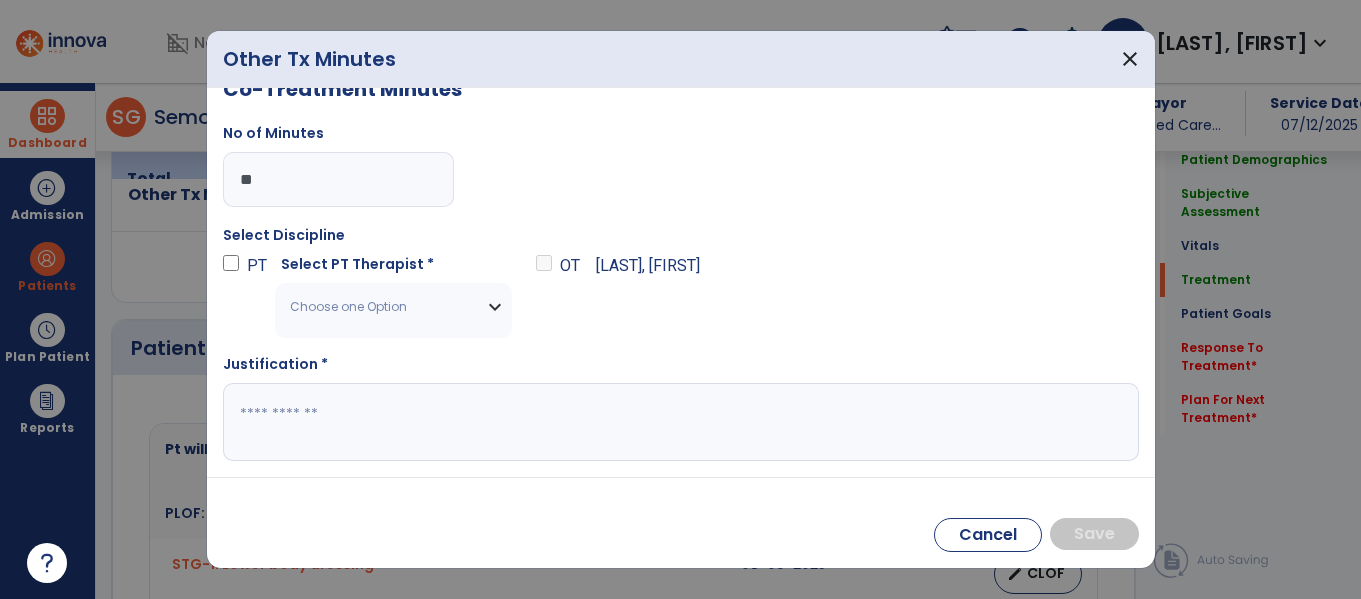 scroll, scrollTop: 115, scrollLeft: 0, axis: vertical 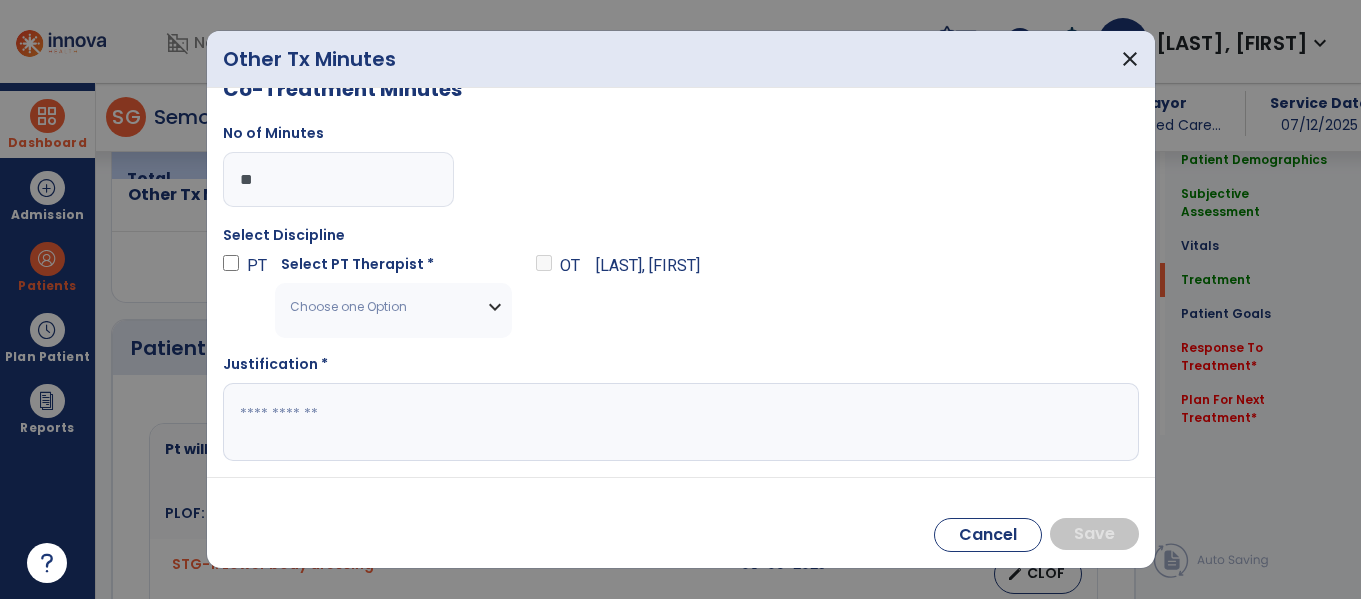 click on "Choose one Option" at bounding box center (393, 307) 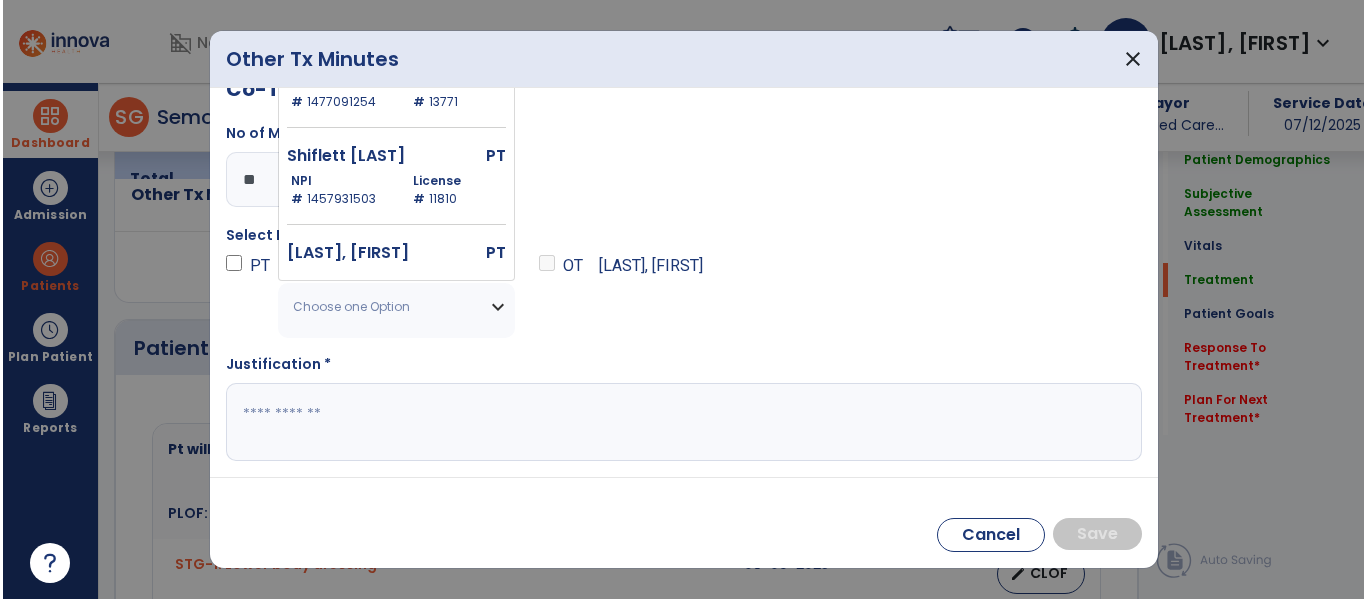 scroll, scrollTop: 1320, scrollLeft: 0, axis: vertical 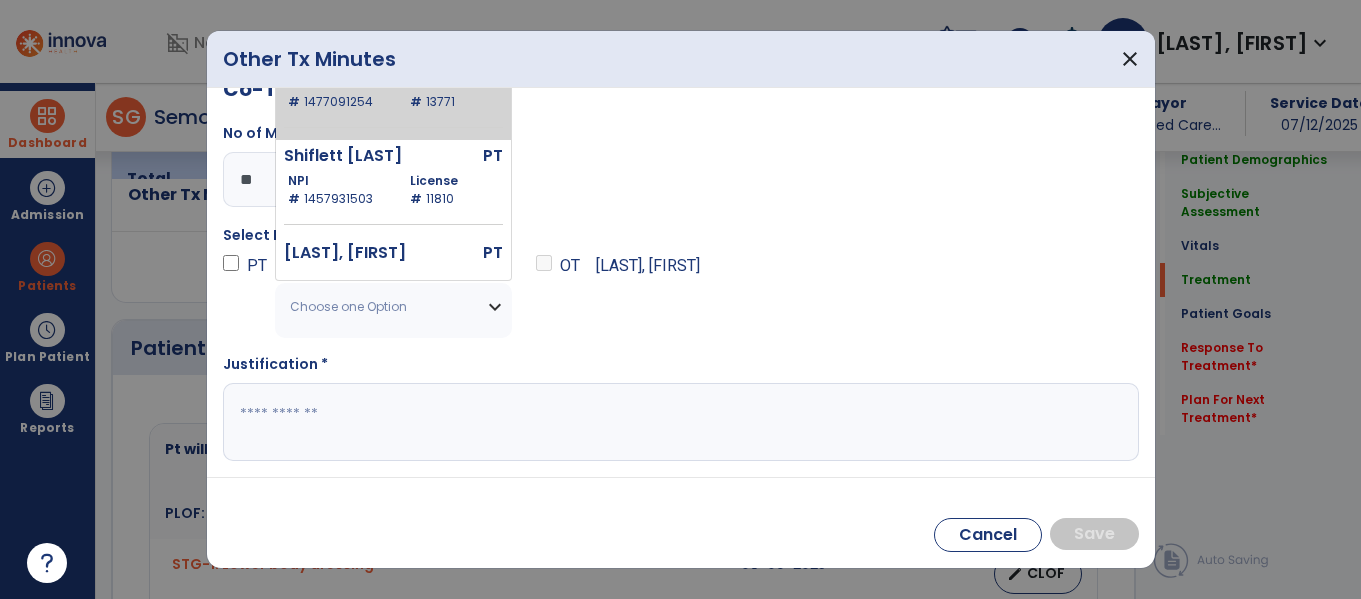 click on "[LAST] [FIRST]   PT   NPI #  1477091254  License #  13771" at bounding box center [393, 91] 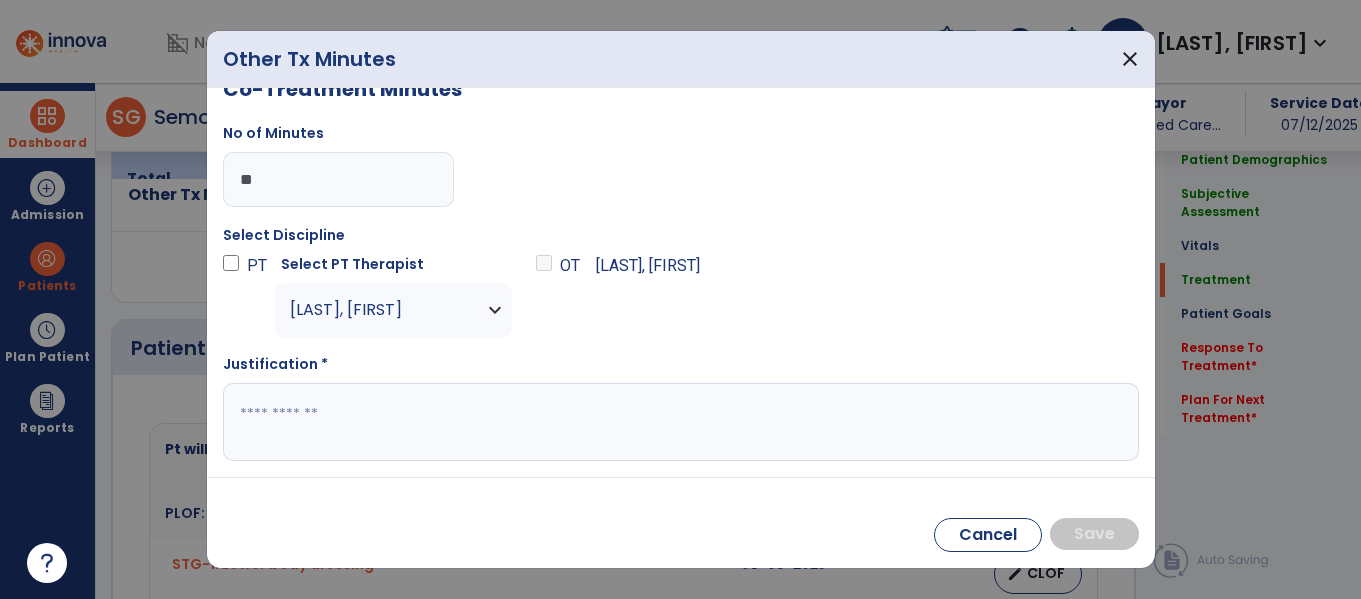click at bounding box center (678, 422) 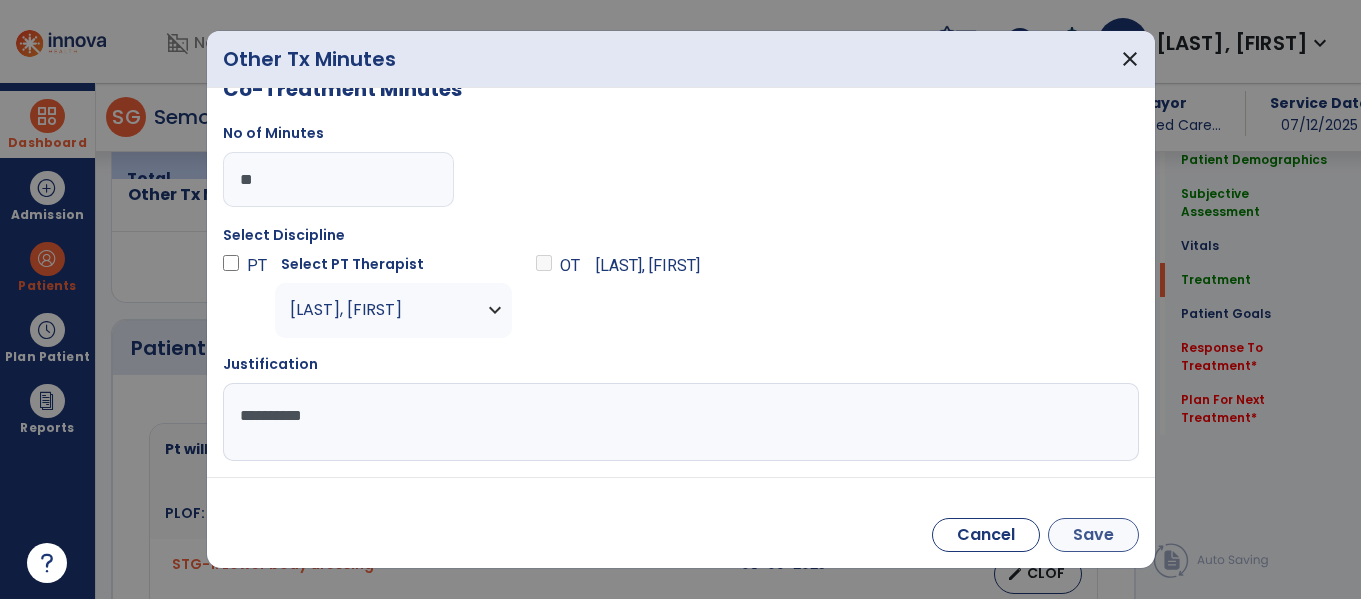 type on "**********" 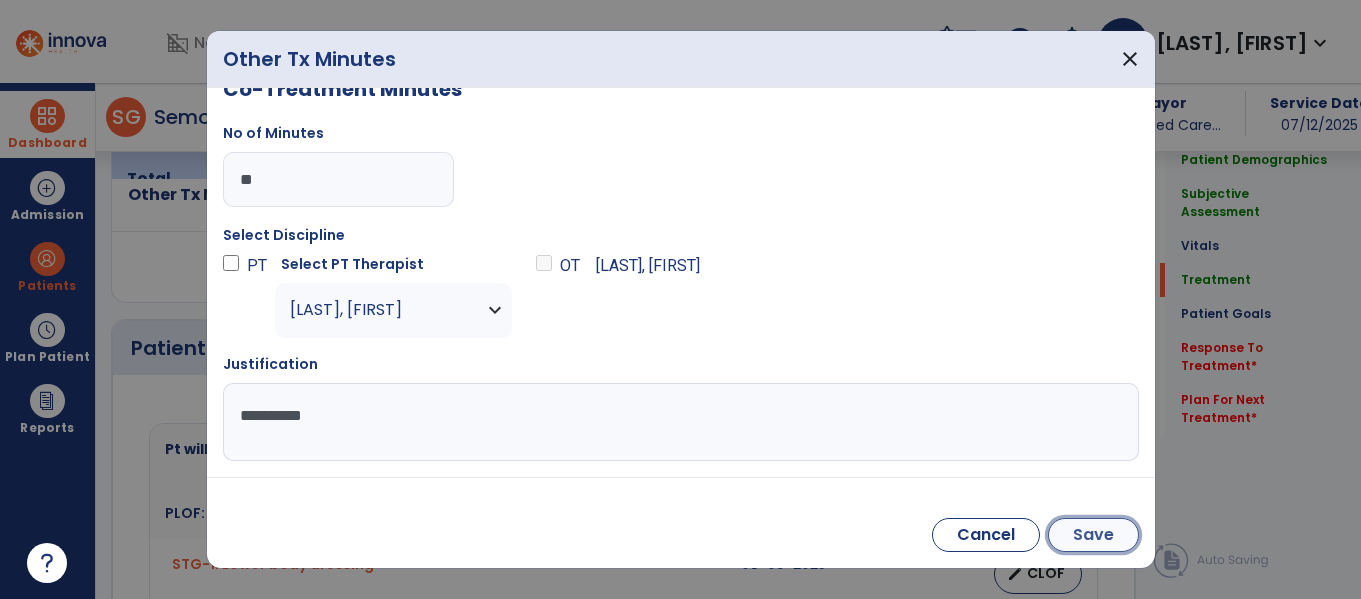 click on "Save" at bounding box center [1093, 535] 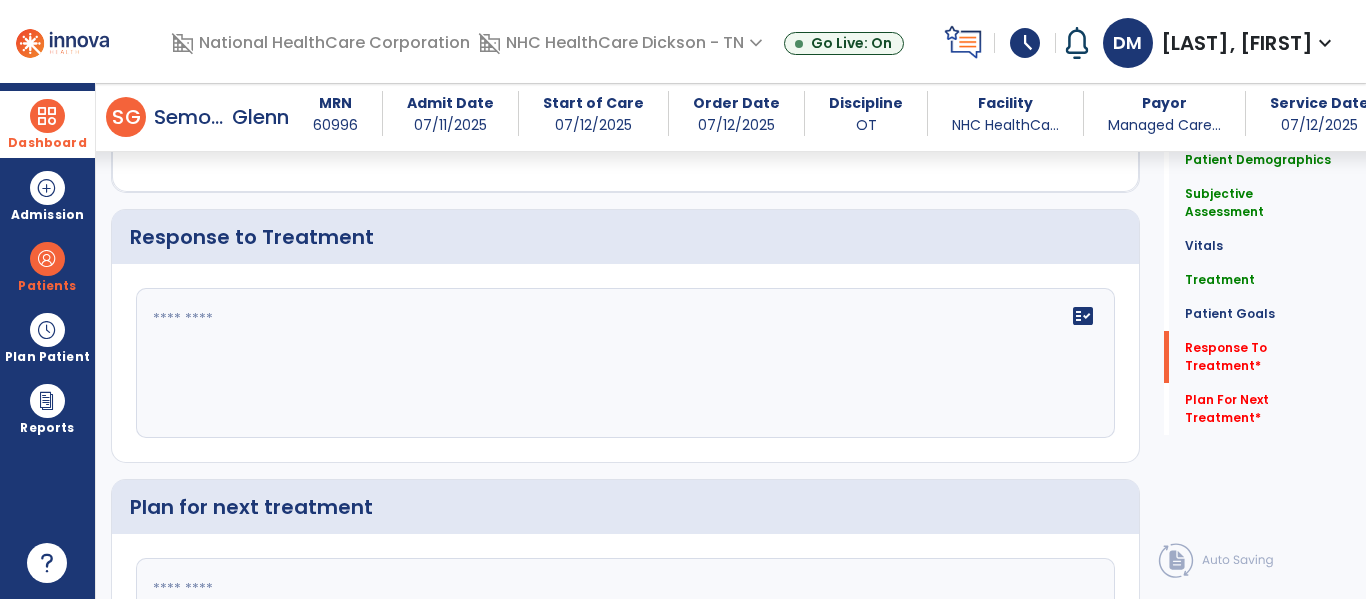 scroll, scrollTop: 2427, scrollLeft: 0, axis: vertical 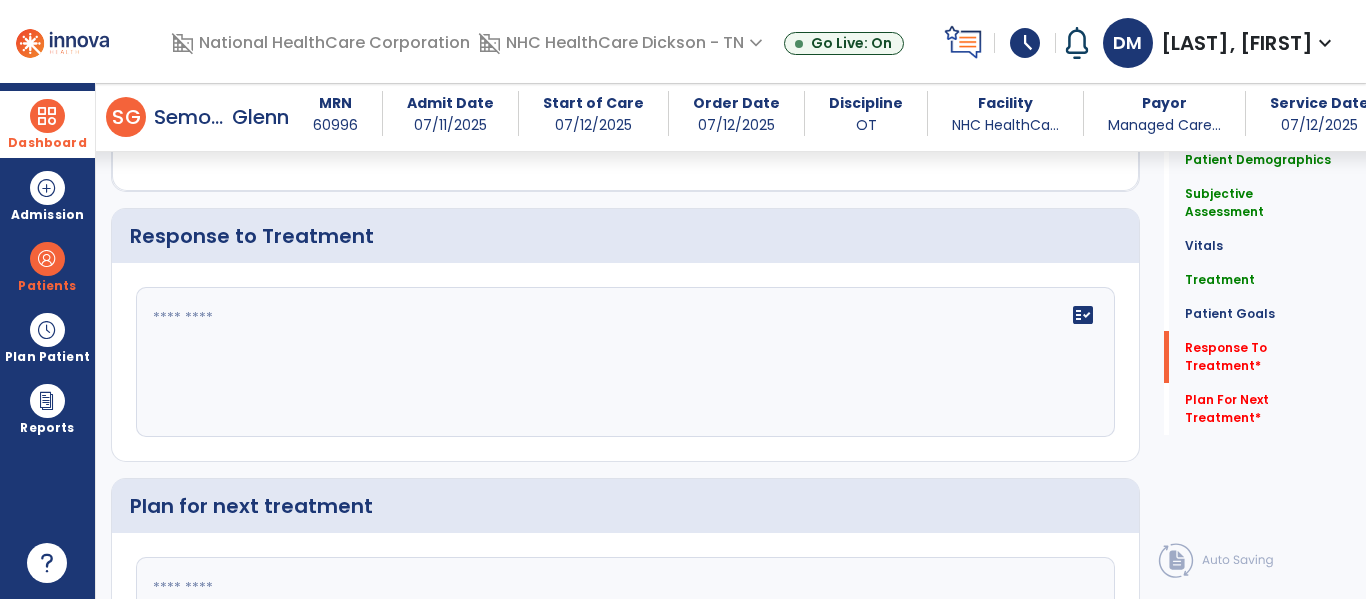 click on "fact_check" 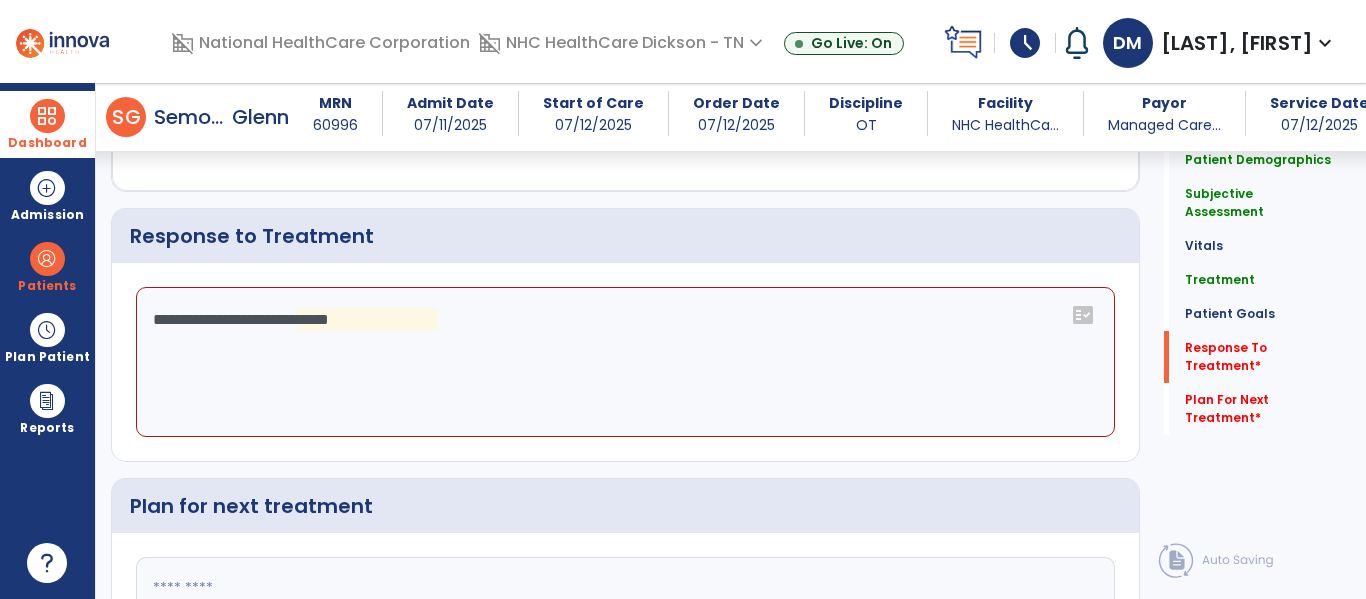 click on "**********" 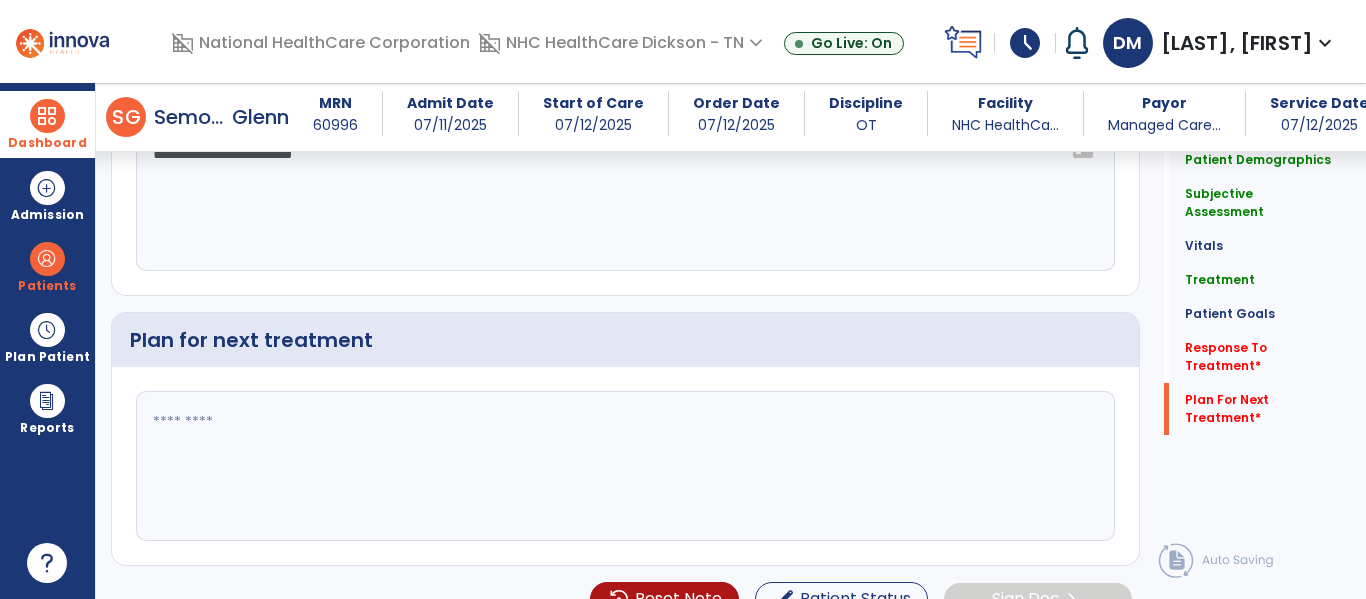 scroll, scrollTop: 2626, scrollLeft: 0, axis: vertical 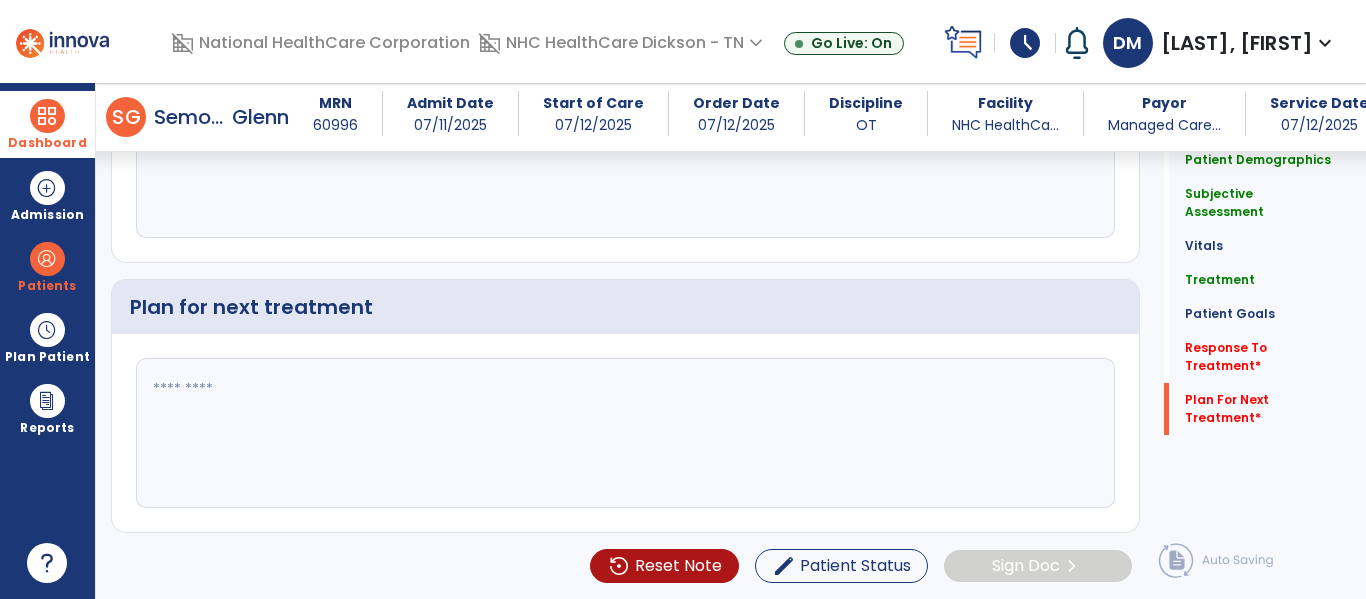 type on "**********" 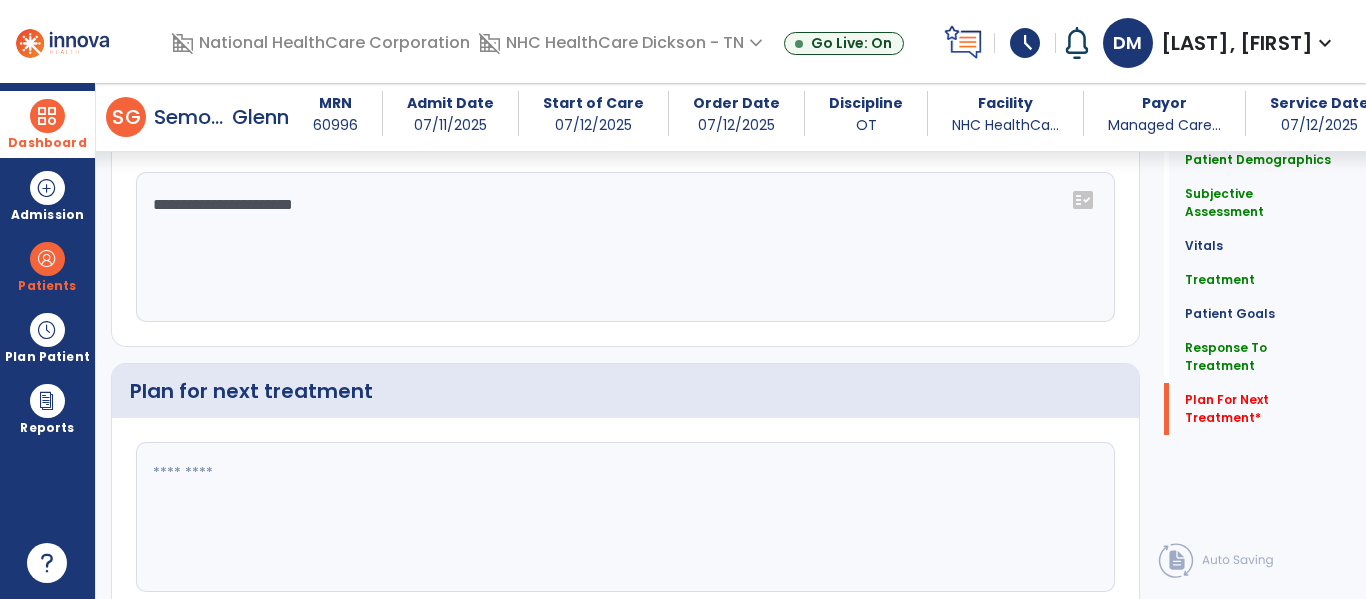 scroll, scrollTop: 2626, scrollLeft: 0, axis: vertical 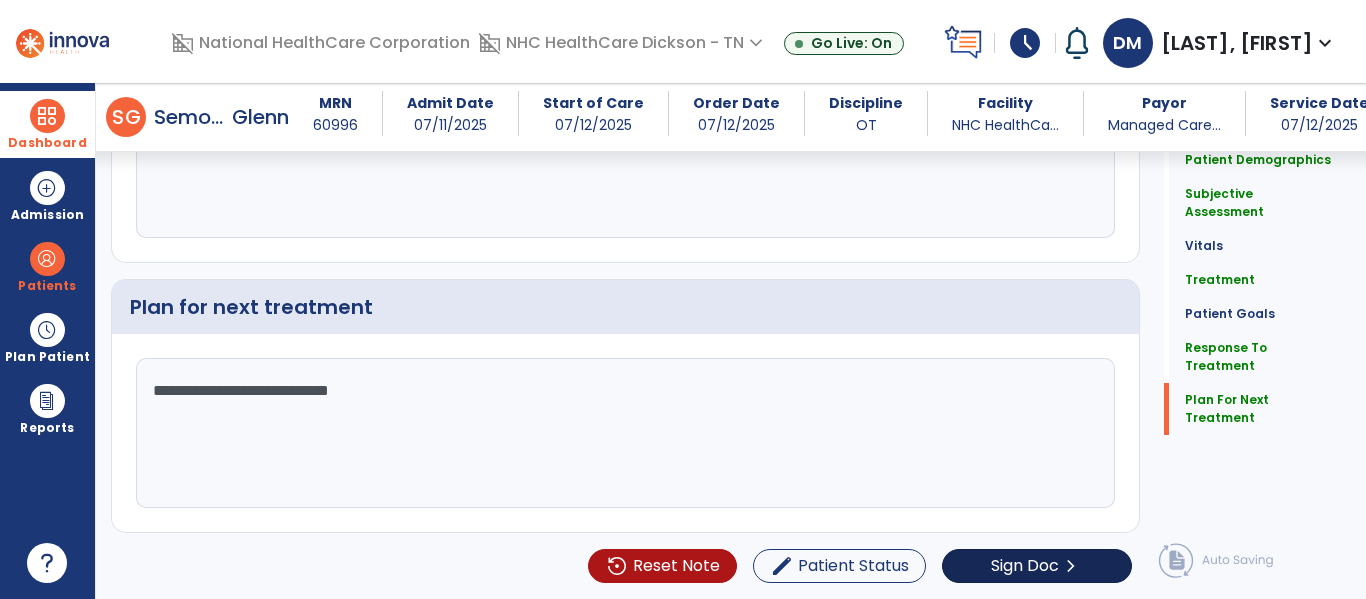 type on "**********" 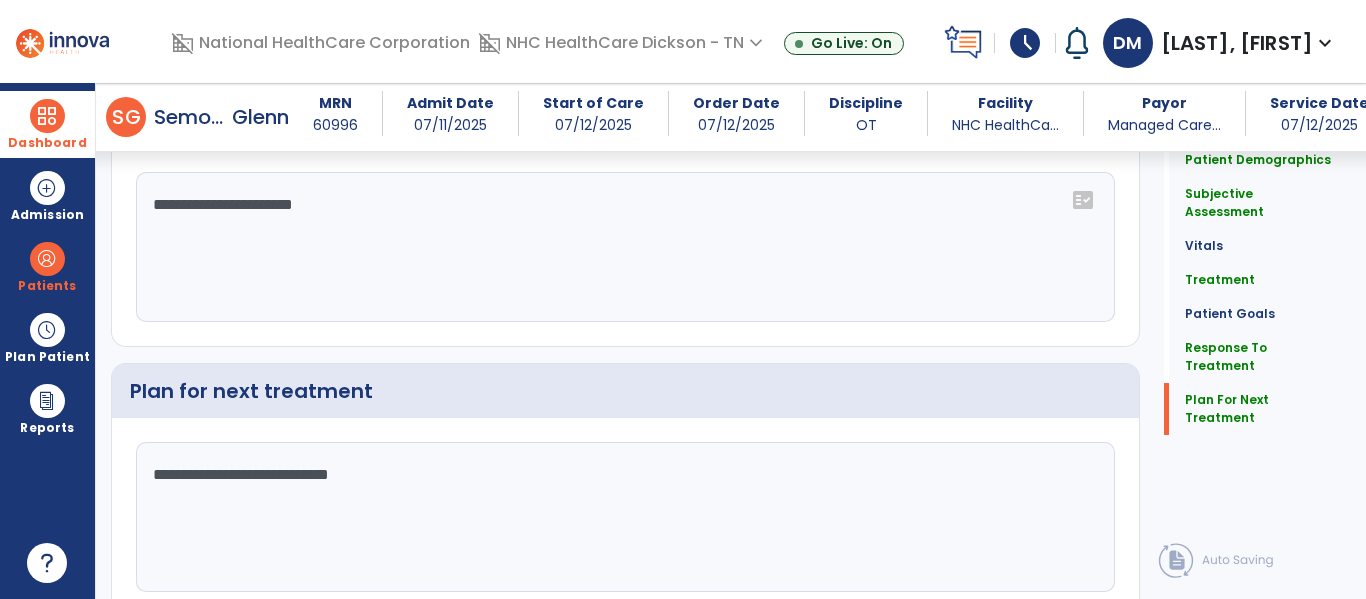click on "Sign Doc" 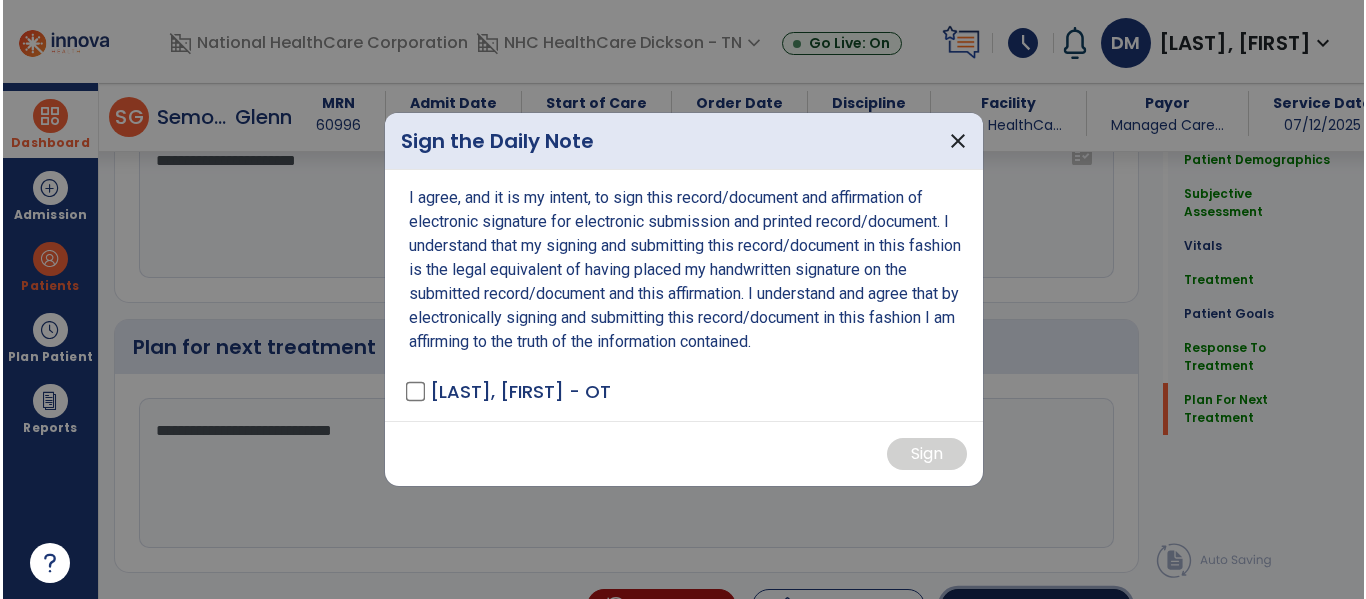 scroll, scrollTop: 2666, scrollLeft: 0, axis: vertical 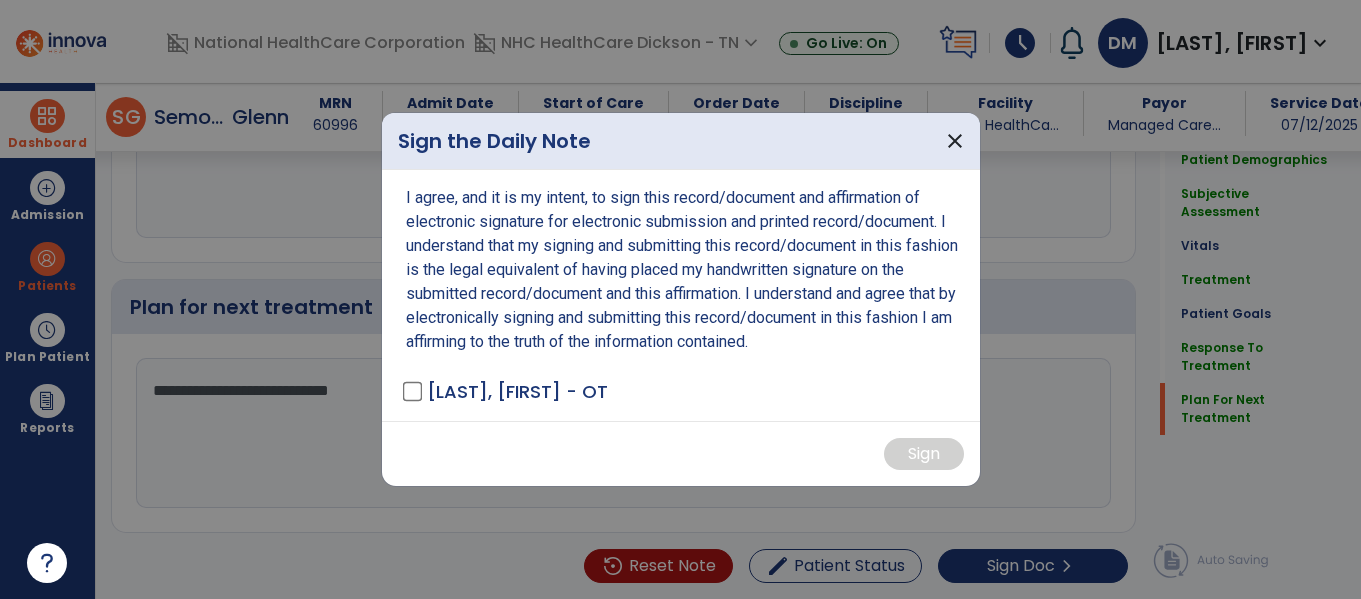 click on "[LAST], [FIRST]   - OT" at bounding box center (507, 391) 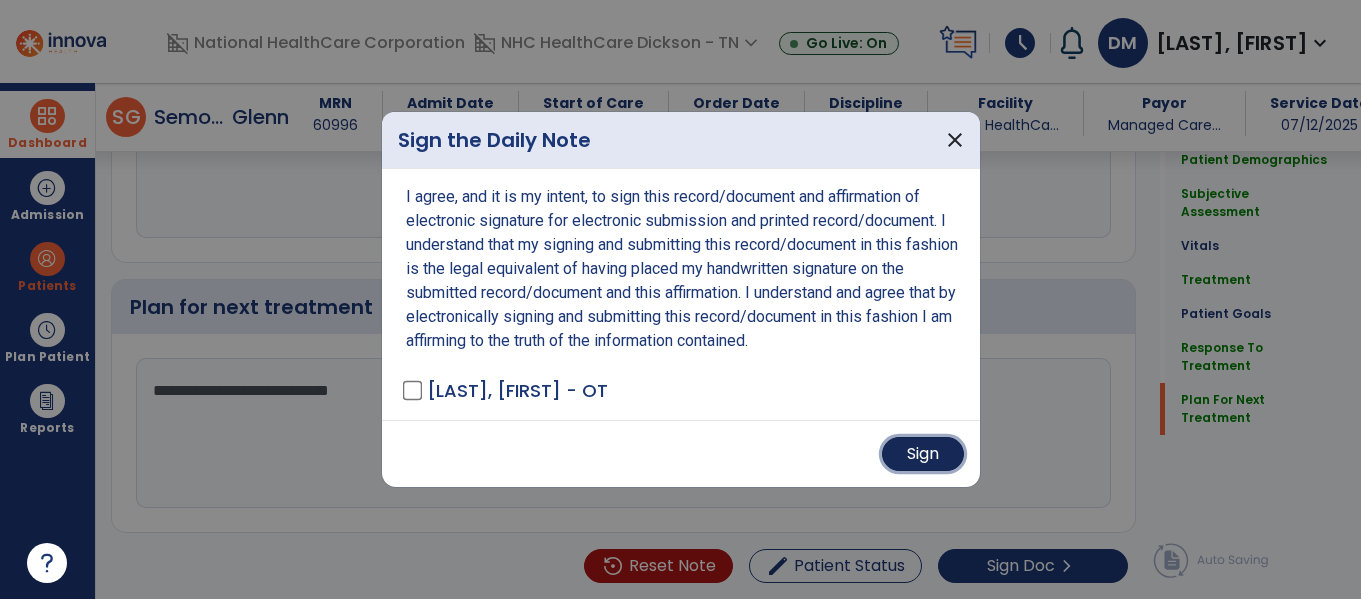 click on "Sign" at bounding box center (923, 454) 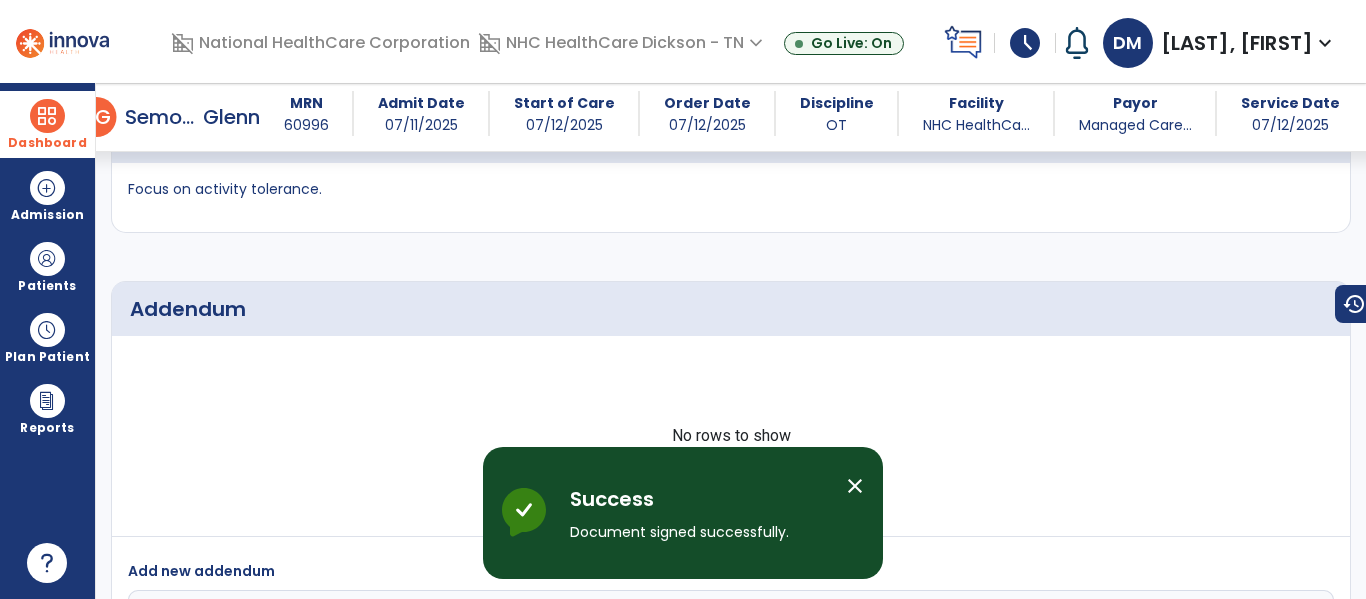 scroll, scrollTop: 3427, scrollLeft: 0, axis: vertical 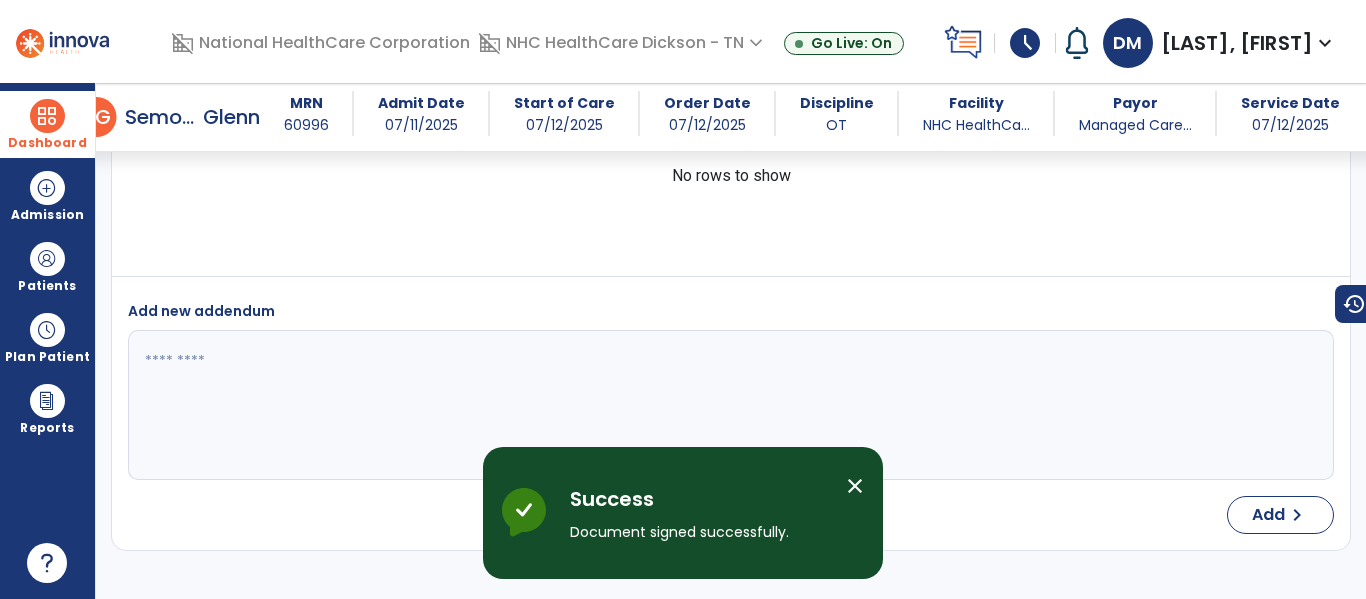 click at bounding box center [47, 116] 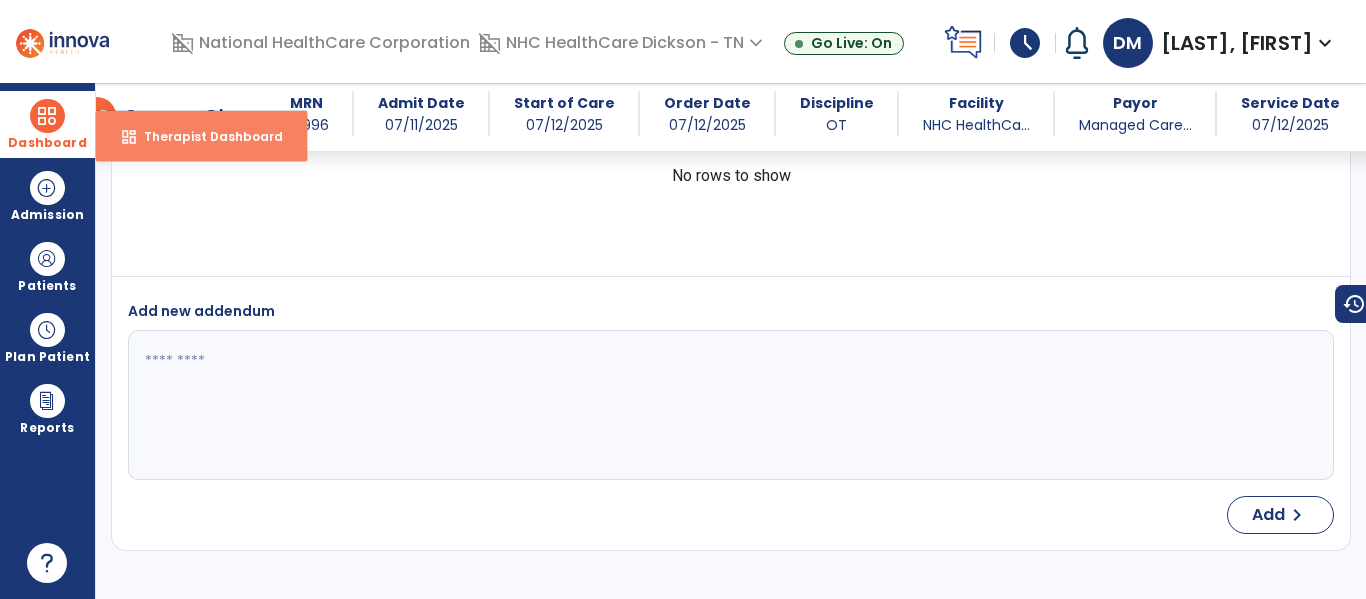 click on "dashboard  Therapist Dashboard" at bounding box center (201, 136) 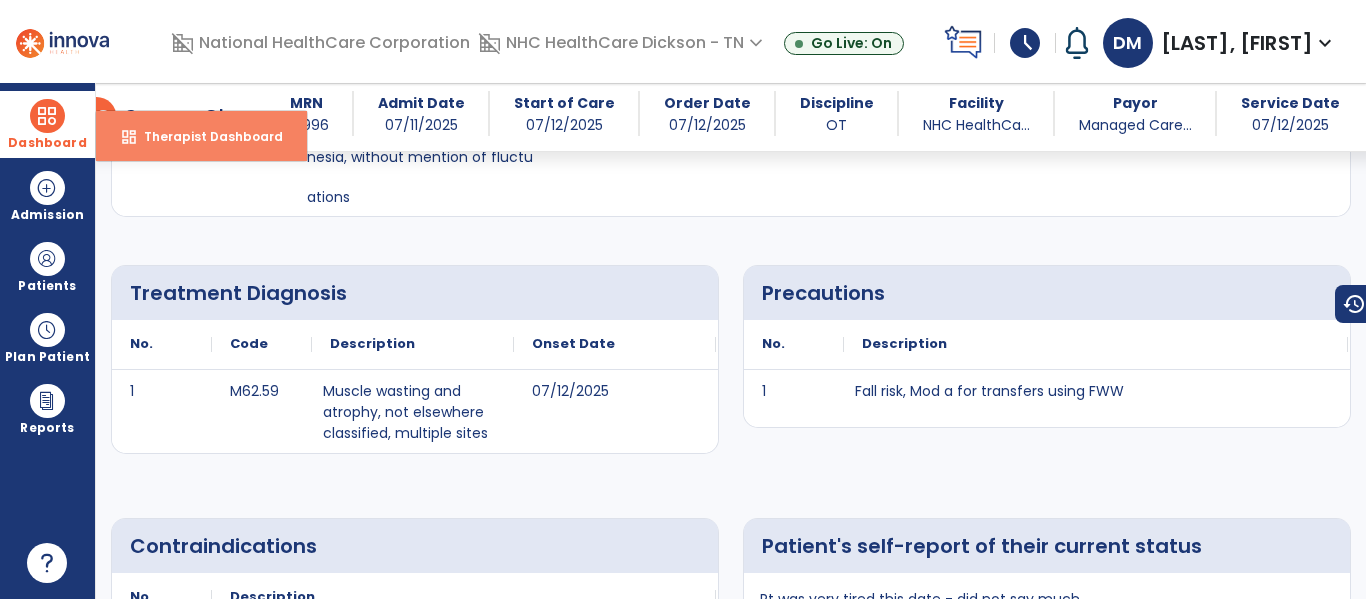 select on "****" 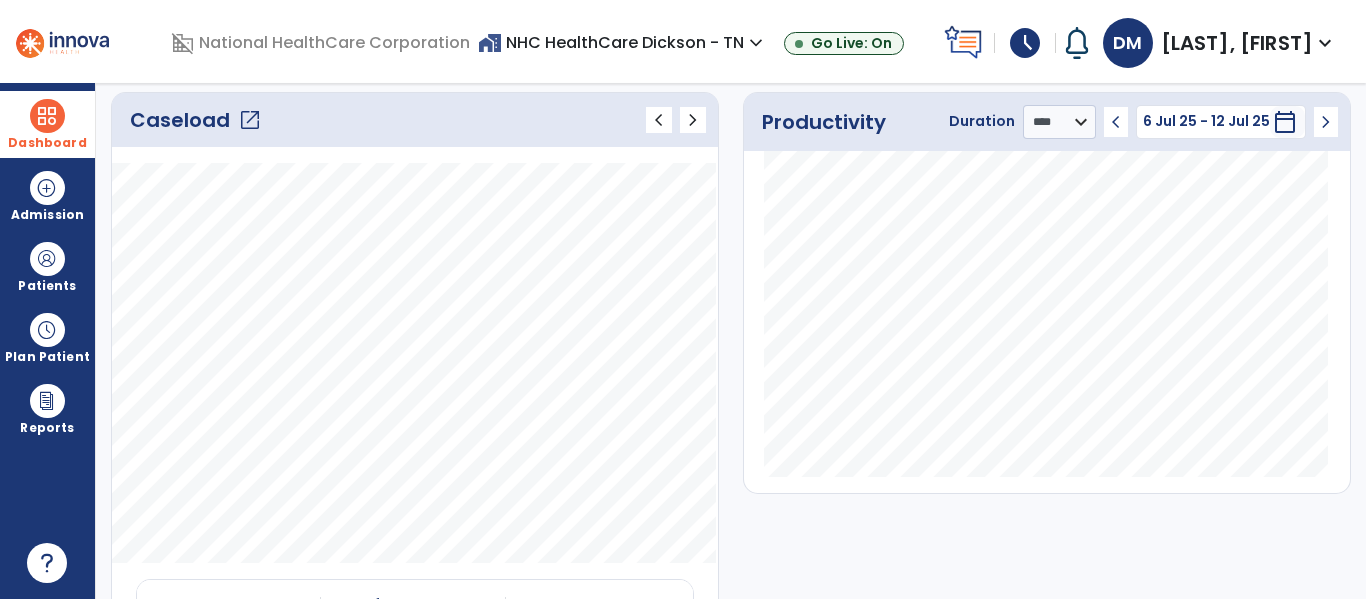 click on "Caseload   open_in_new   chevron_left   chevron_right" 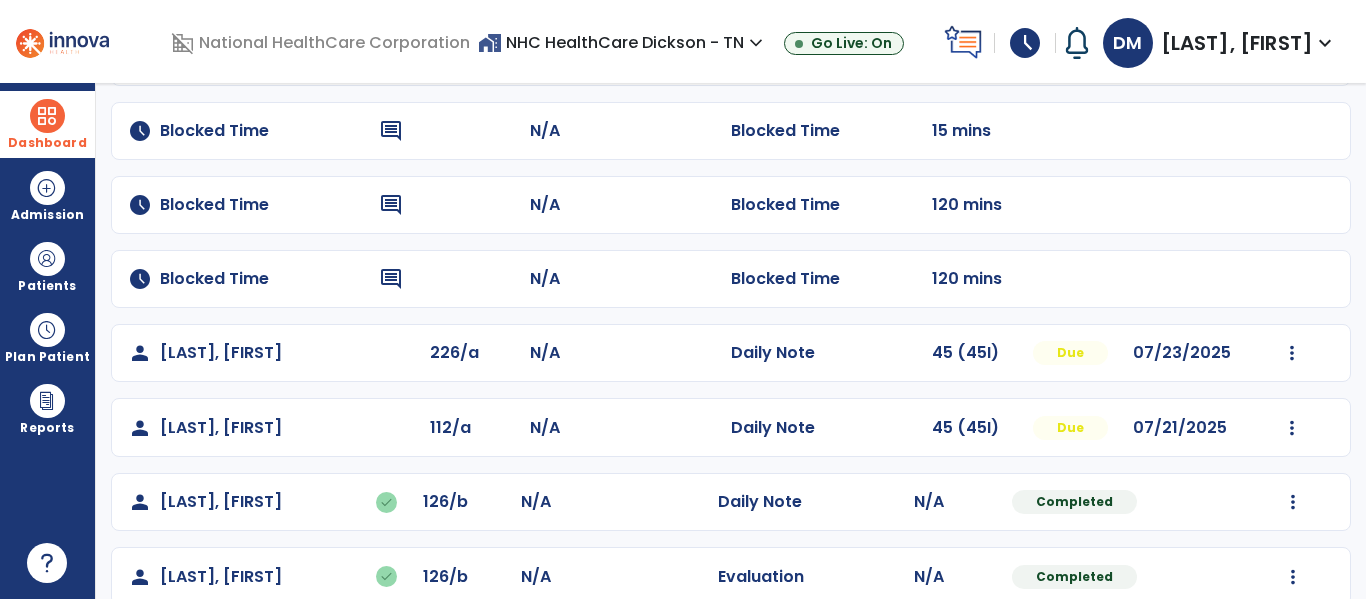scroll, scrollTop: 231, scrollLeft: 0, axis: vertical 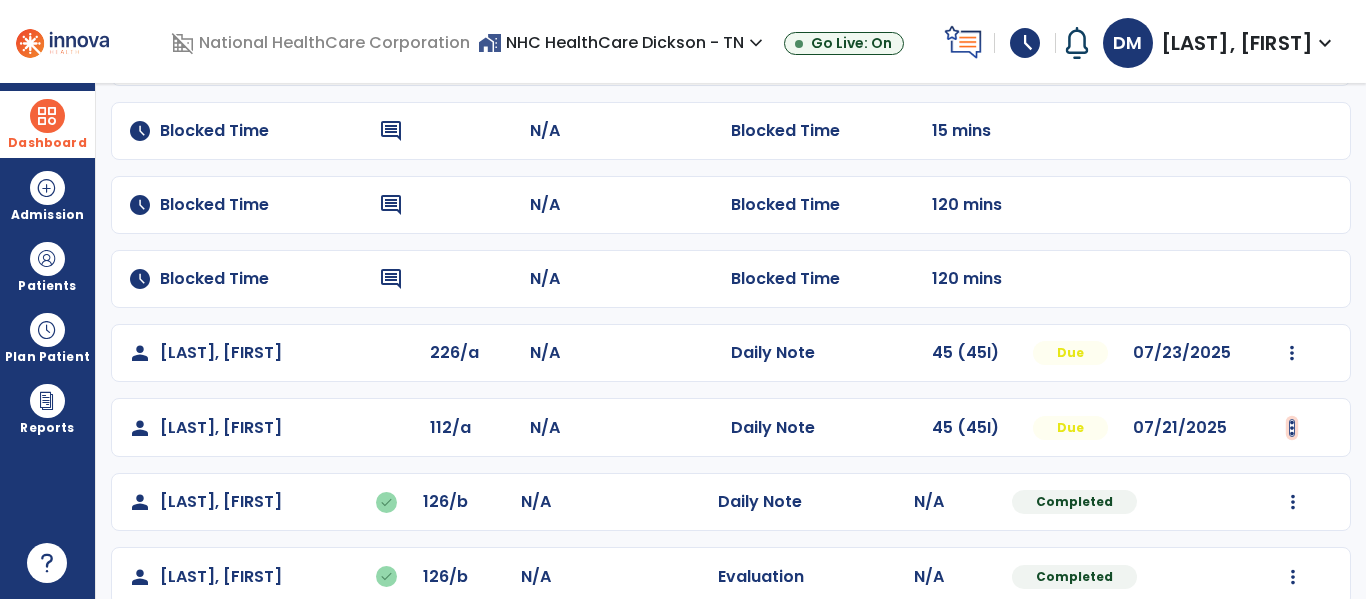 click at bounding box center (1292, 353) 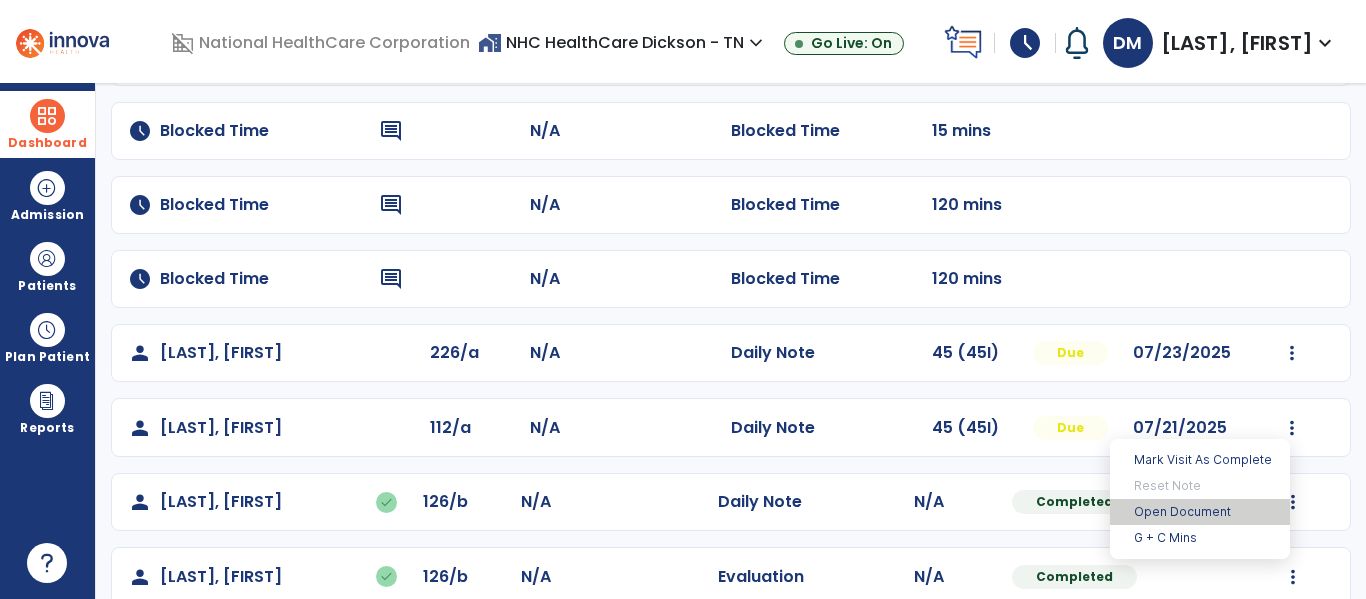 click on "Open Document" at bounding box center (1200, 512) 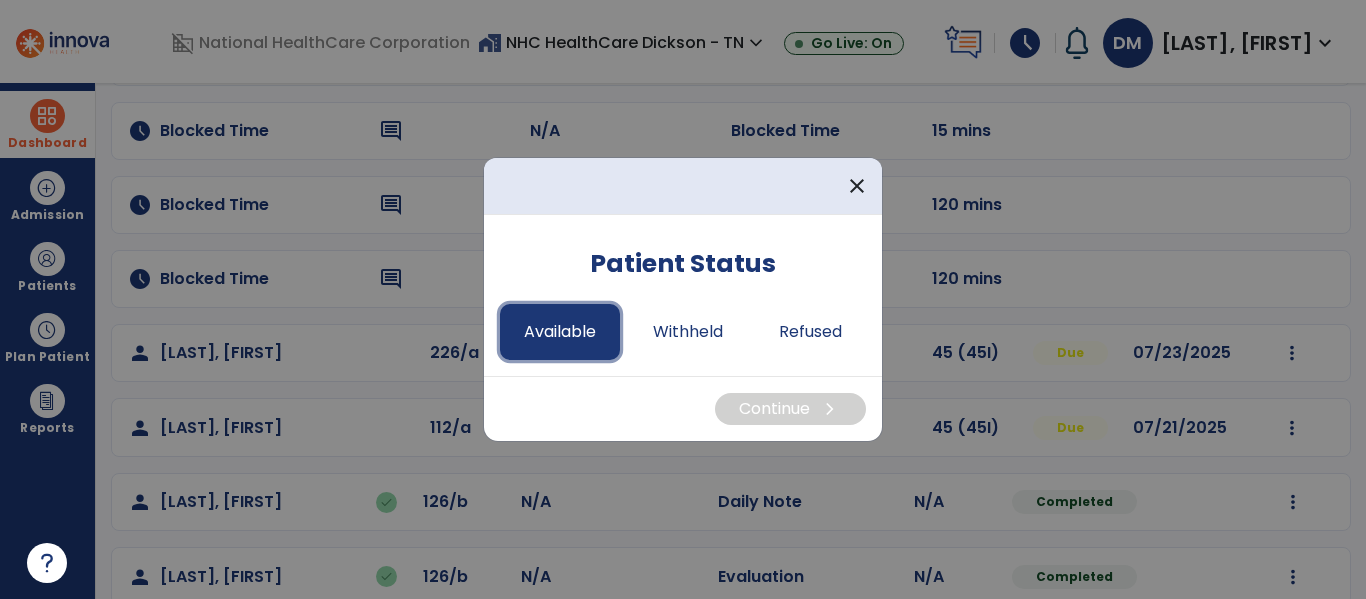 click on "Available" at bounding box center (560, 332) 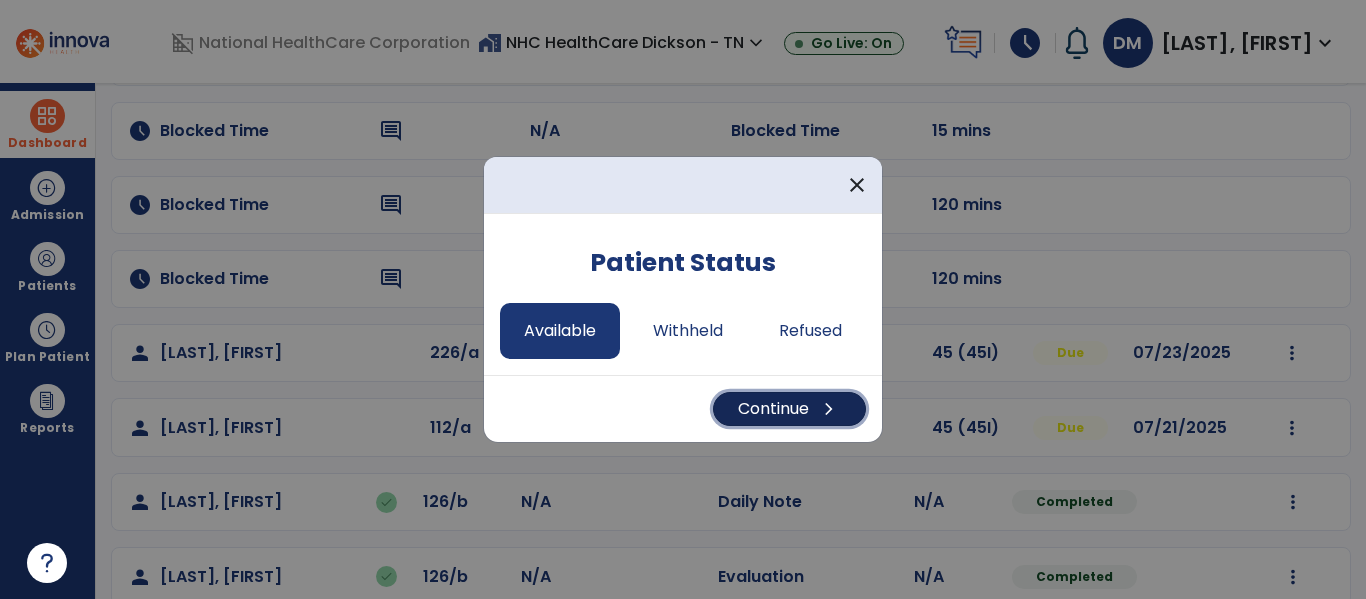 click on "Continue   chevron_right" at bounding box center (789, 409) 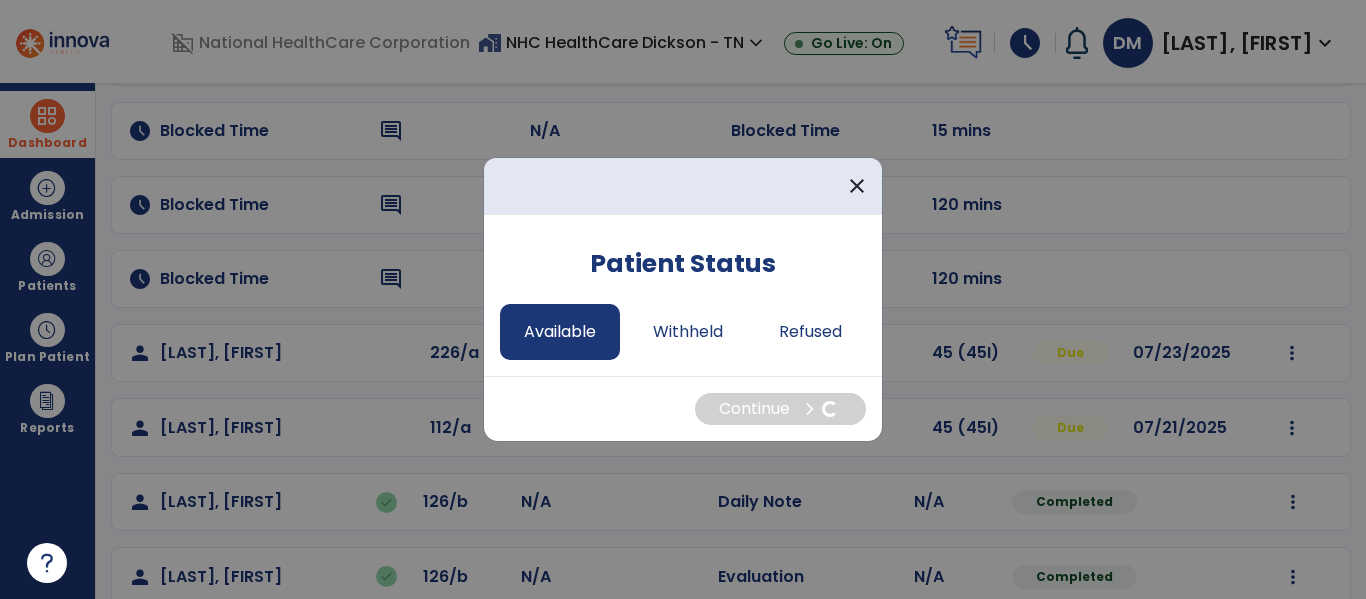 select on "*" 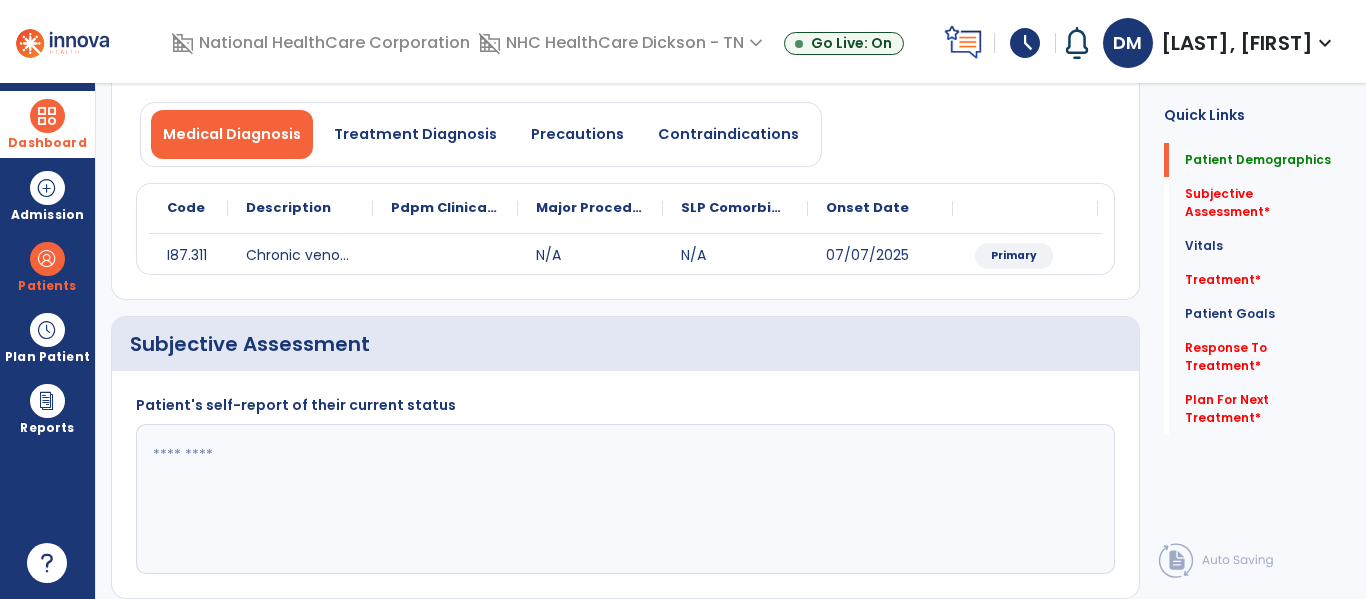 click 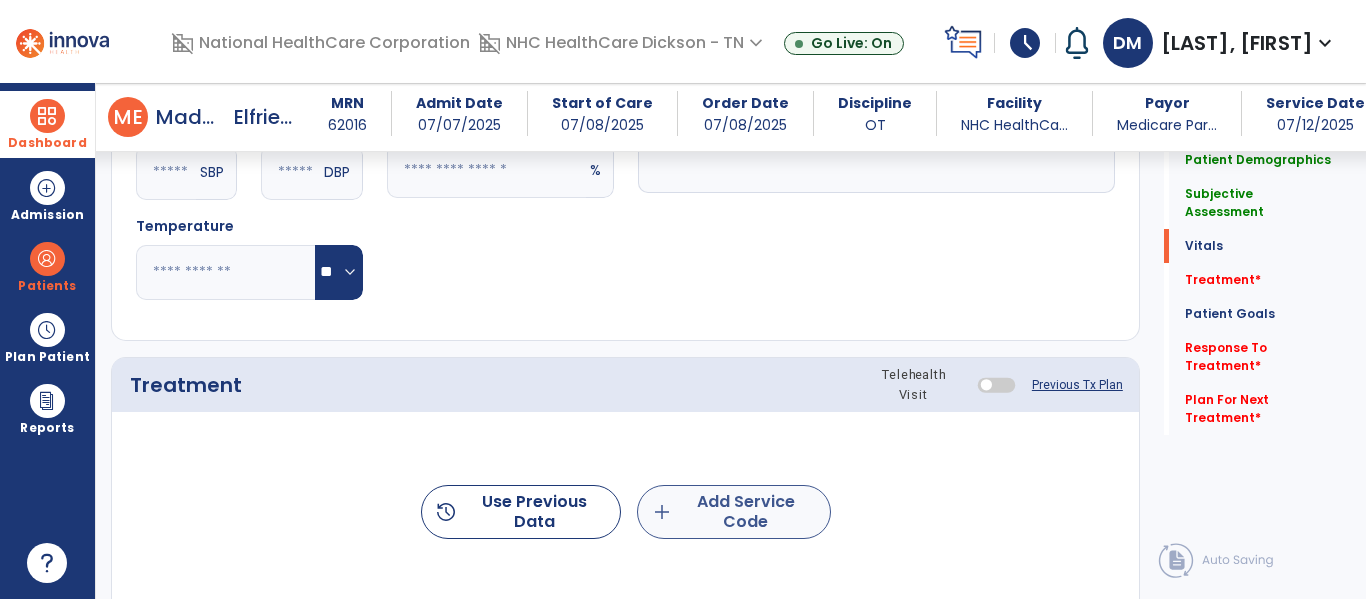 type on "**********" 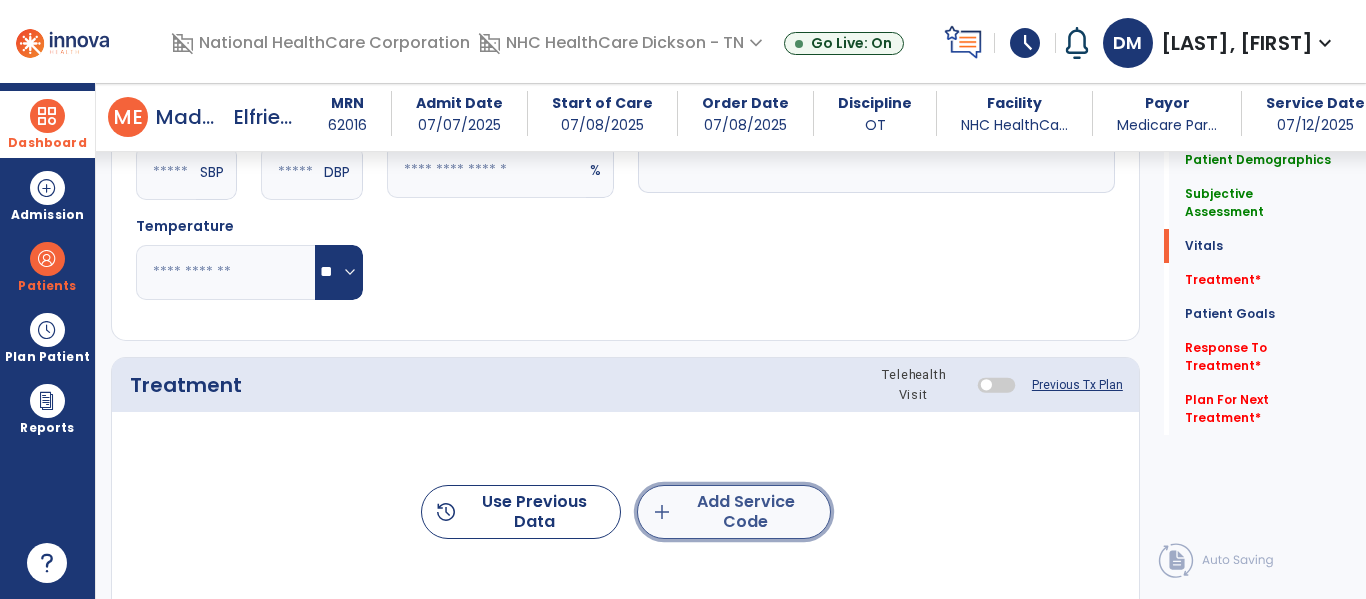 click on "add" 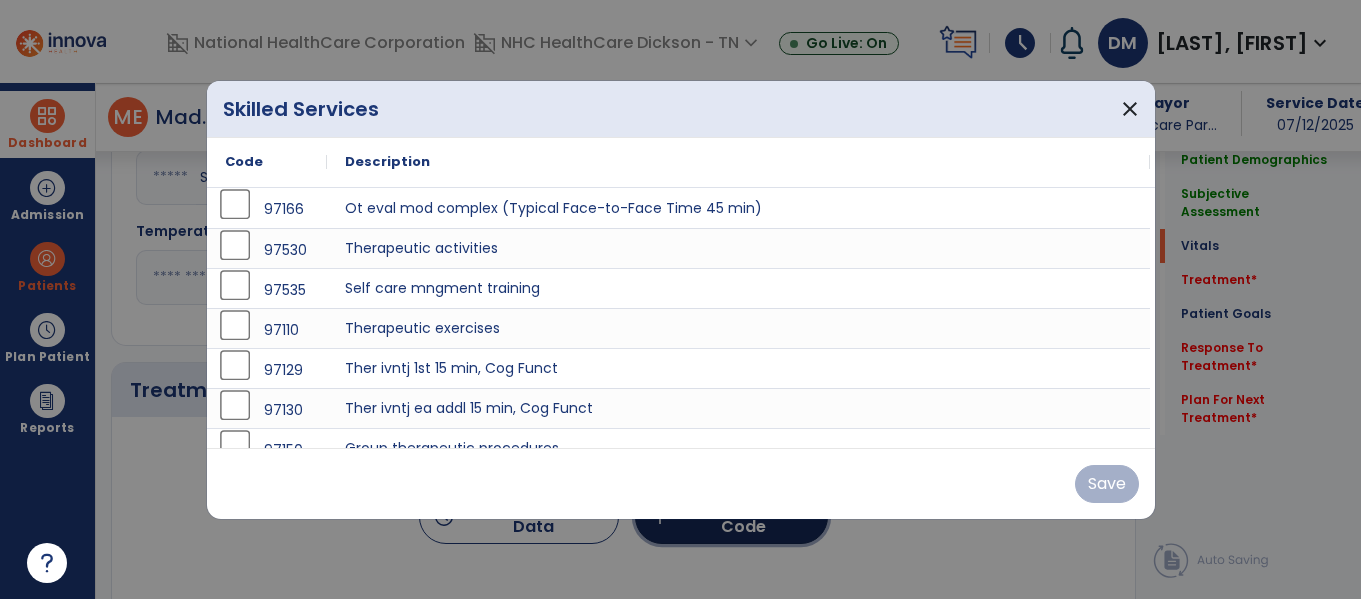 scroll, scrollTop: 892, scrollLeft: 0, axis: vertical 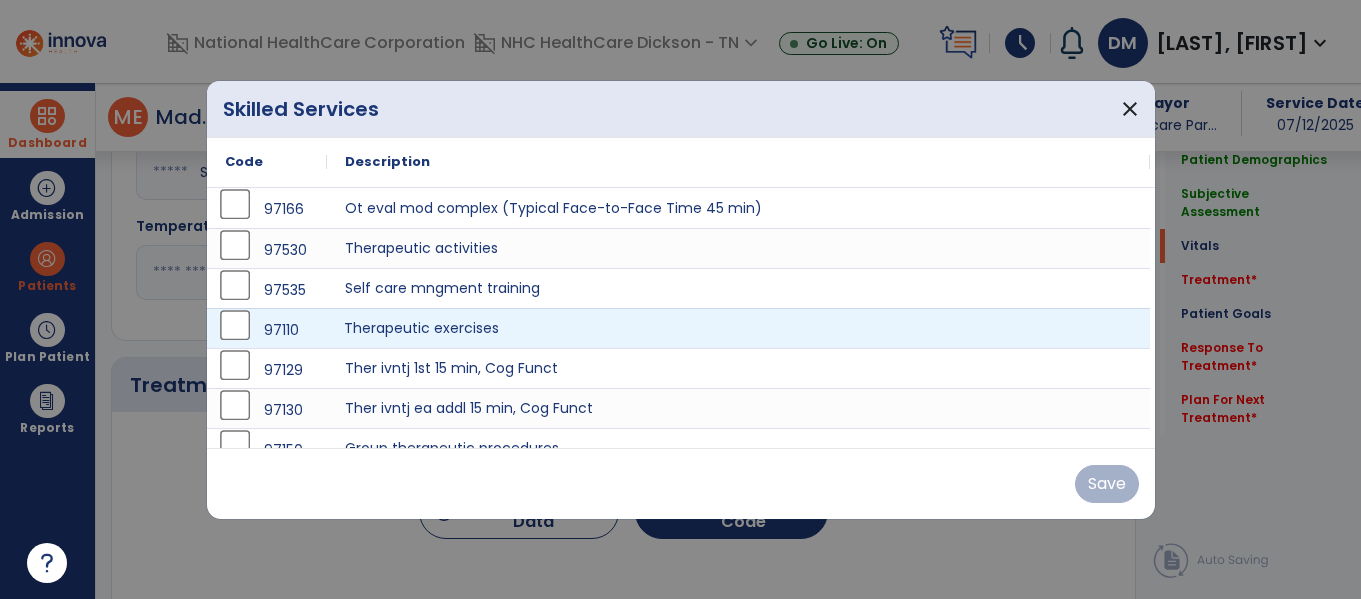 click on "Therapeutic exercises" at bounding box center (738, 328) 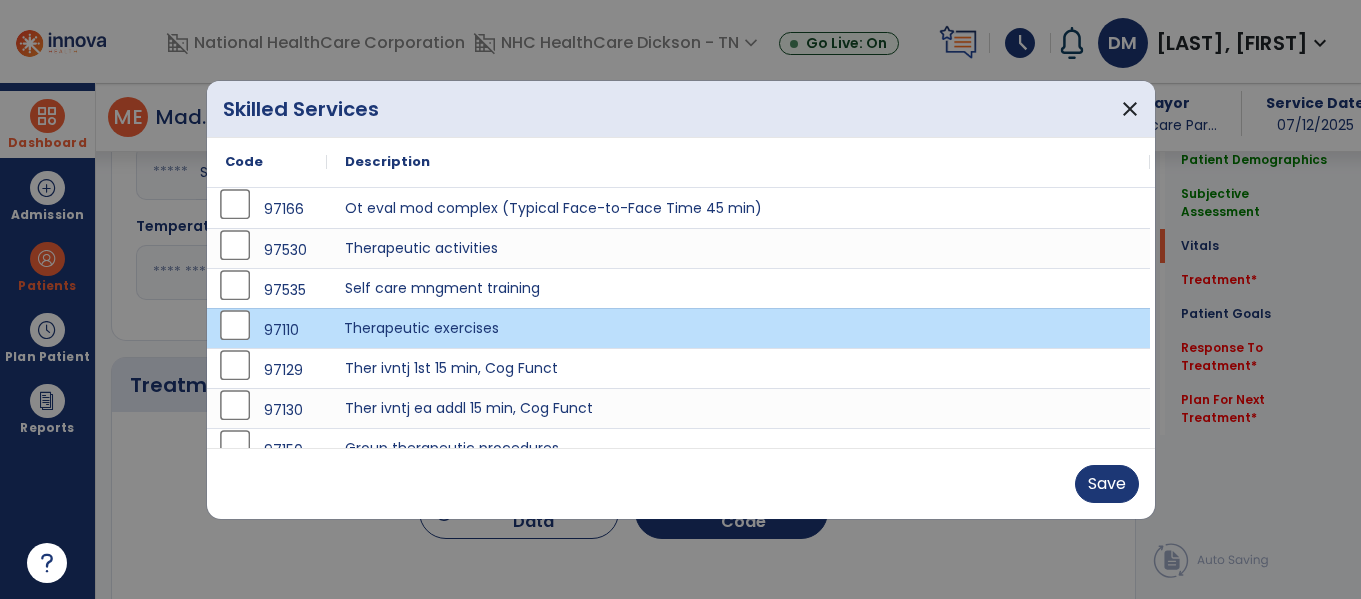 click on "Therapeutic exercises" at bounding box center [738, 328] 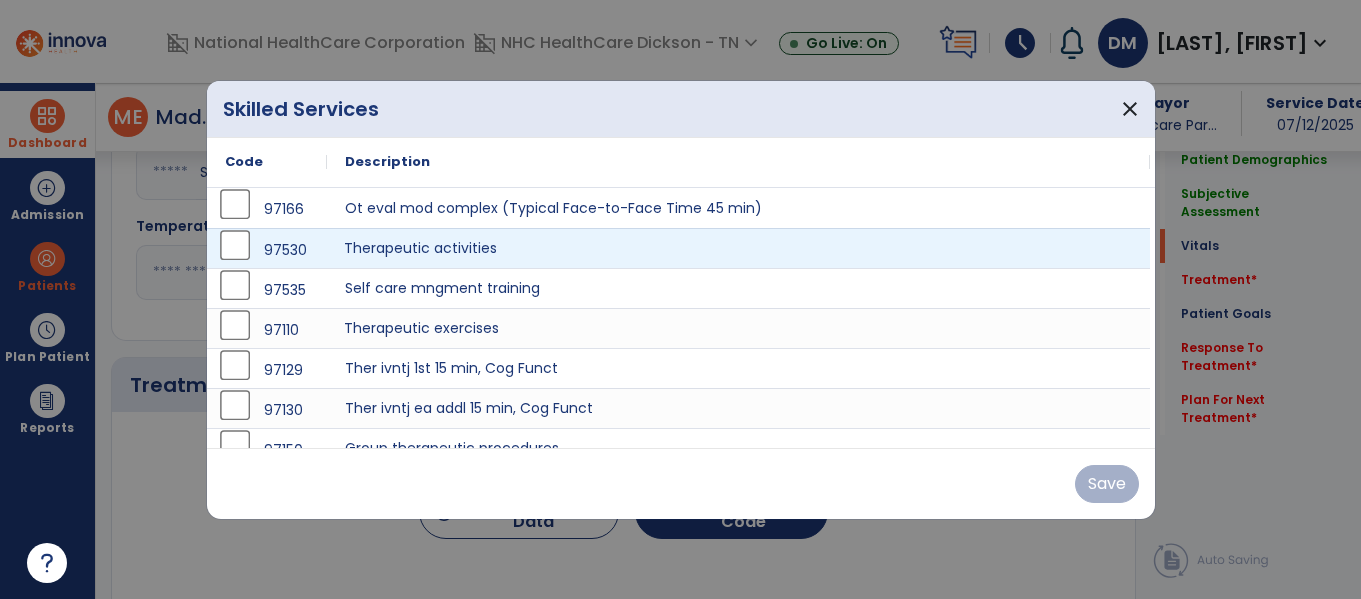 click on "Therapeutic activities" at bounding box center [738, 248] 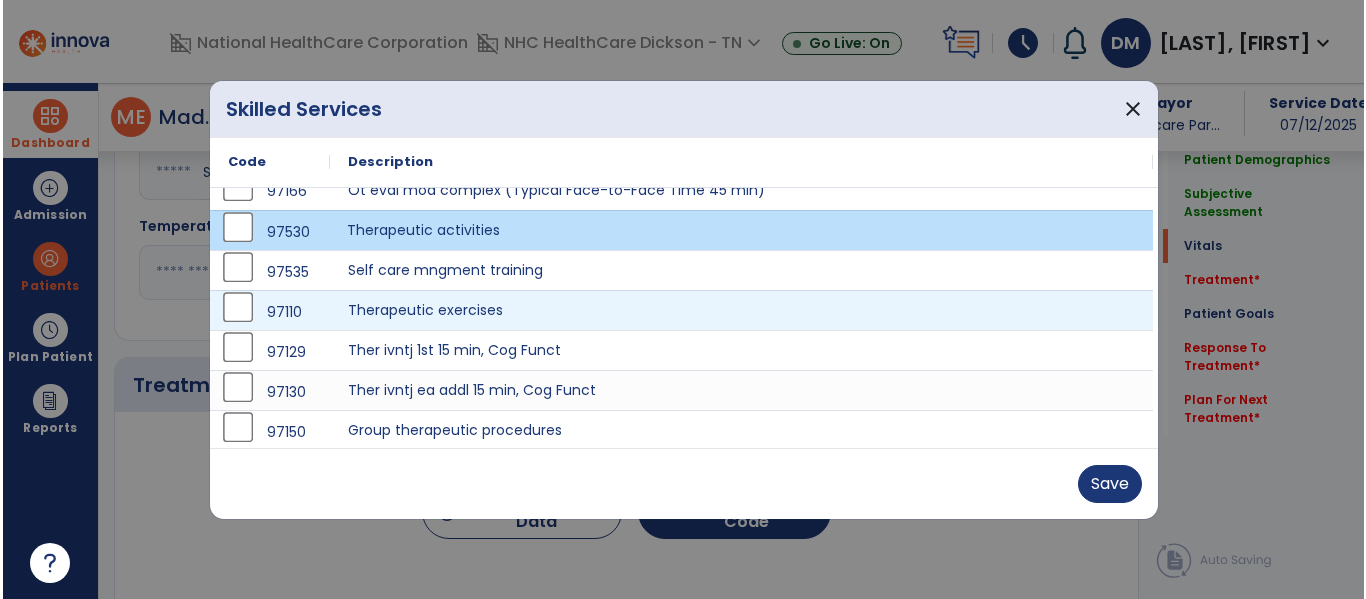 scroll, scrollTop: 0, scrollLeft: 0, axis: both 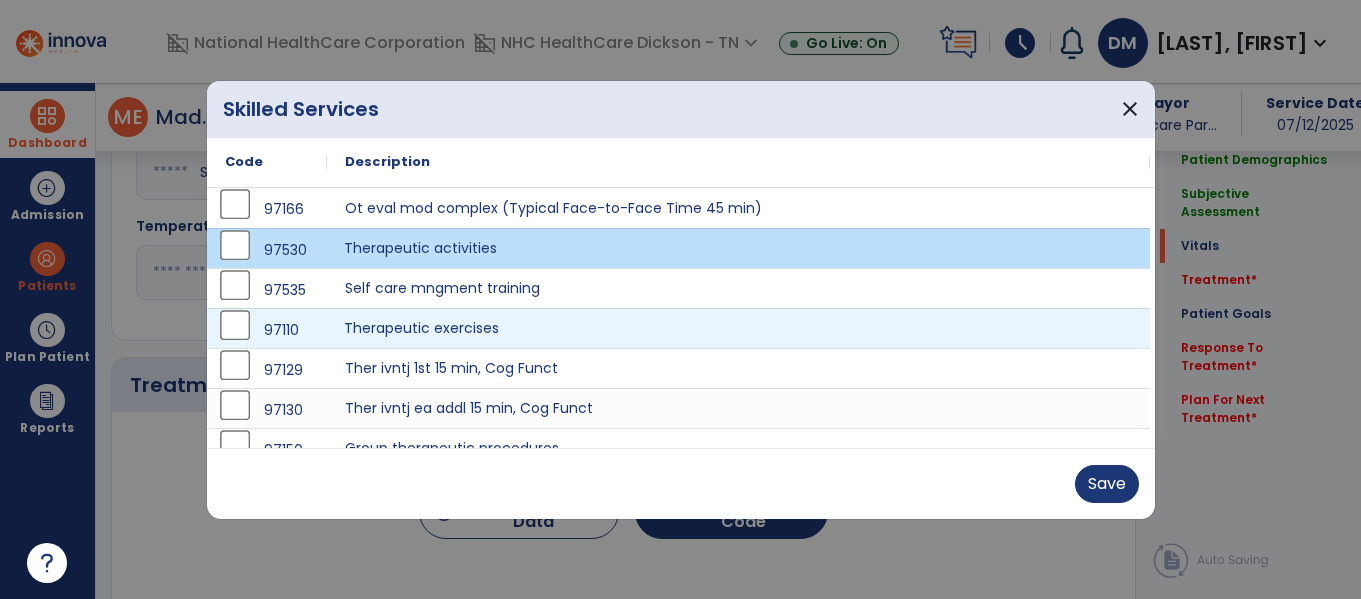 click on "Therapeutic exercises" at bounding box center [738, 328] 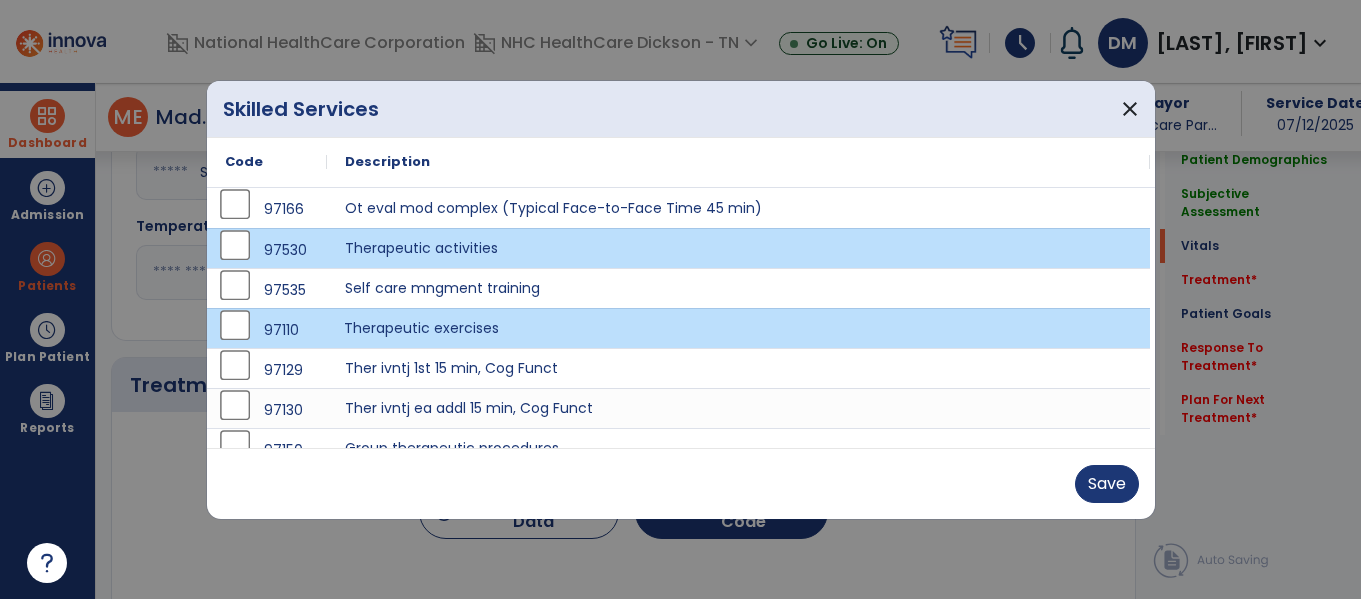 click on "Save" at bounding box center (681, 483) 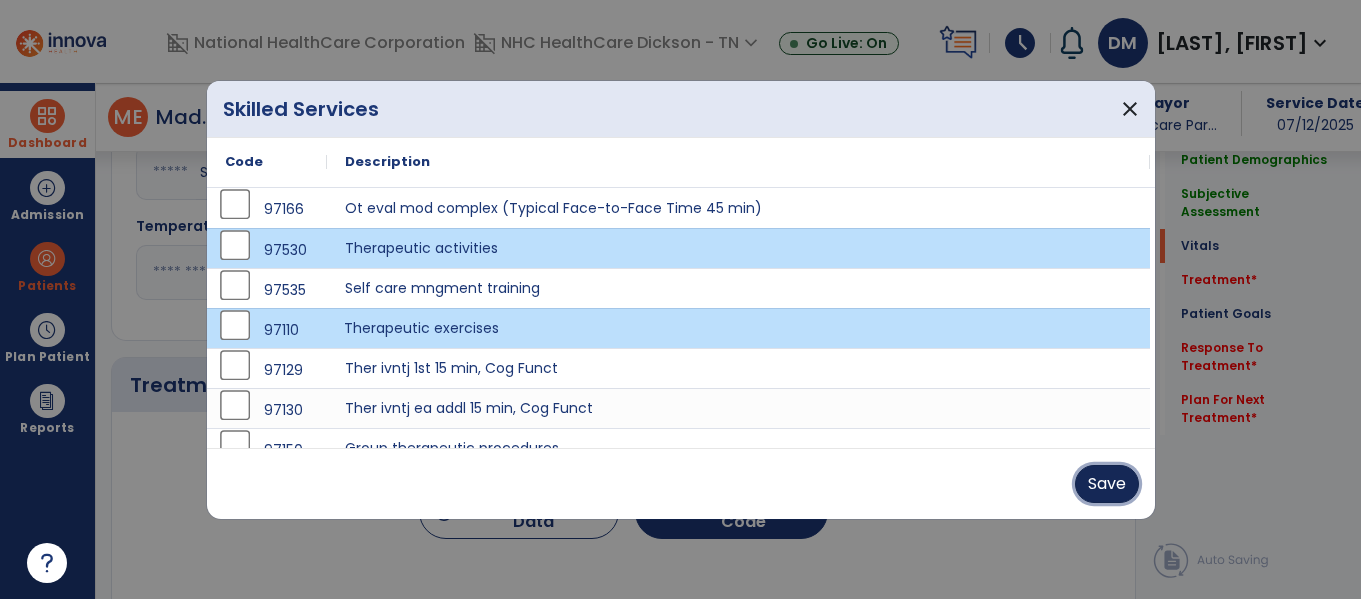 click on "Save" at bounding box center [1107, 484] 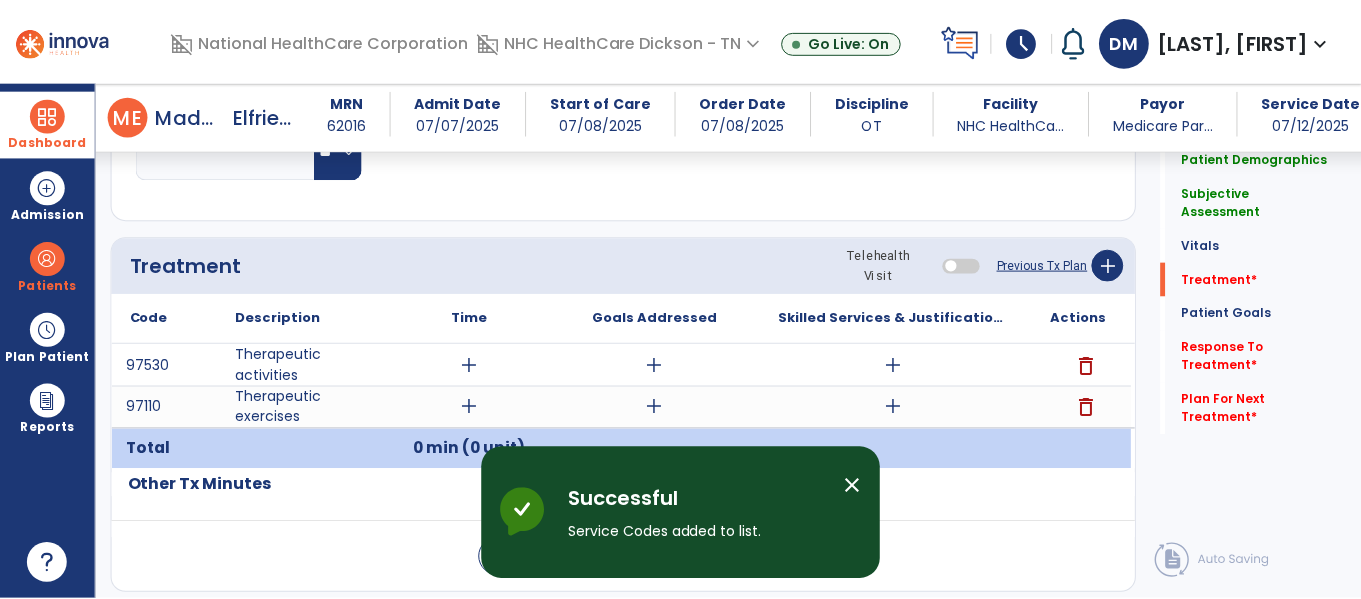 scroll, scrollTop: 1013, scrollLeft: 0, axis: vertical 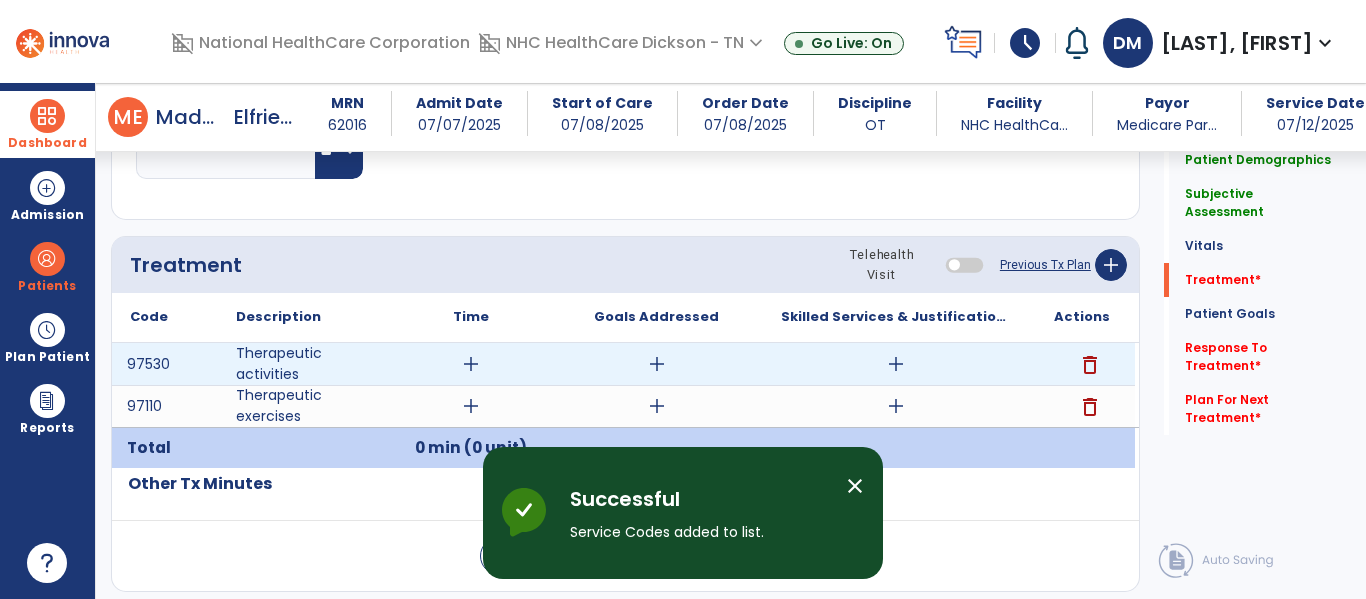 click on "add" at bounding box center (471, 364) 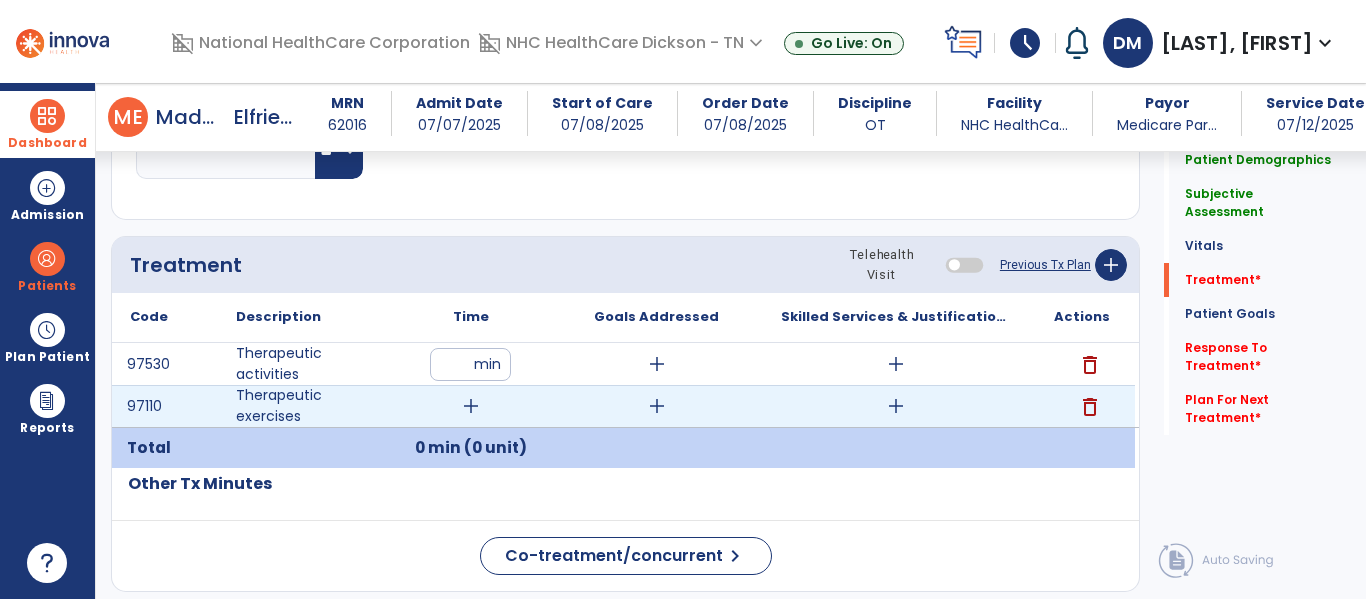 type on "**" 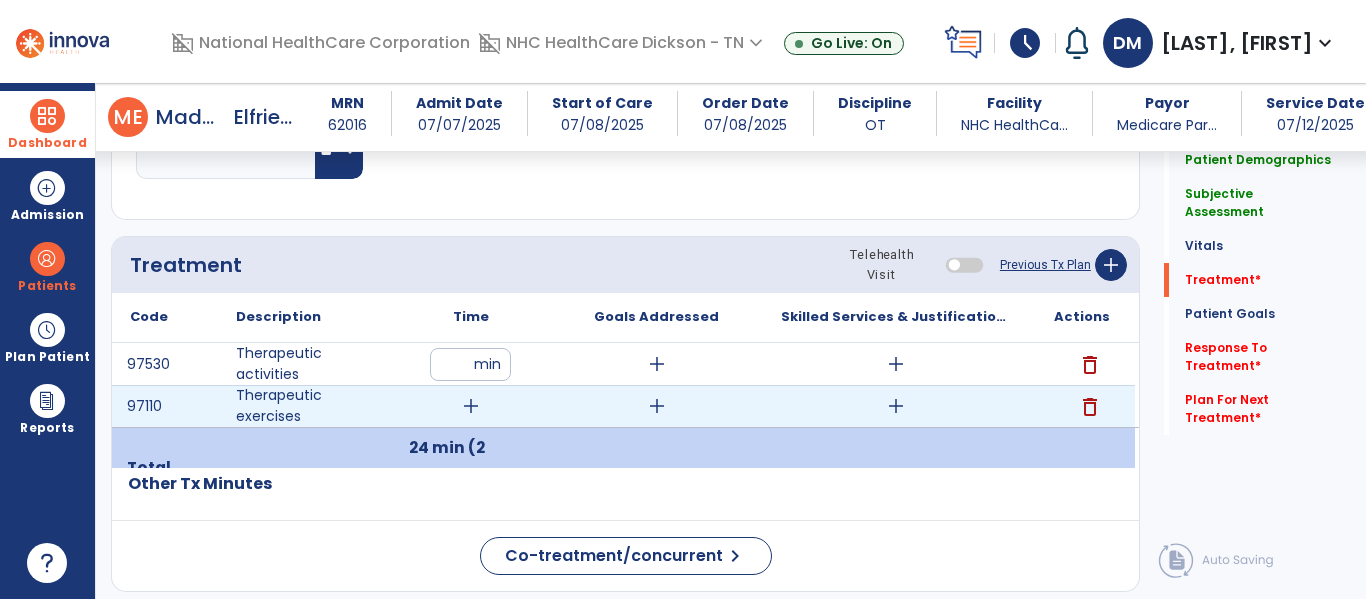 click on "add" at bounding box center (471, 406) 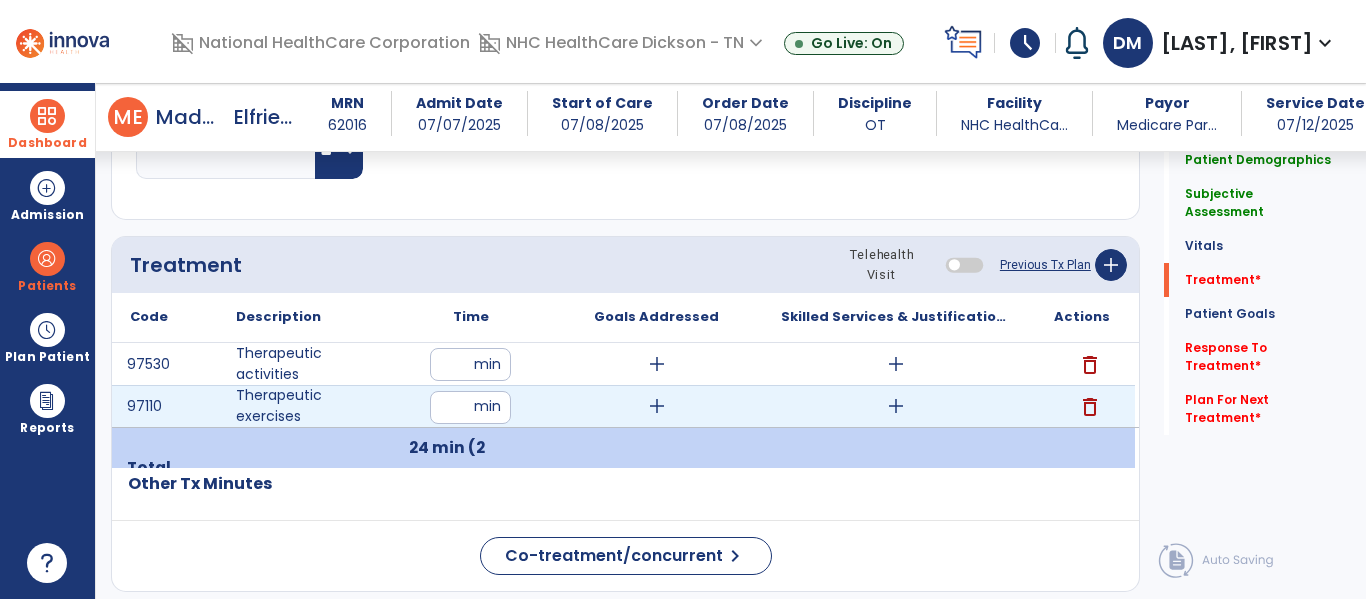 type on "**" 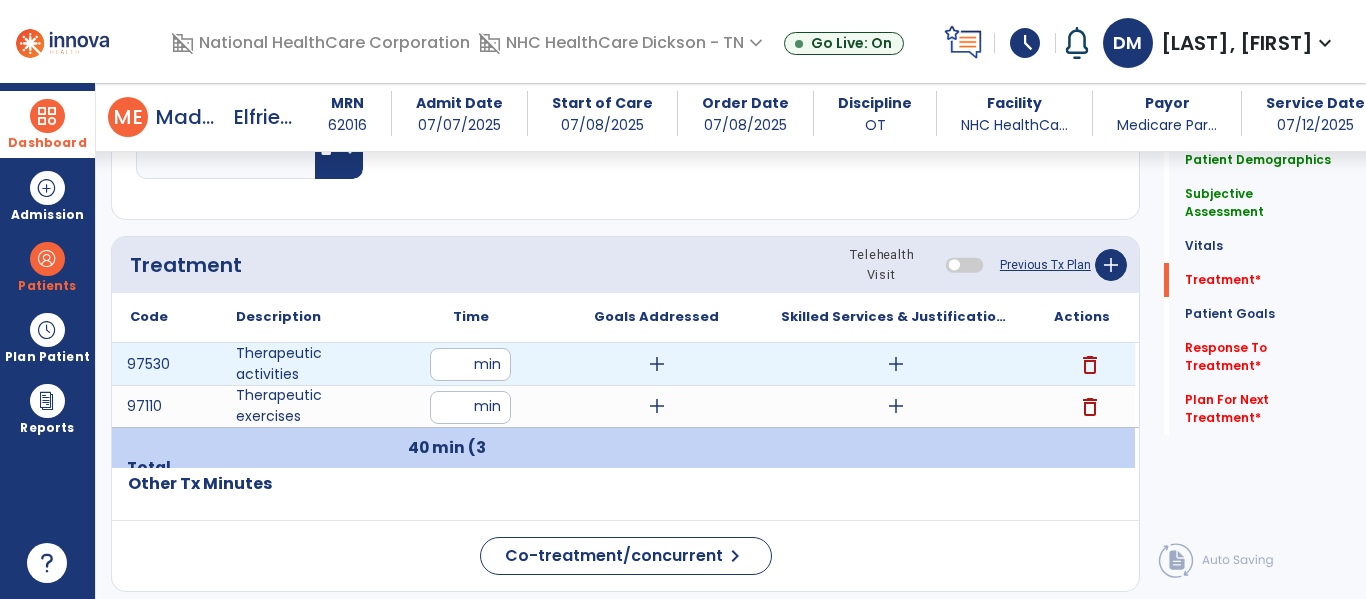 click on "add" at bounding box center [896, 364] 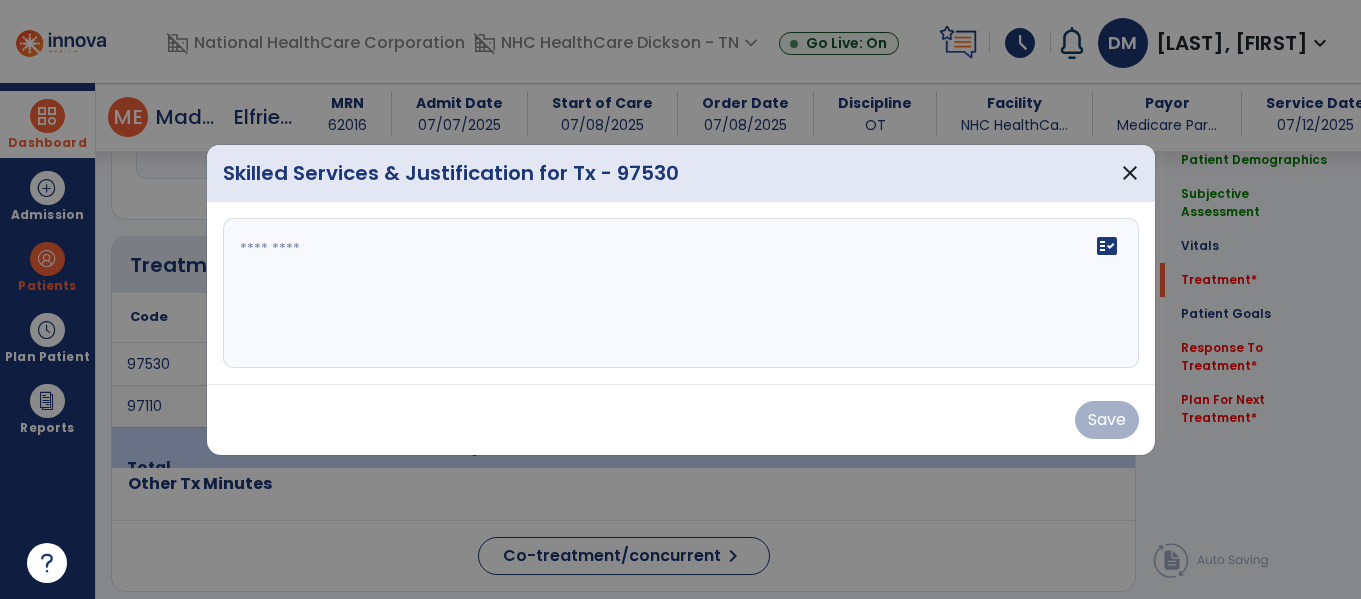 scroll, scrollTop: 1013, scrollLeft: 0, axis: vertical 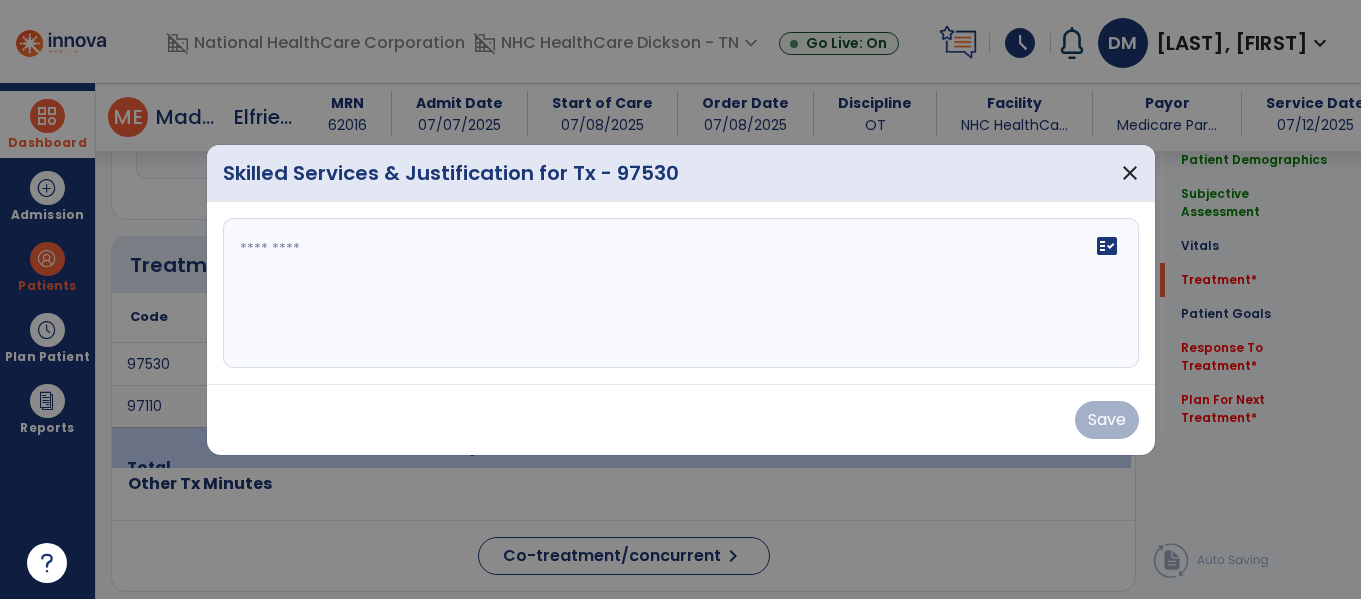 click on "fact_check" at bounding box center (681, 293) 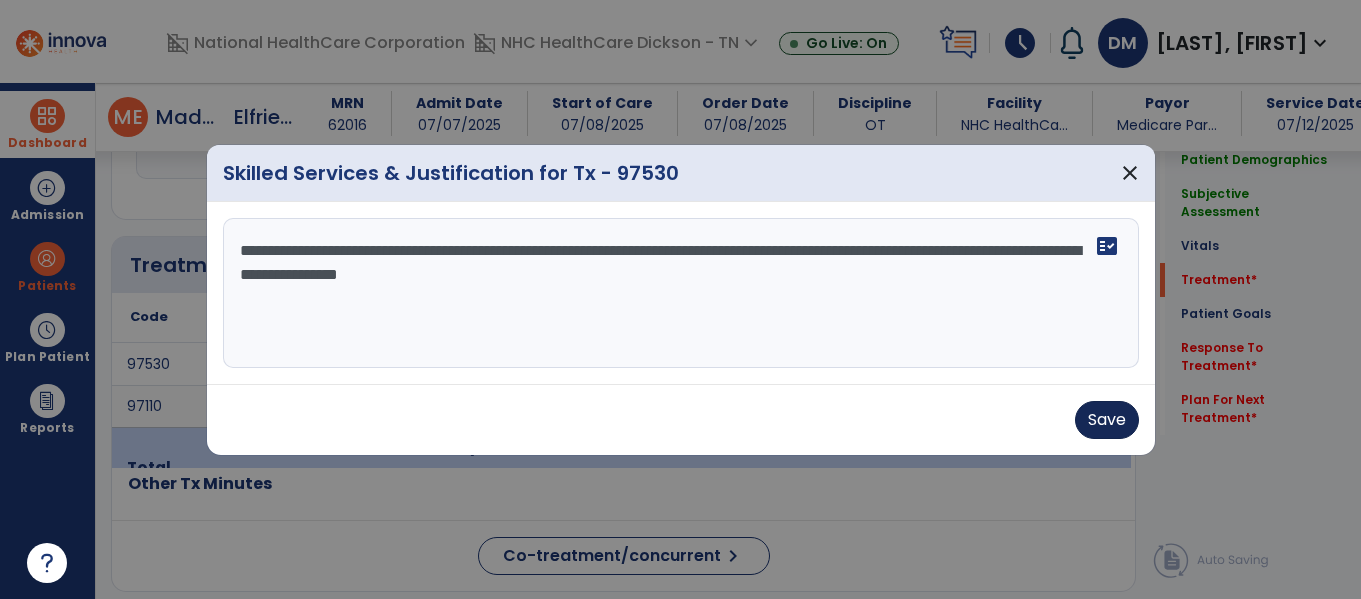 type on "**********" 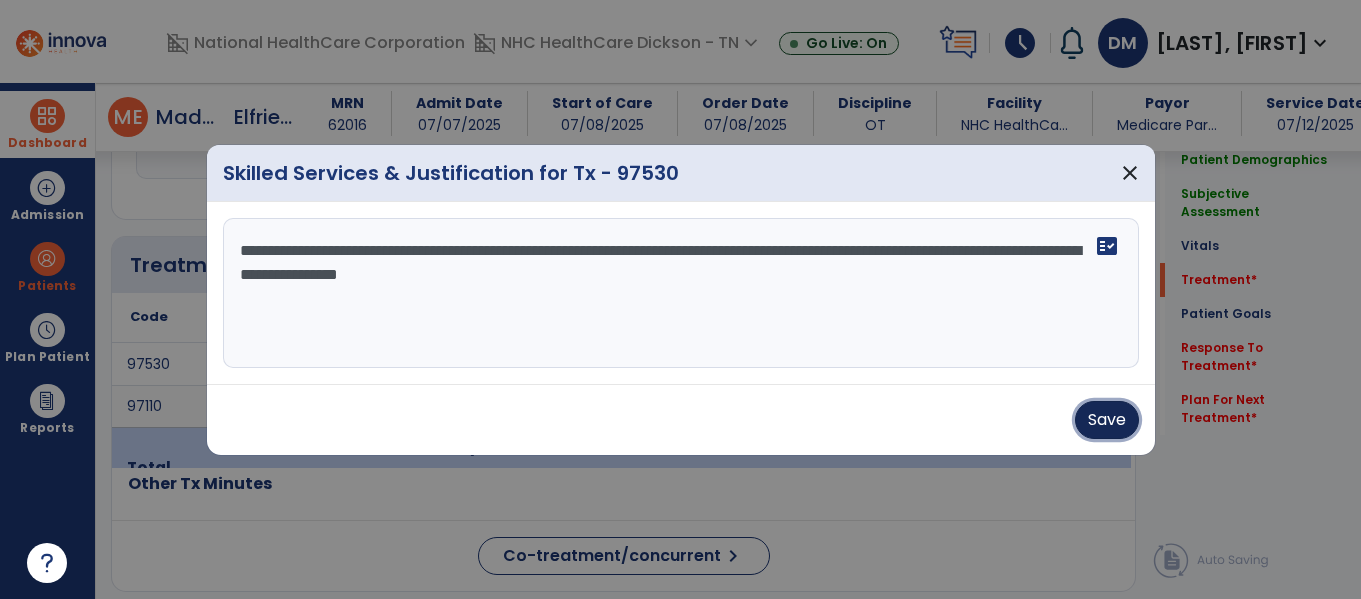 click on "Save" at bounding box center [1107, 420] 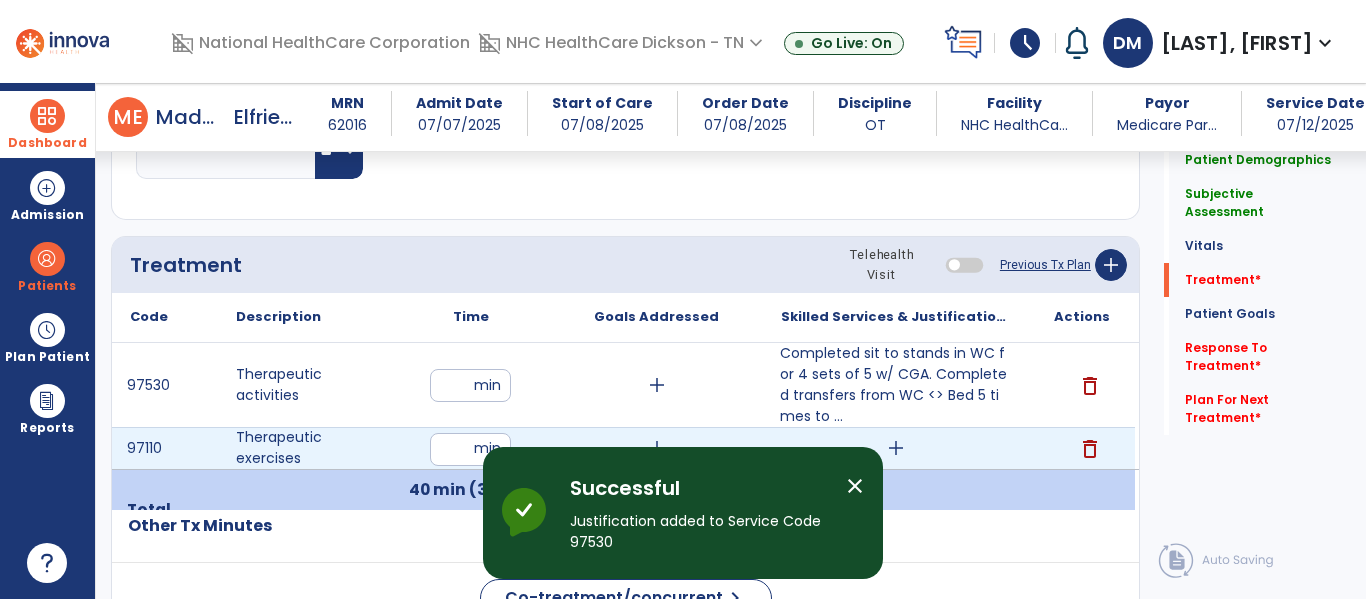 click on "add" at bounding box center [896, 448] 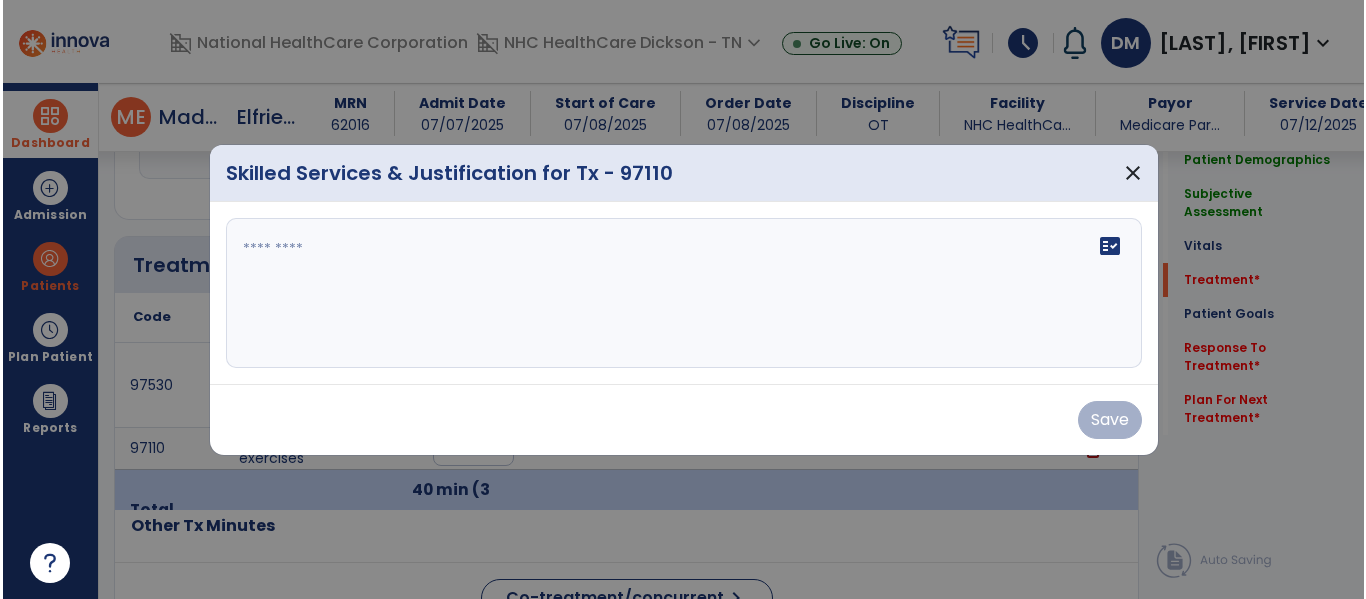 scroll, scrollTop: 1013, scrollLeft: 0, axis: vertical 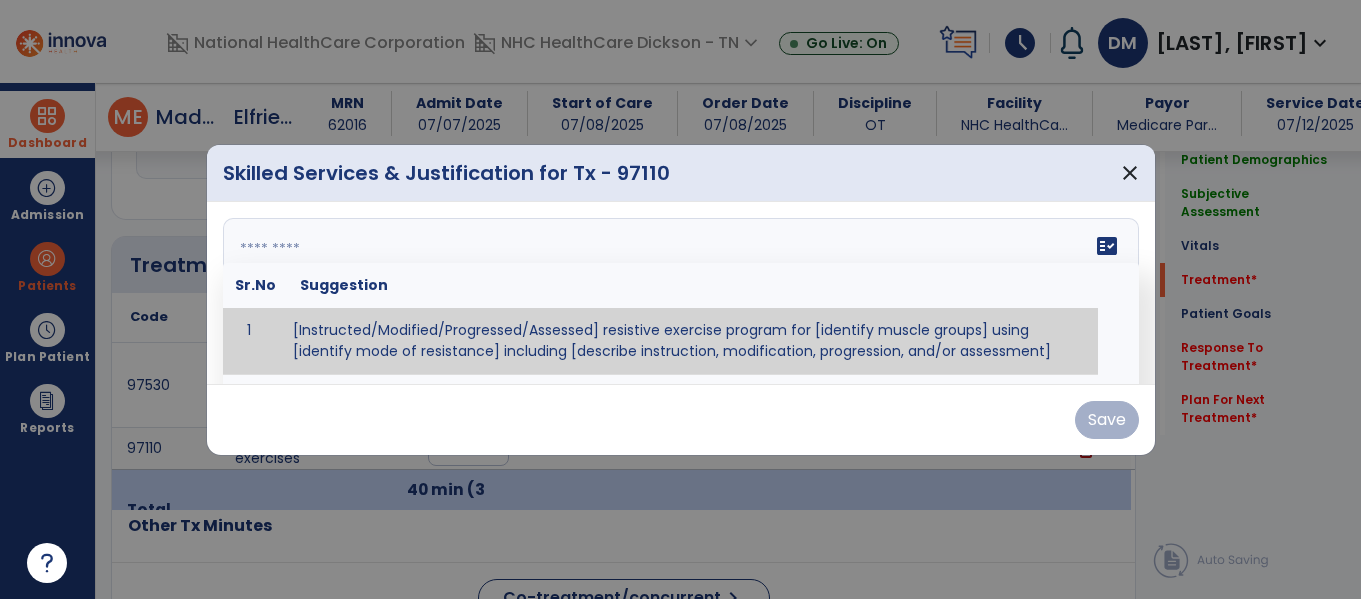 click at bounding box center (678, 293) 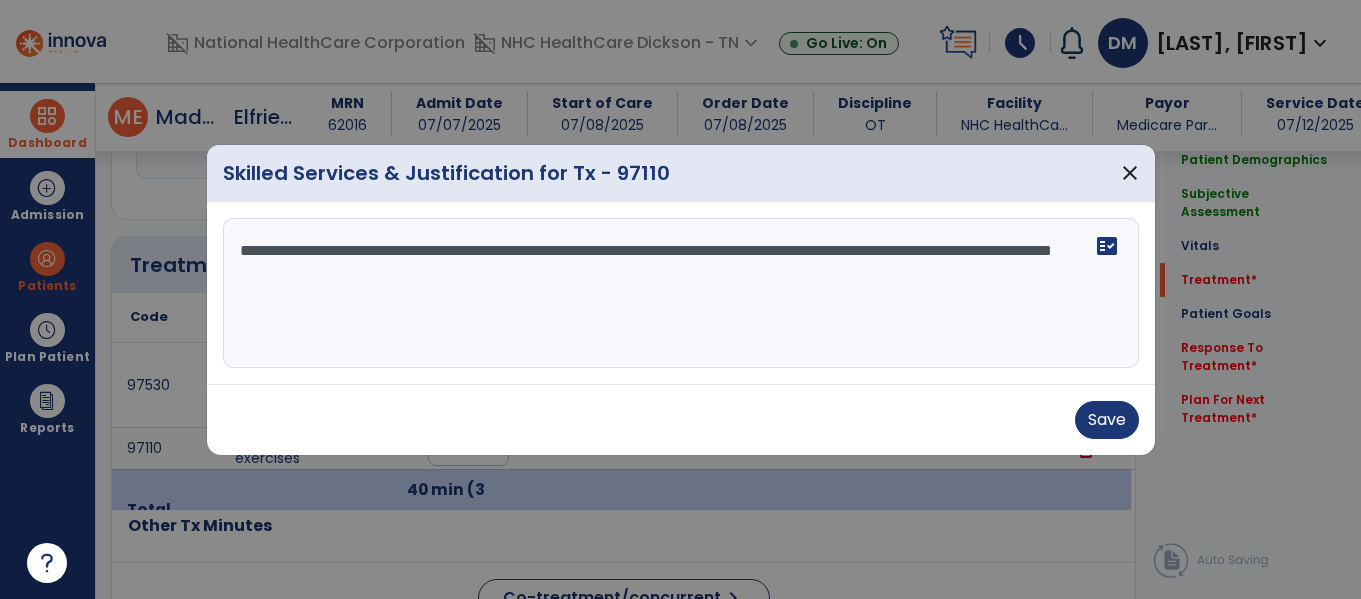 click on "**********" at bounding box center [681, 293] 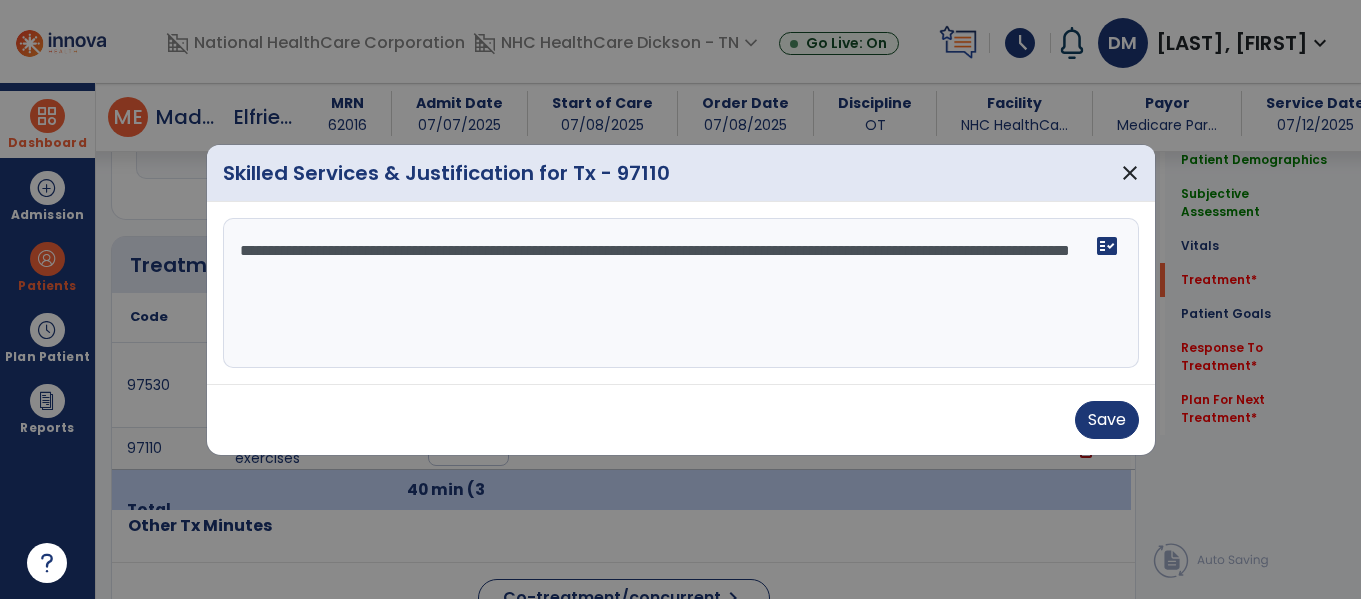 click on "**********" at bounding box center [681, 293] 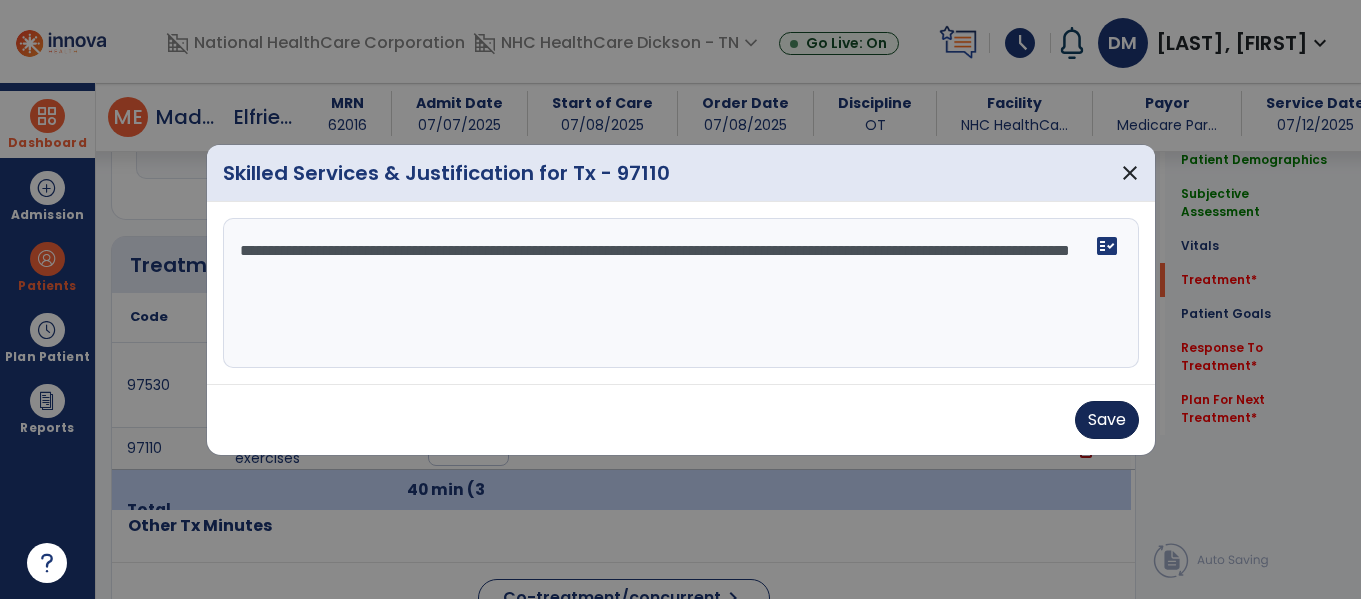 type on "**********" 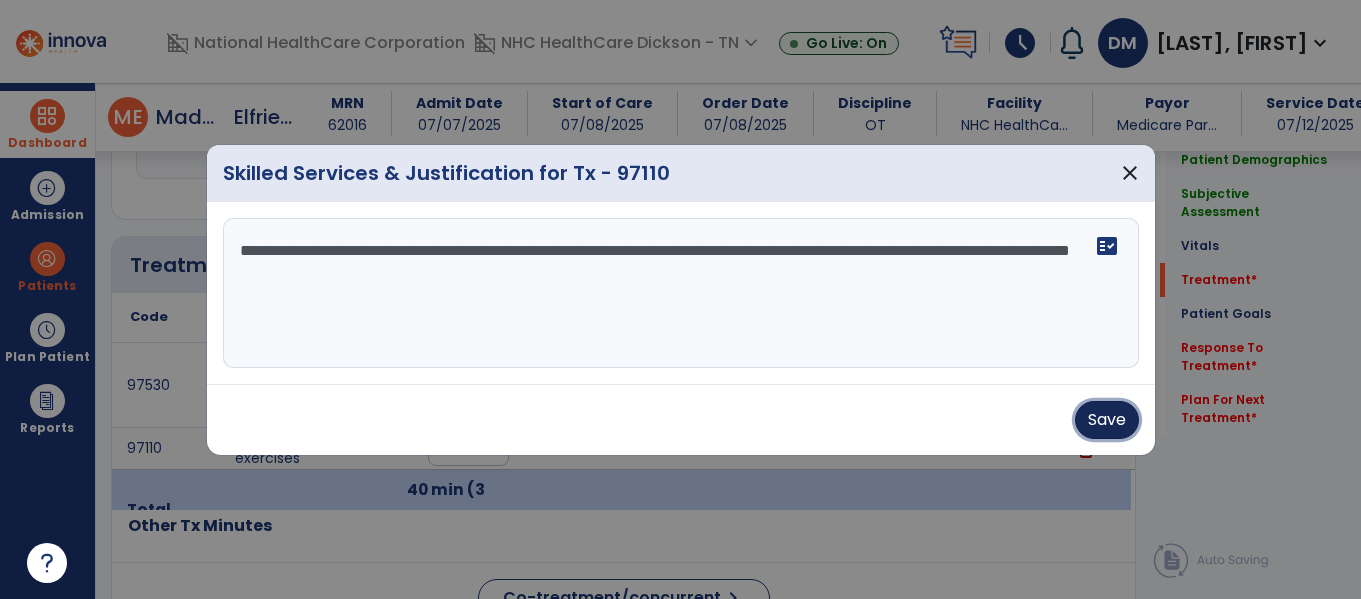 click on "Save" at bounding box center (1107, 420) 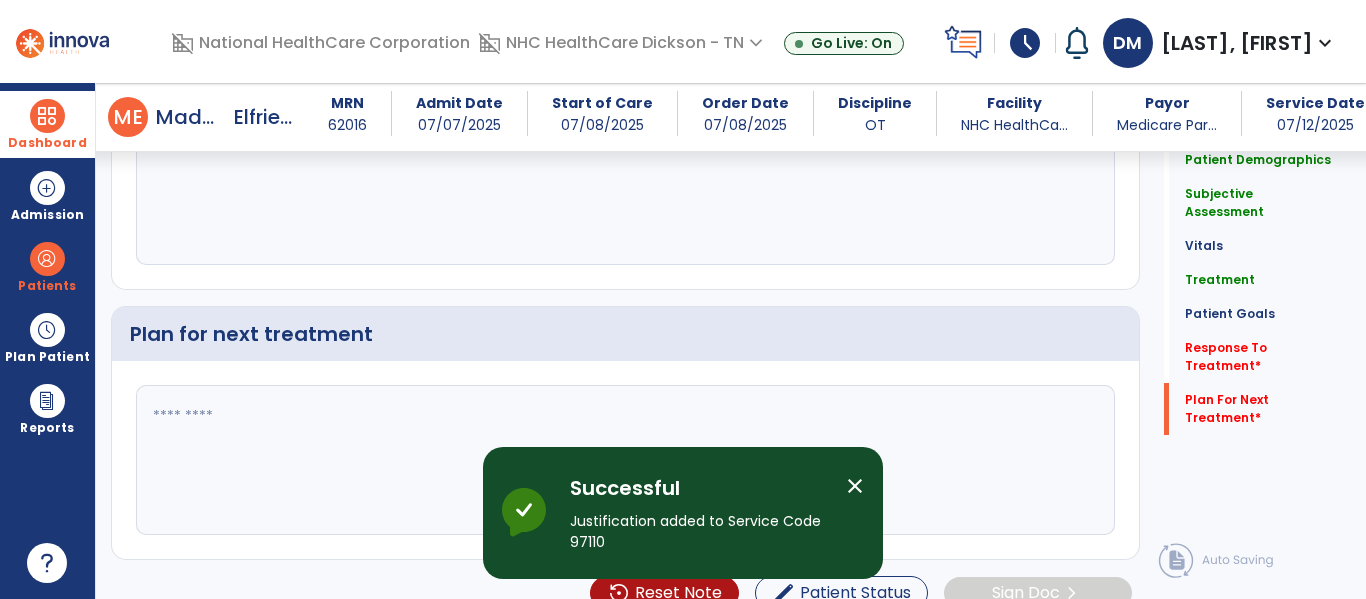 scroll, scrollTop: 2901, scrollLeft: 0, axis: vertical 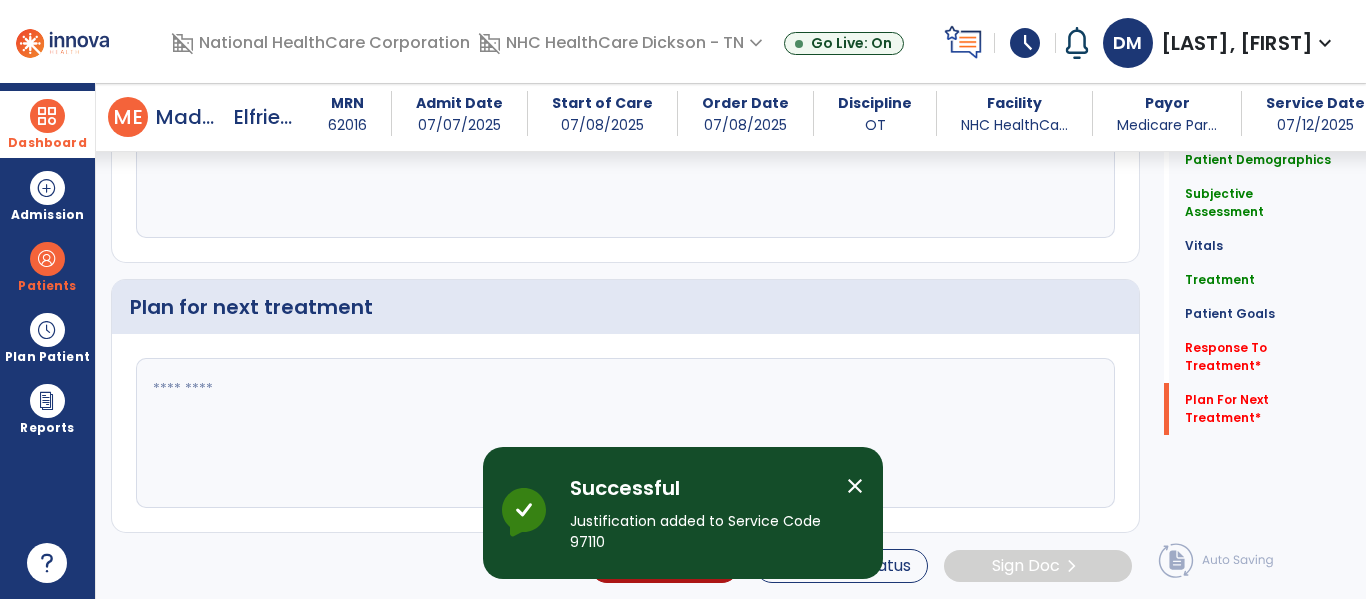 click 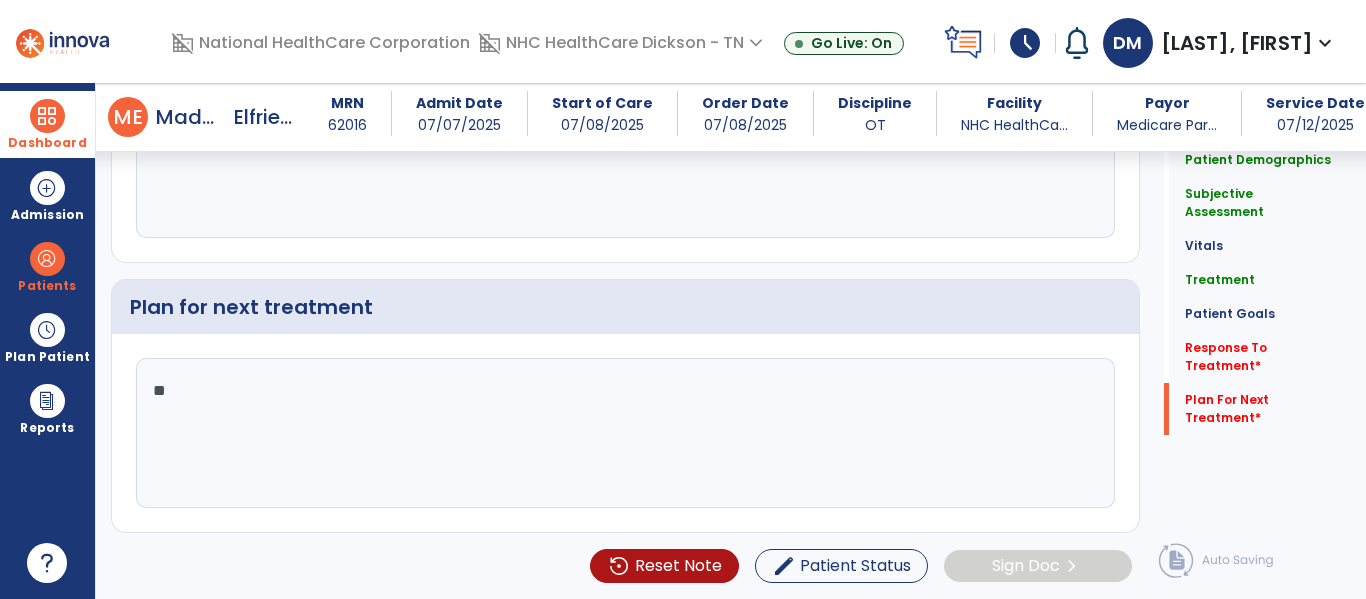 type on "*" 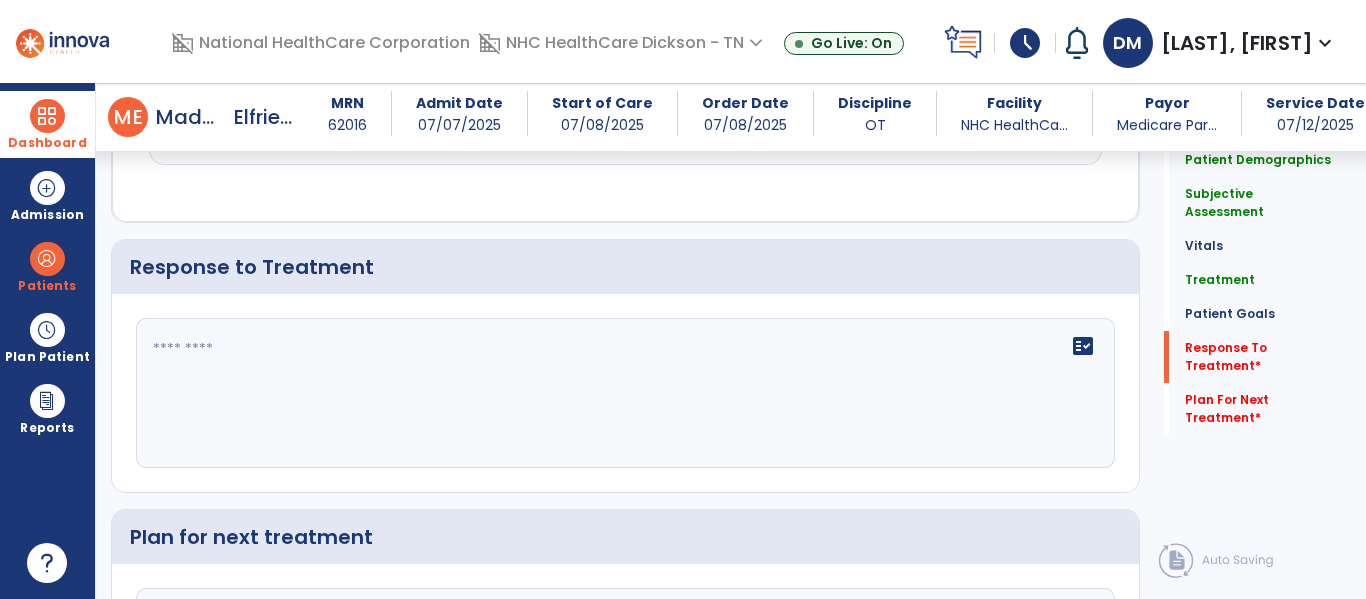 scroll, scrollTop: 2669, scrollLeft: 0, axis: vertical 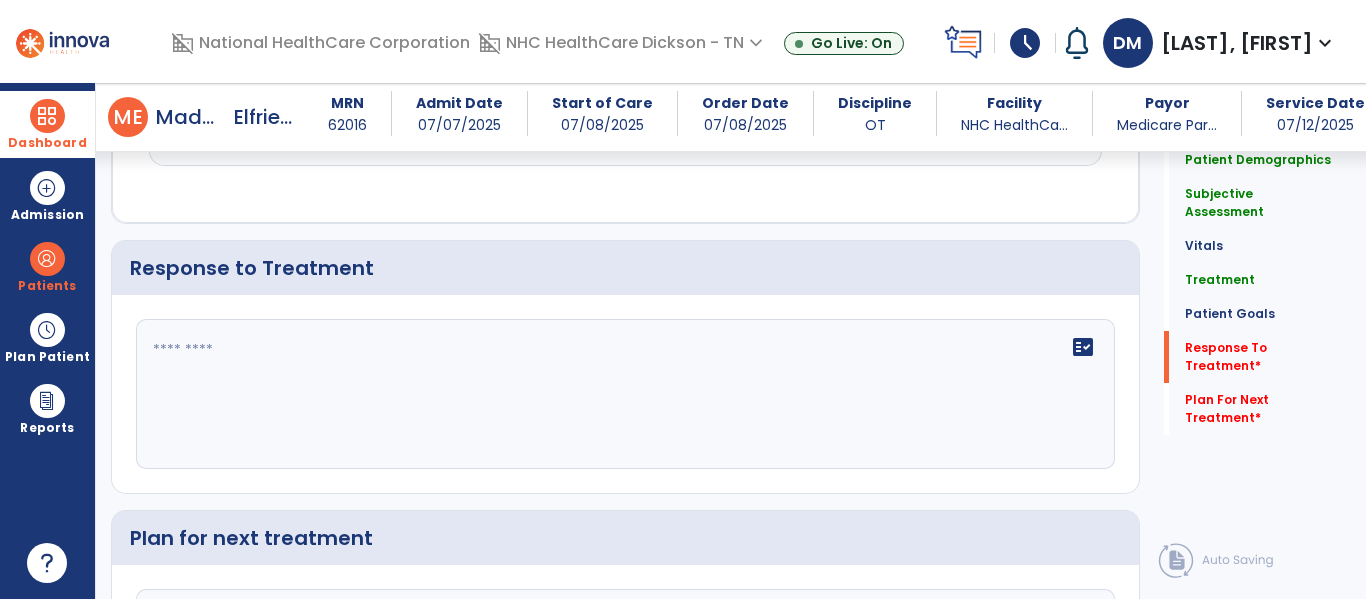 type on "**********" 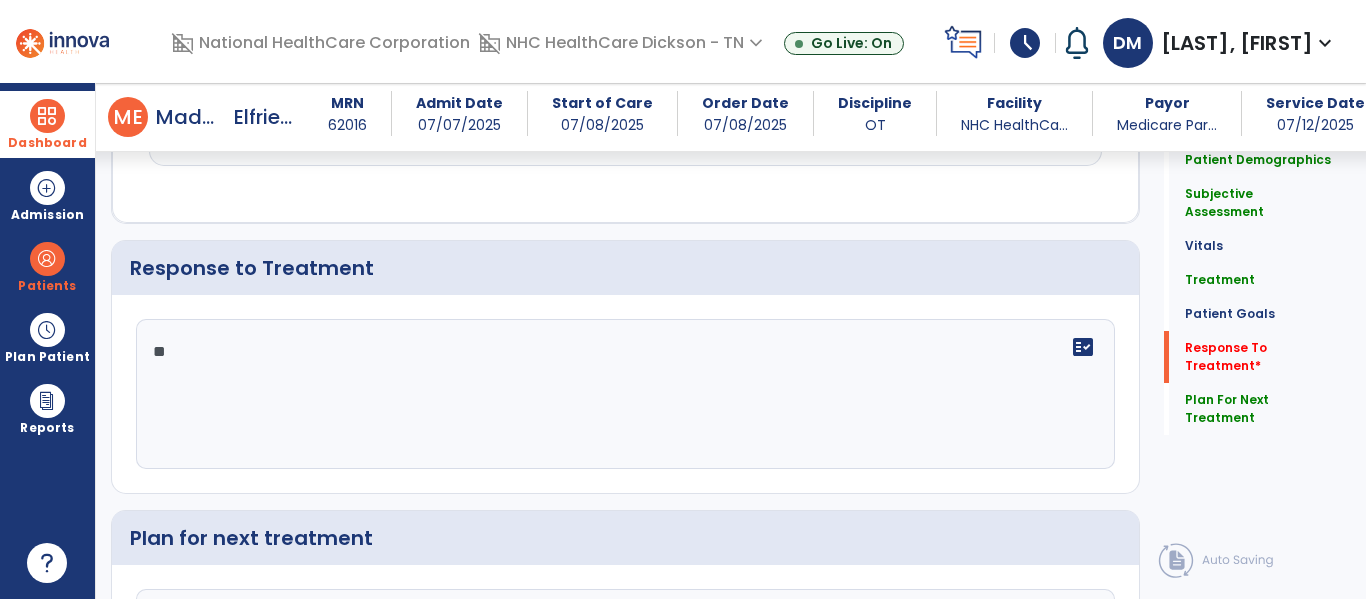 type on "*" 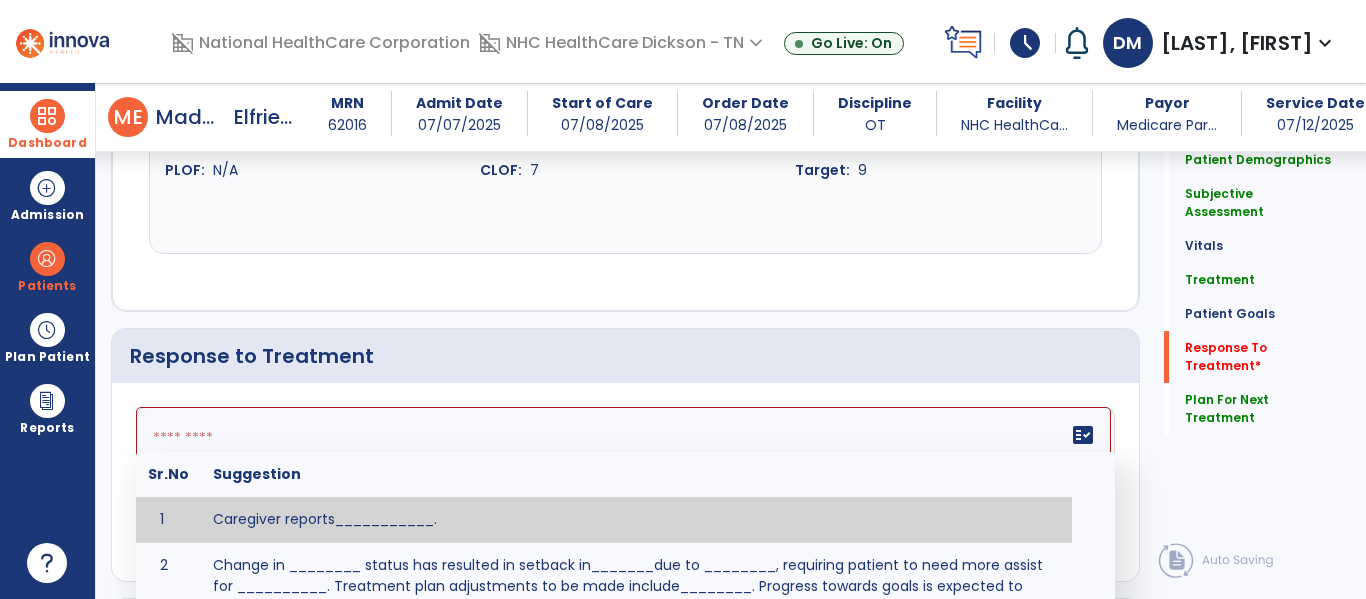 scroll, scrollTop: 2669, scrollLeft: 0, axis: vertical 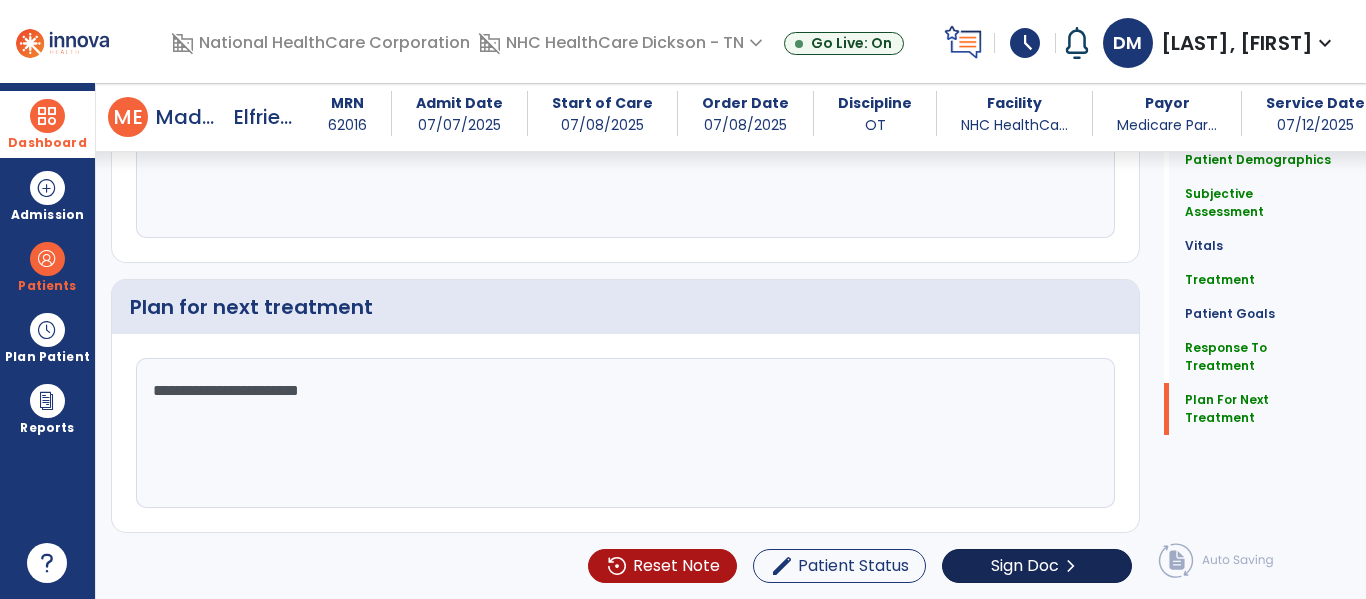 type on "**********" 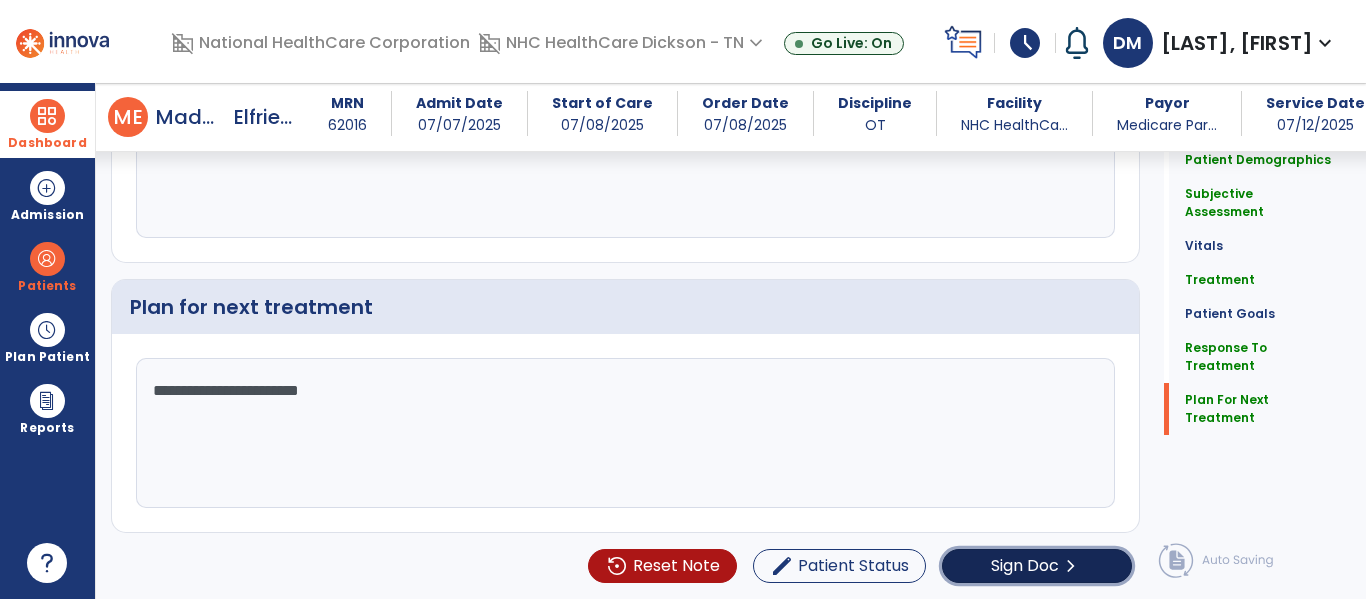 click on "chevron_right" 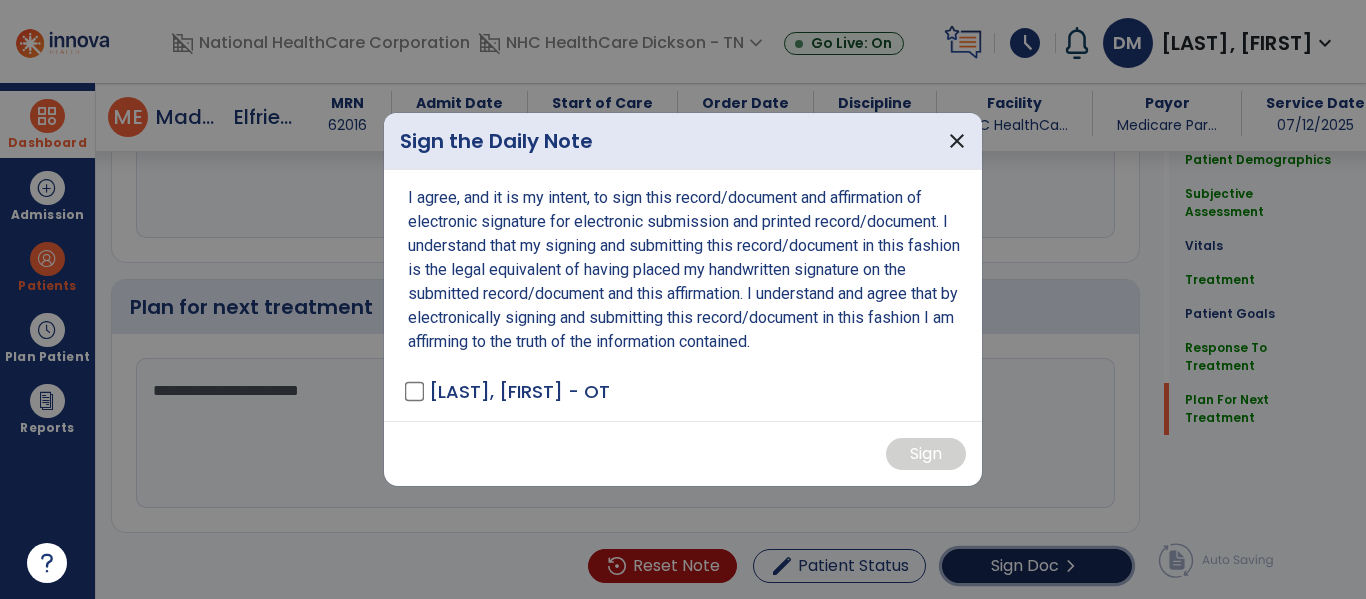 scroll, scrollTop: 2901, scrollLeft: 0, axis: vertical 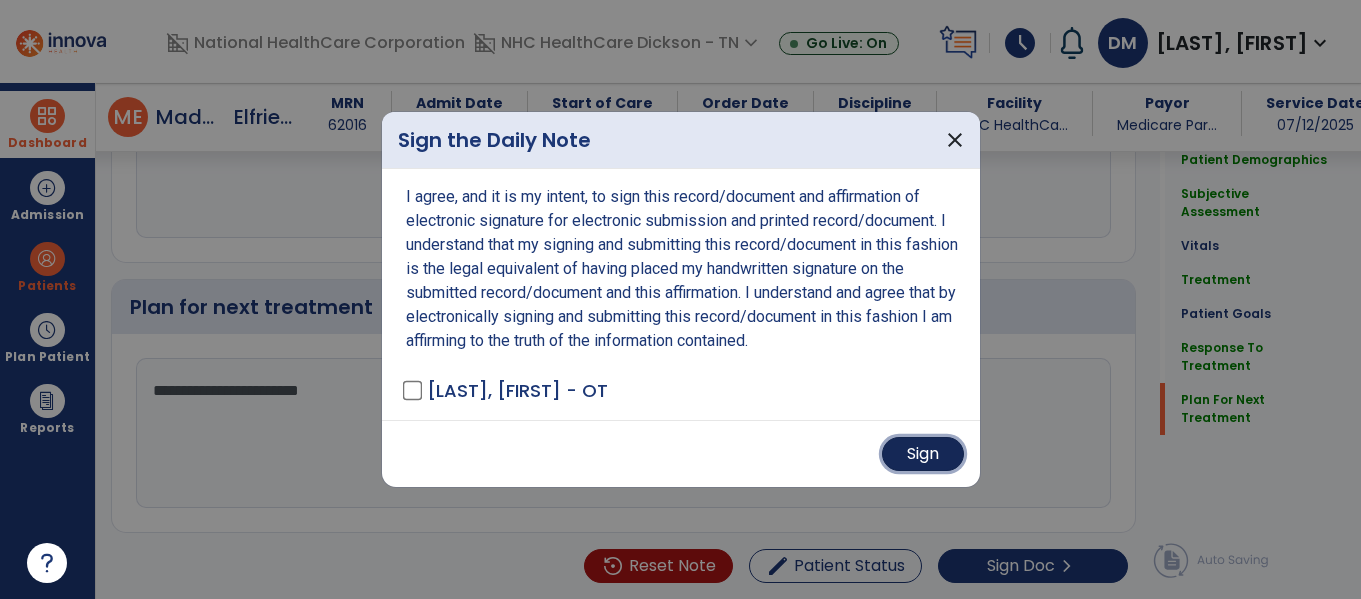 click on "Sign" at bounding box center (923, 454) 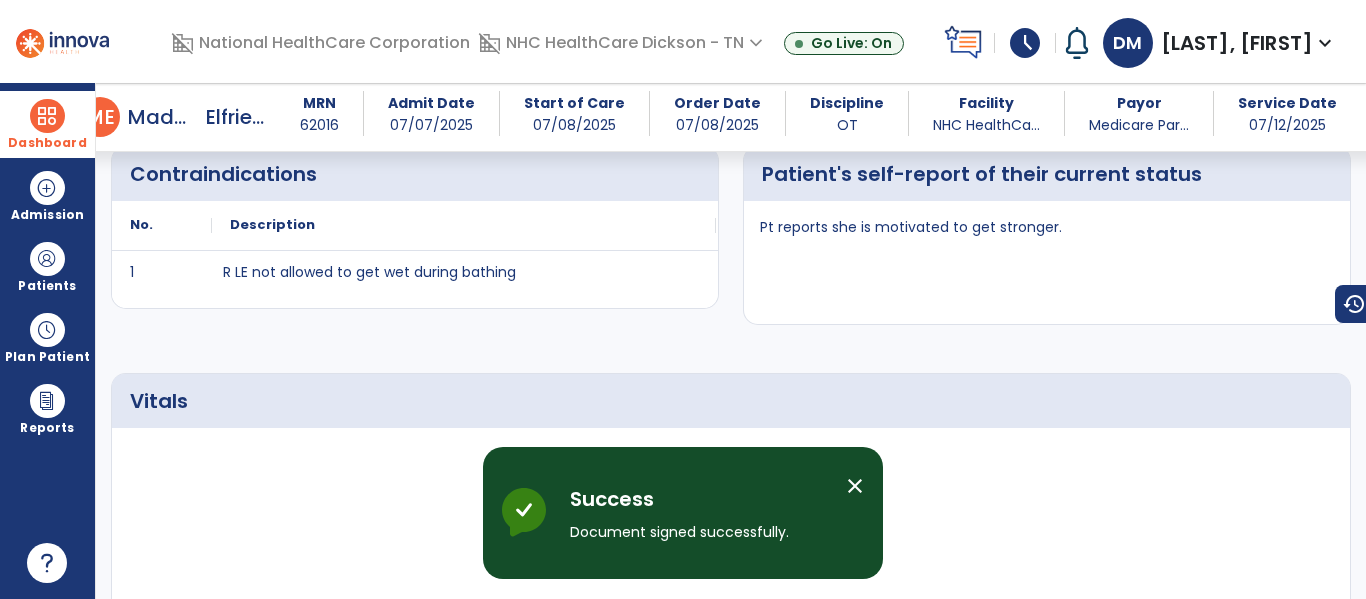 scroll, scrollTop: 0, scrollLeft: 0, axis: both 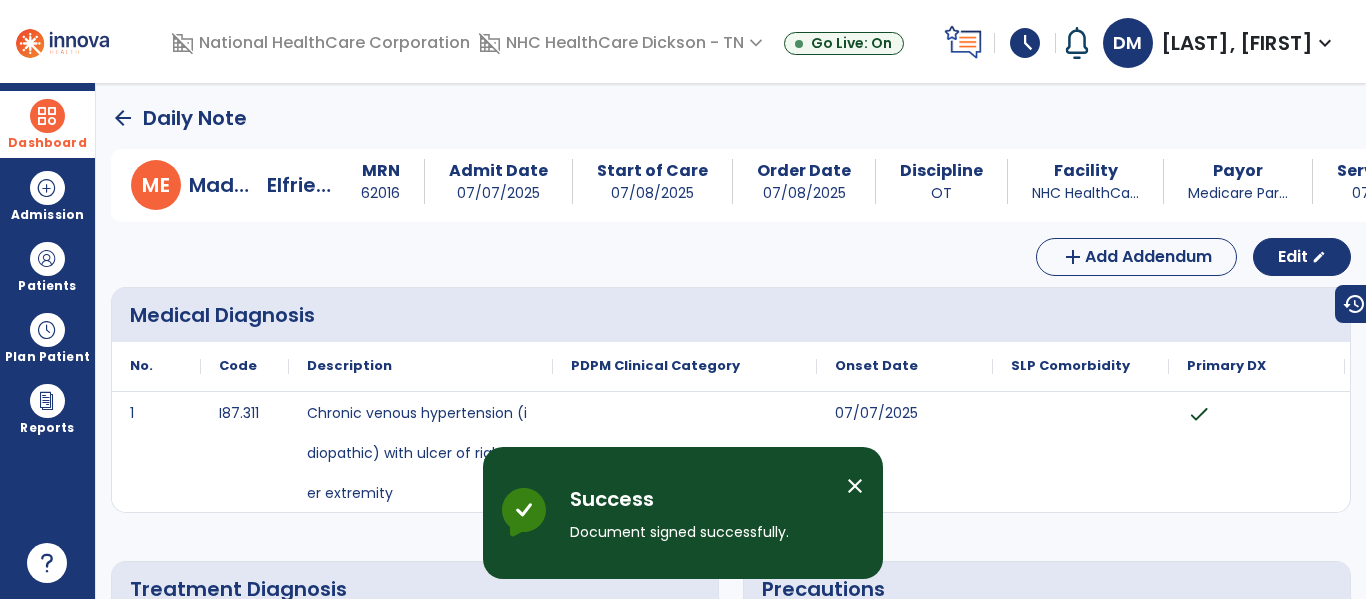 click on "Dashboard" at bounding box center [47, 124] 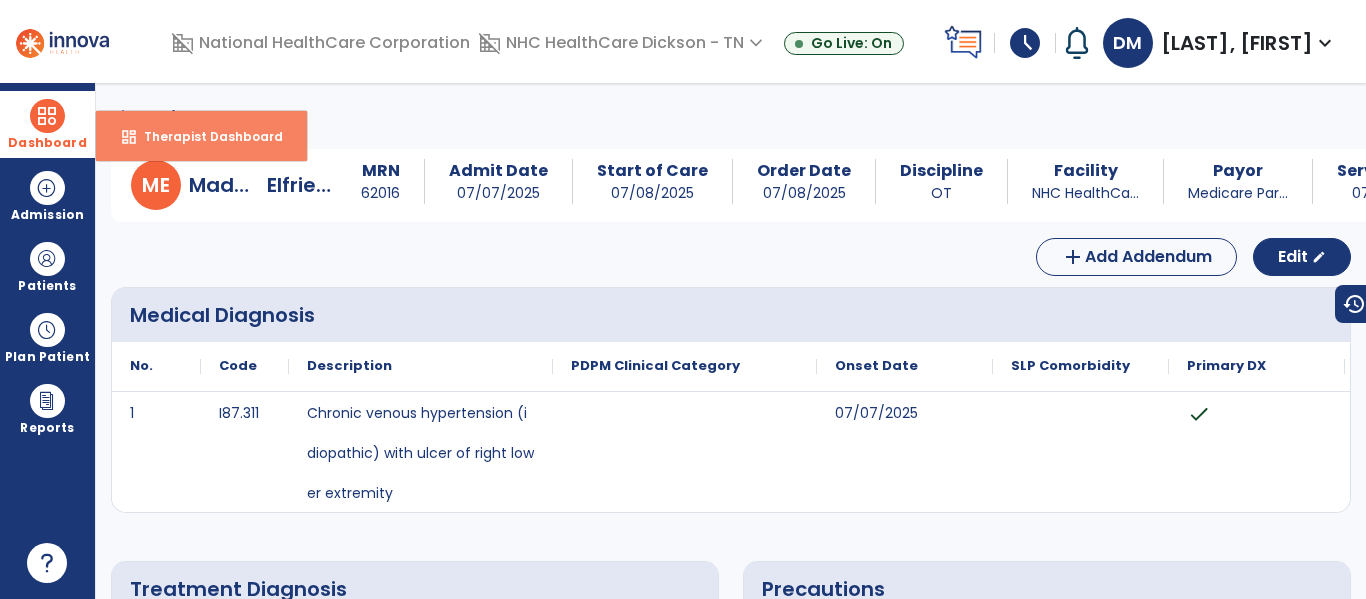 click on "dashboard  Therapist Dashboard" at bounding box center (201, 136) 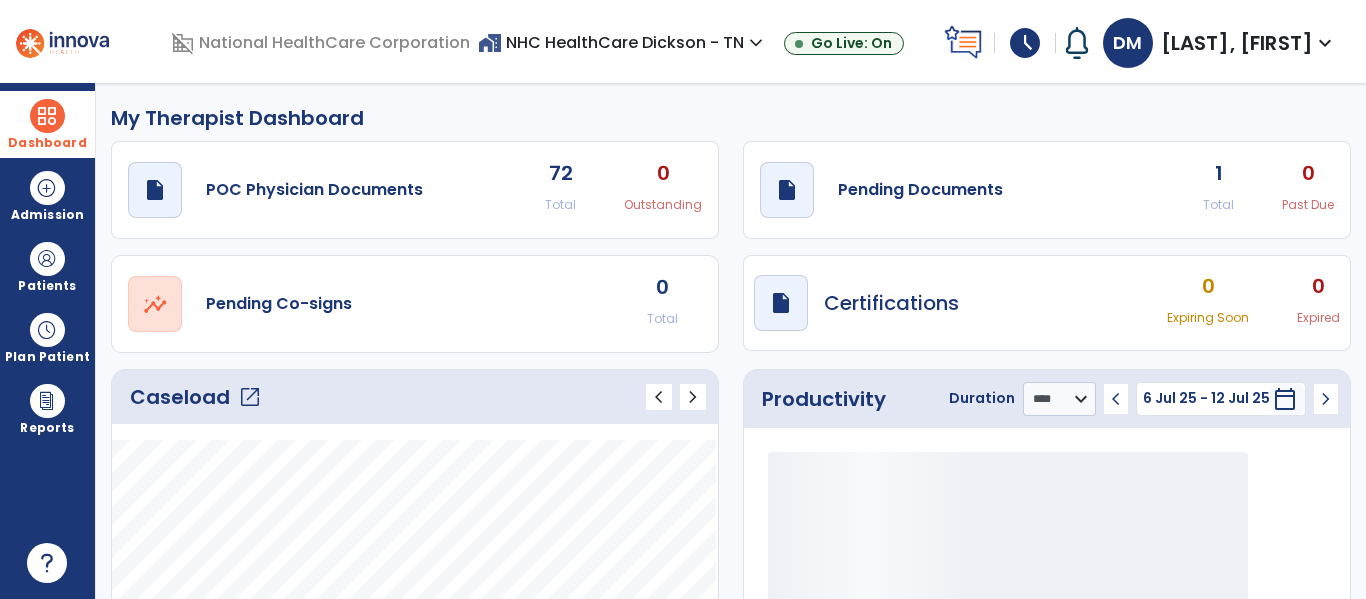 click on "open_in_new" 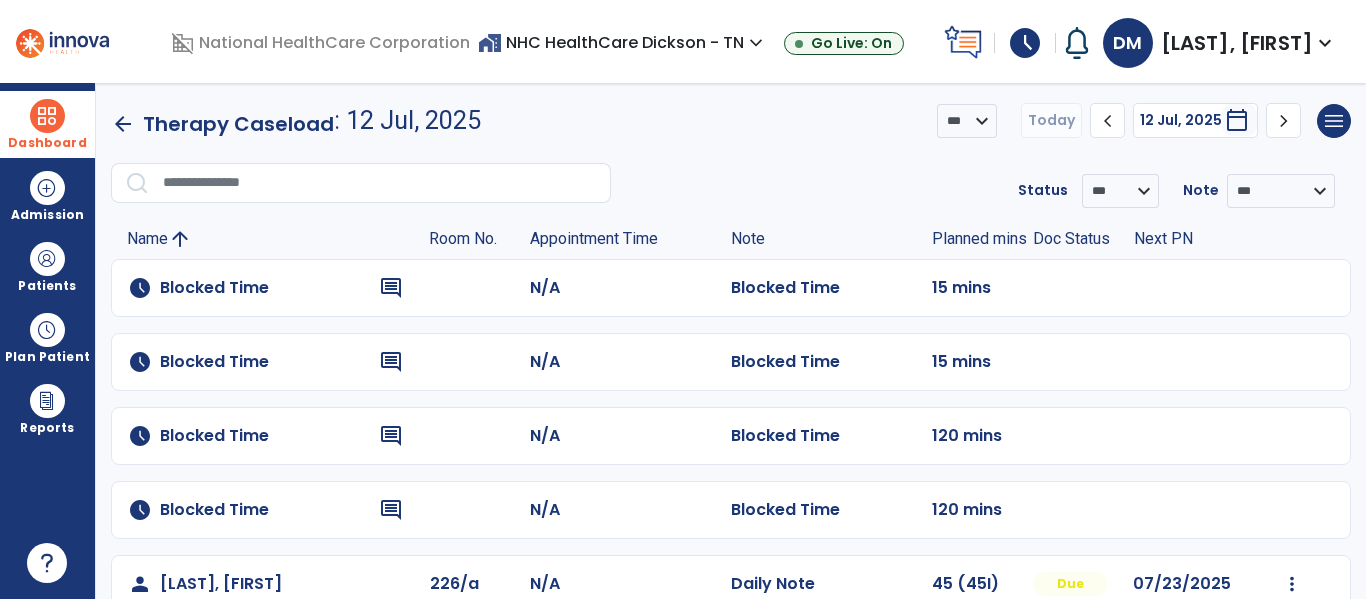 scroll, scrollTop: 179, scrollLeft: 0, axis: vertical 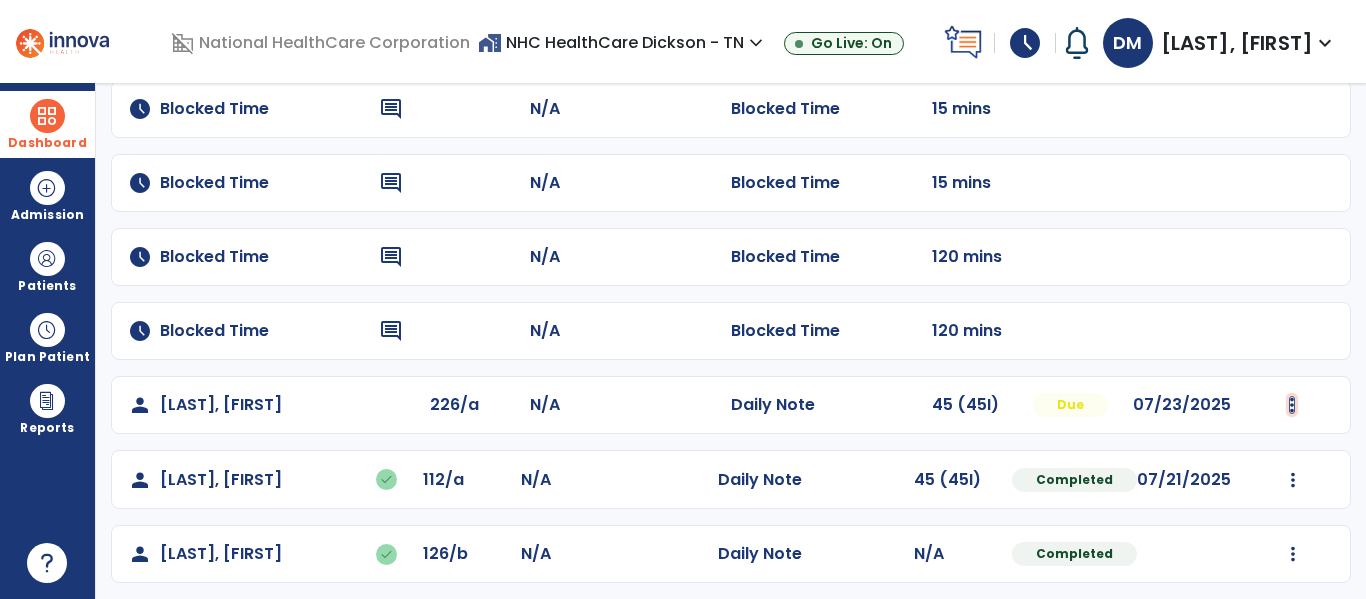 click at bounding box center [1292, 405] 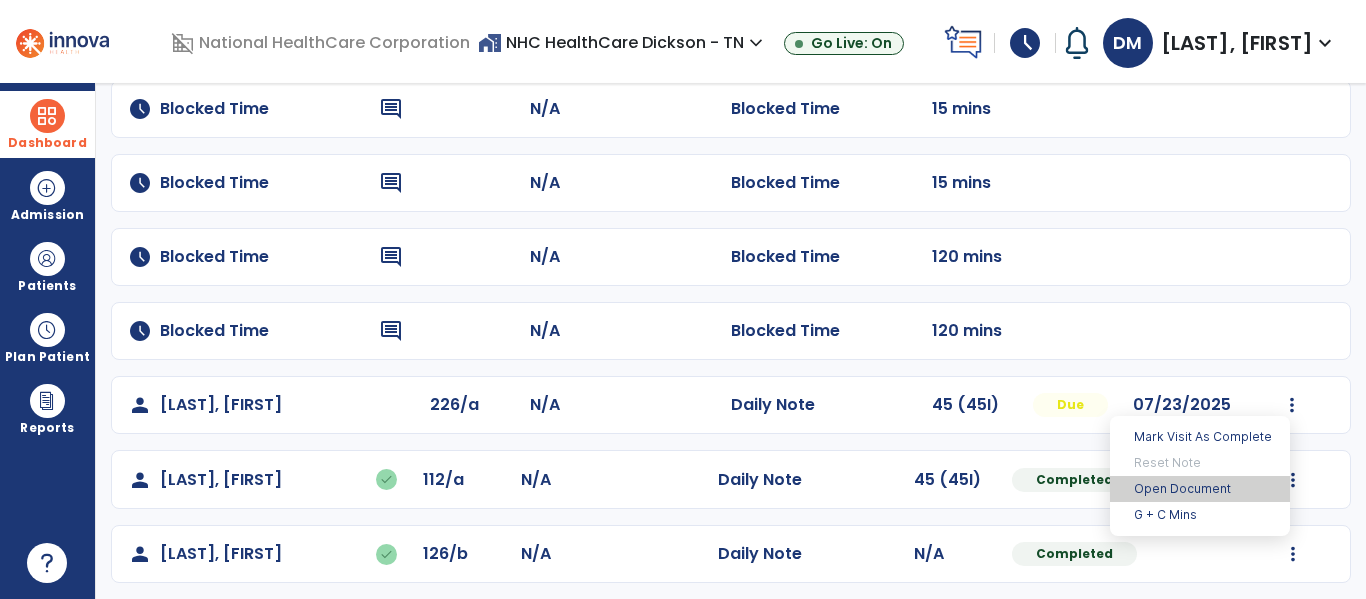 click on "Open Document" at bounding box center [1200, 489] 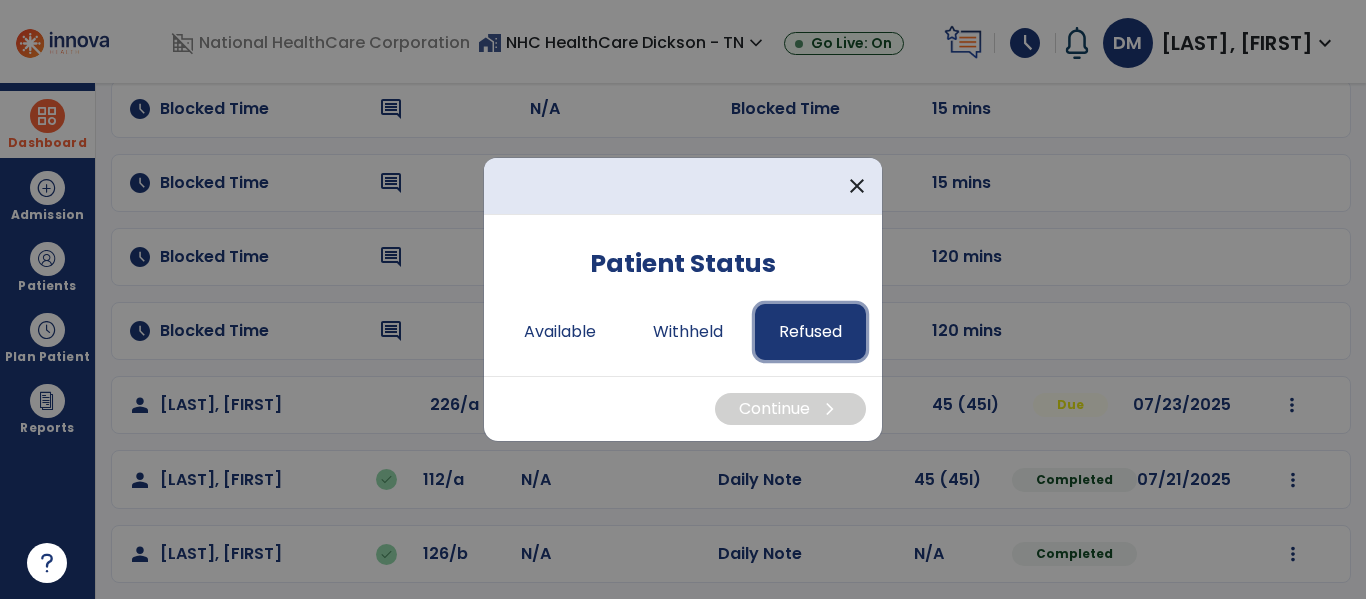 click on "Refused" at bounding box center [810, 332] 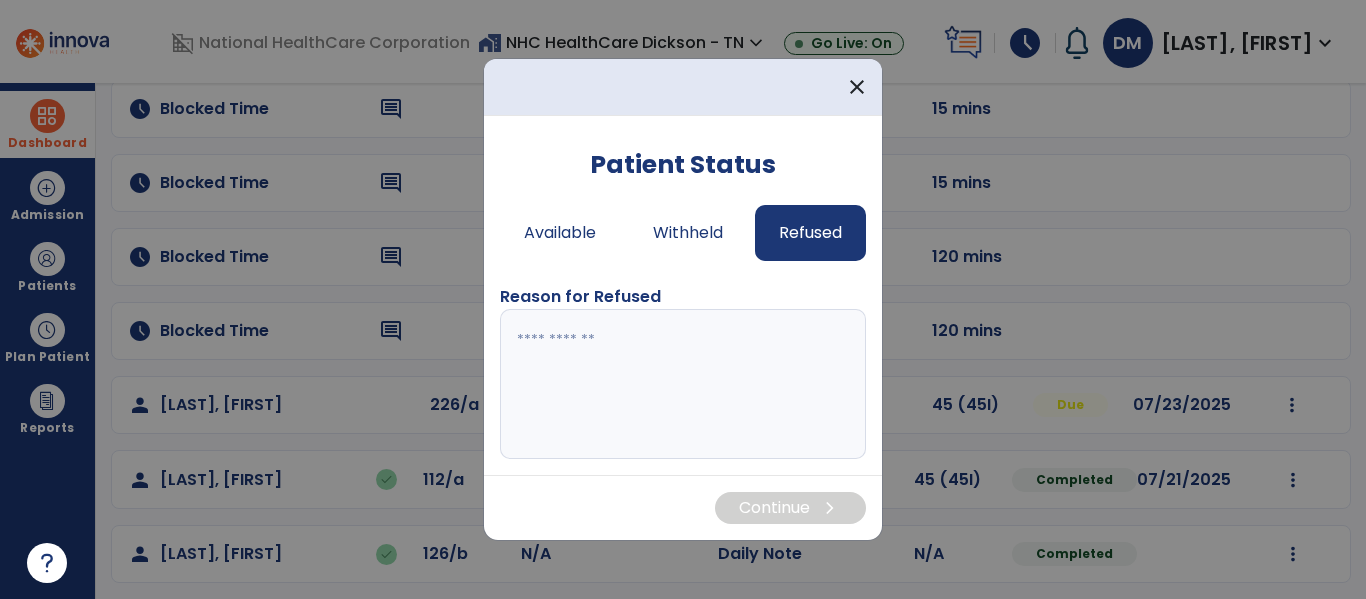 click at bounding box center [683, 384] 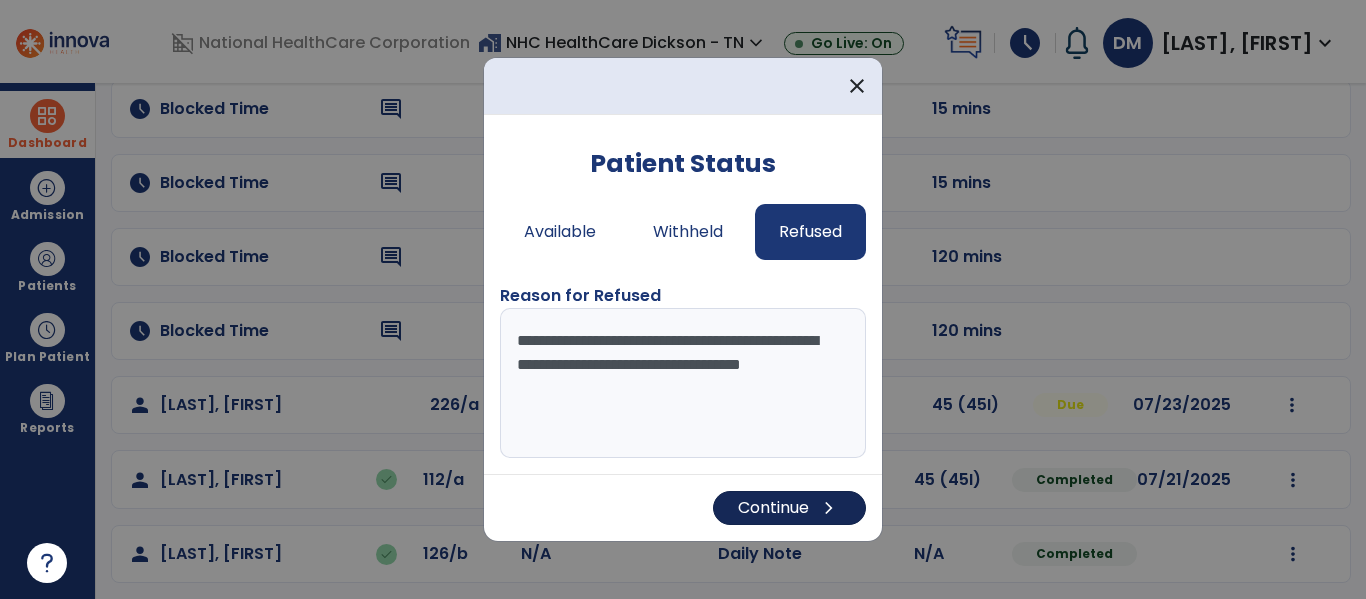 type on "**********" 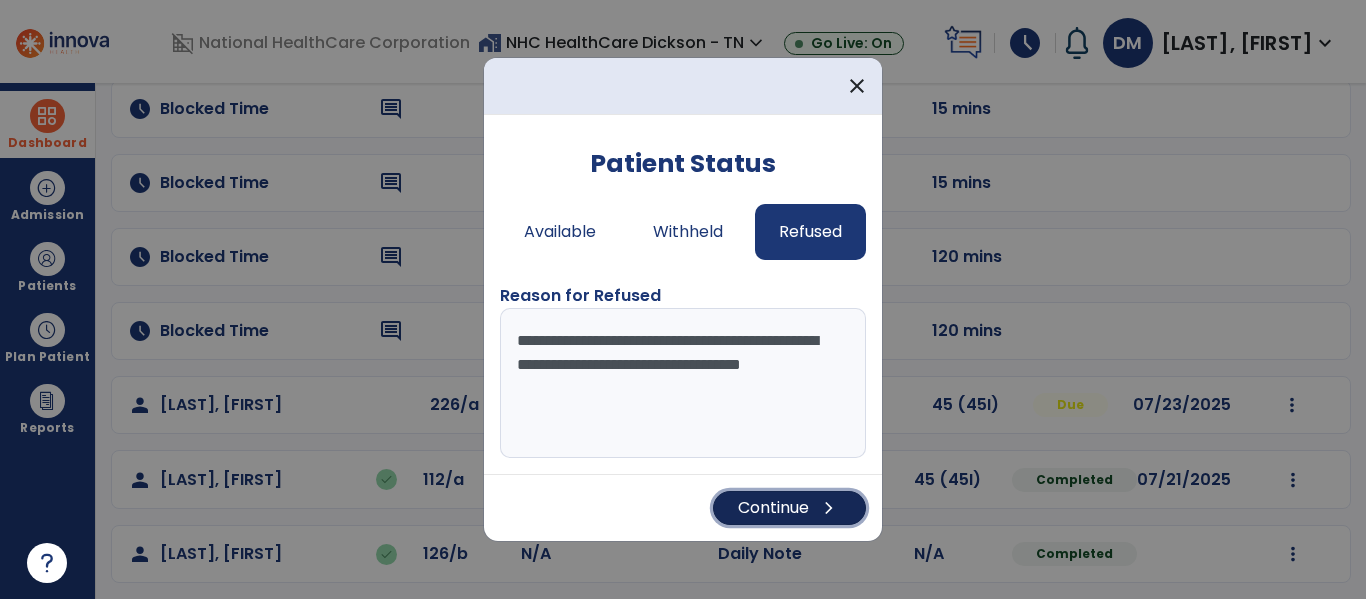 click on "Continue   chevron_right" at bounding box center [789, 508] 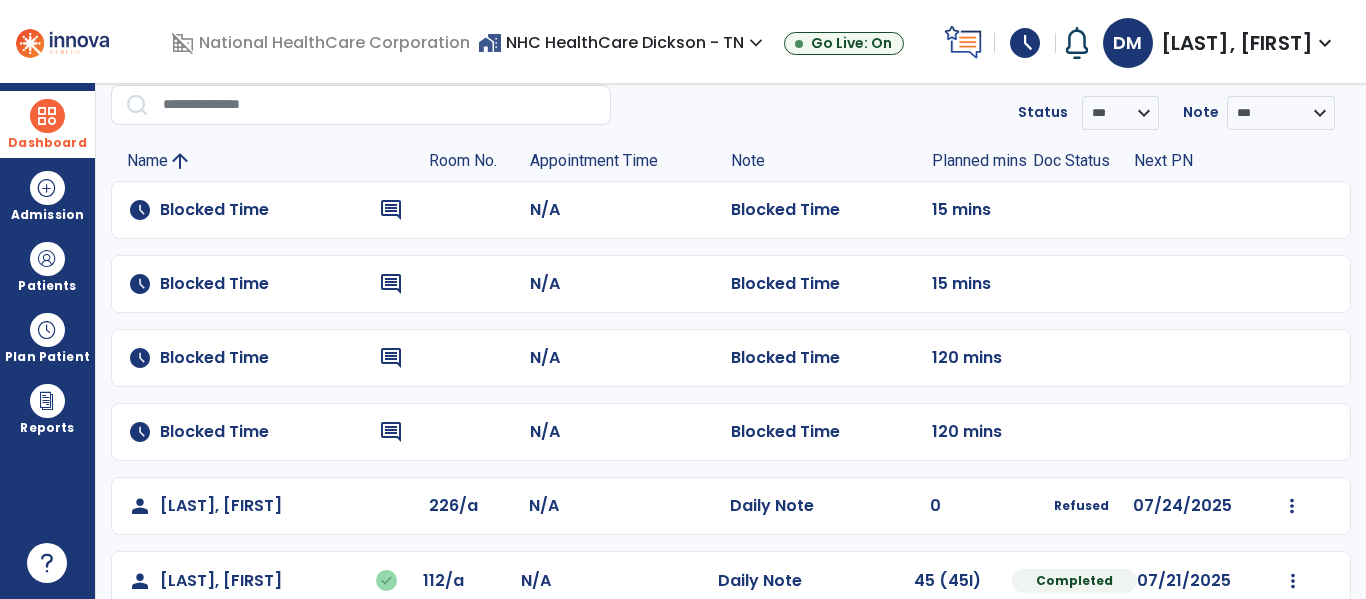 scroll, scrollTop: 0, scrollLeft: 0, axis: both 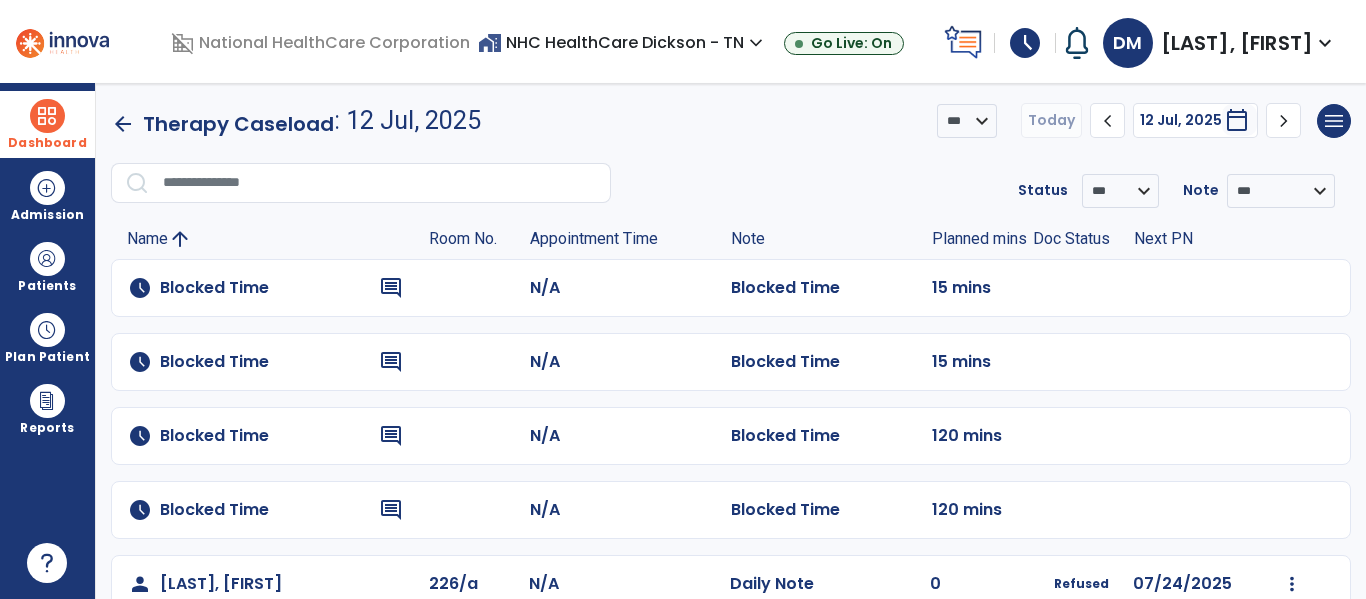 click on "schedule" at bounding box center [1025, 43] 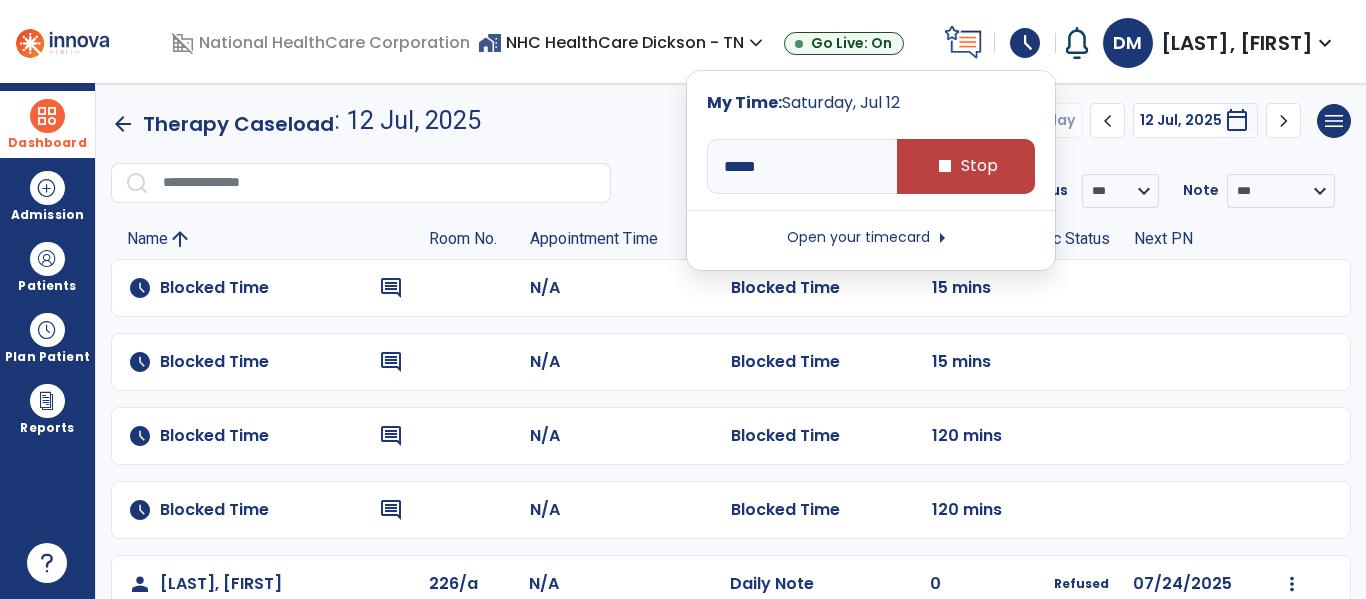 click on "schedule" at bounding box center (1025, 43) 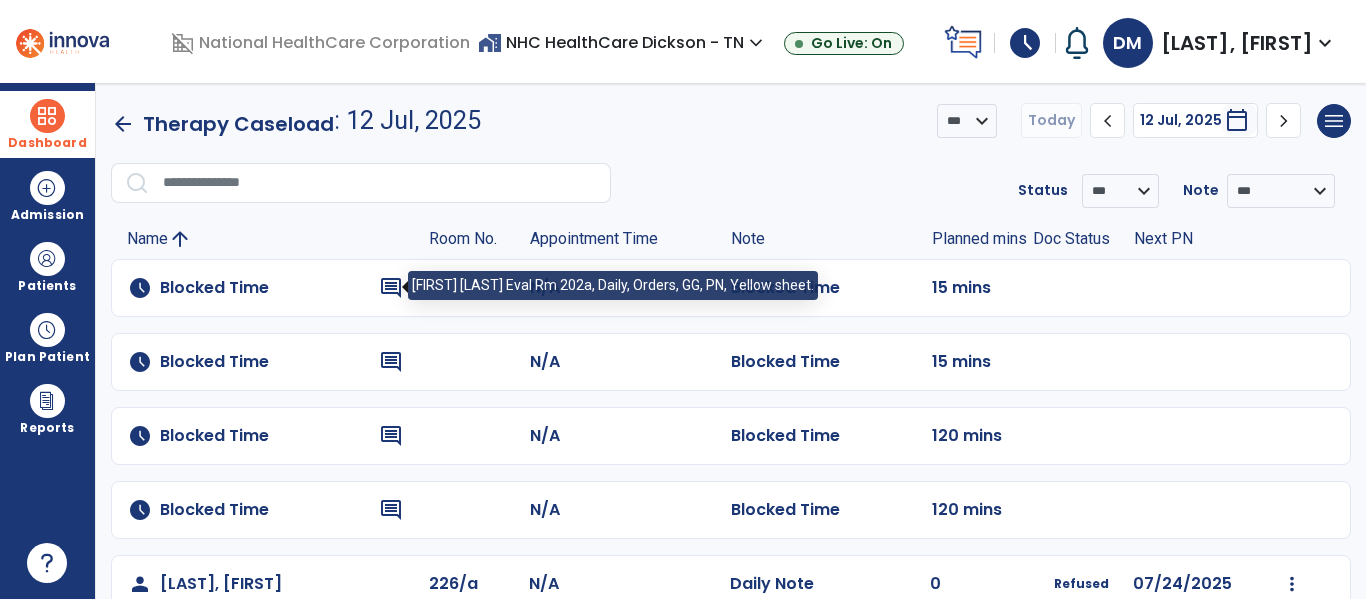 click on "comment" 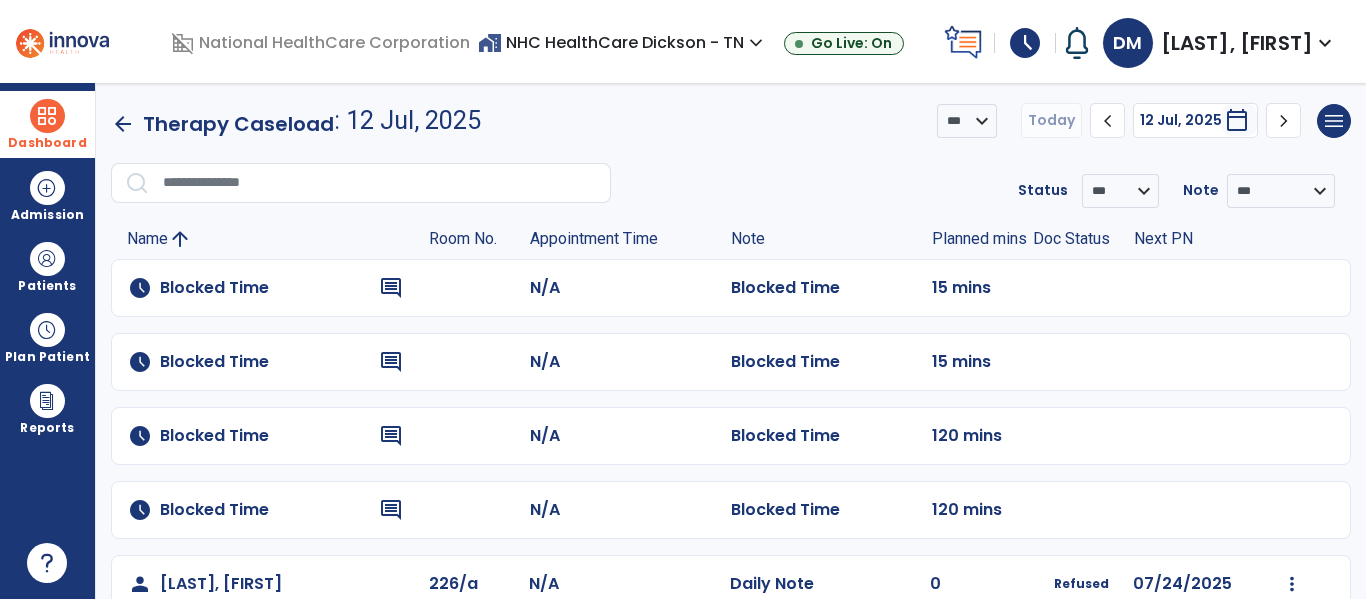 click on "schedule" at bounding box center (1025, 43) 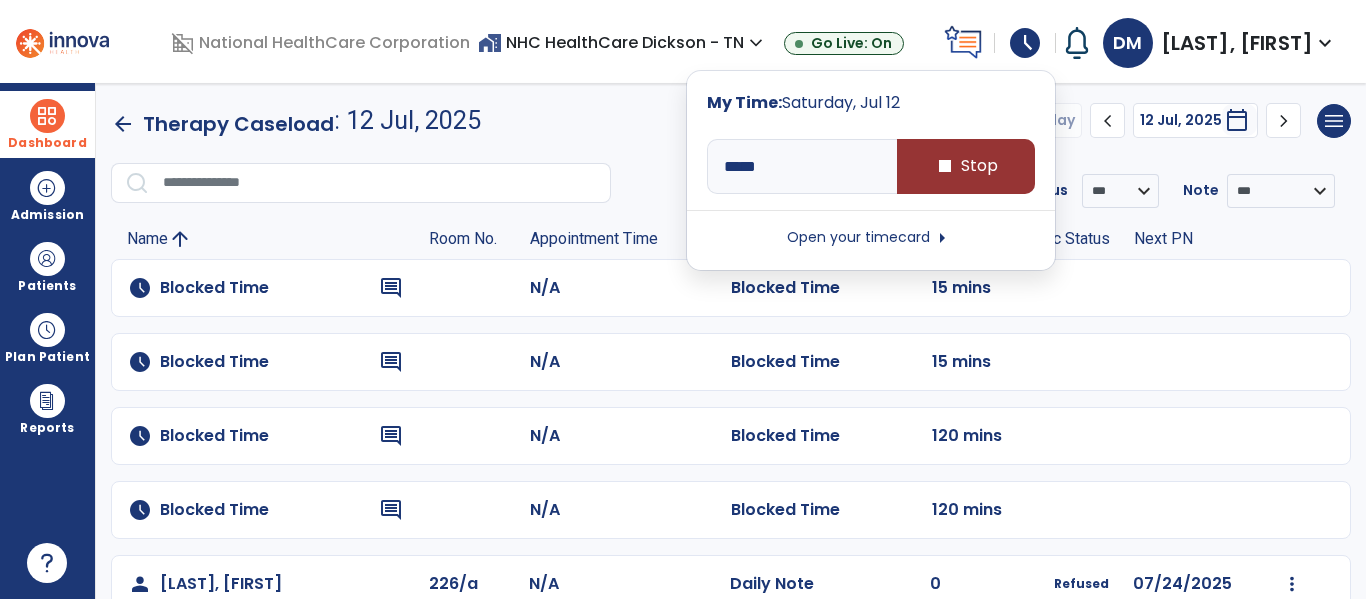 click on "stop" at bounding box center (945, 166) 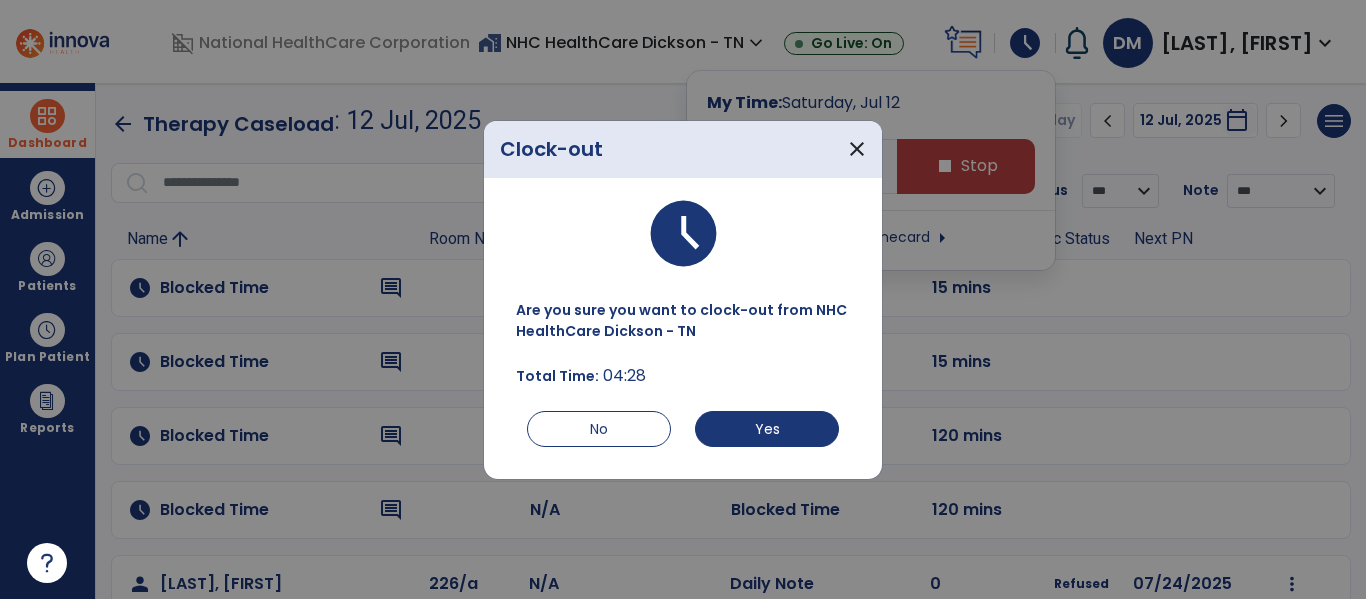 click on "Are you sure you want to clock-out from NHC HealthCare Dickson - [STATE]  Total Time: 04:28  No   Yes" at bounding box center (683, 371) 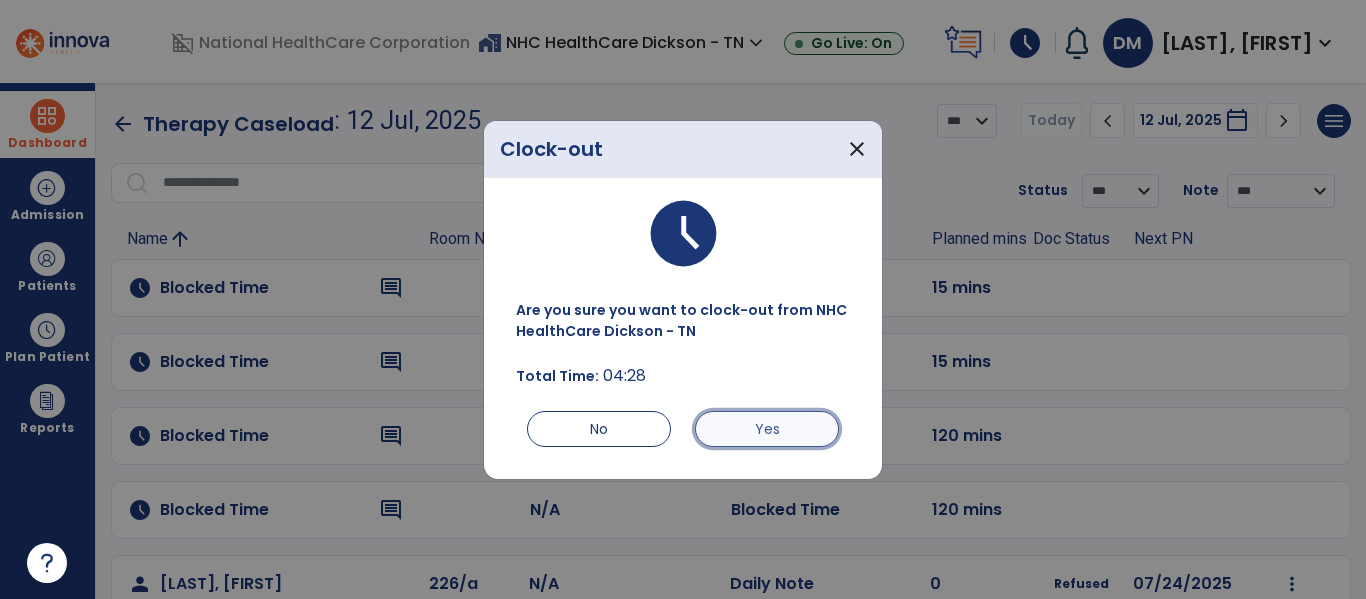 click on "Yes" at bounding box center [767, 429] 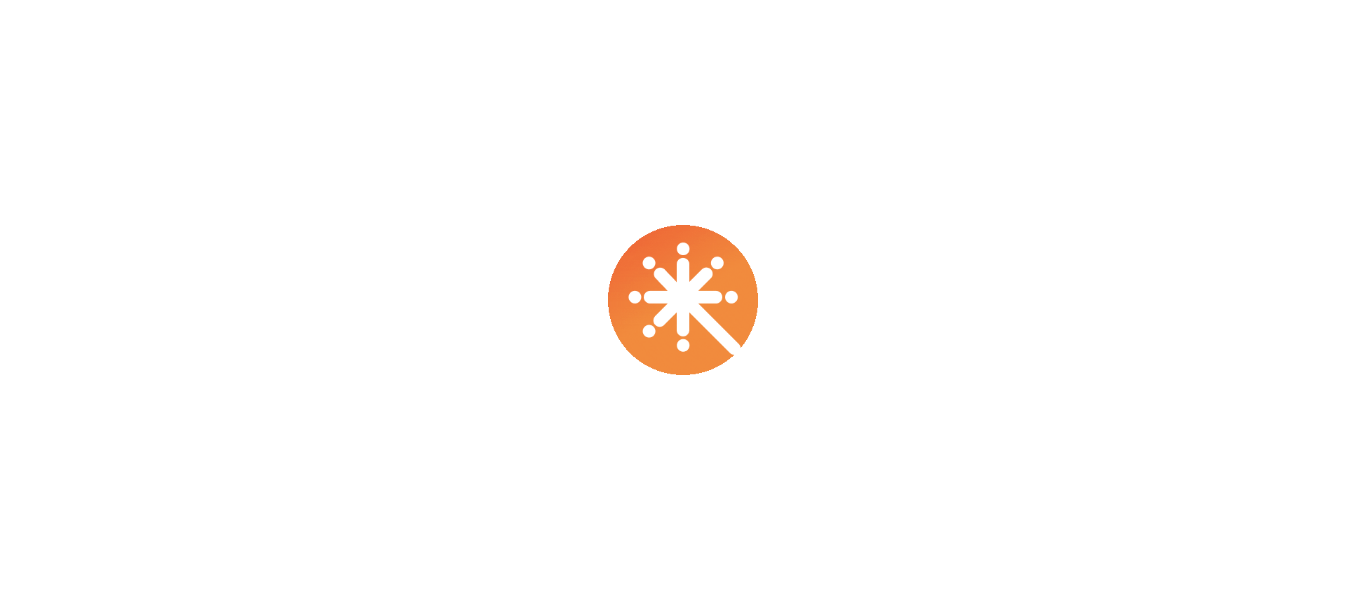 scroll, scrollTop: 0, scrollLeft: 0, axis: both 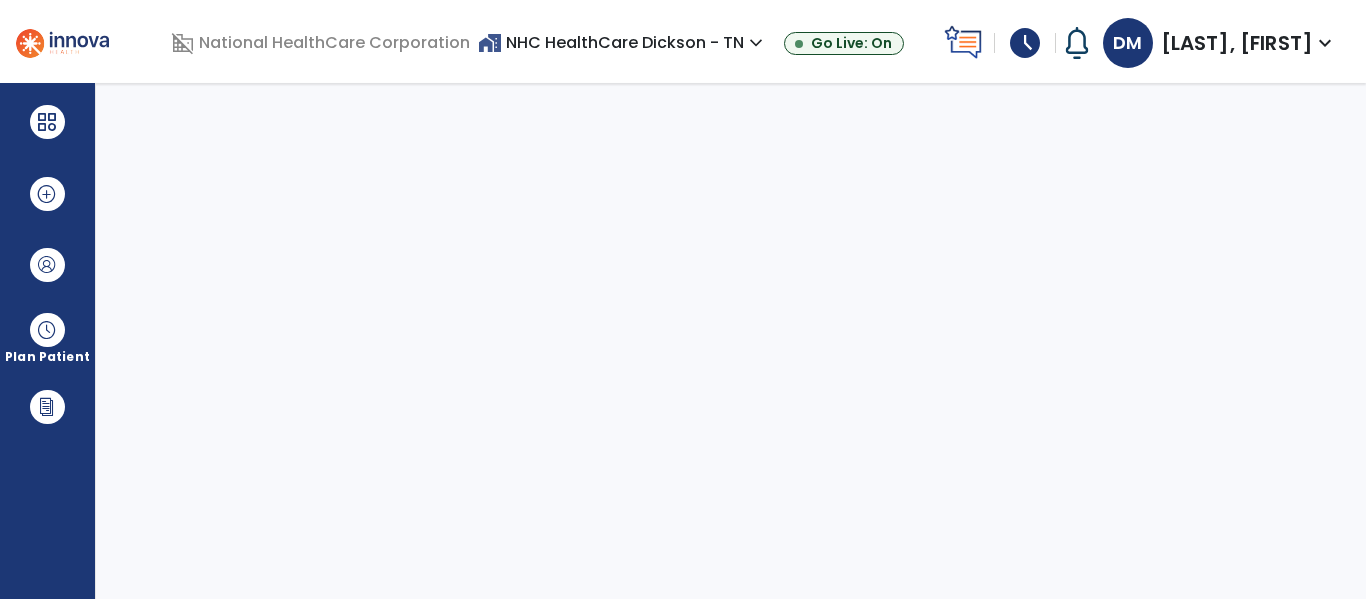 select on "****" 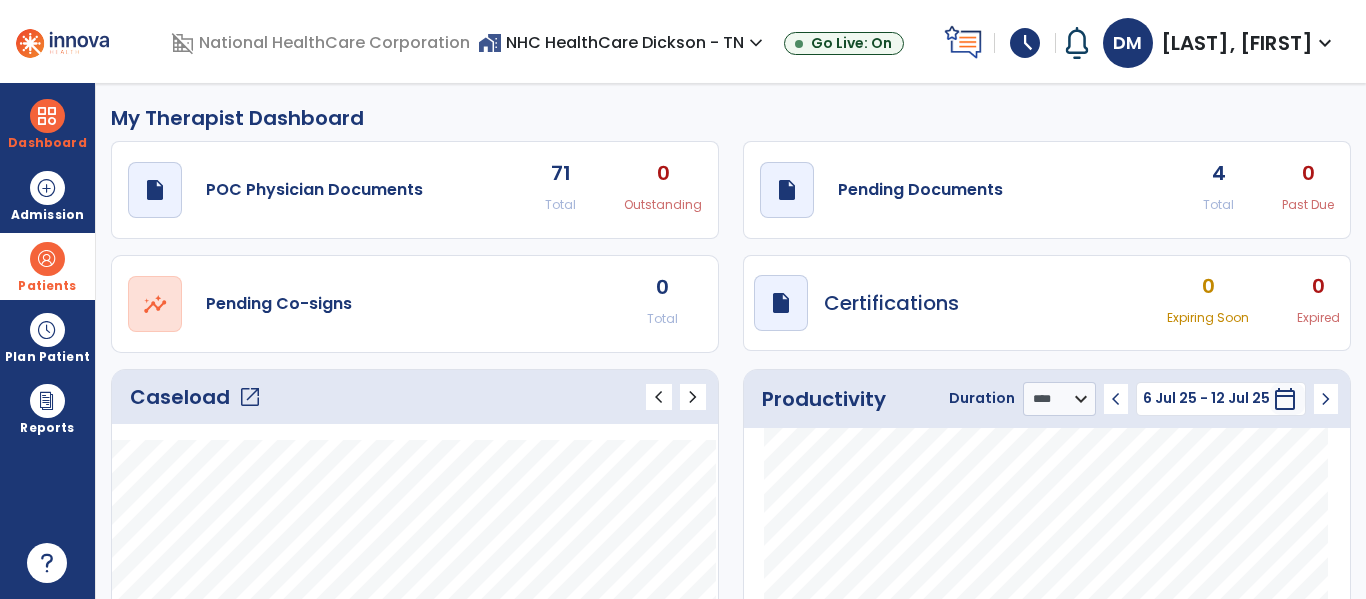 click at bounding box center [47, 259] 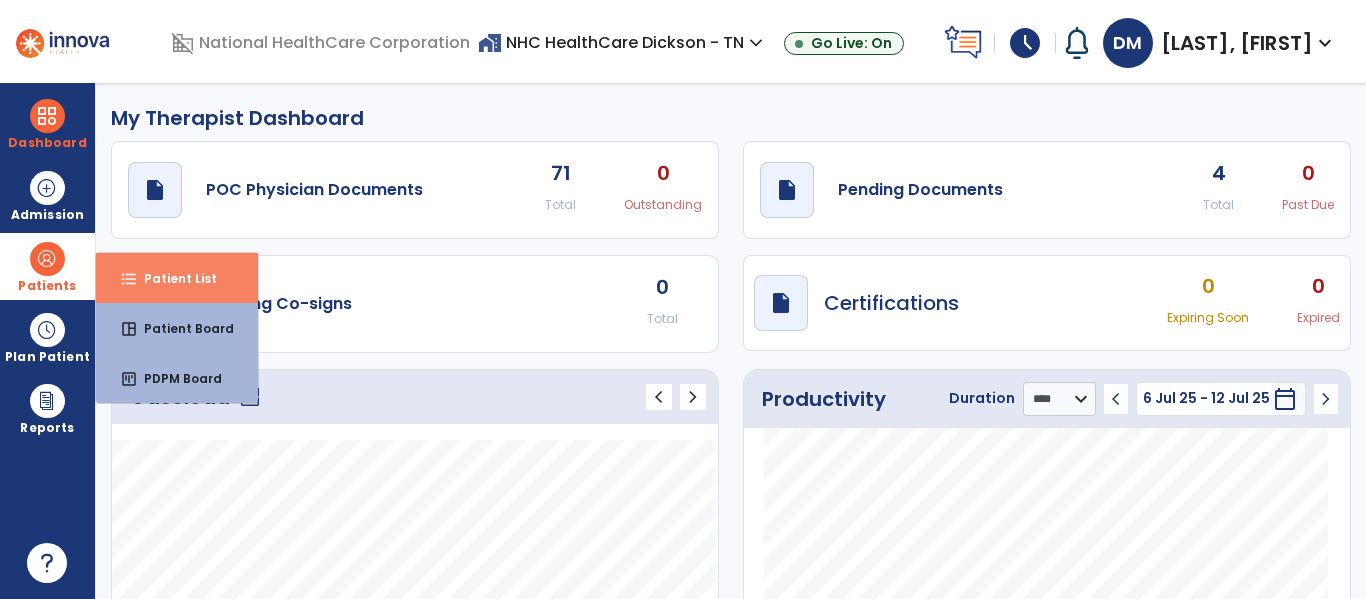 click on "format_list_bulleted  Patient List" at bounding box center [177, 278] 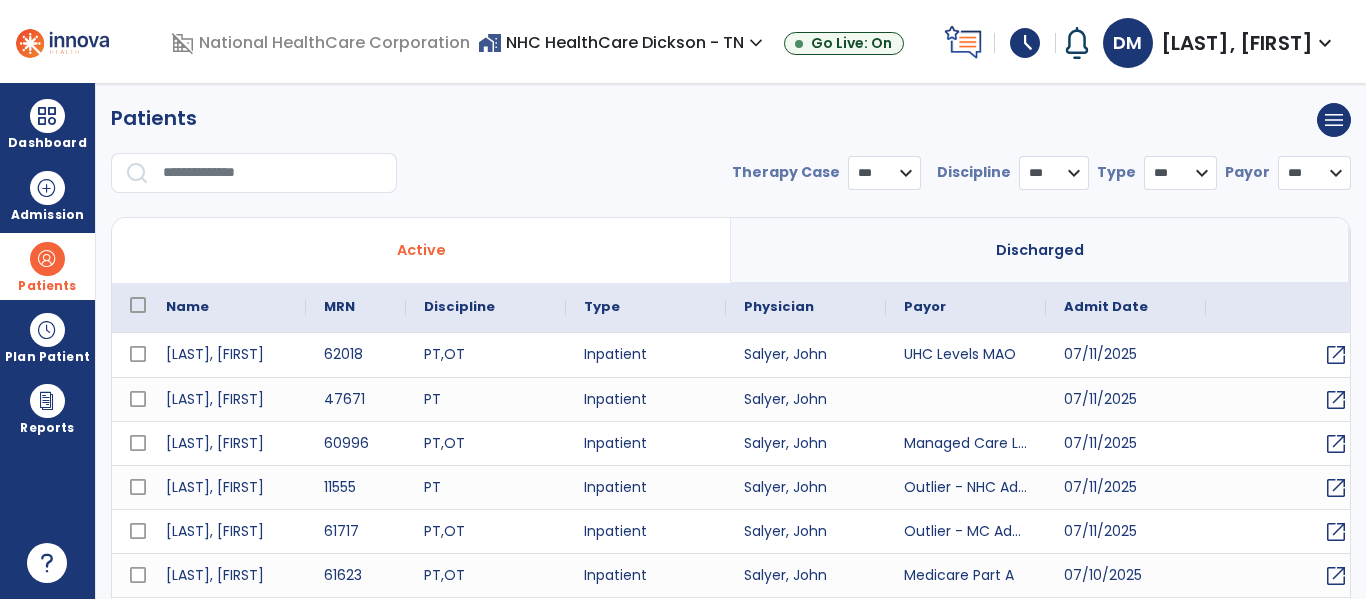select on "***" 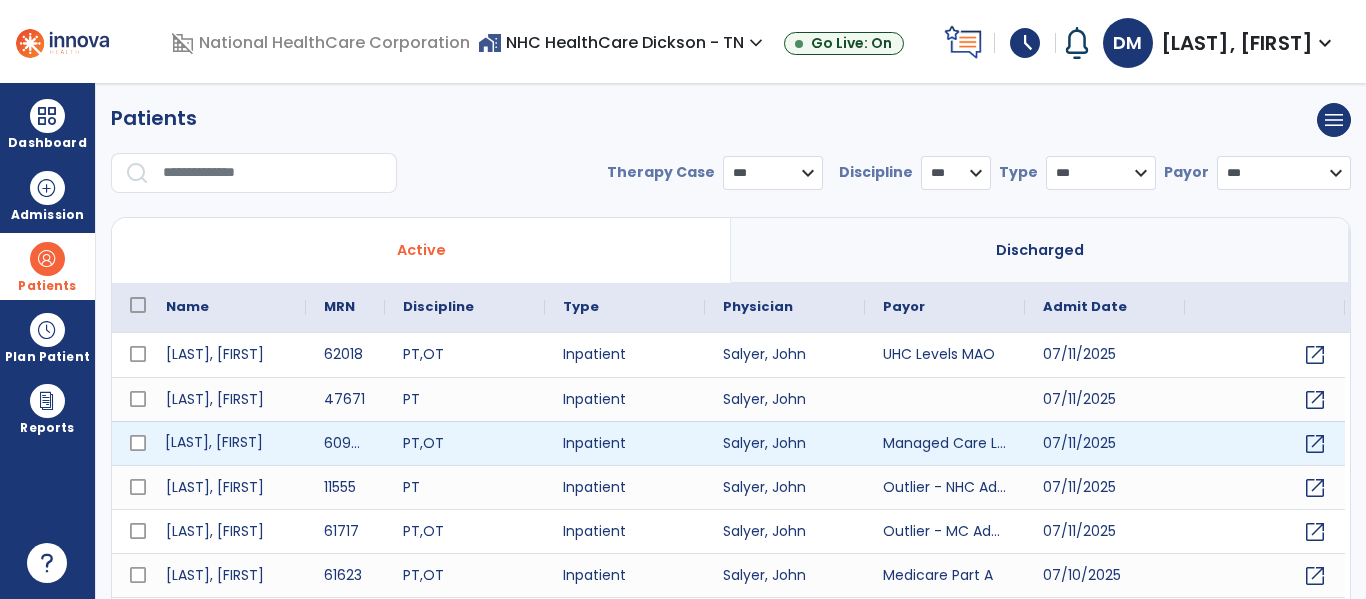 click on "[LAST], [FIRST]" at bounding box center (227, 443) 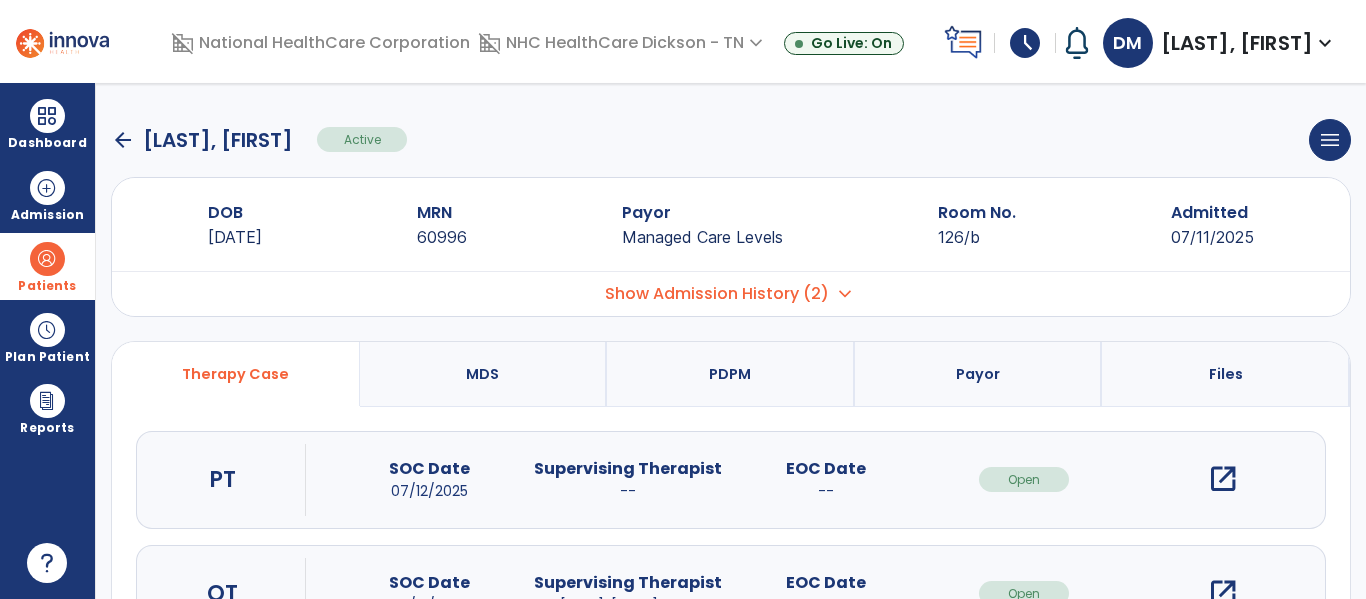 click on "Show Admission History (2)     expand_more" at bounding box center [731, 293] 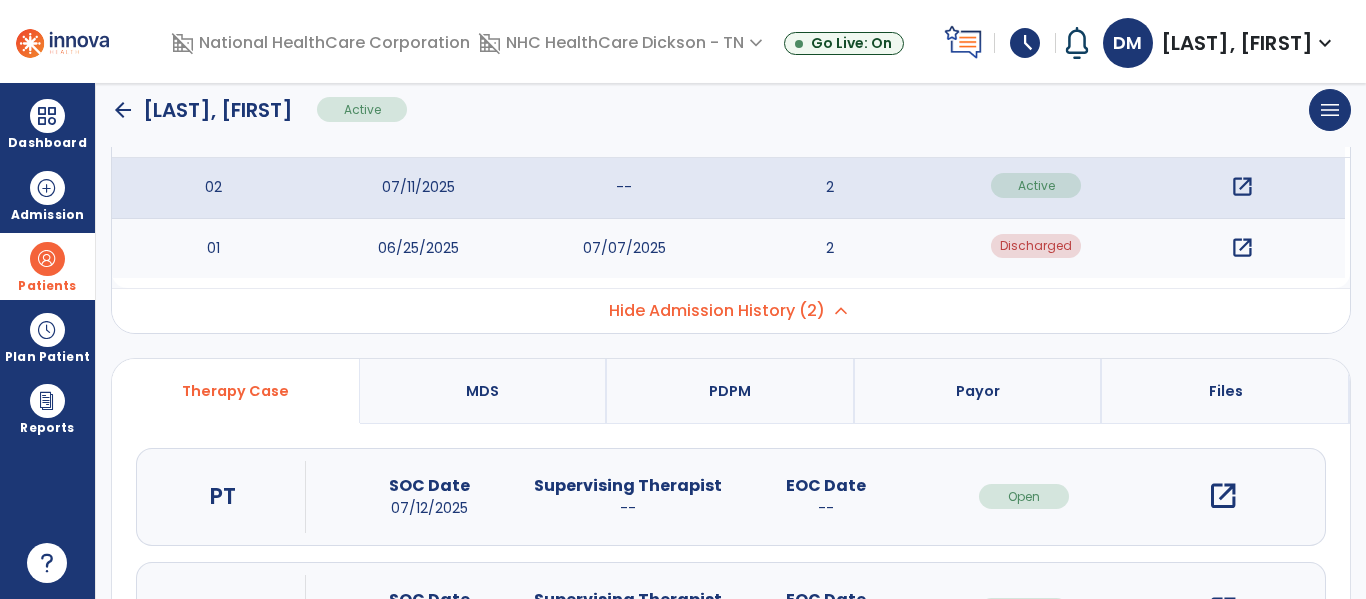 scroll, scrollTop: 162, scrollLeft: 0, axis: vertical 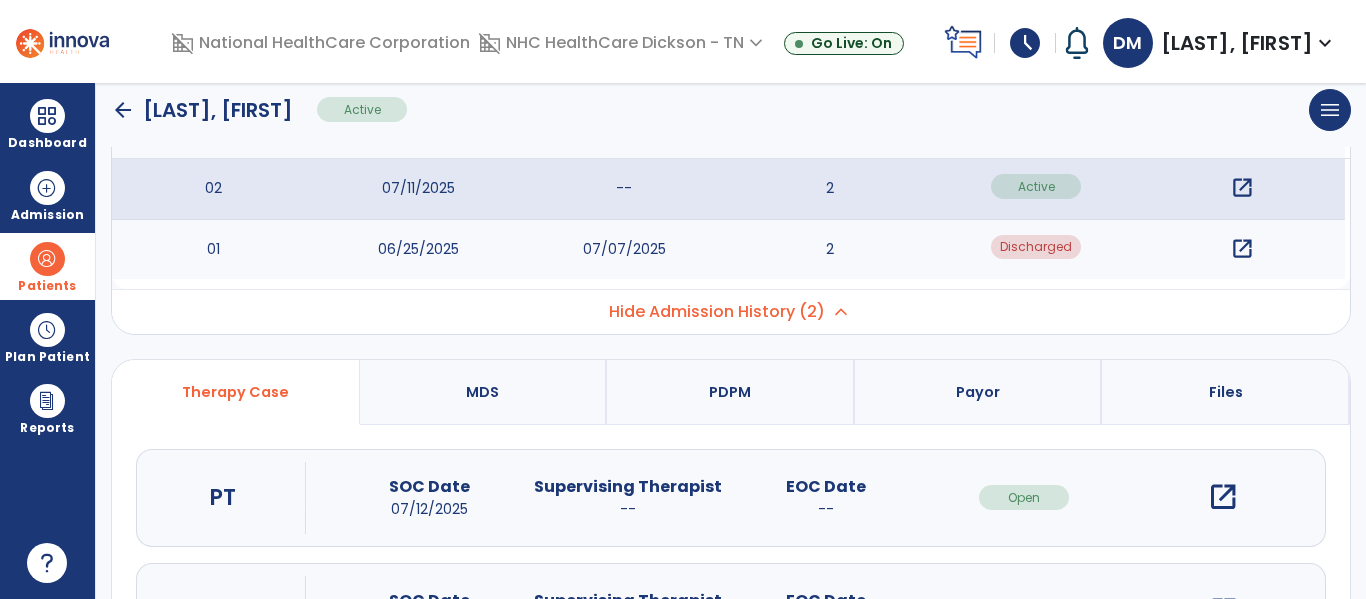 click on "open_in_new" at bounding box center [1242, 249] 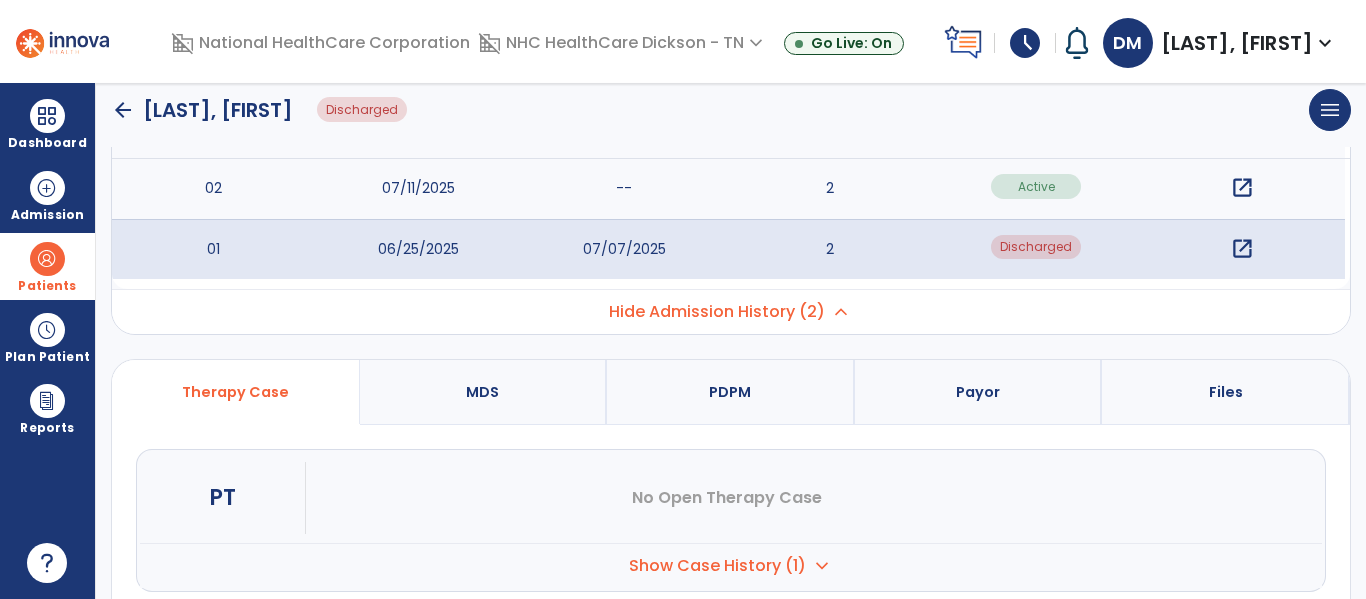 scroll, scrollTop: 382, scrollLeft: 0, axis: vertical 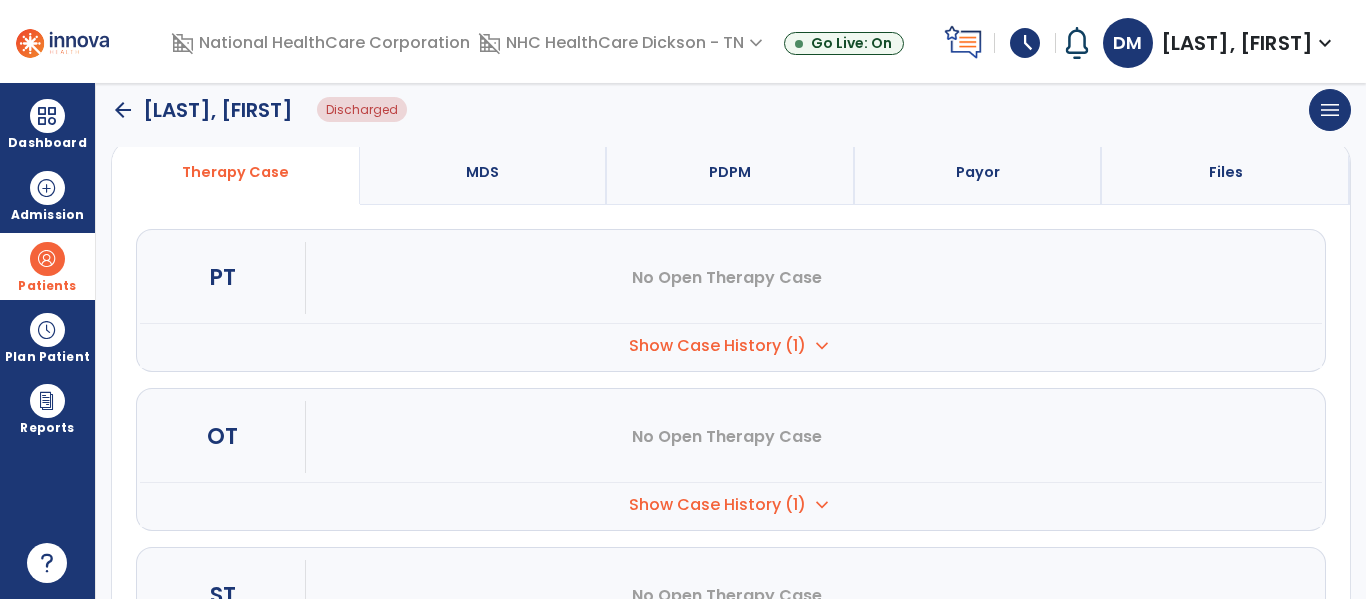 click on "Show Case History (1)" at bounding box center [717, 346] 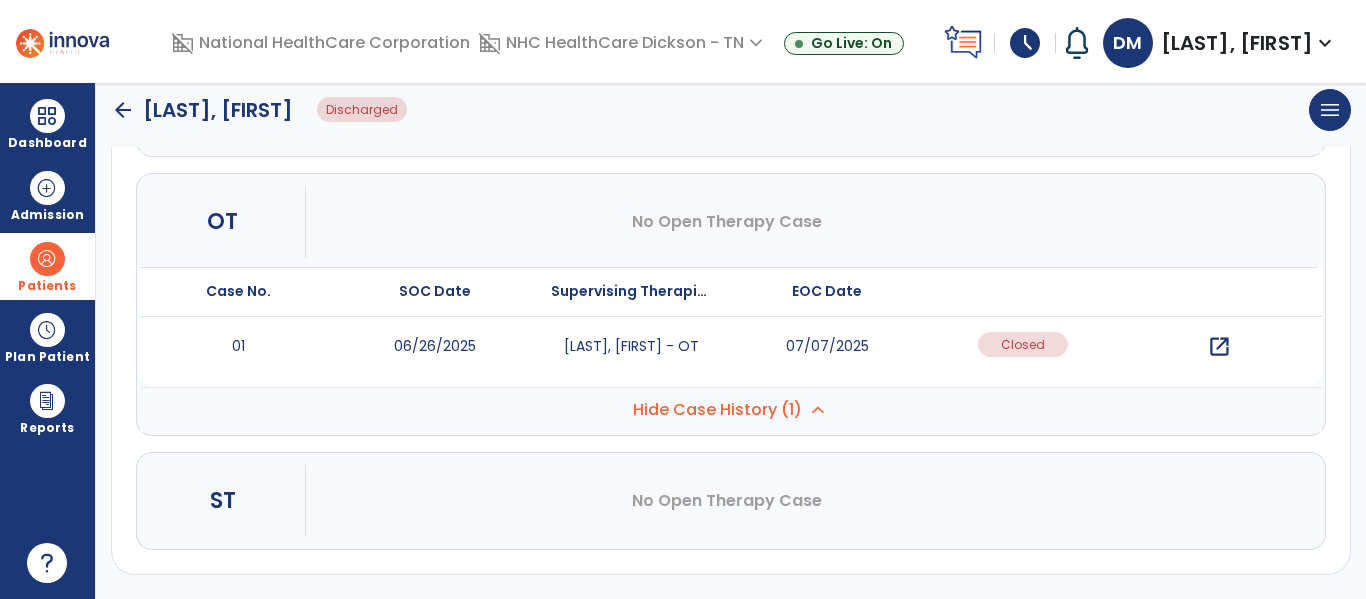 scroll, scrollTop: 597, scrollLeft: 0, axis: vertical 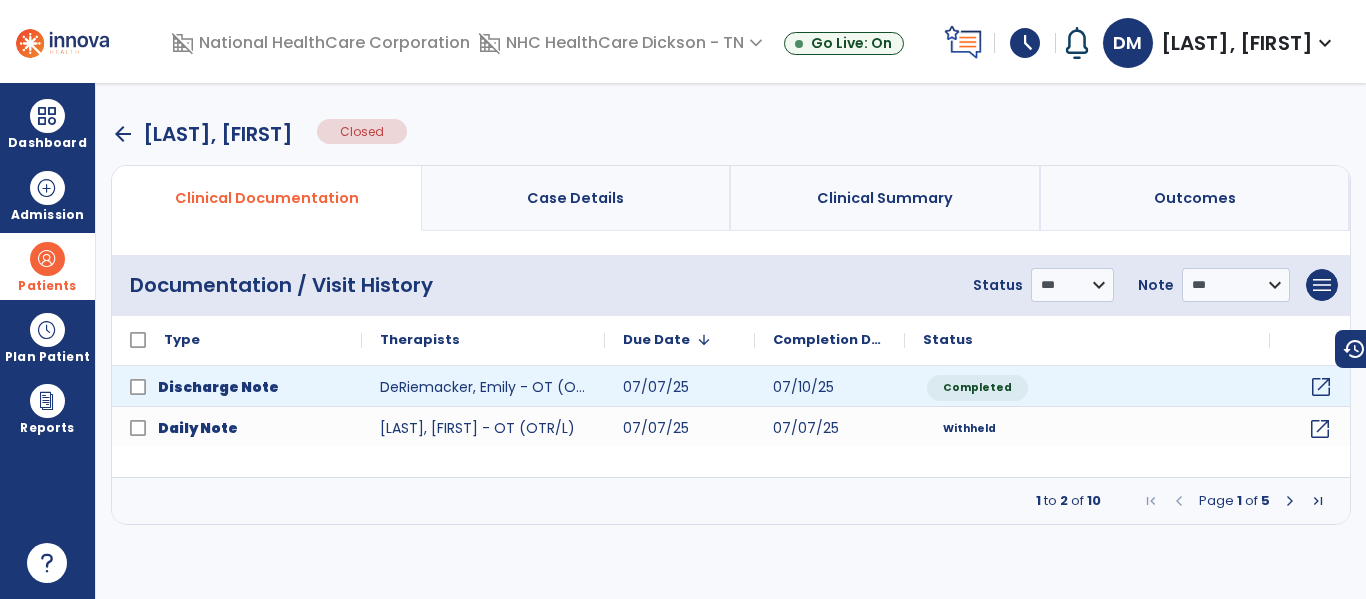 click on "open_in_new" 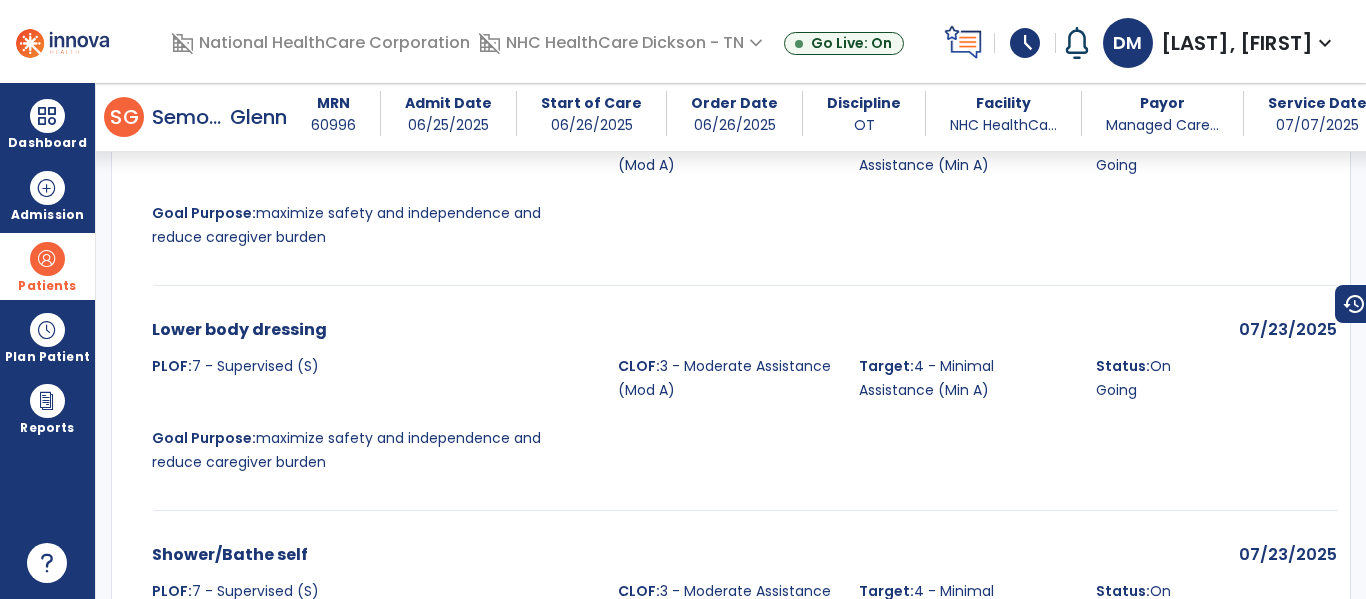 scroll, scrollTop: 0, scrollLeft: 0, axis: both 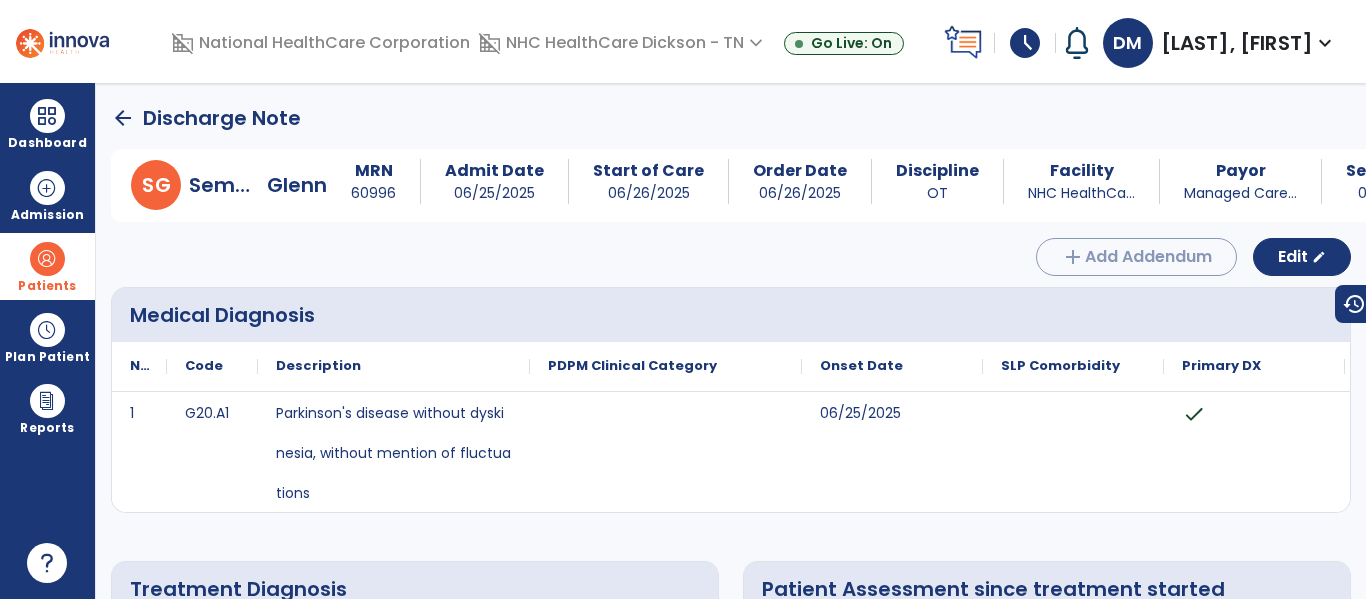 click on "arrow_back" 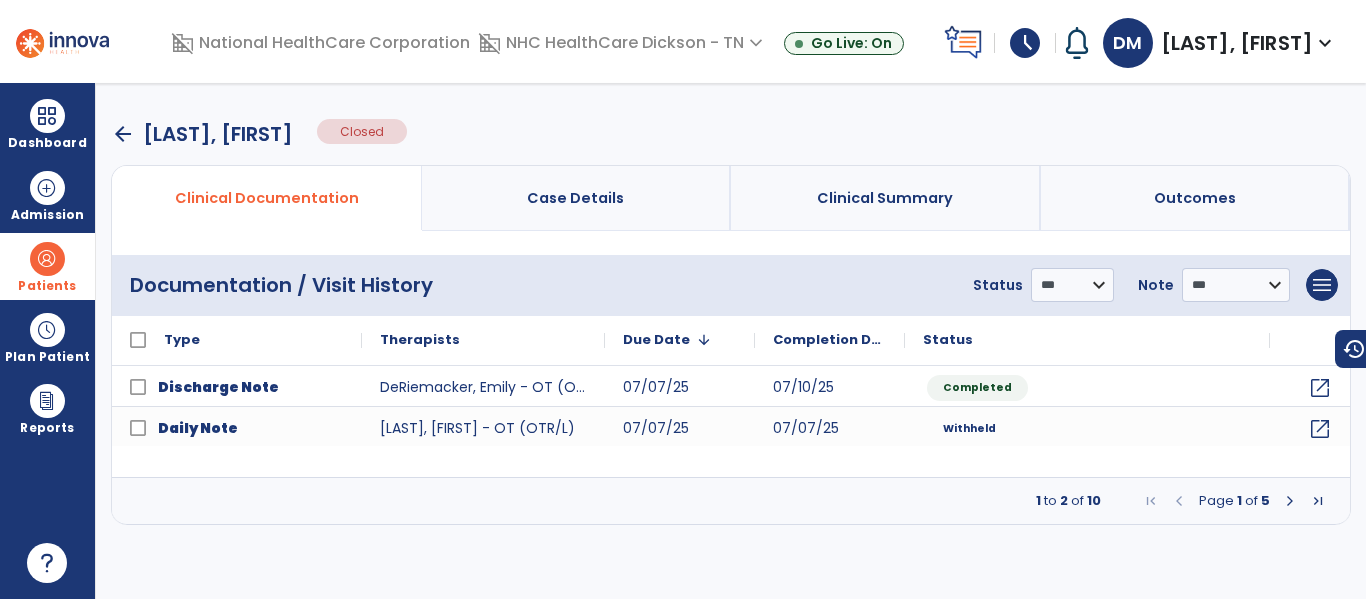 click at bounding box center [1290, 501] 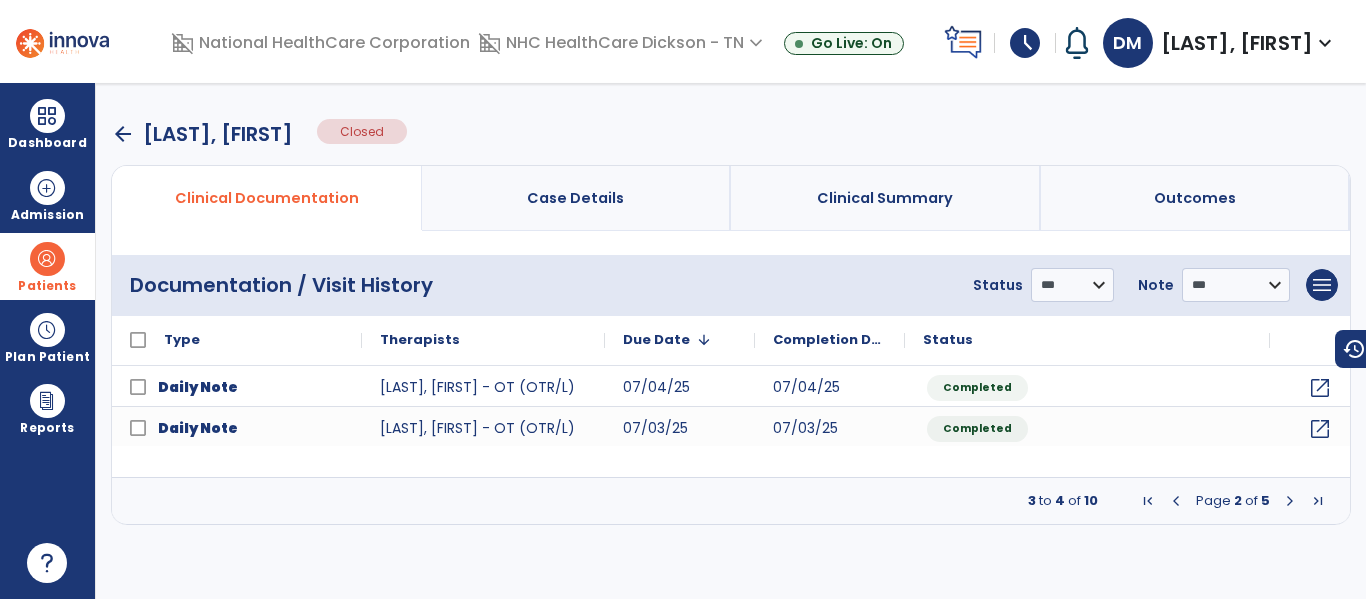 click at bounding box center [1290, 501] 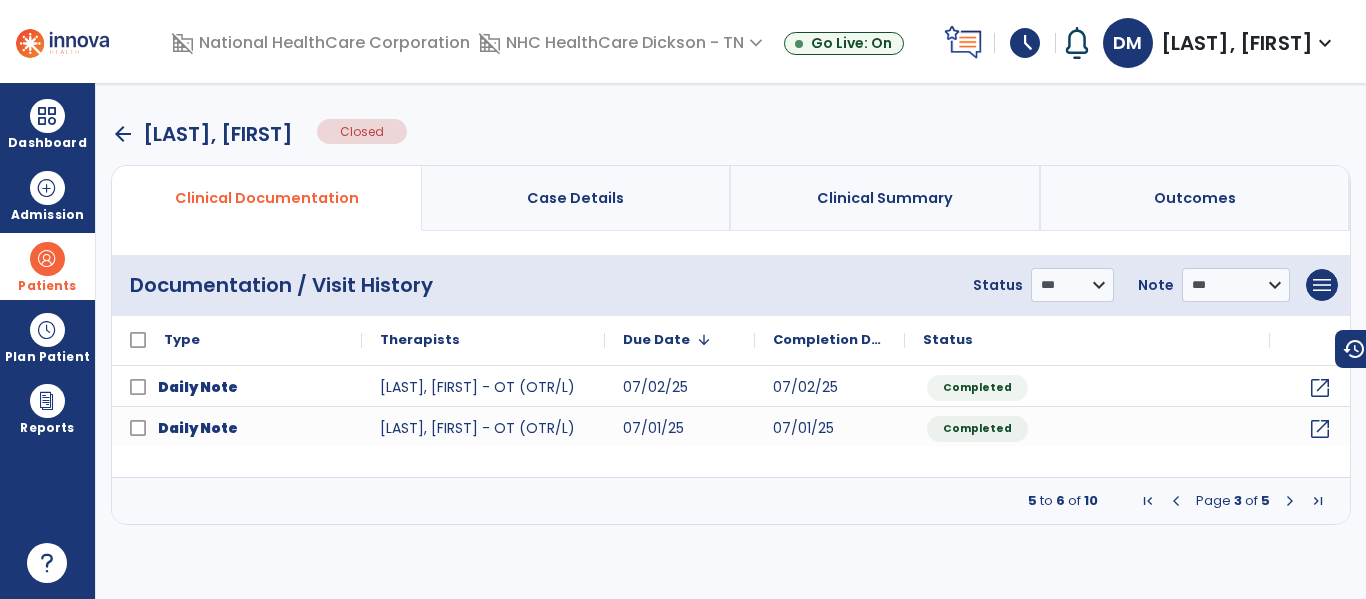 click at bounding box center [1290, 501] 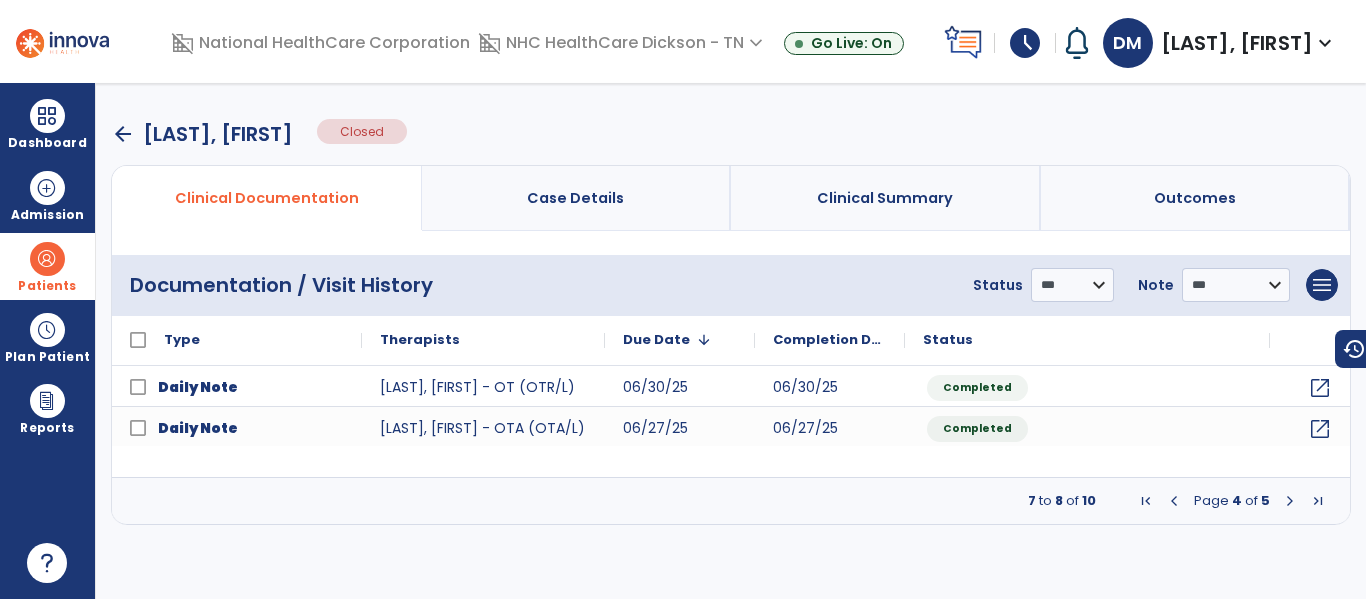 click at bounding box center (1290, 501) 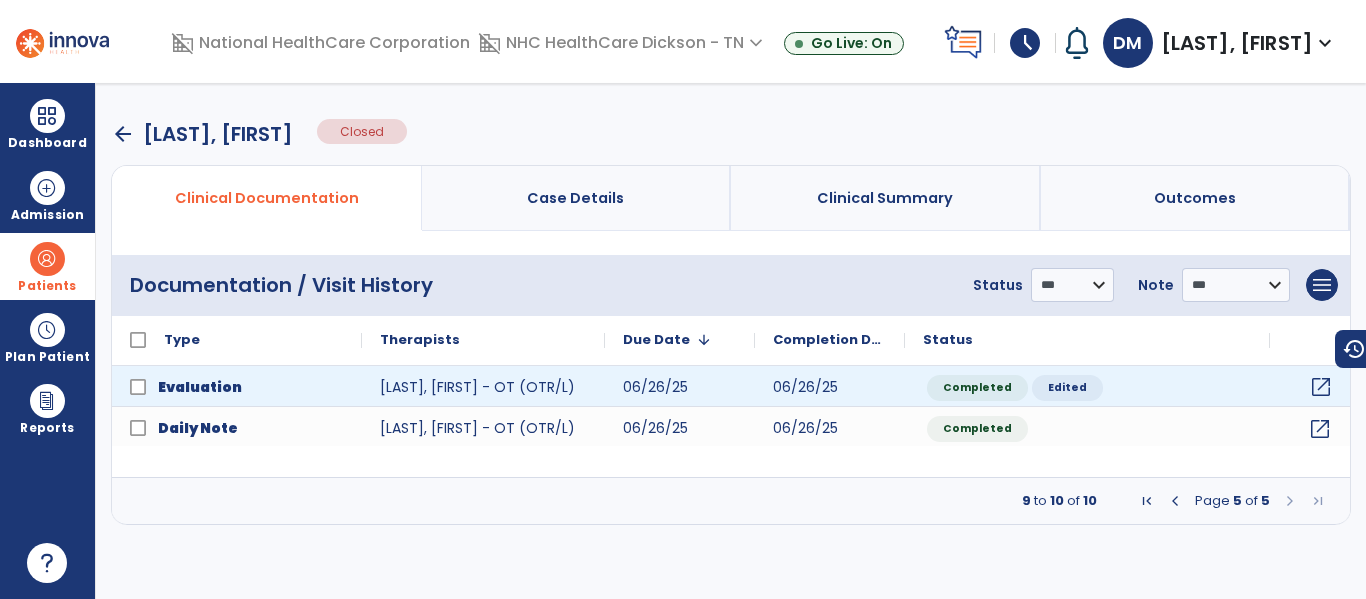 click on "open_in_new" 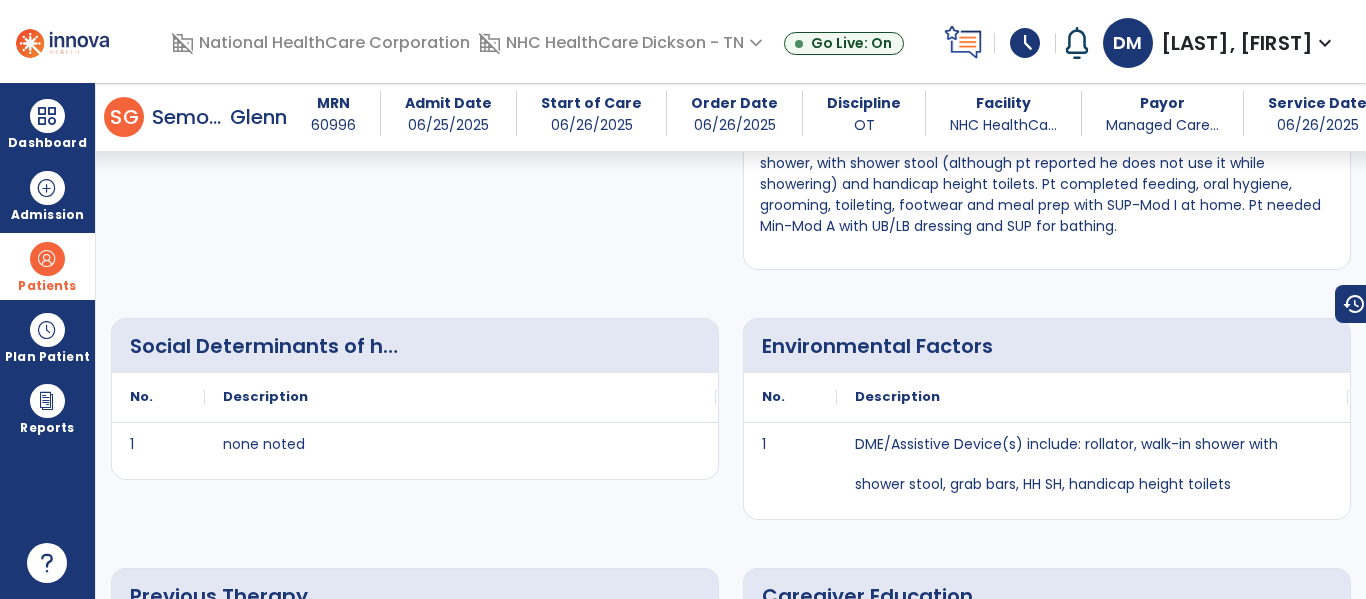 scroll, scrollTop: 1652, scrollLeft: 0, axis: vertical 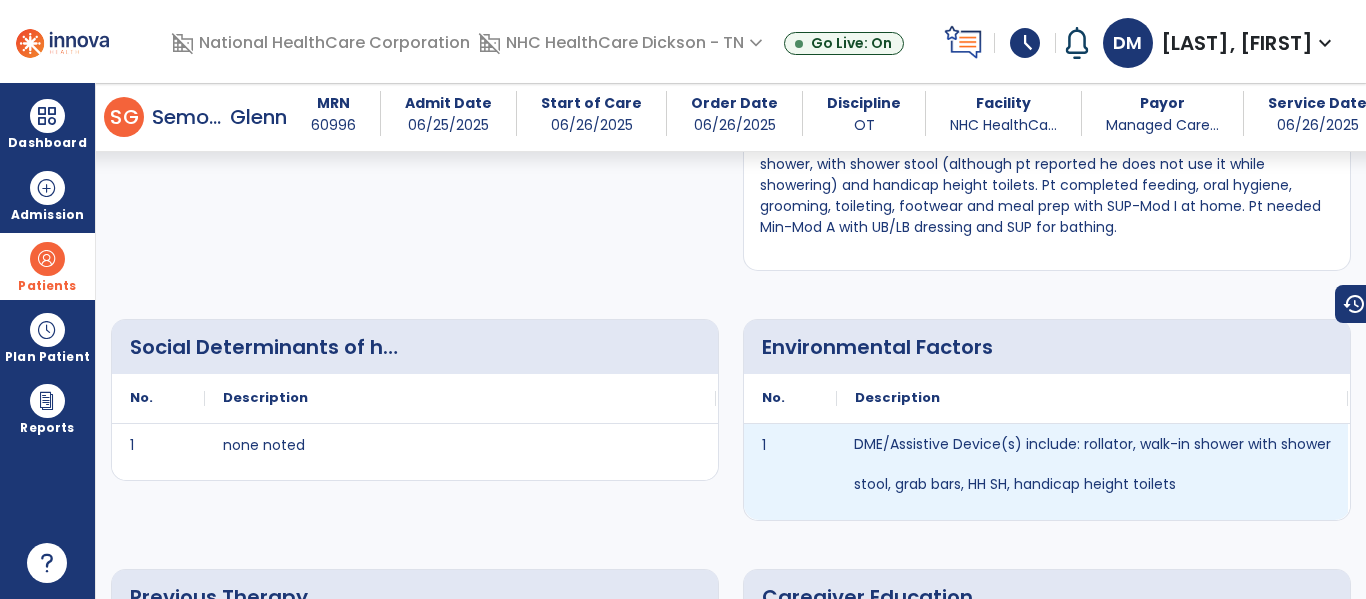 click on "DME/Assistive Device(s) include: rollator, walk-in shower with shower stool, grab bars, HH SH, handicap height toilets" at bounding box center [1092, 464] 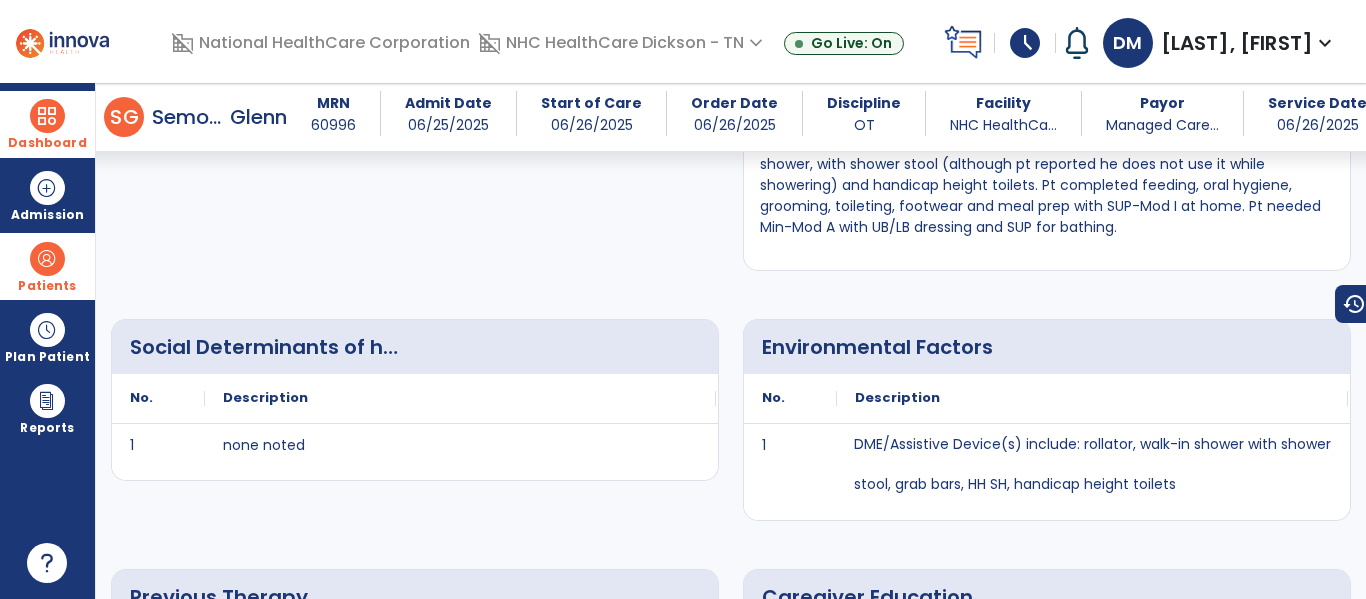 click on "Dashboard" at bounding box center [47, 124] 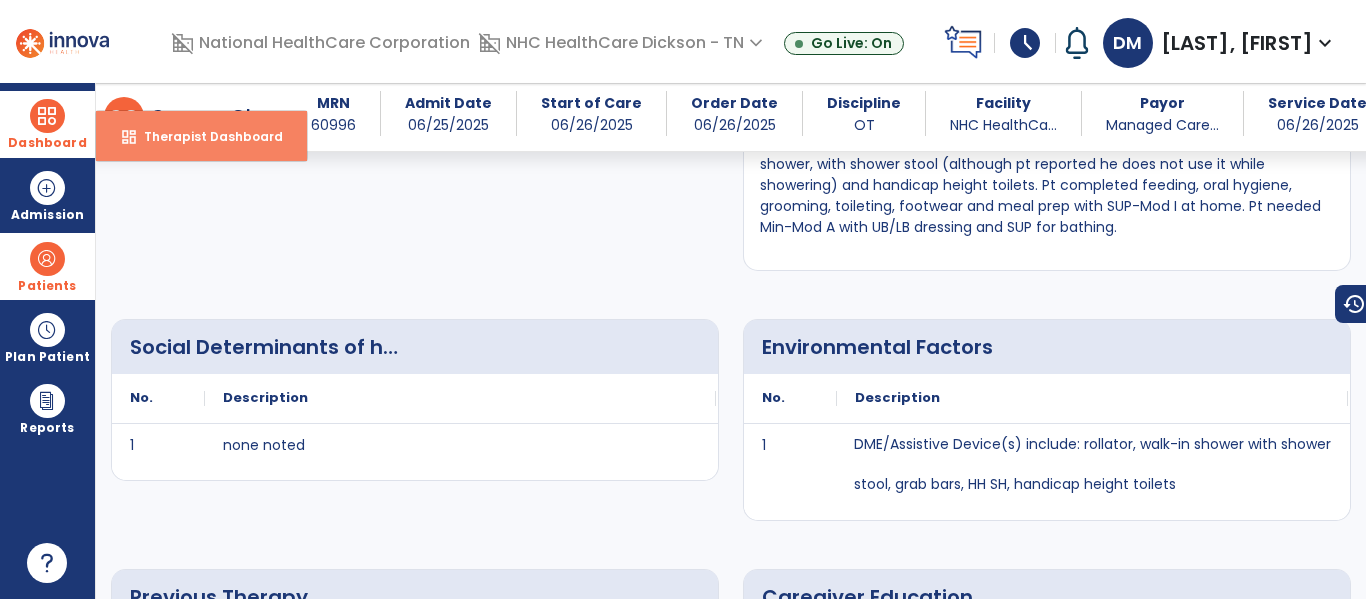 click on "dashboard  Therapist Dashboard" at bounding box center (201, 136) 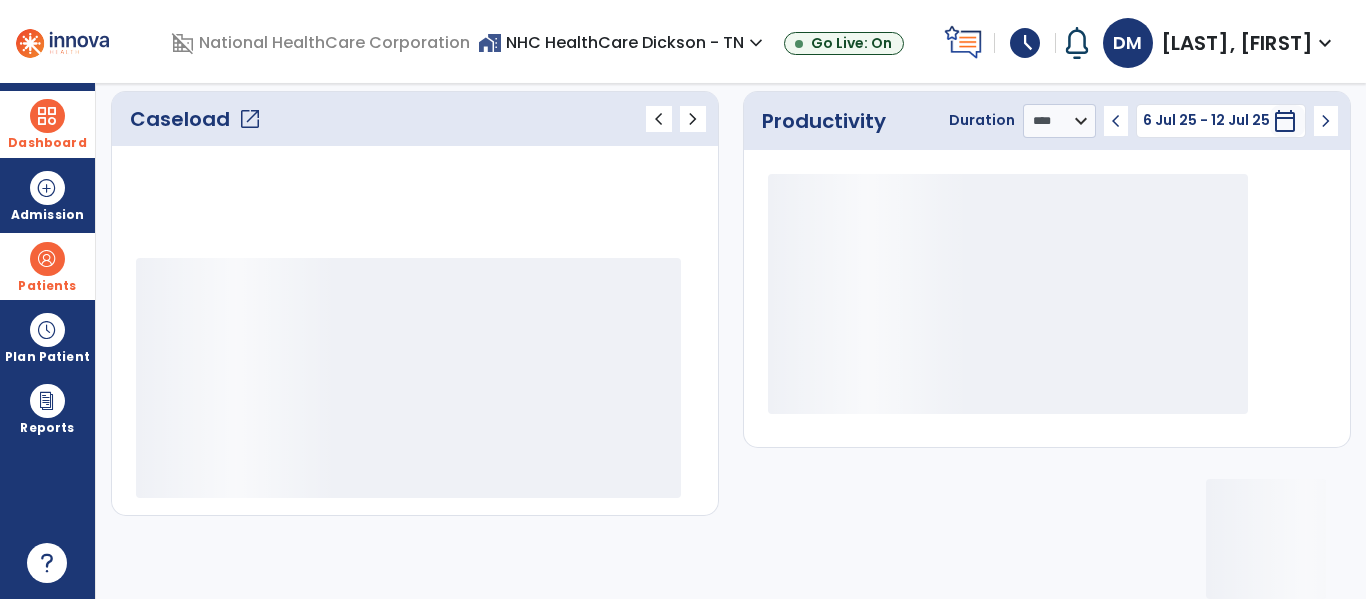 scroll, scrollTop: 277, scrollLeft: 0, axis: vertical 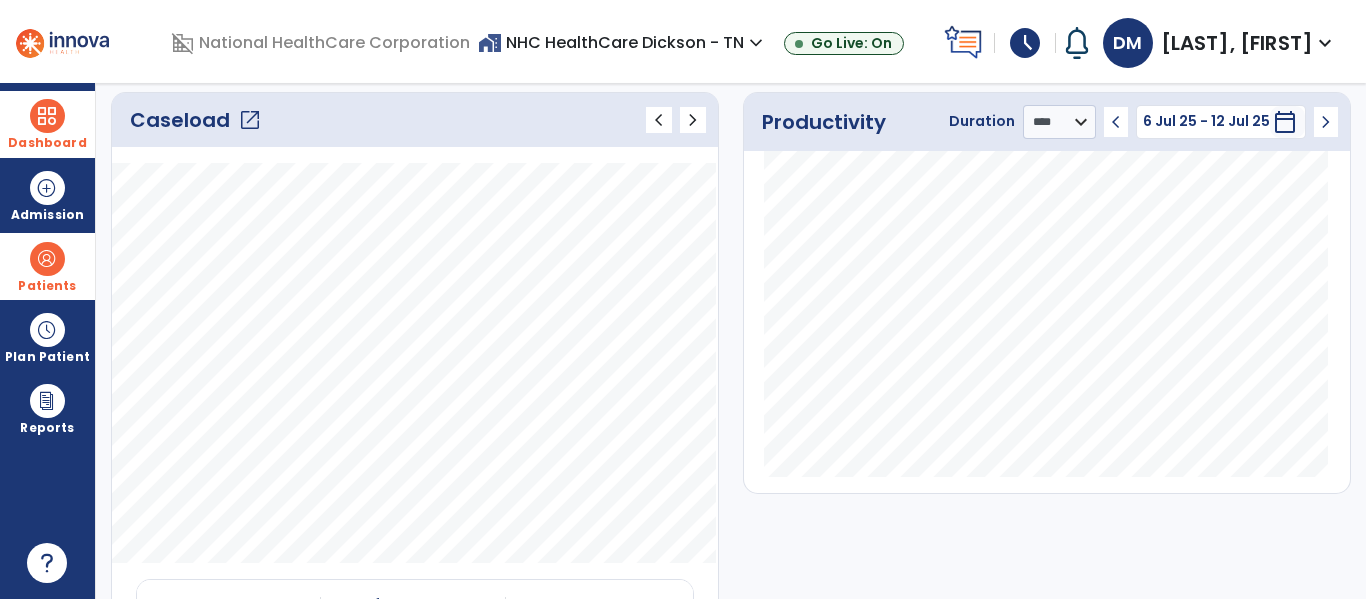 click on "Caseload   open_in_new   chevron_left   chevron_right" 